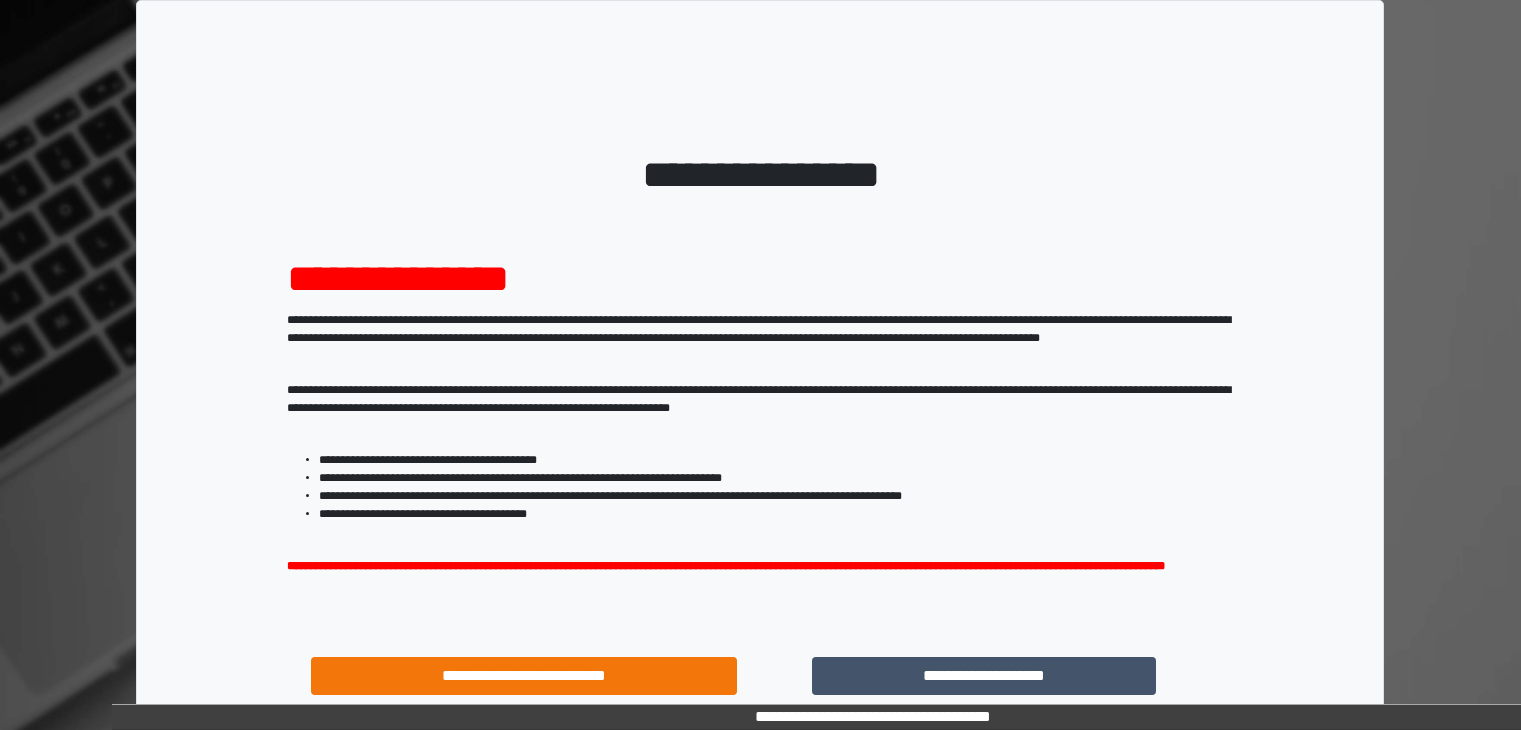 scroll, scrollTop: 0, scrollLeft: 0, axis: both 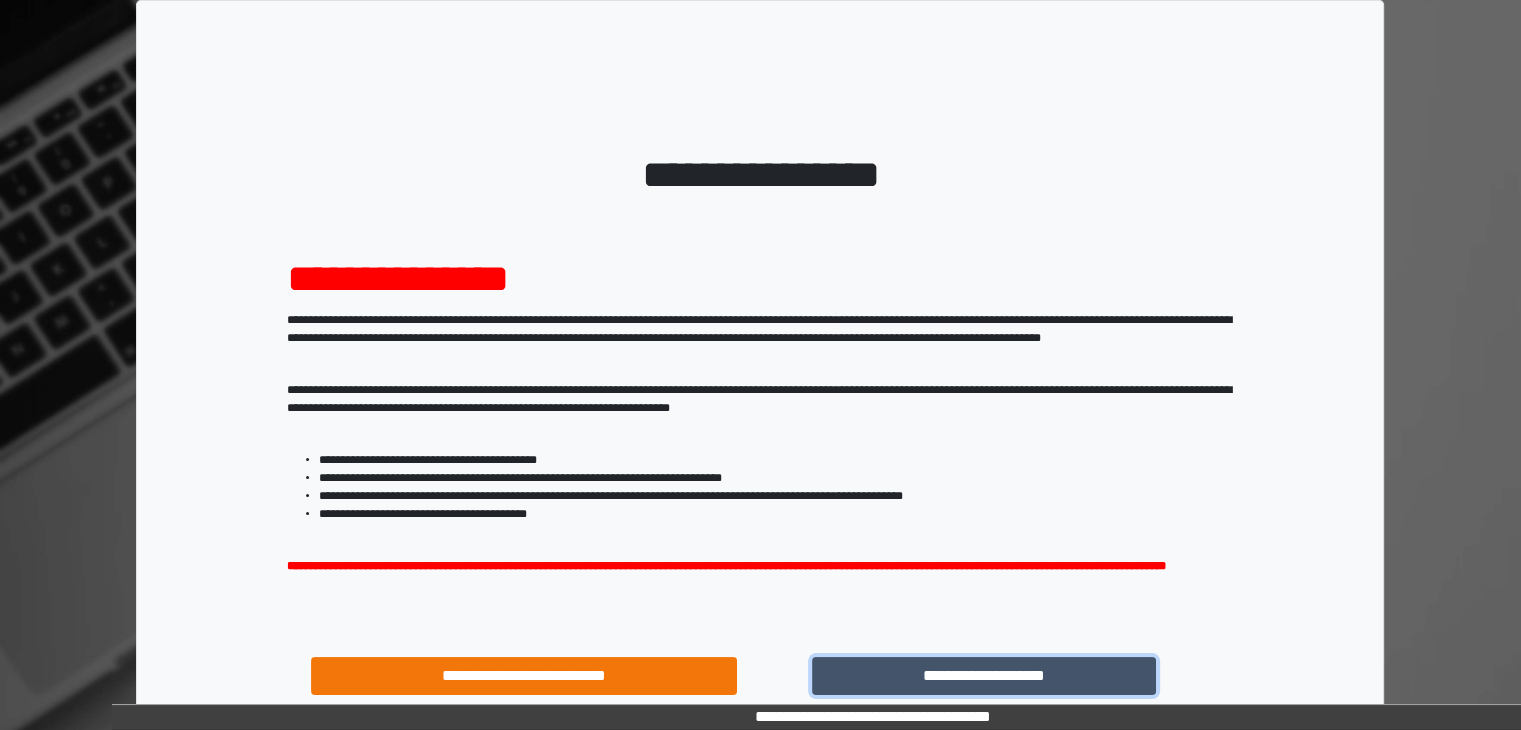 click on "**********" at bounding box center (984, 676) 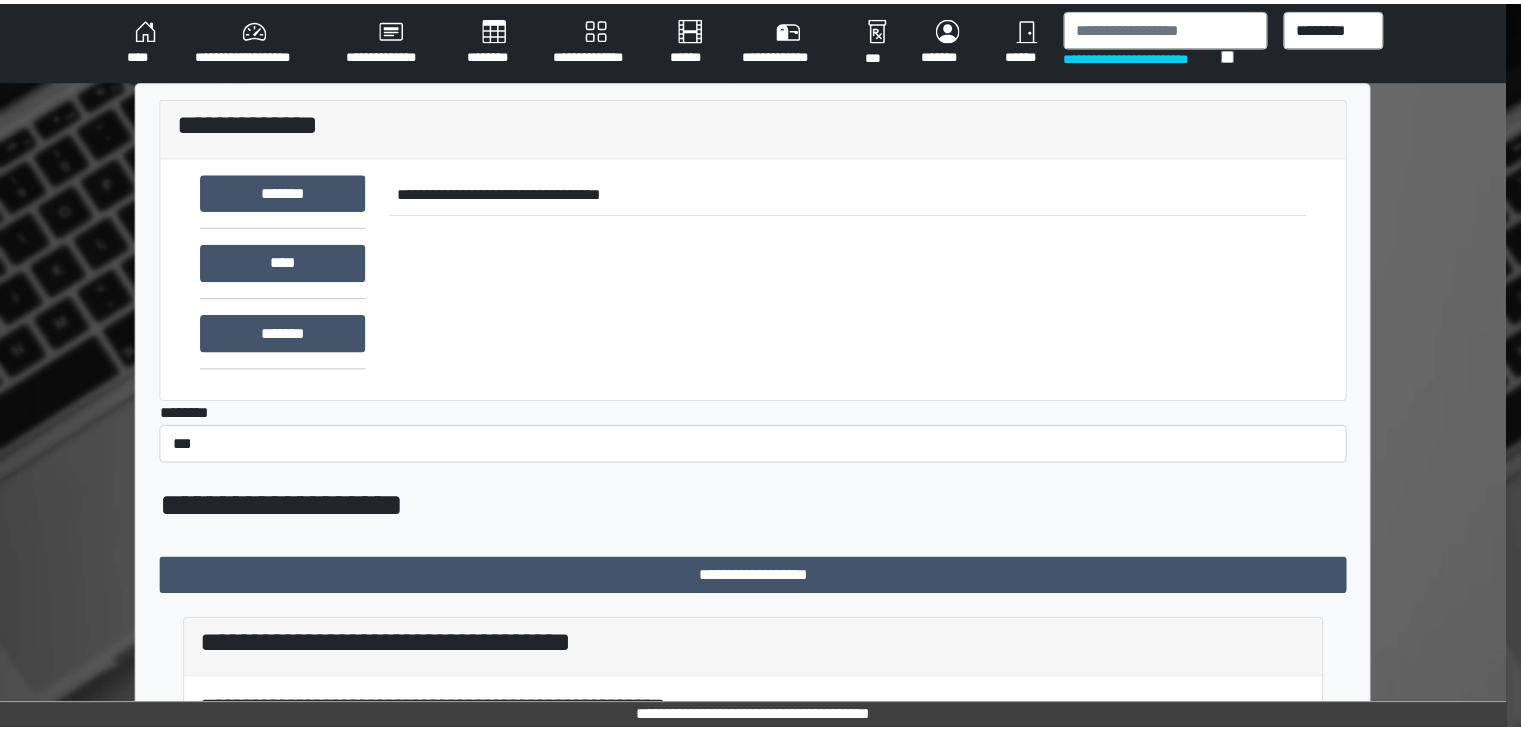 scroll, scrollTop: 0, scrollLeft: 0, axis: both 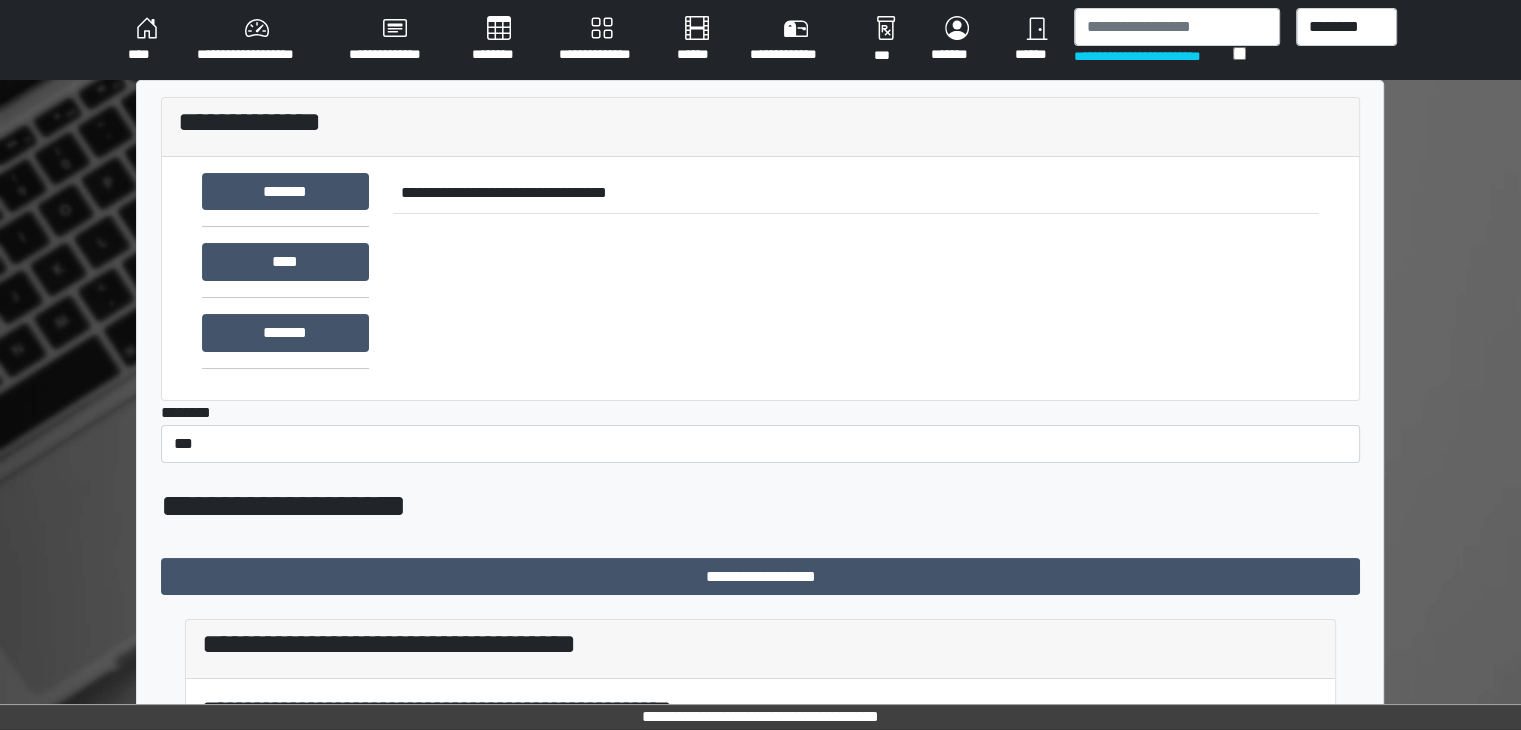 click on "**********" at bounding box center (257, 40) 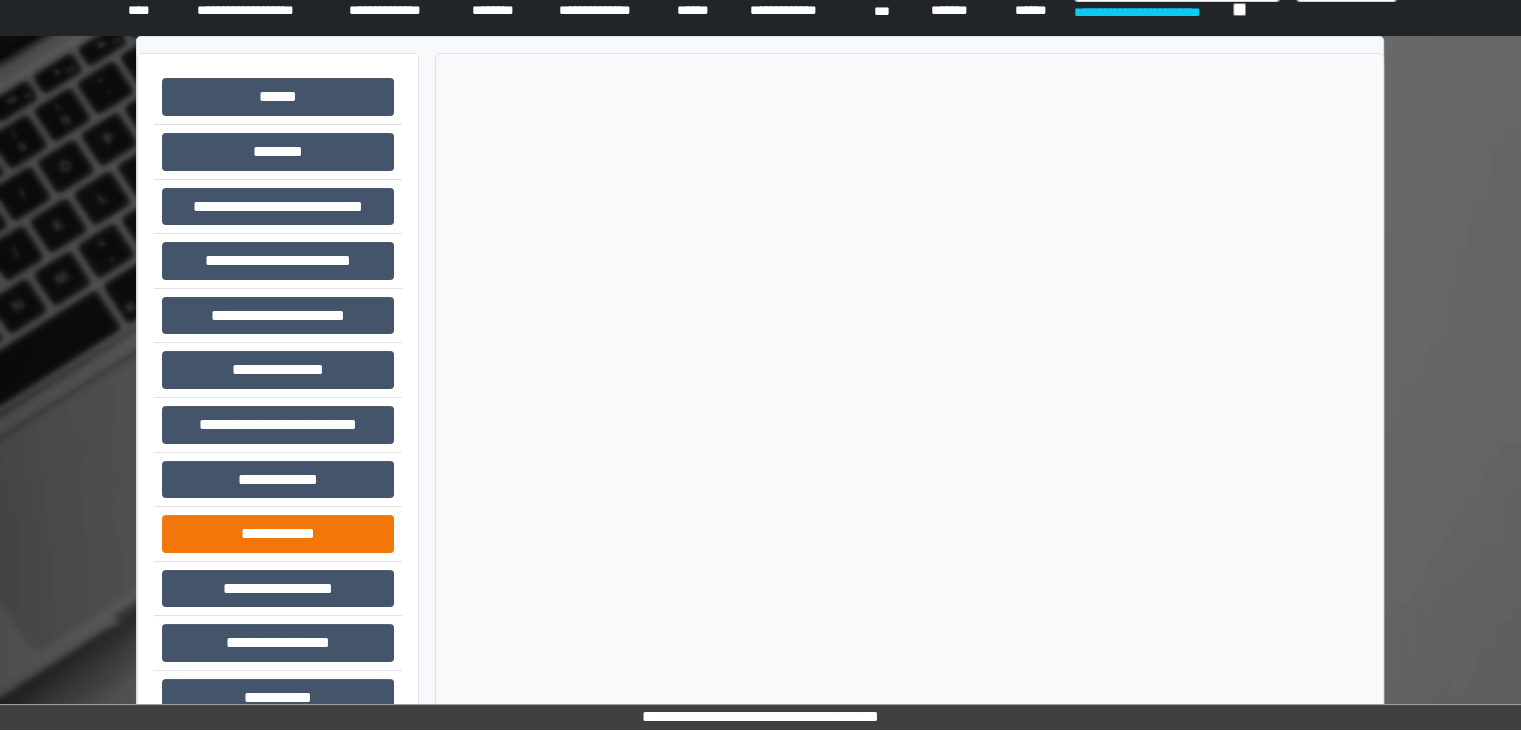 scroll, scrollTop: 87, scrollLeft: 0, axis: vertical 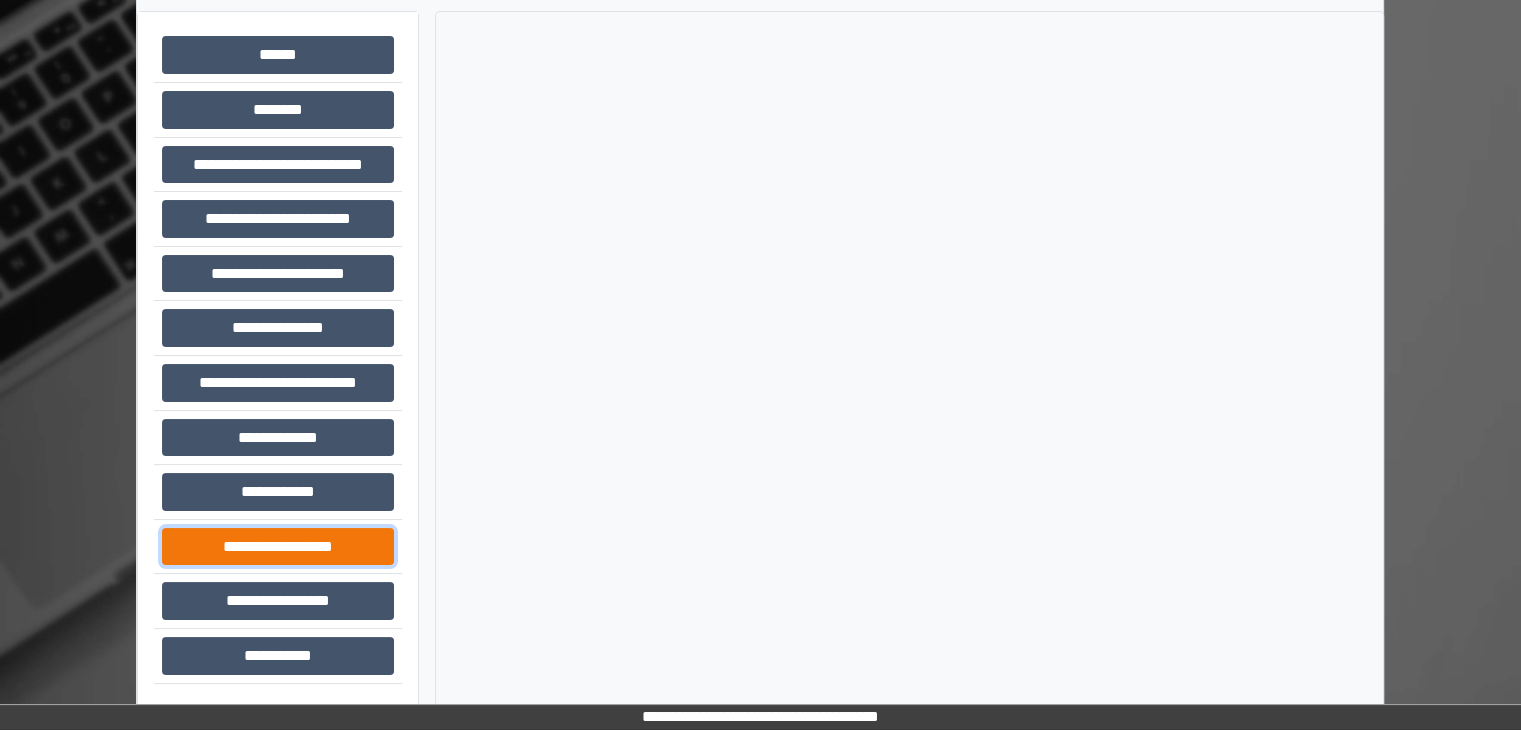 click on "**********" at bounding box center (278, 547) 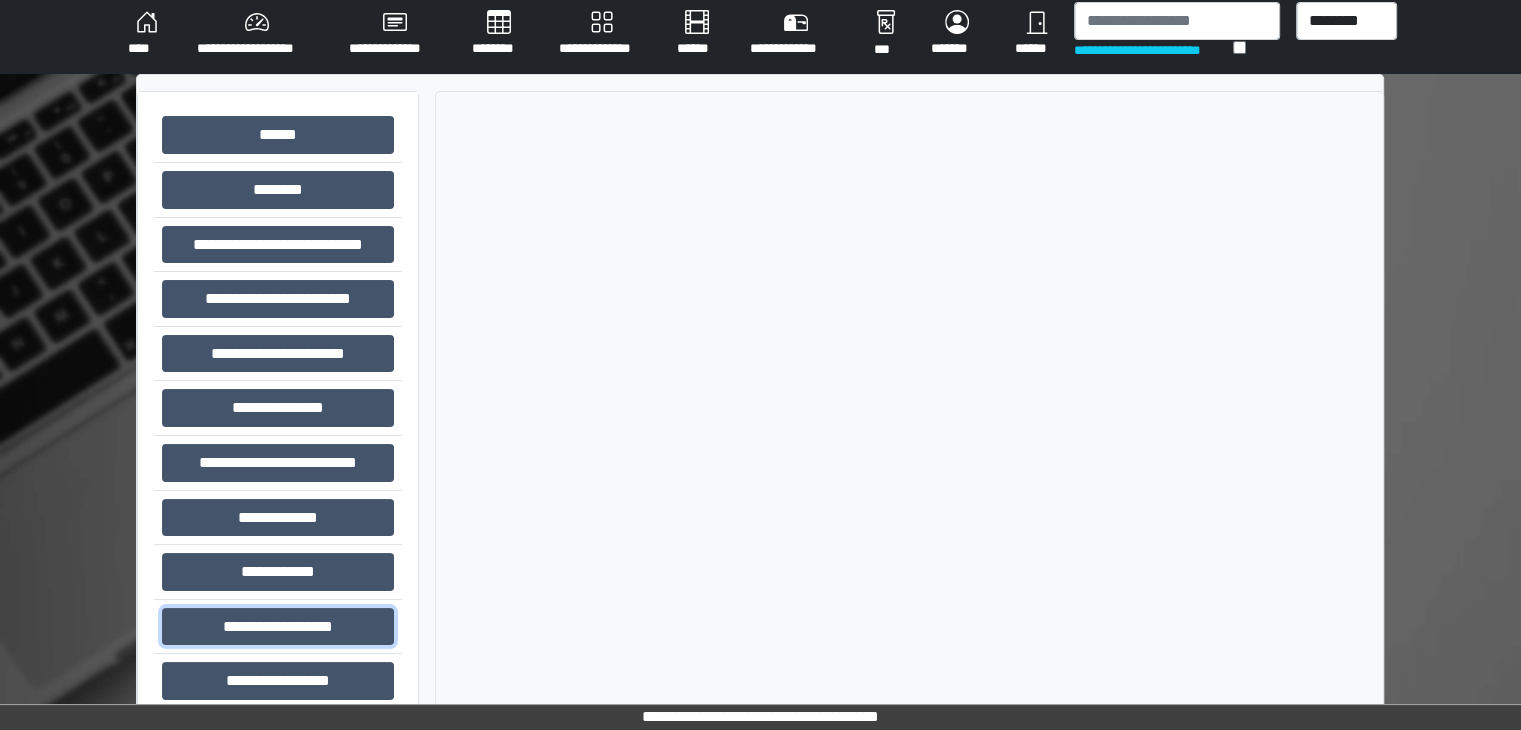 scroll, scrollTop: 0, scrollLeft: 0, axis: both 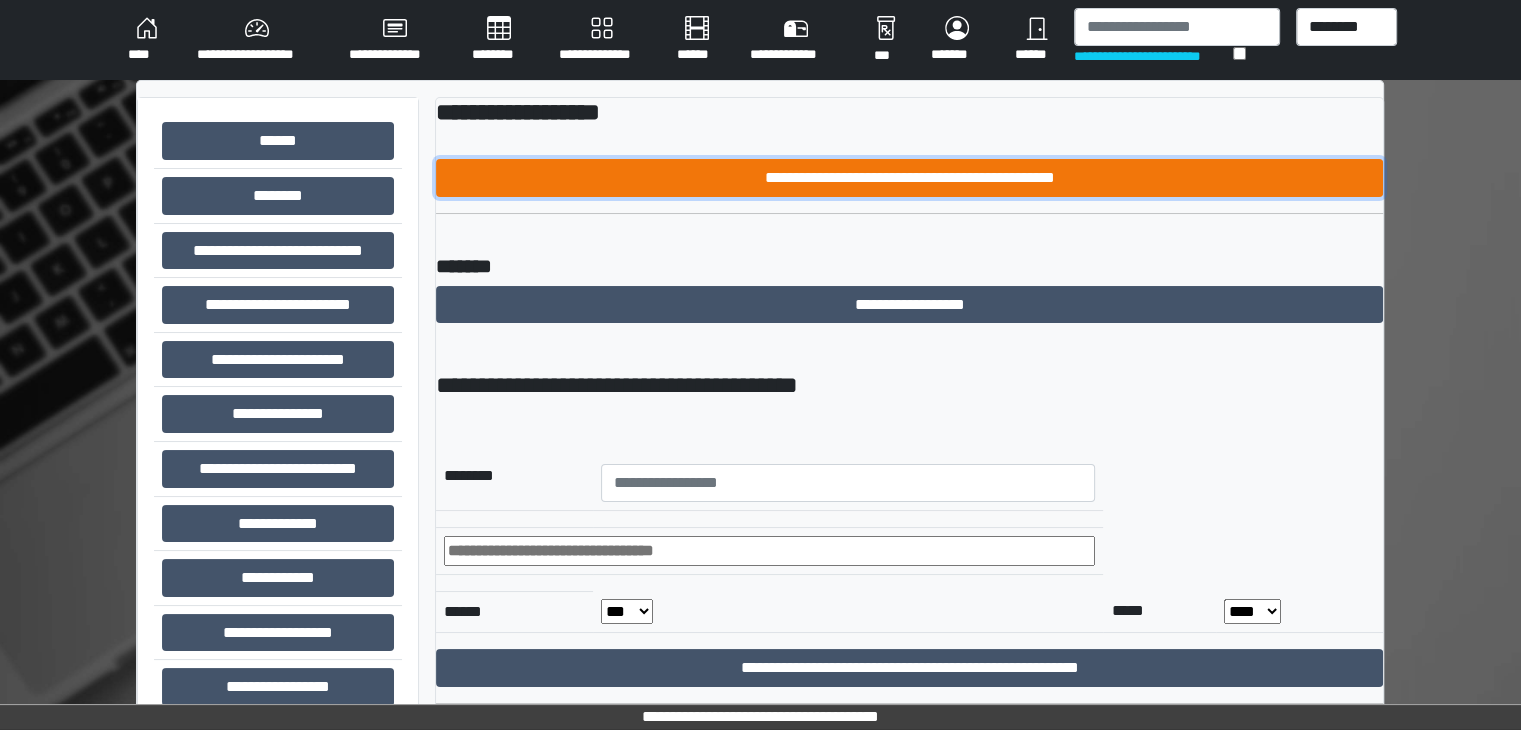 click on "**********" at bounding box center (909, 178) 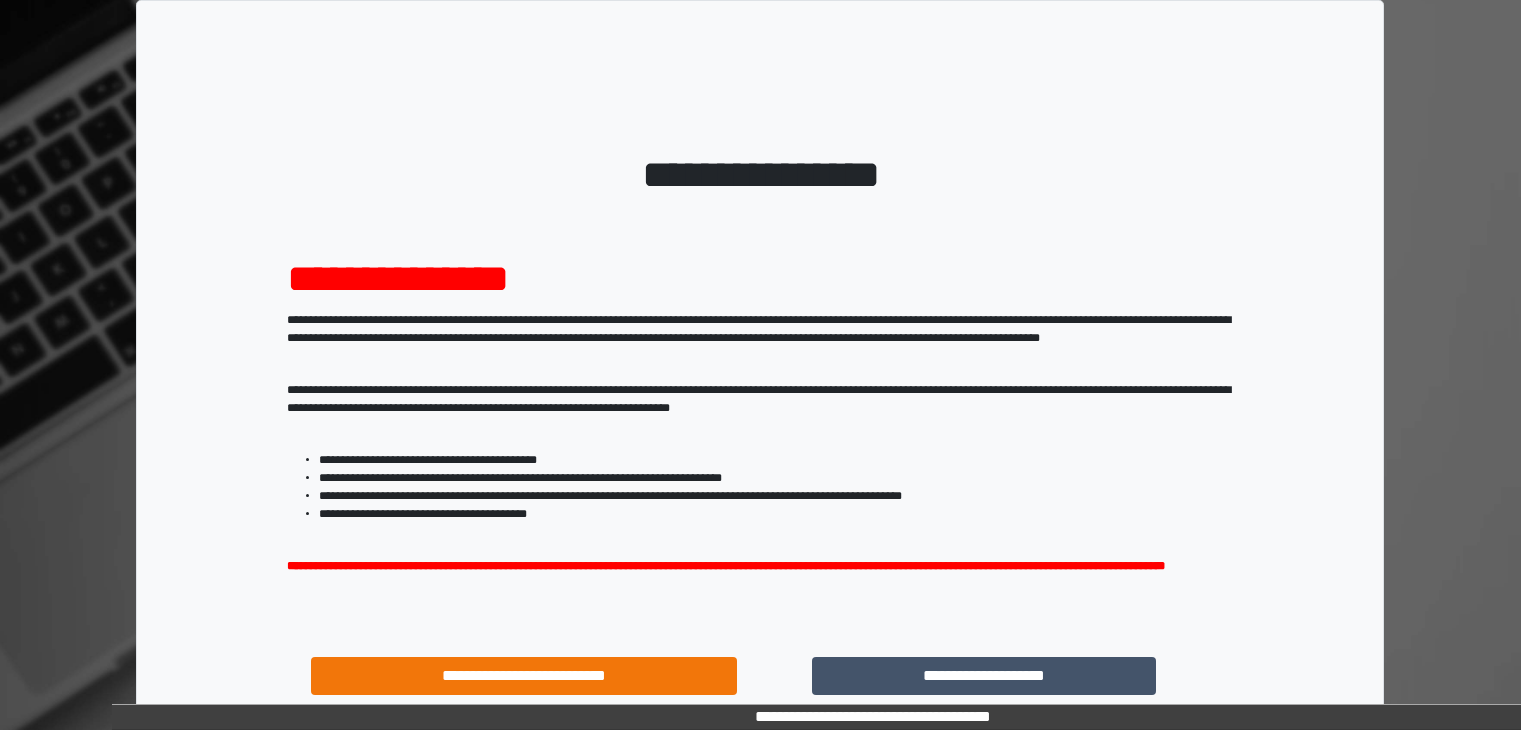 scroll, scrollTop: 0, scrollLeft: 0, axis: both 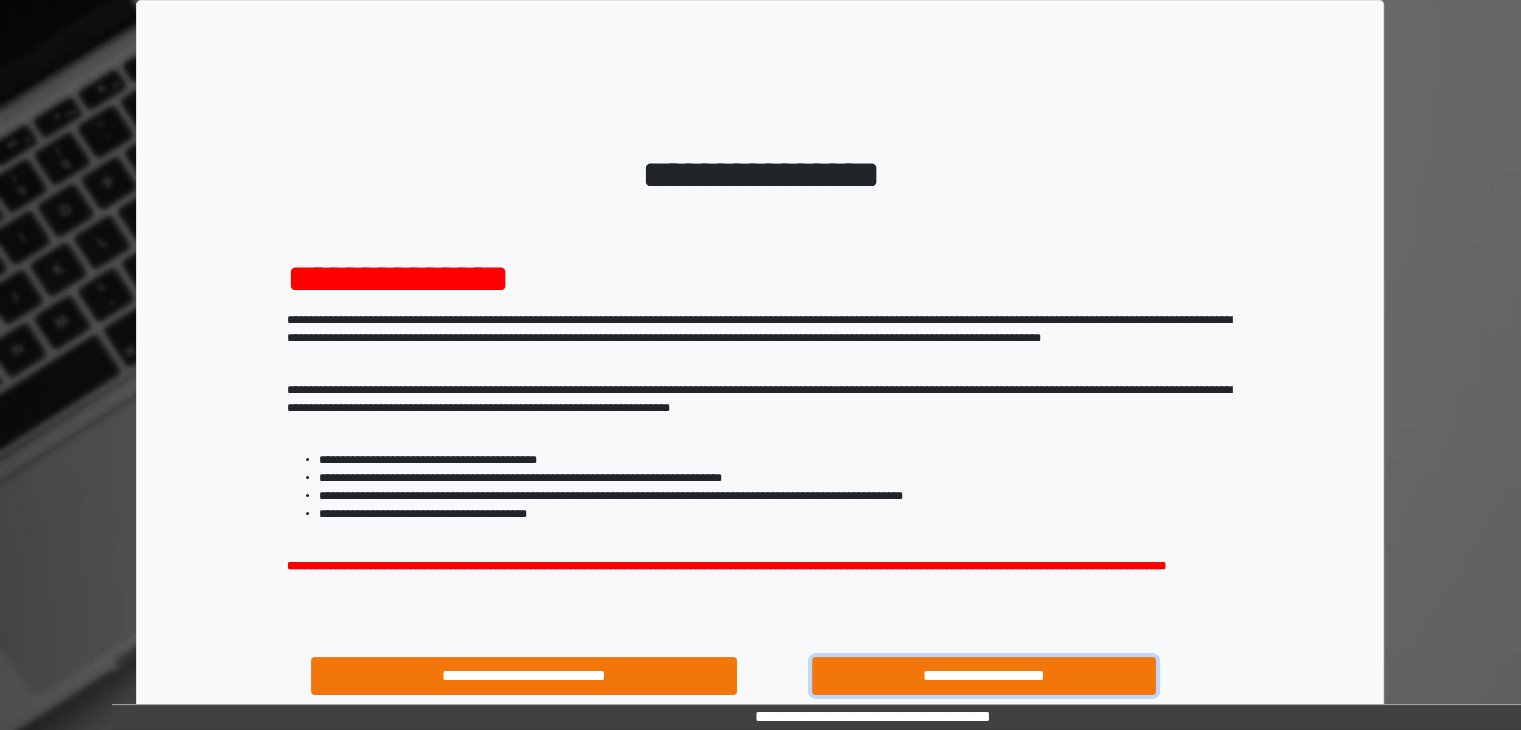 click on "**********" at bounding box center [984, 676] 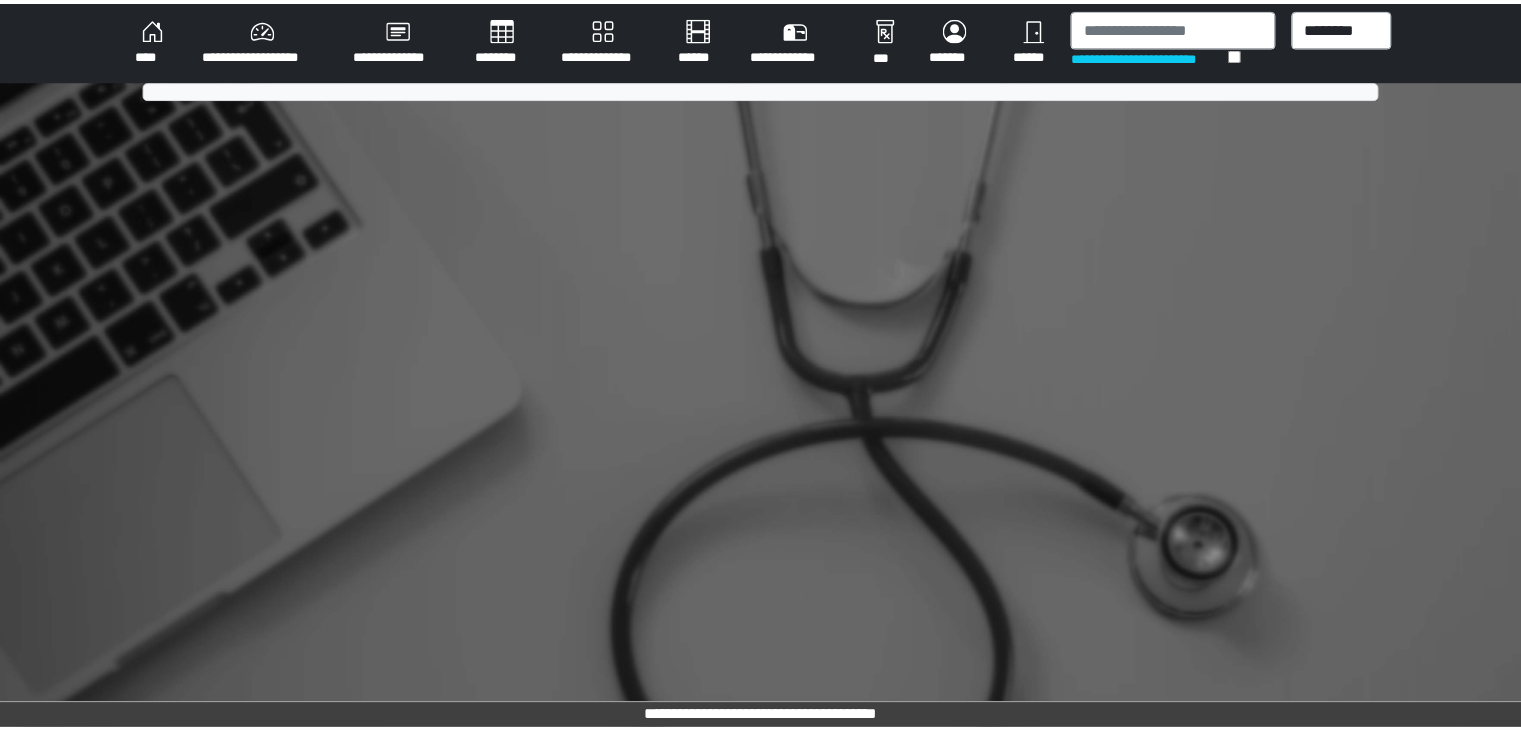 scroll, scrollTop: 0, scrollLeft: 0, axis: both 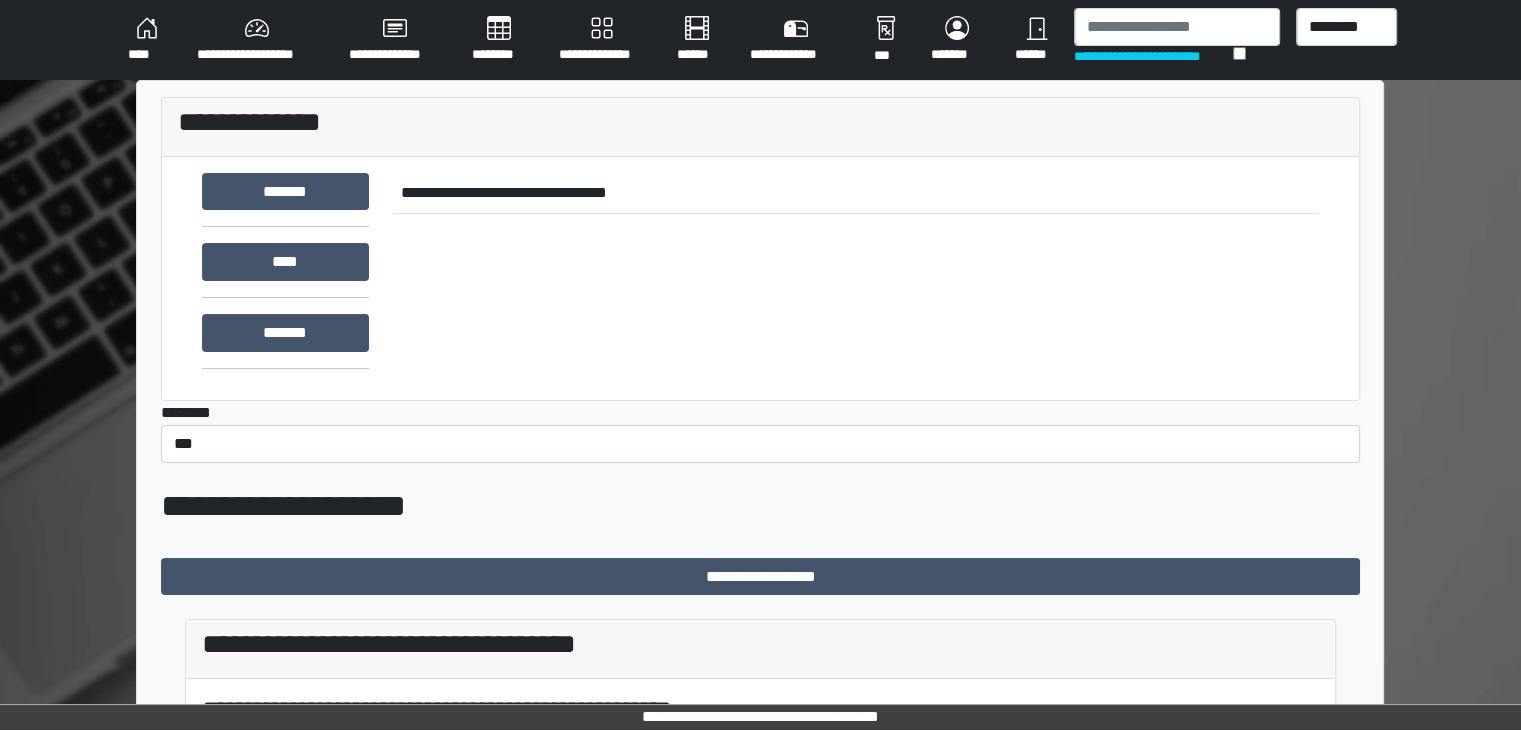 click on "****" at bounding box center (146, 40) 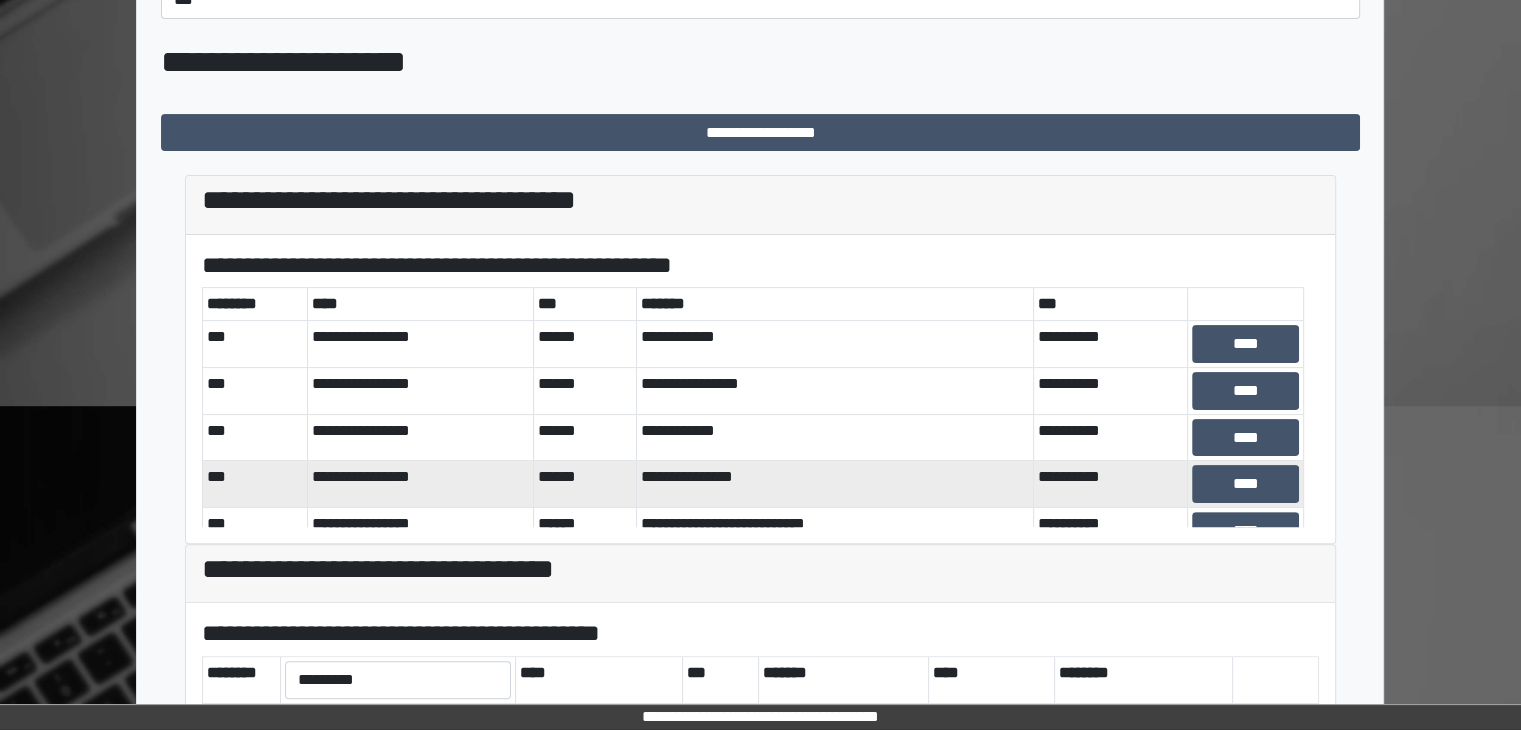 scroll, scrollTop: 600, scrollLeft: 0, axis: vertical 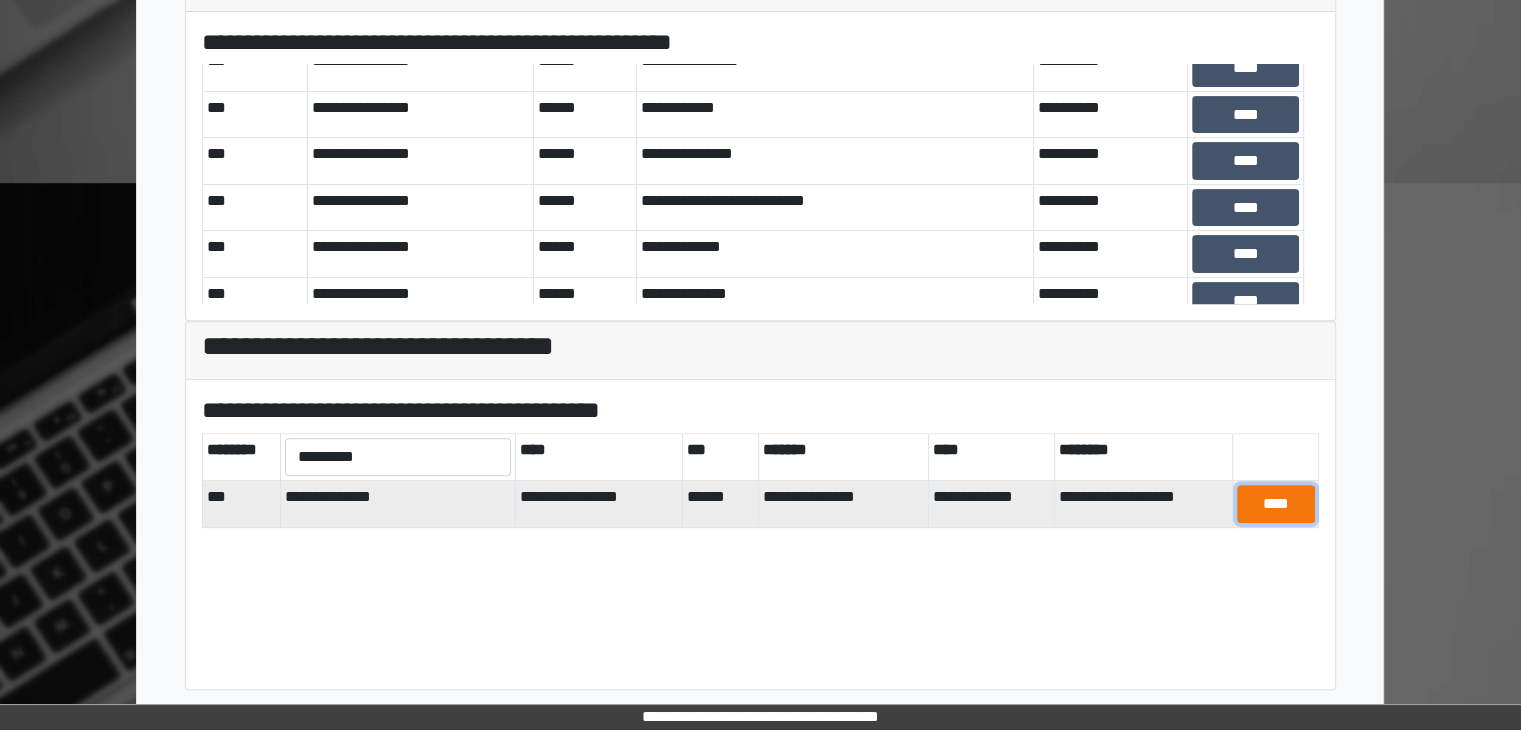 click on "****" at bounding box center [1275, 504] 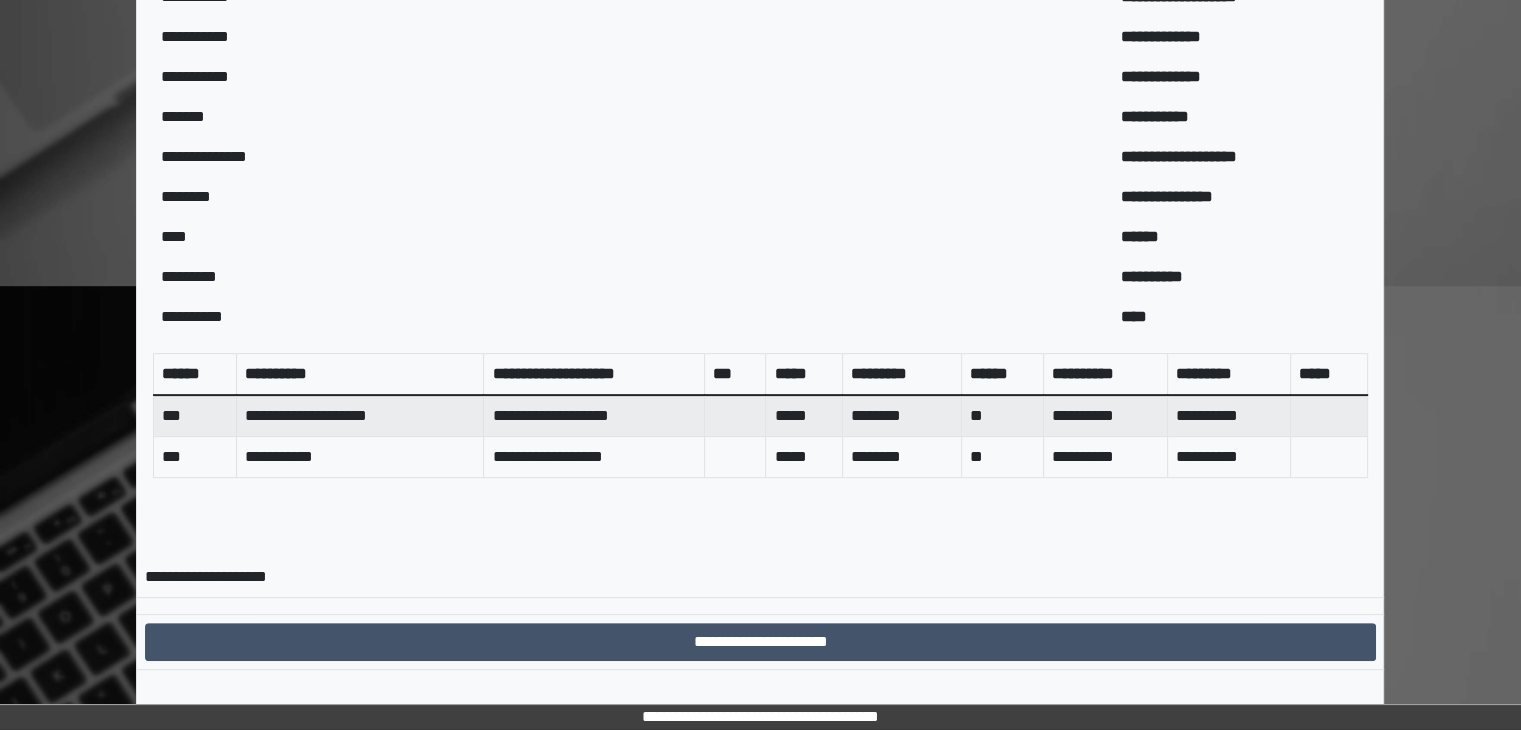 scroll, scrollTop: 584, scrollLeft: 0, axis: vertical 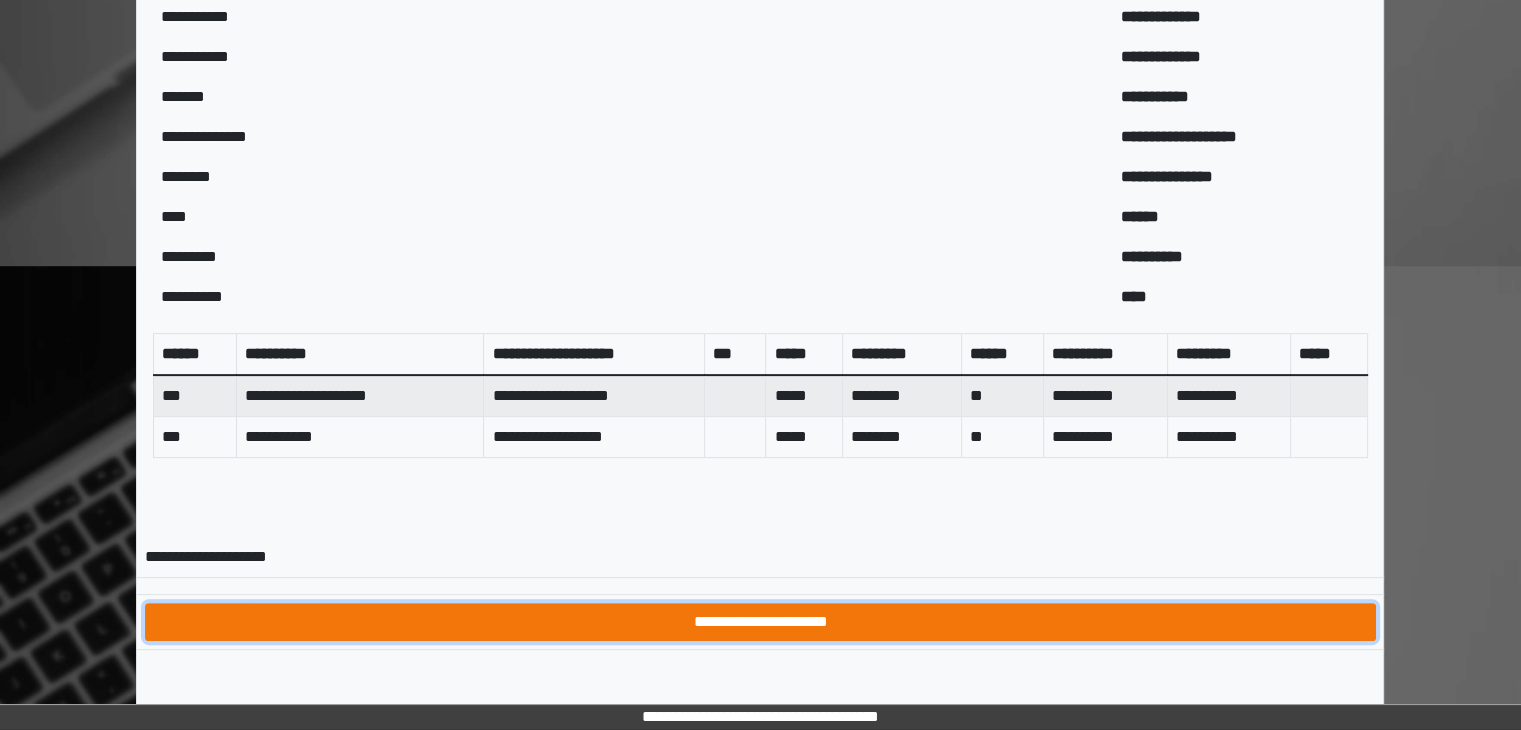 click on "**********" at bounding box center [760, 622] 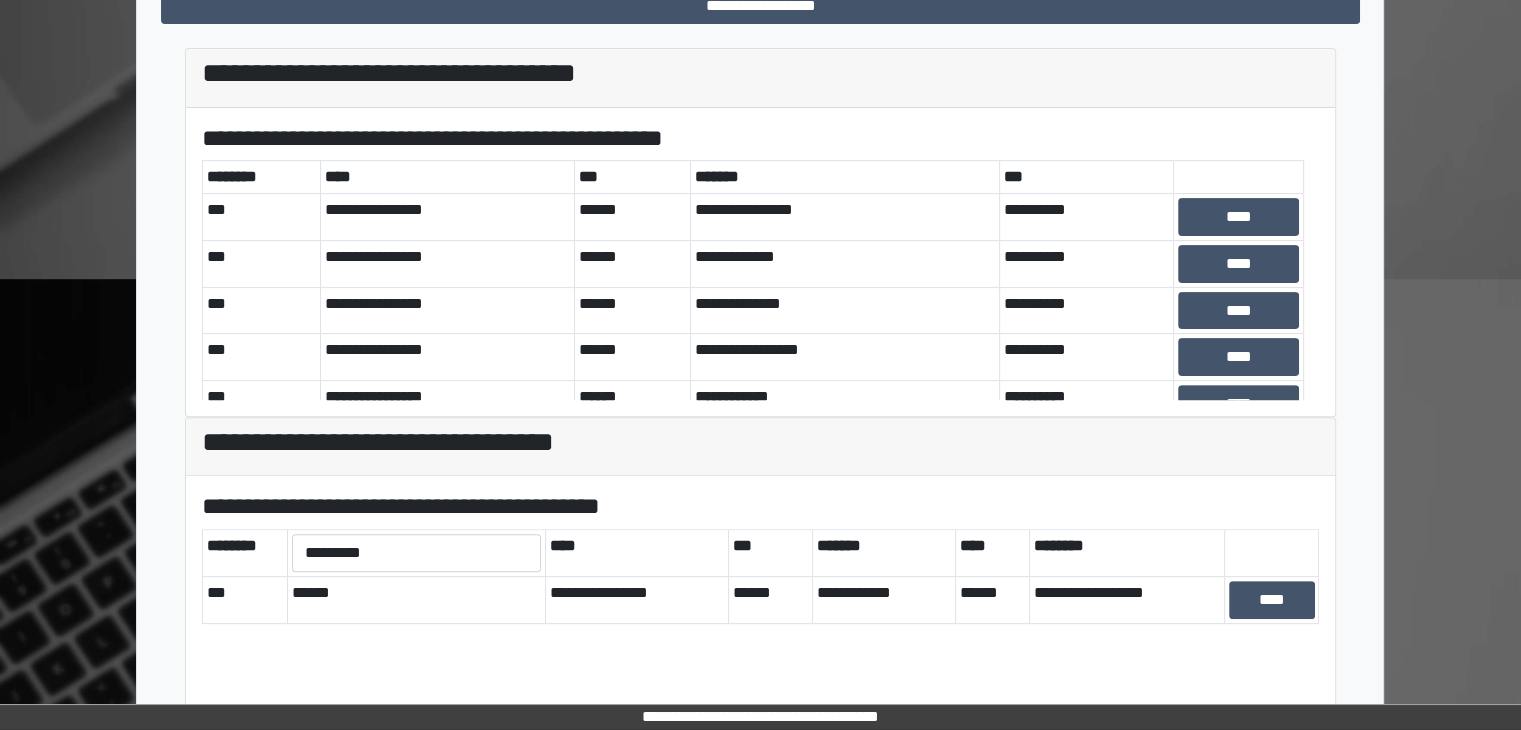 scroll, scrollTop: 567, scrollLeft: 0, axis: vertical 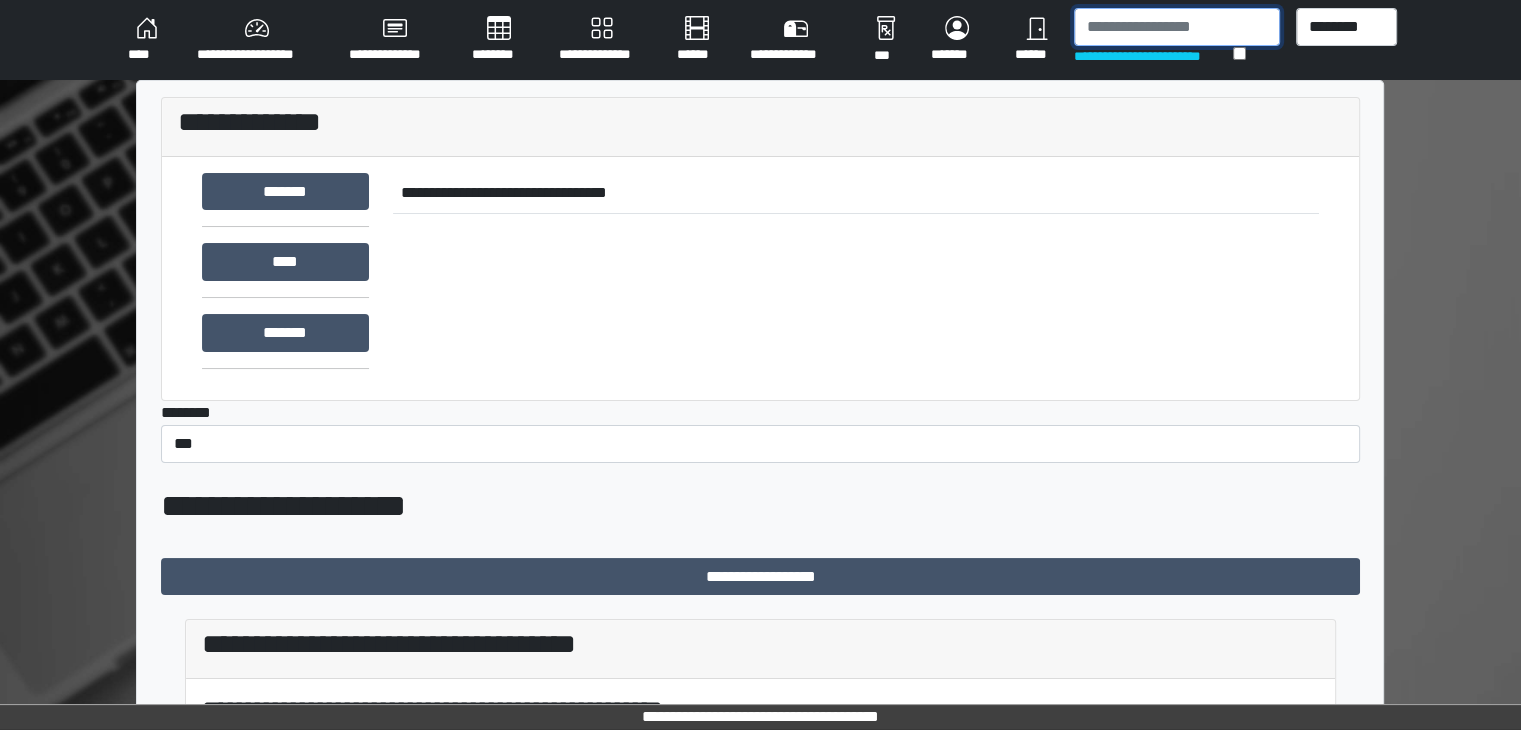 click at bounding box center (1177, 27) 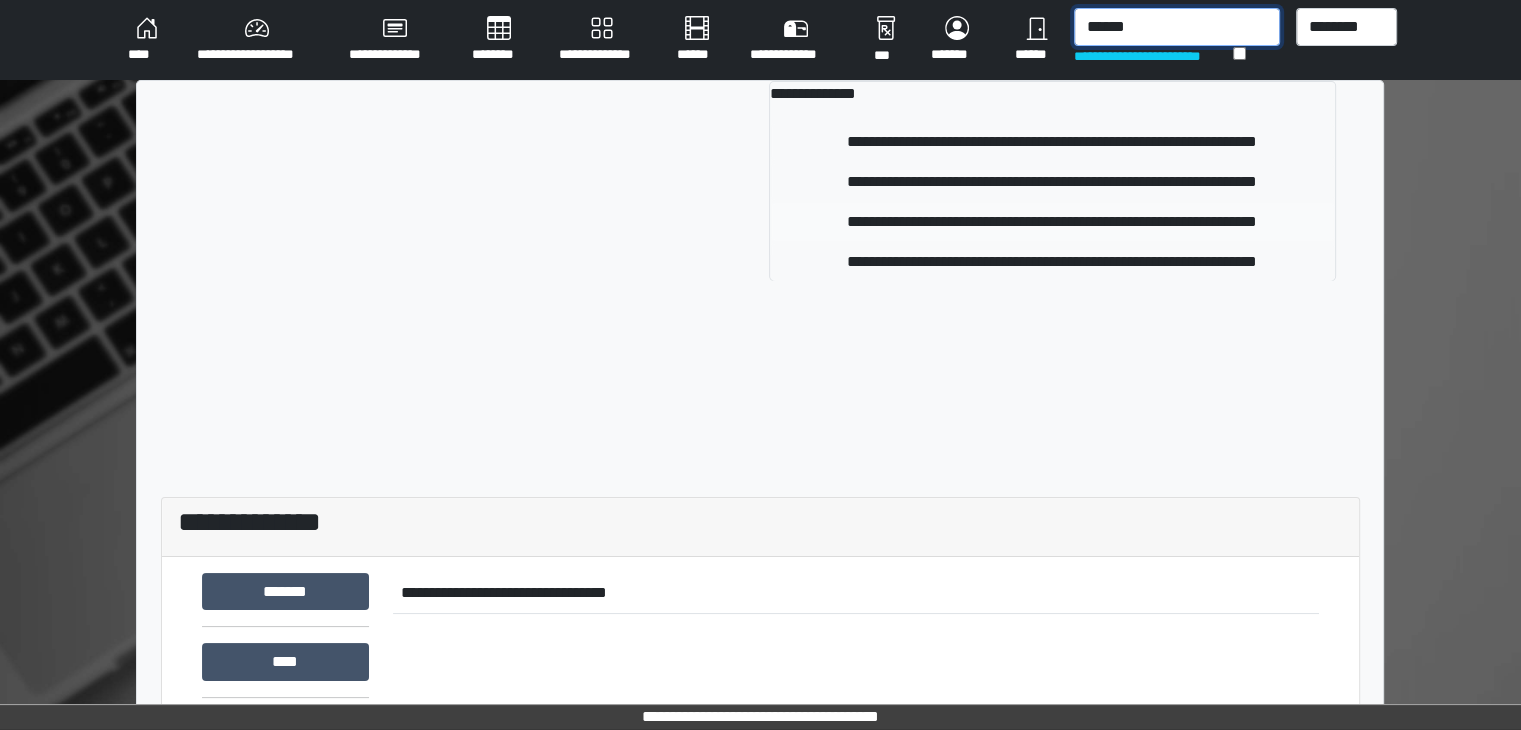 type on "******" 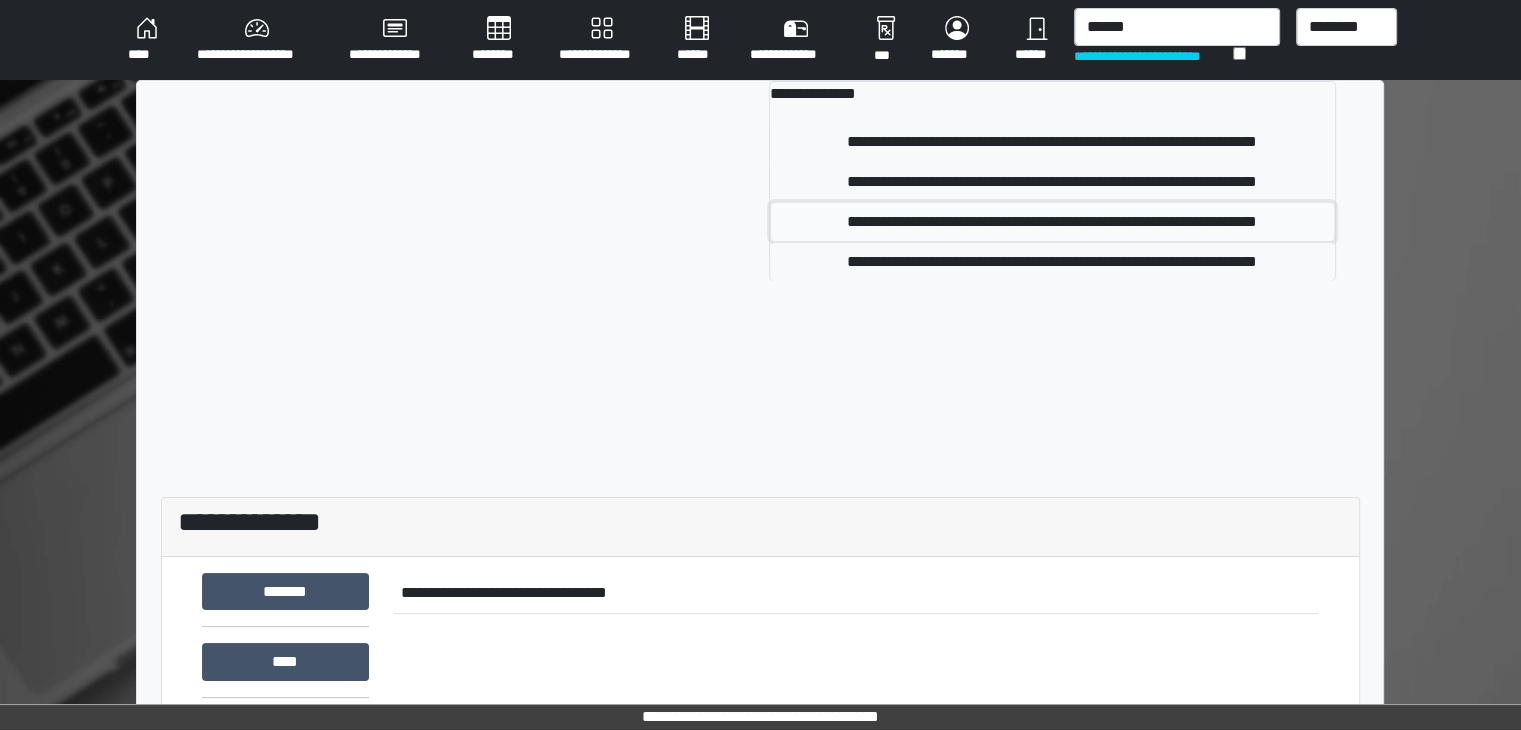 click on "**********" at bounding box center [1052, 222] 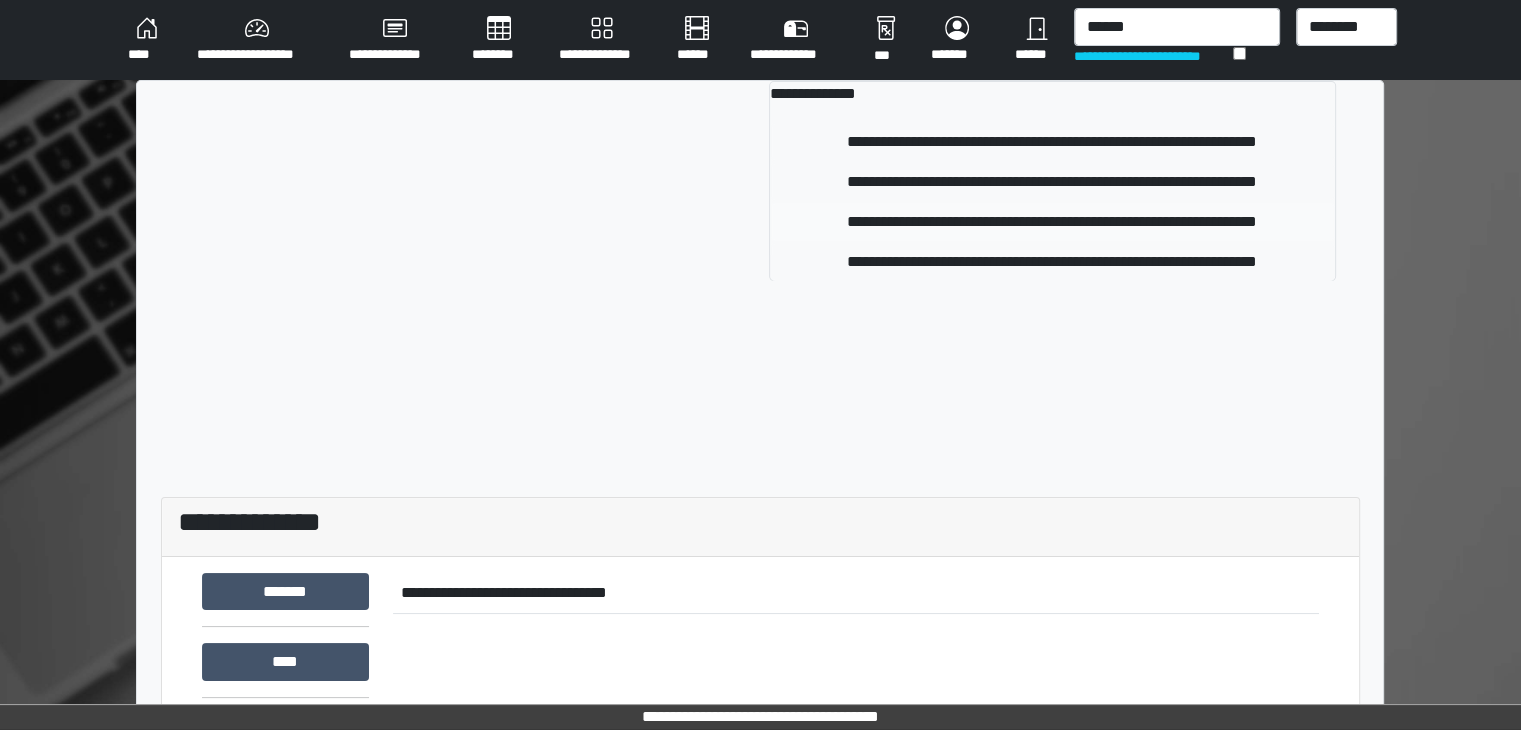 type 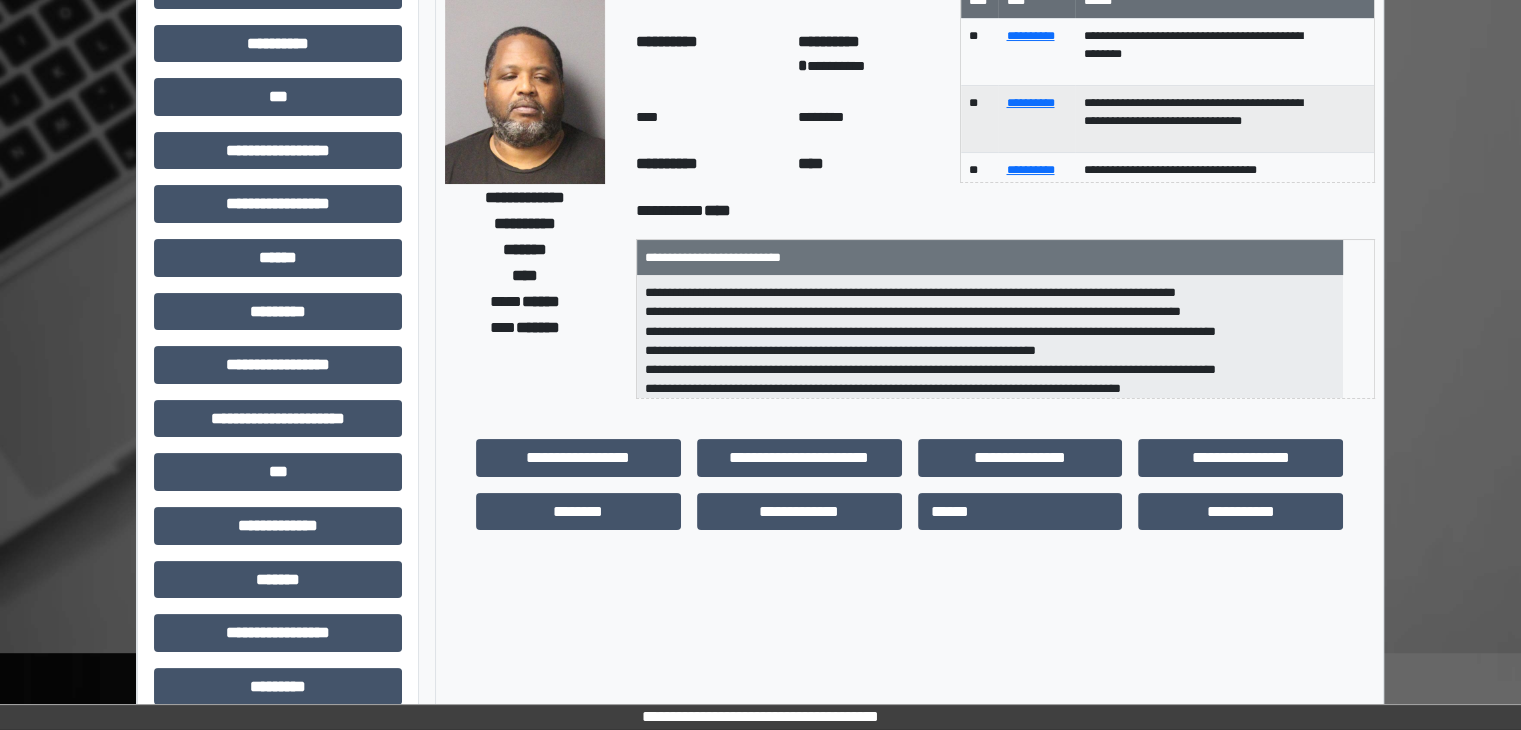 scroll, scrollTop: 200, scrollLeft: 0, axis: vertical 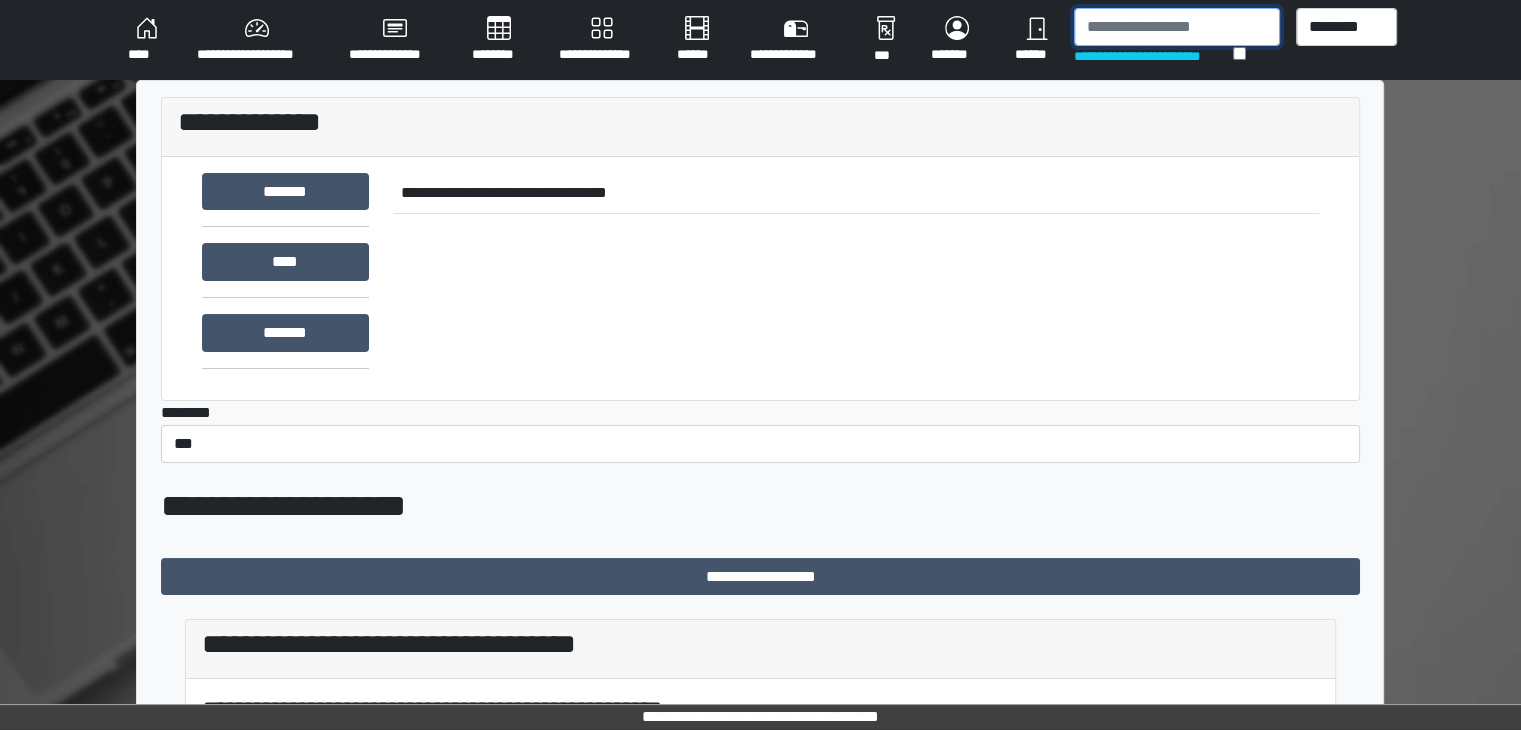 click at bounding box center (1177, 27) 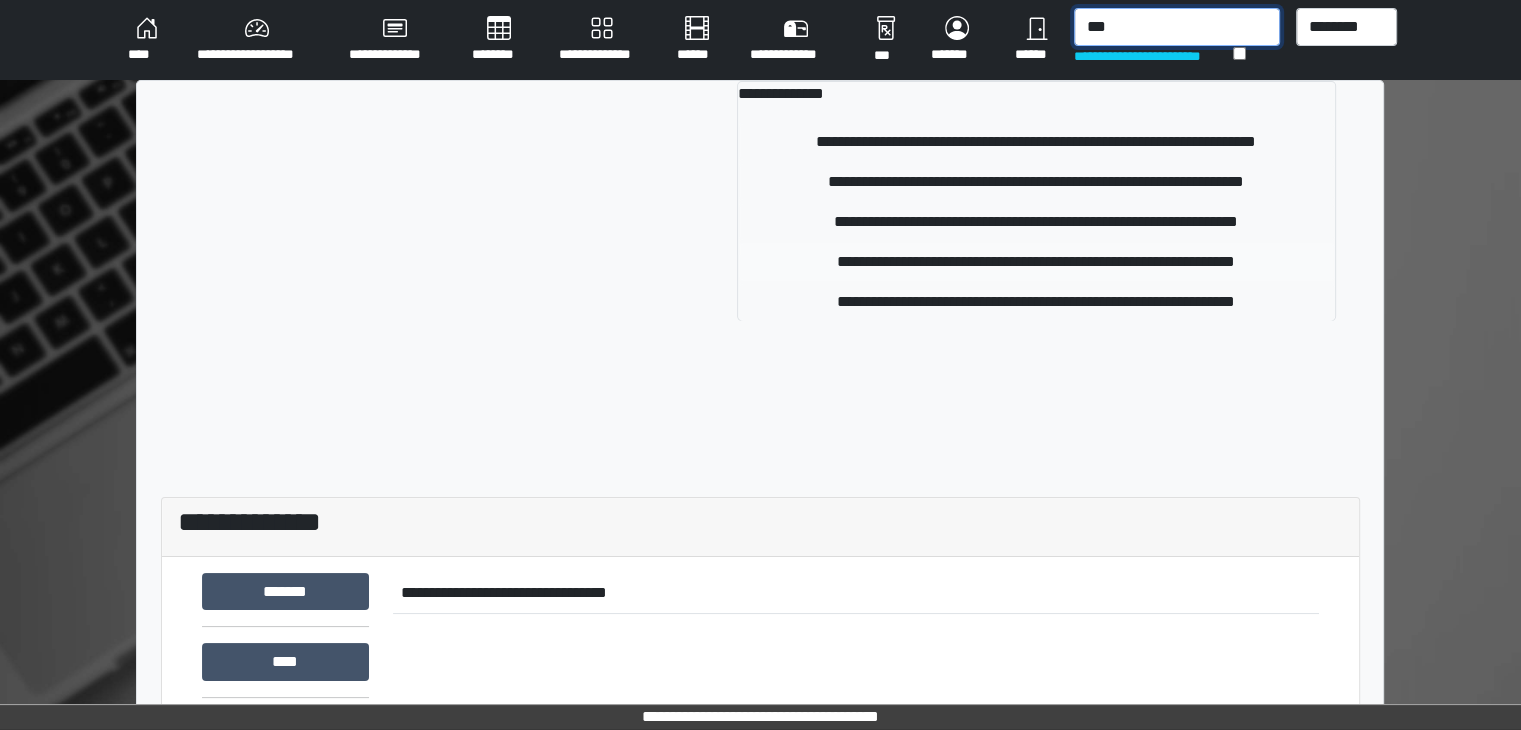 type on "***" 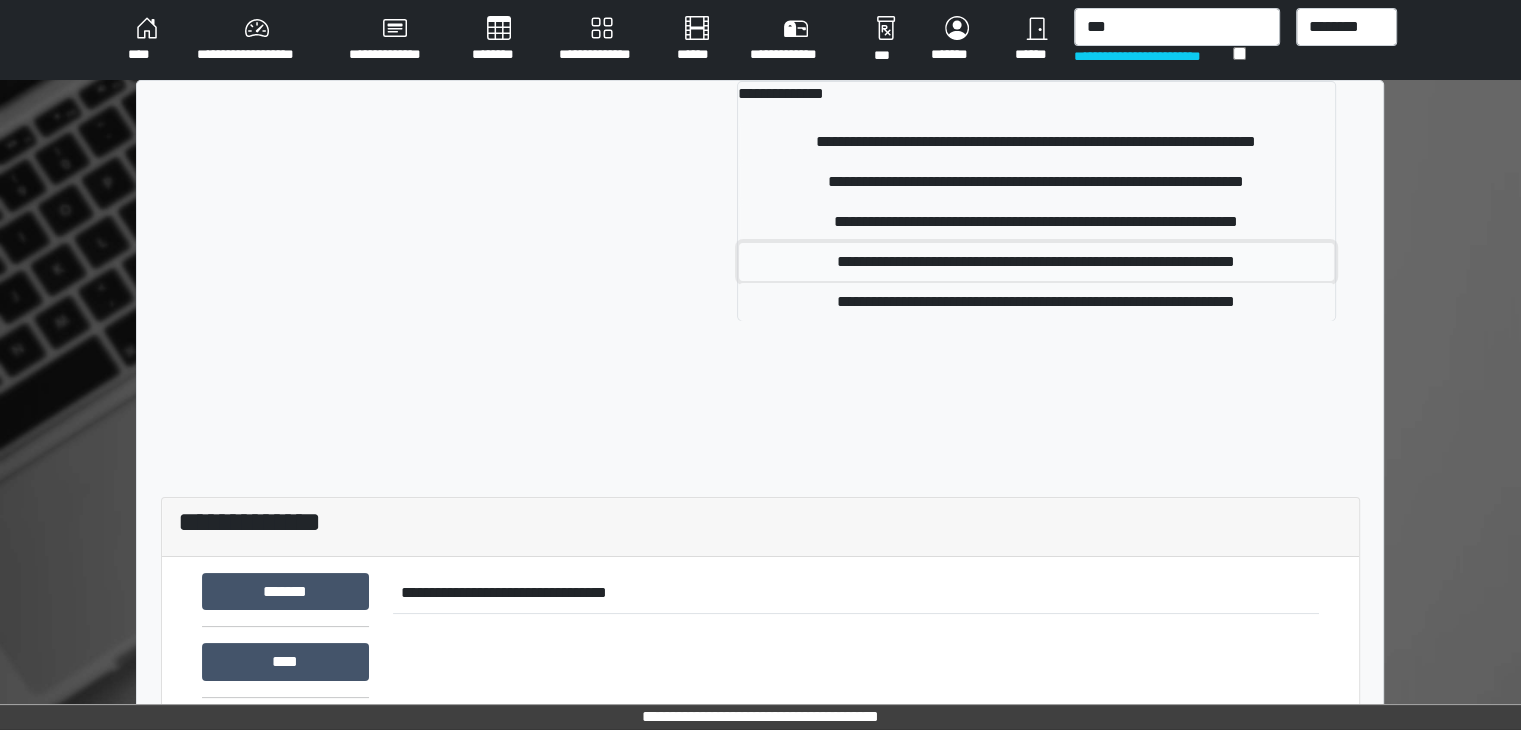 click on "**********" at bounding box center (1036, 262) 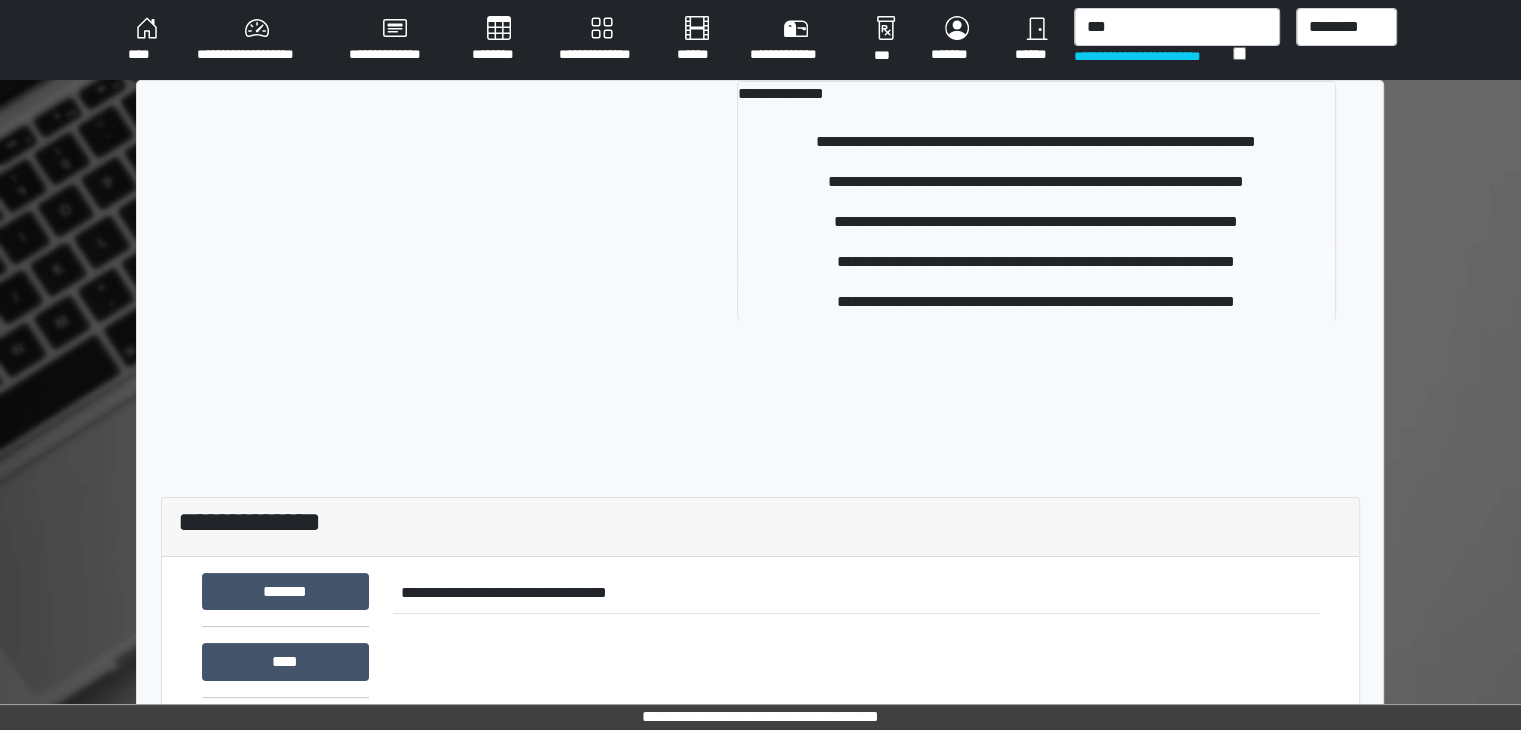type 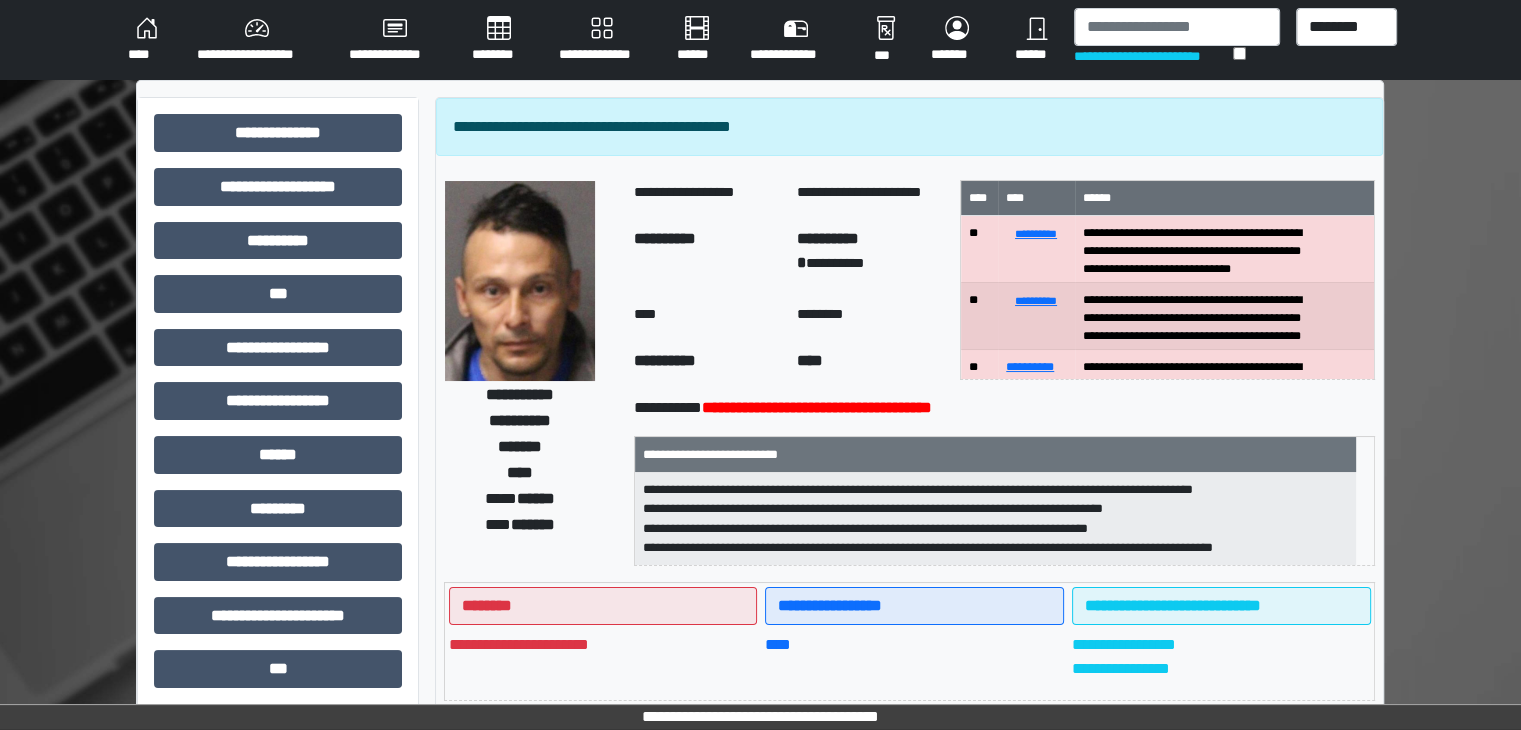 scroll, scrollTop: 400, scrollLeft: 0, axis: vertical 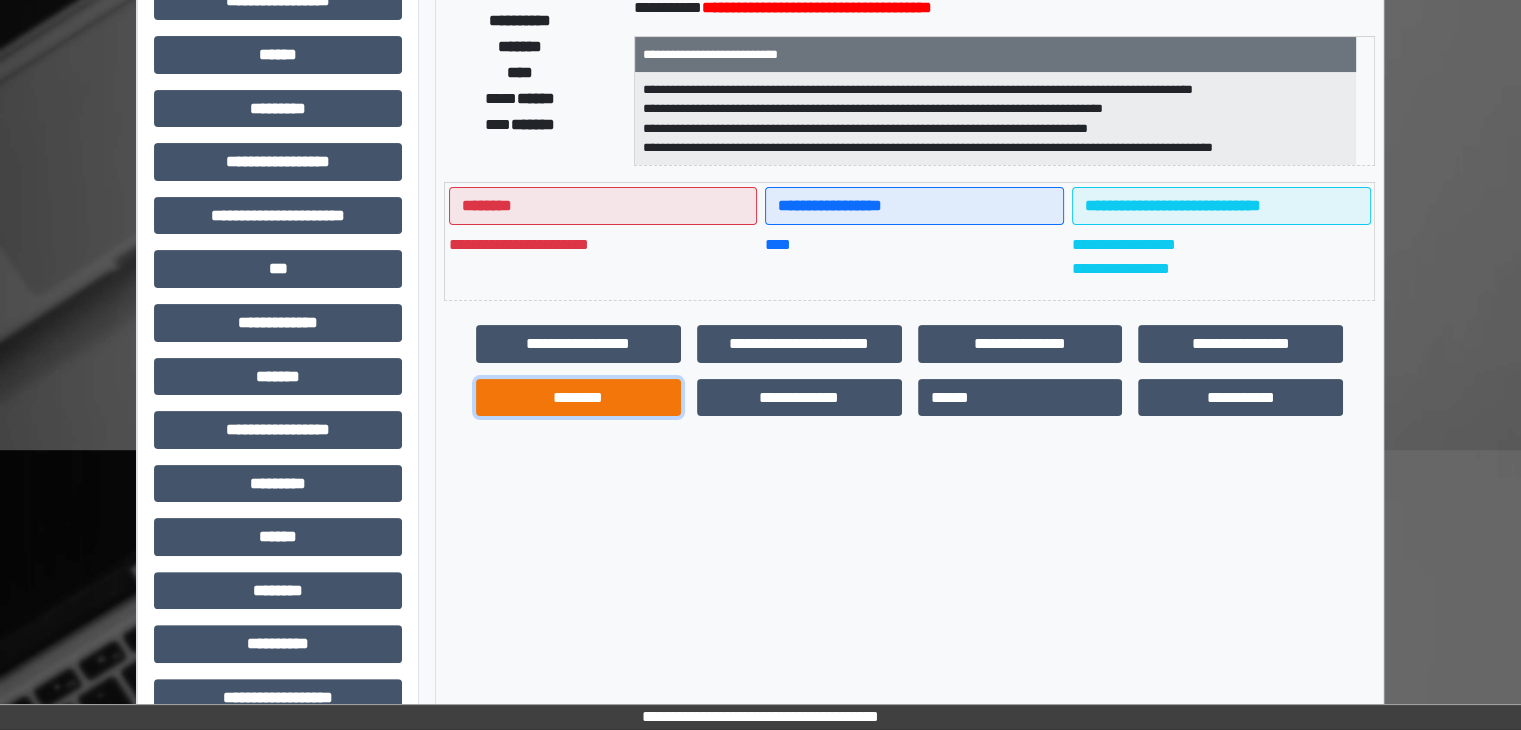 click on "********" at bounding box center (578, 398) 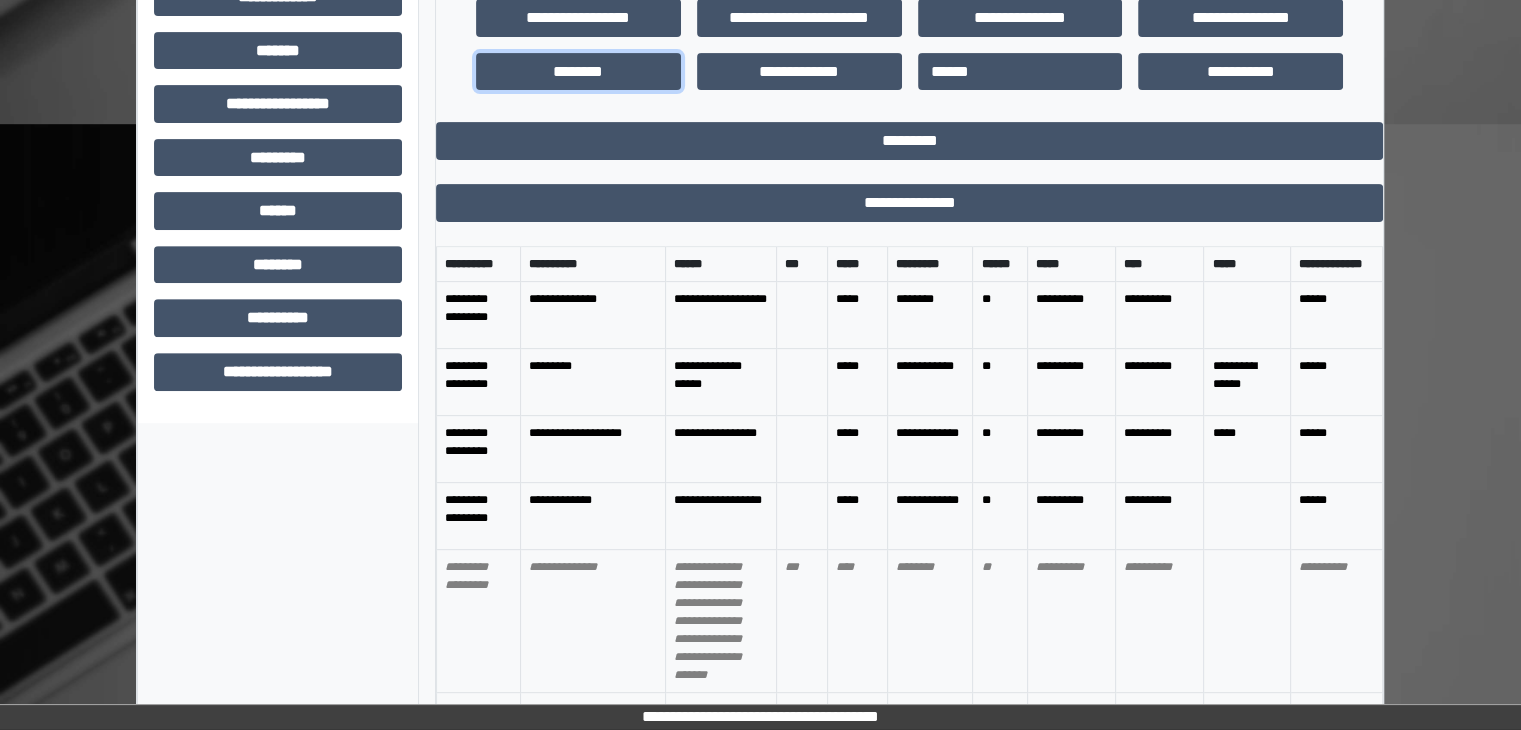 scroll, scrollTop: 739, scrollLeft: 0, axis: vertical 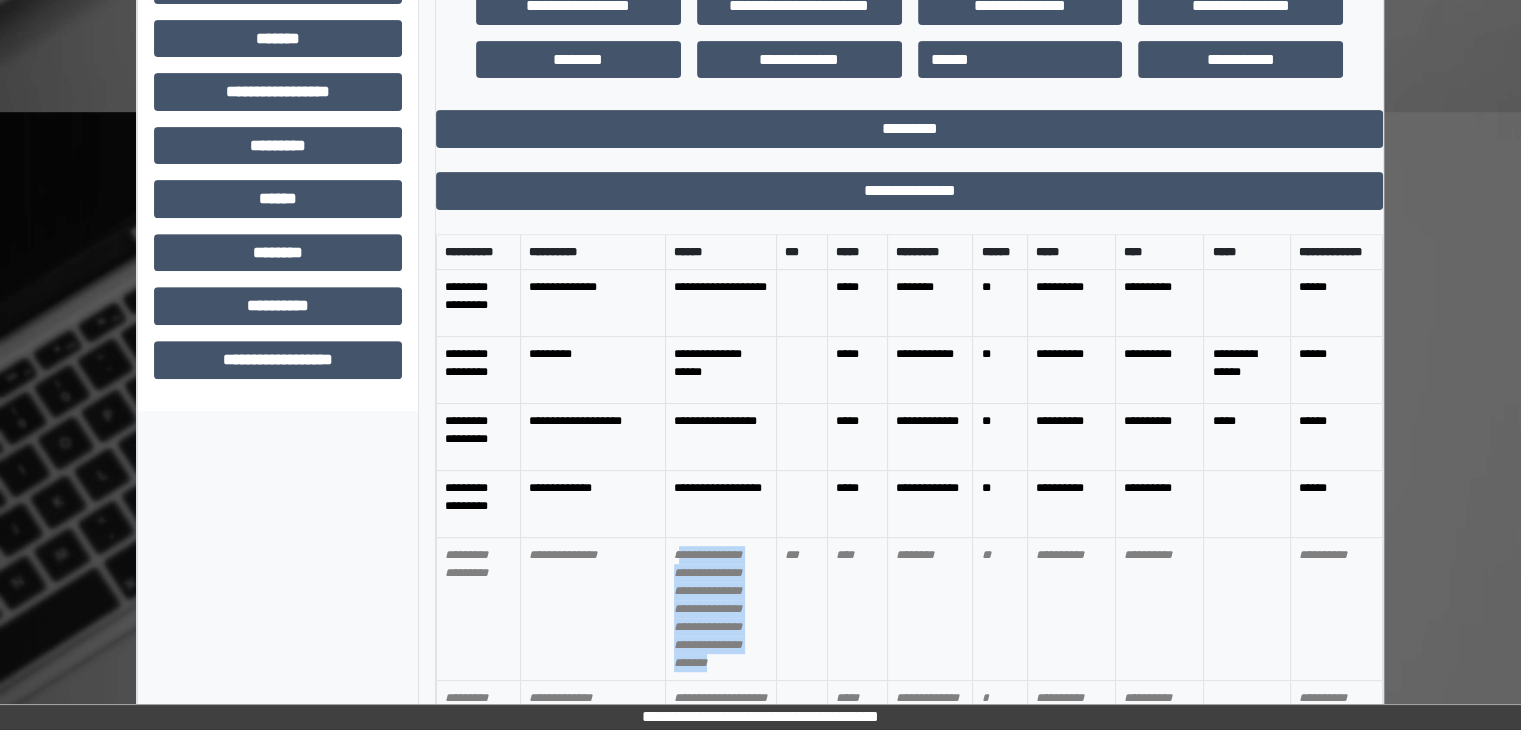 drag, startPoint x: 744, startPoint y: 660, endPoint x: 675, endPoint y: 569, distance: 114.20158 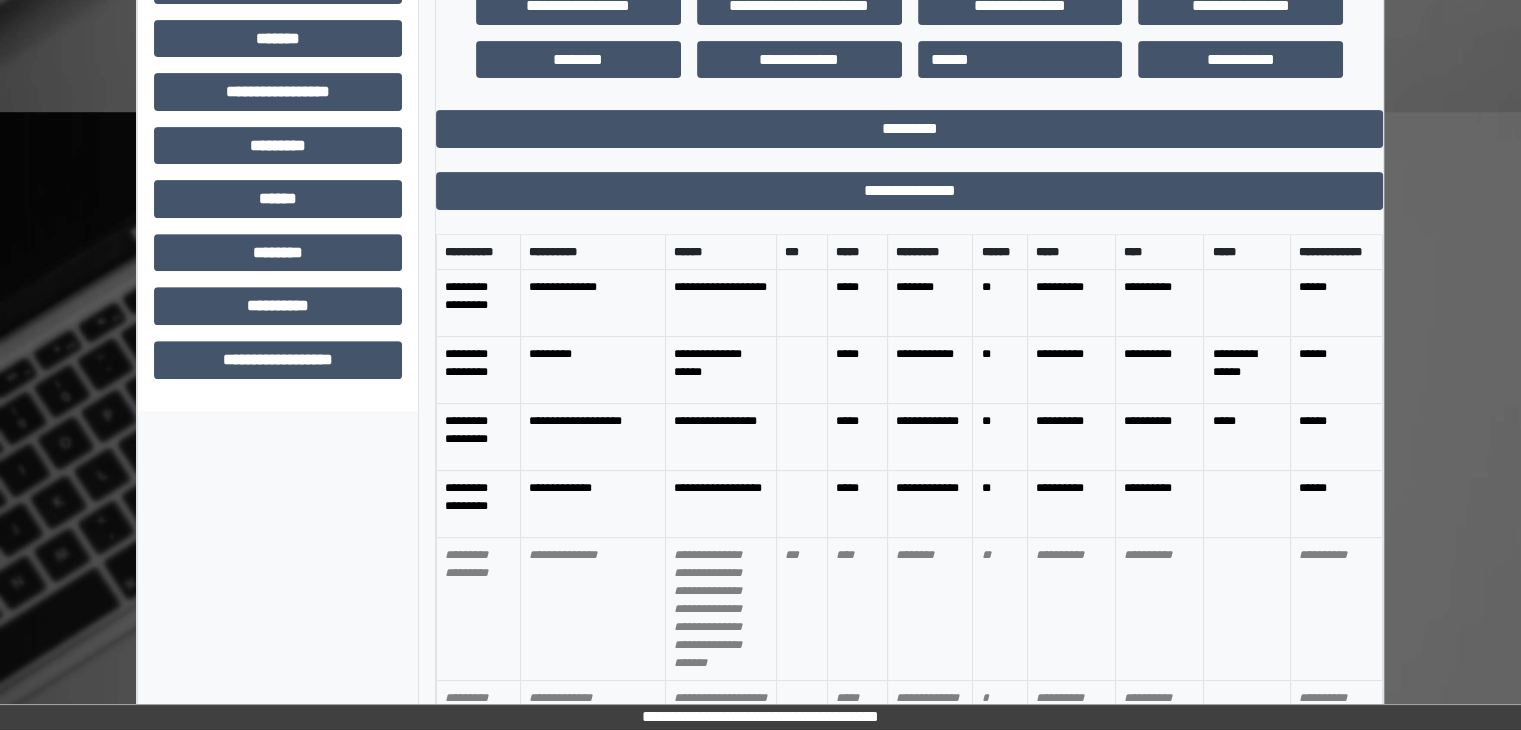 click on "**********" at bounding box center (721, 608) 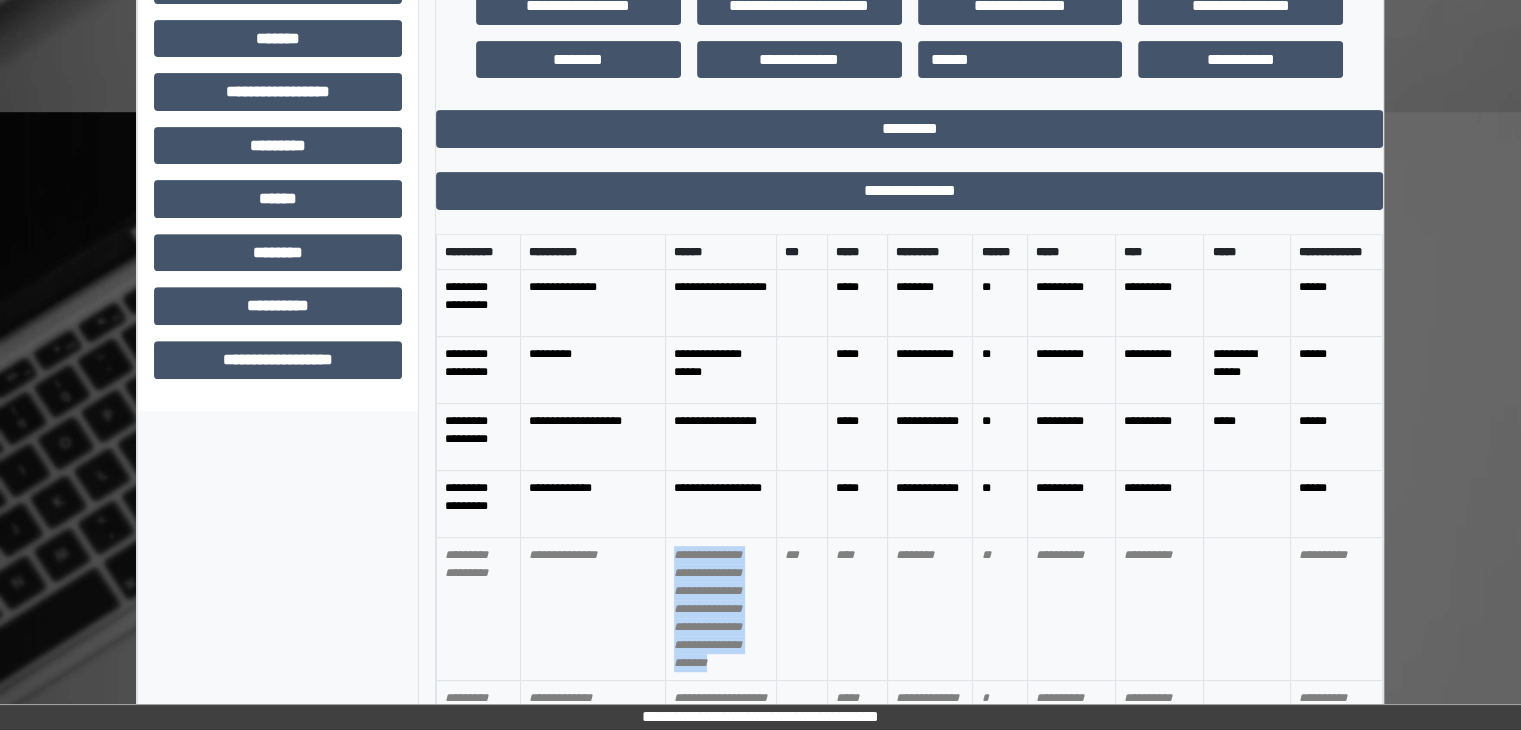 drag, startPoint x: 672, startPoint y: 572, endPoint x: 730, endPoint y: 646, distance: 94.02127 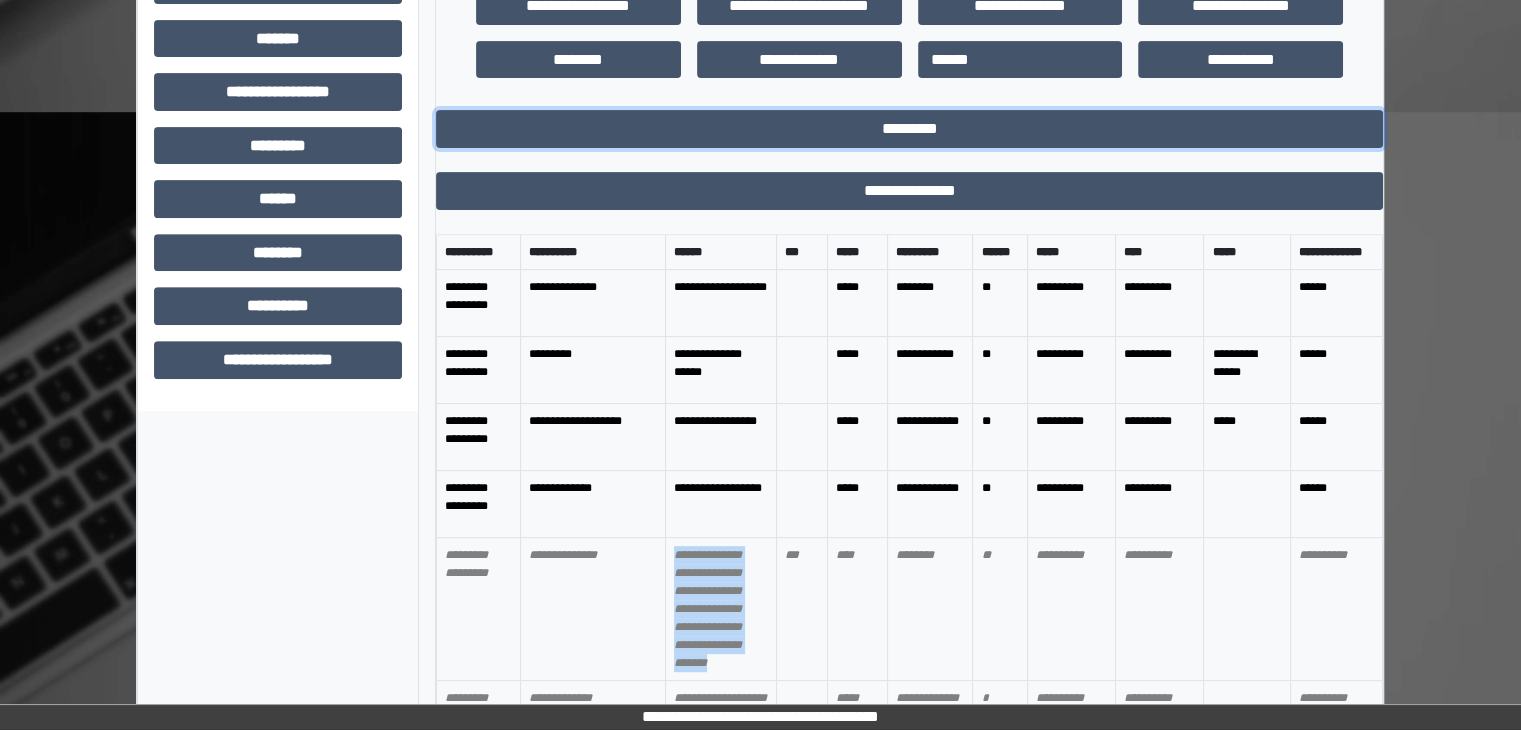 click on "*********" at bounding box center [909, 129] 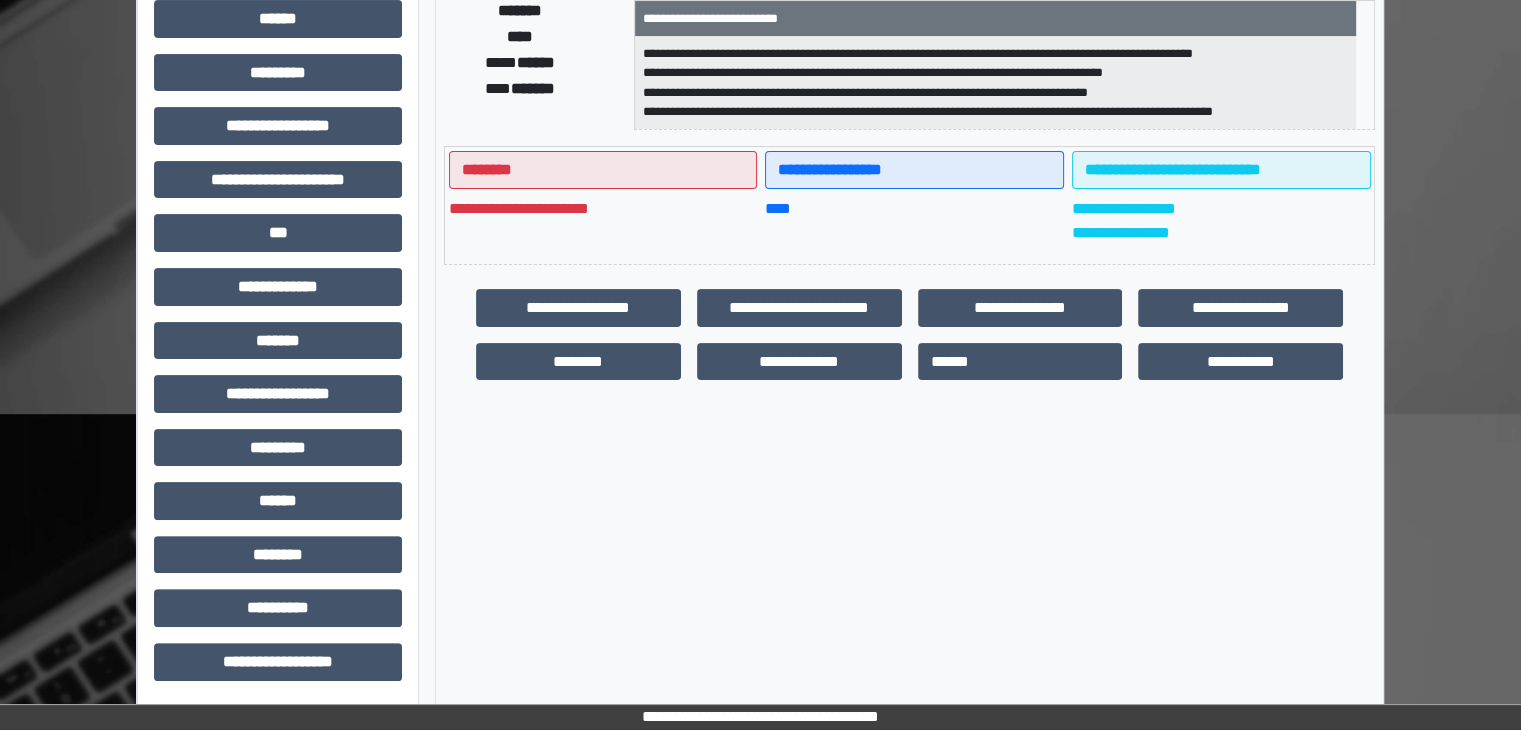 scroll, scrollTop: 436, scrollLeft: 0, axis: vertical 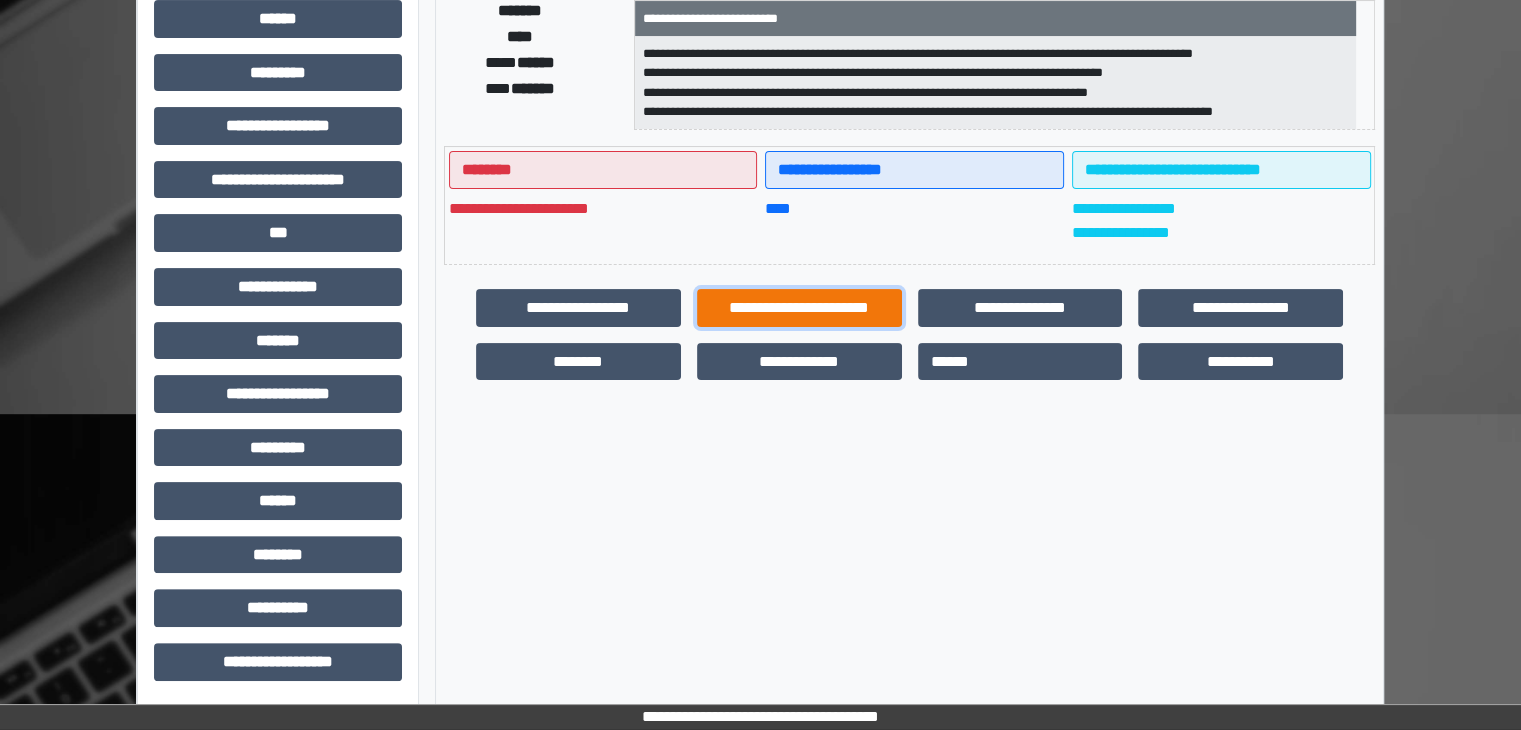 click on "**********" at bounding box center [799, 308] 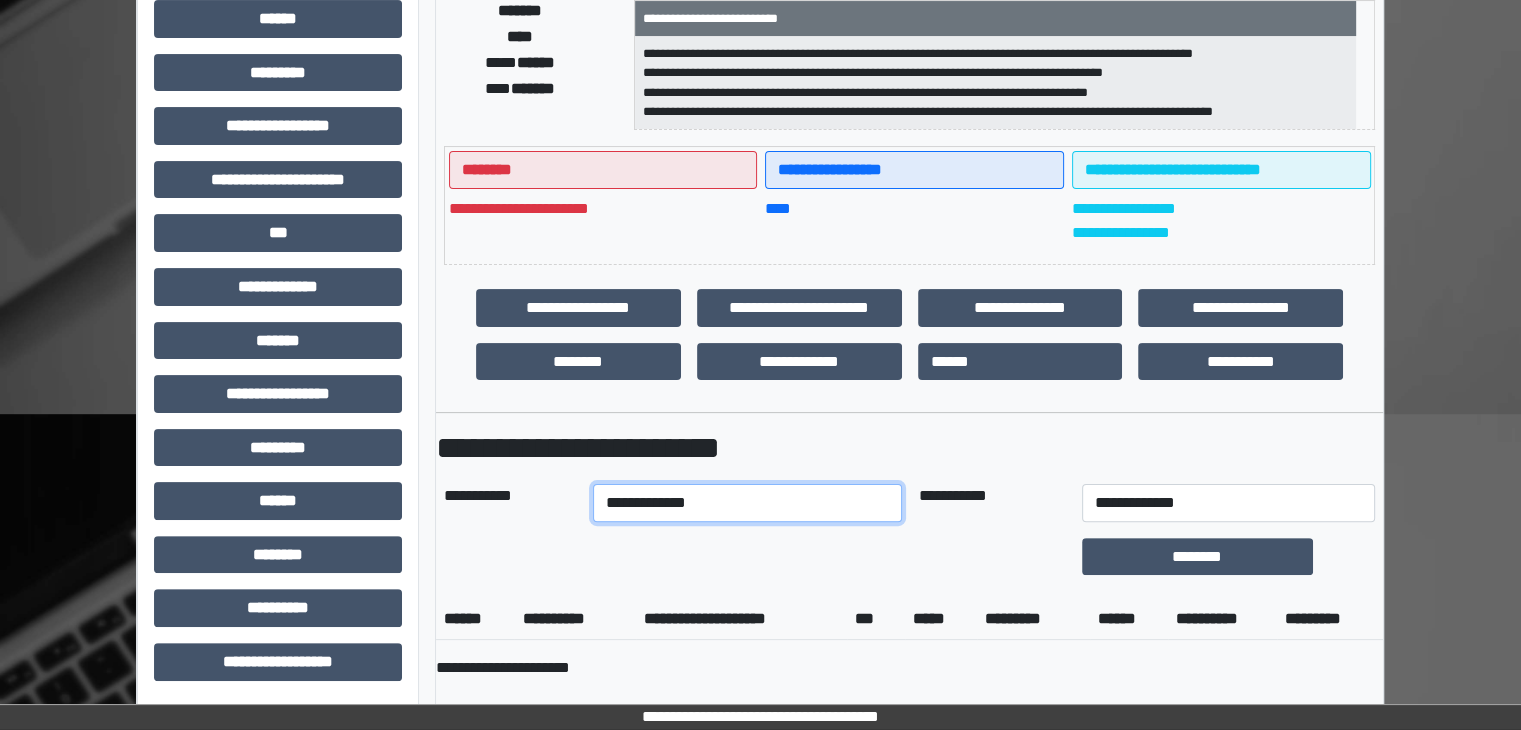 click on "**********" at bounding box center [748, 503] 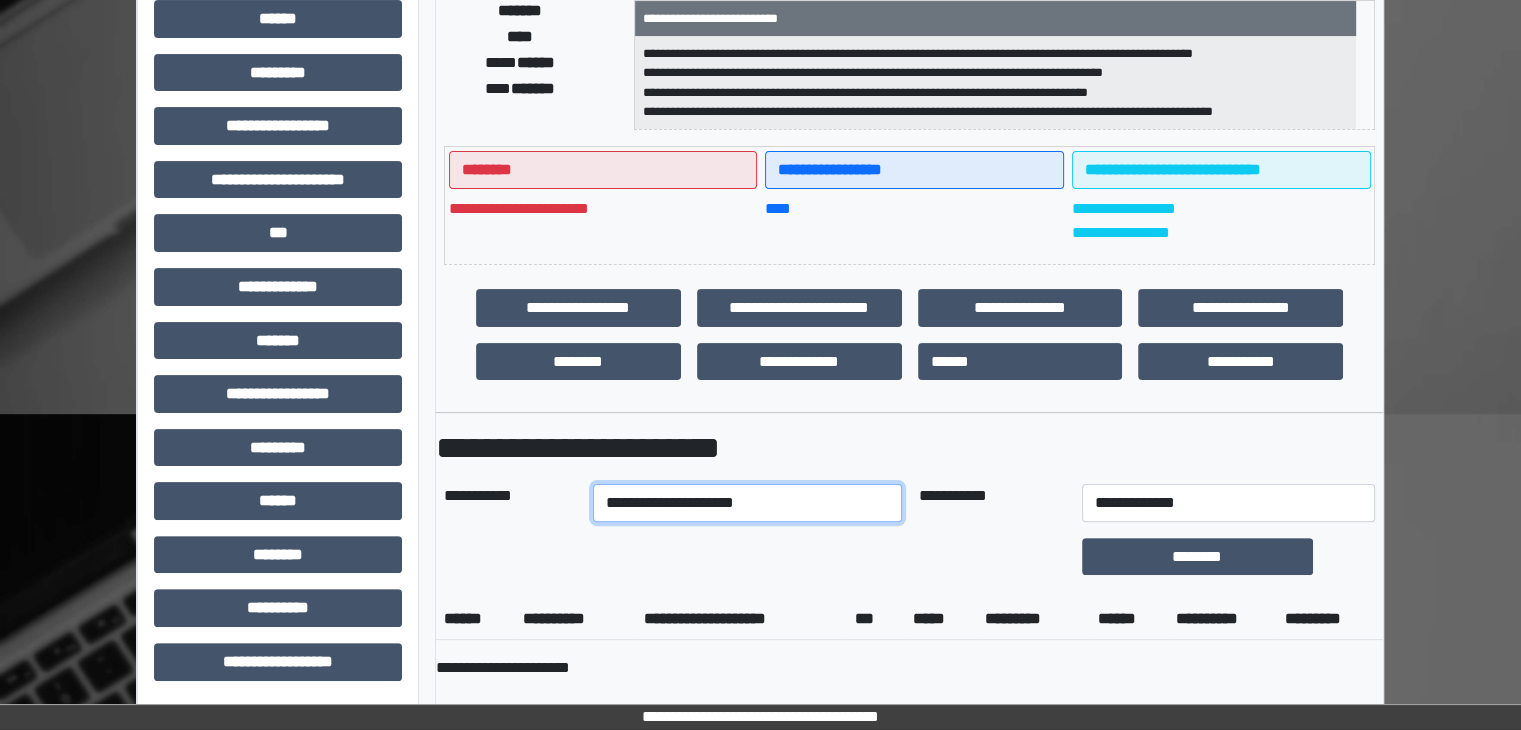 click on "**********" at bounding box center [748, 503] 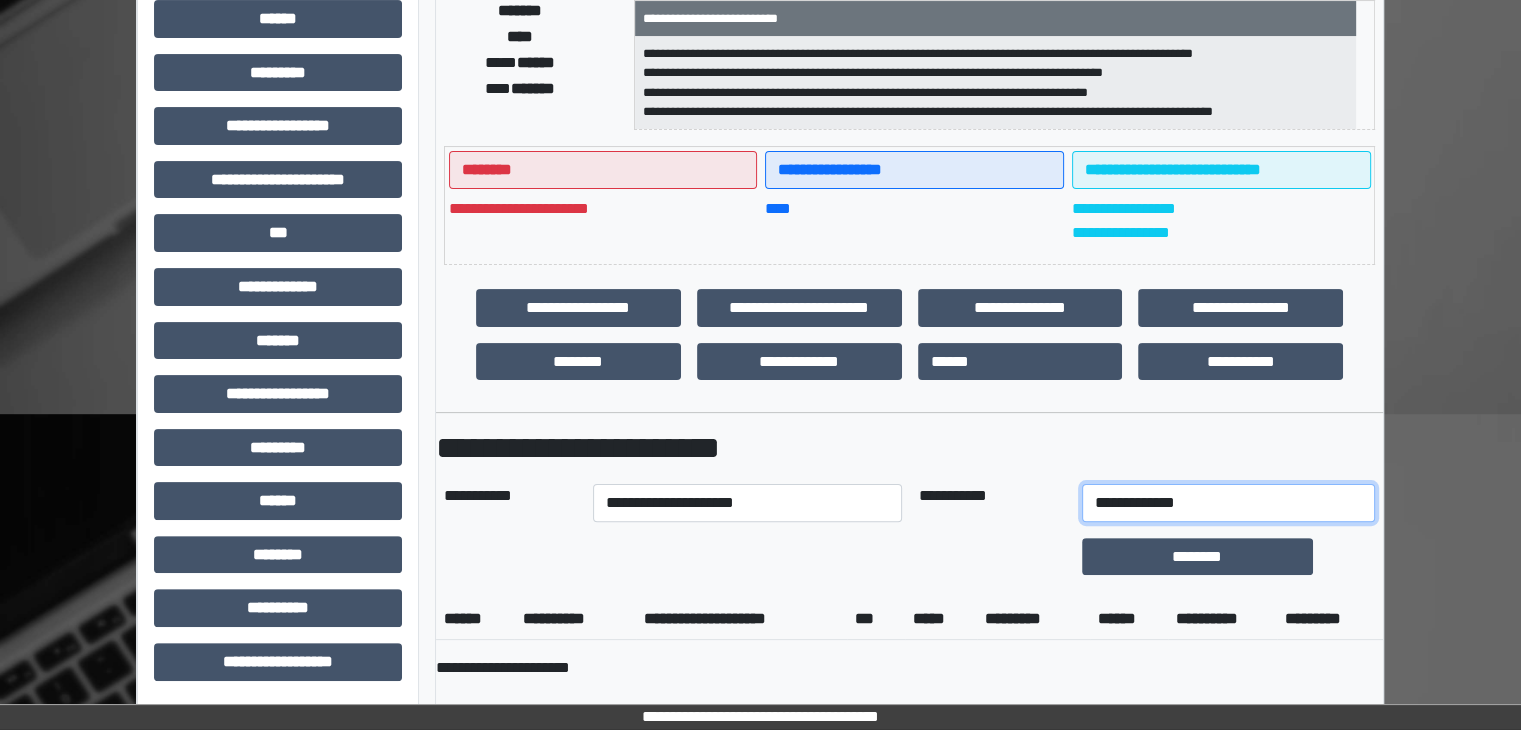click on "**********" at bounding box center (1229, 503) 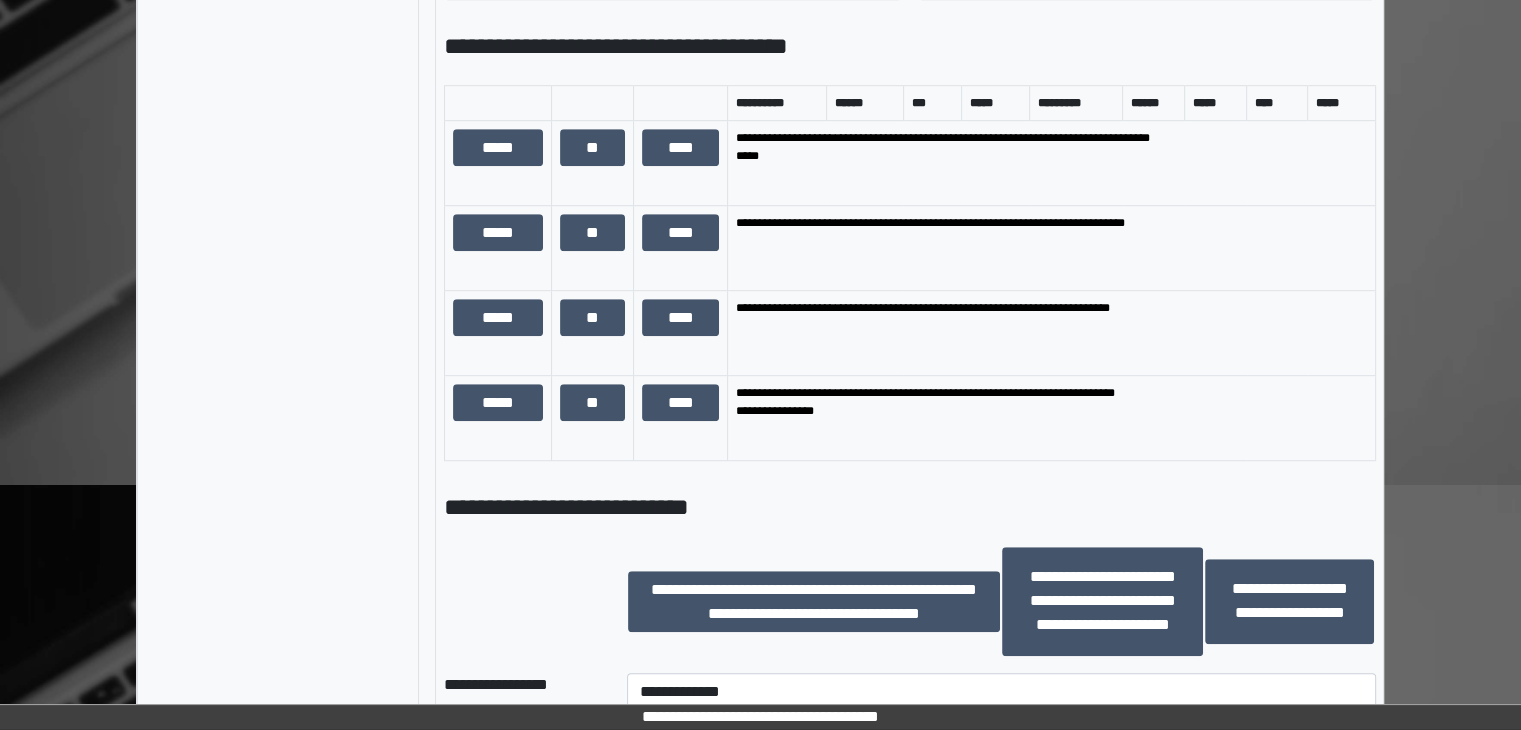 scroll, scrollTop: 1736, scrollLeft: 0, axis: vertical 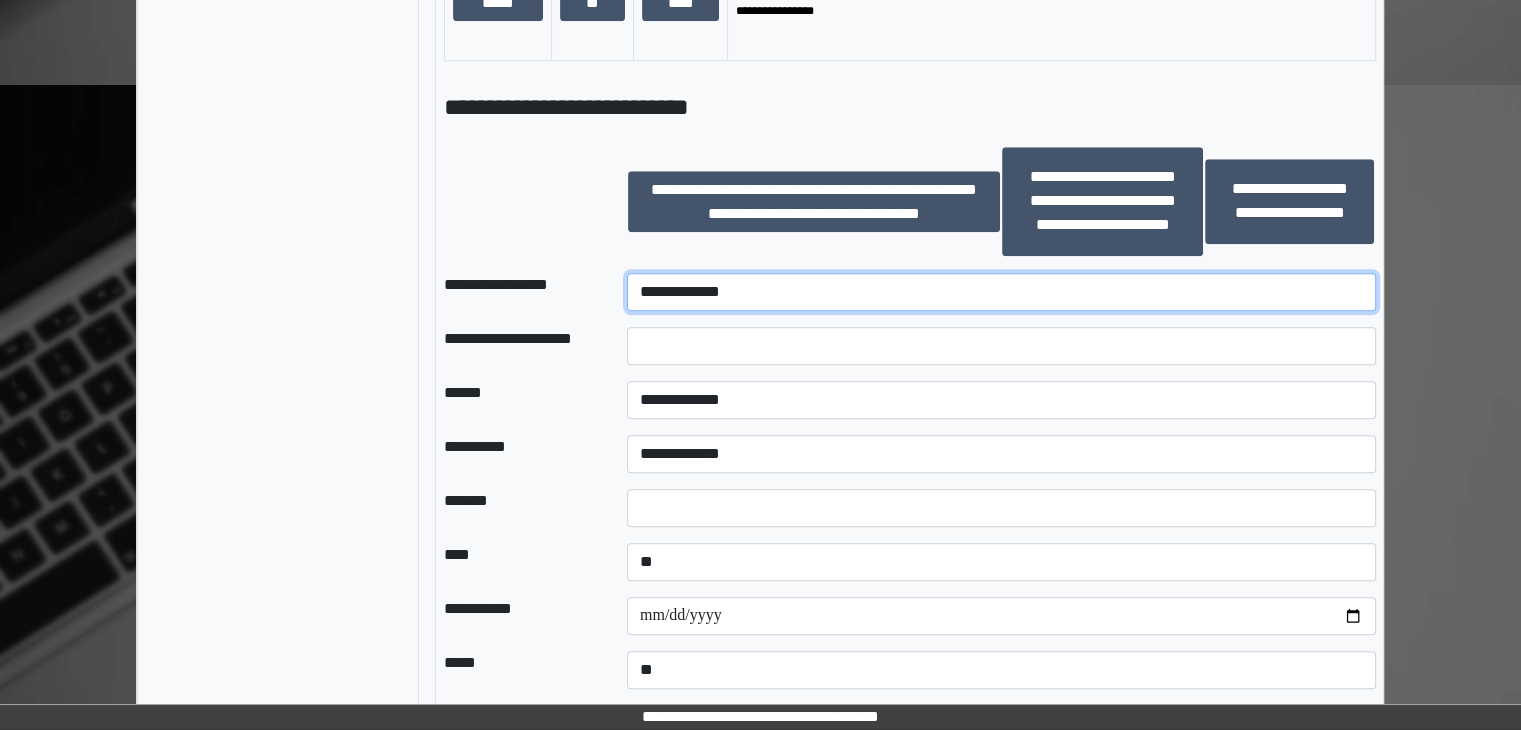click on "**********" at bounding box center (1001, 292) 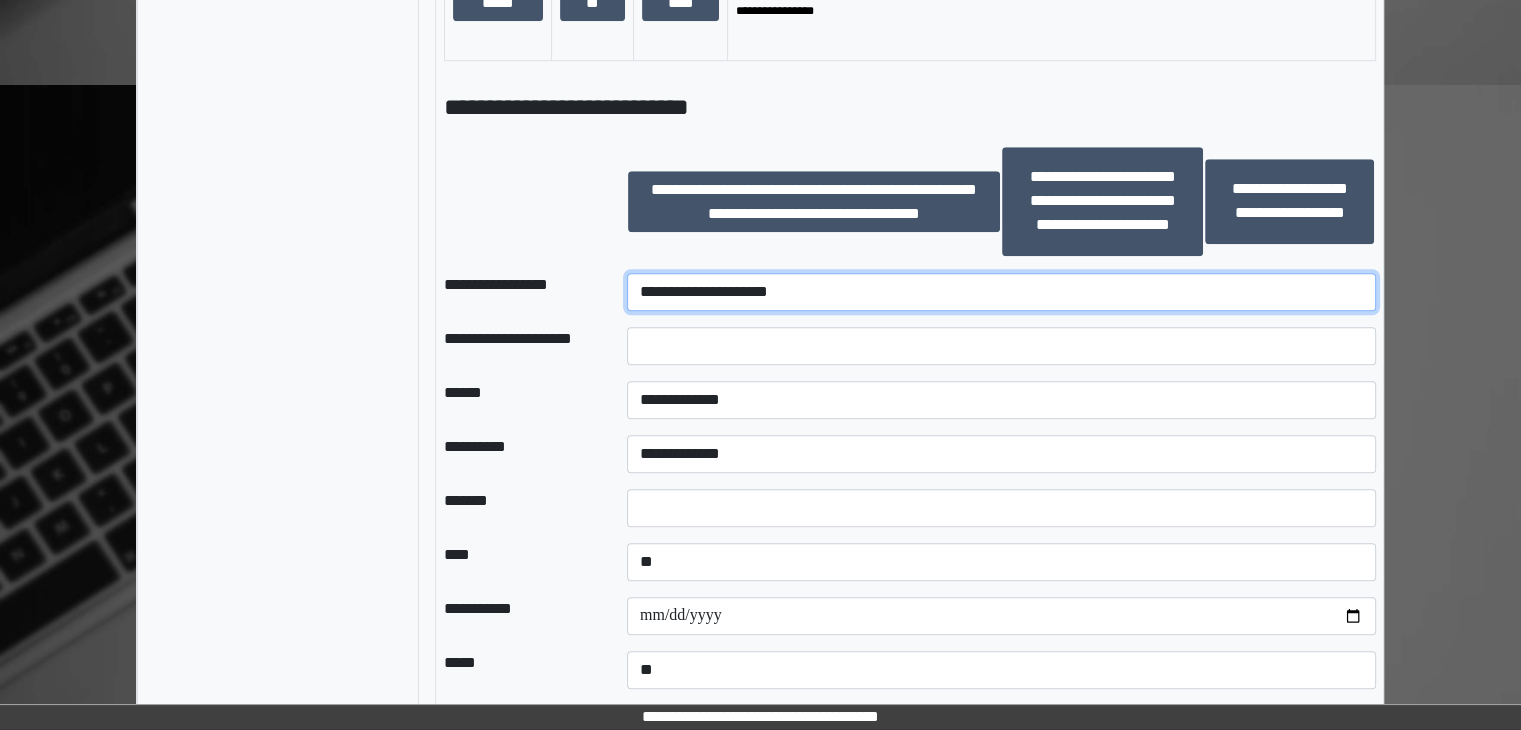 click on "**********" at bounding box center (1001, 292) 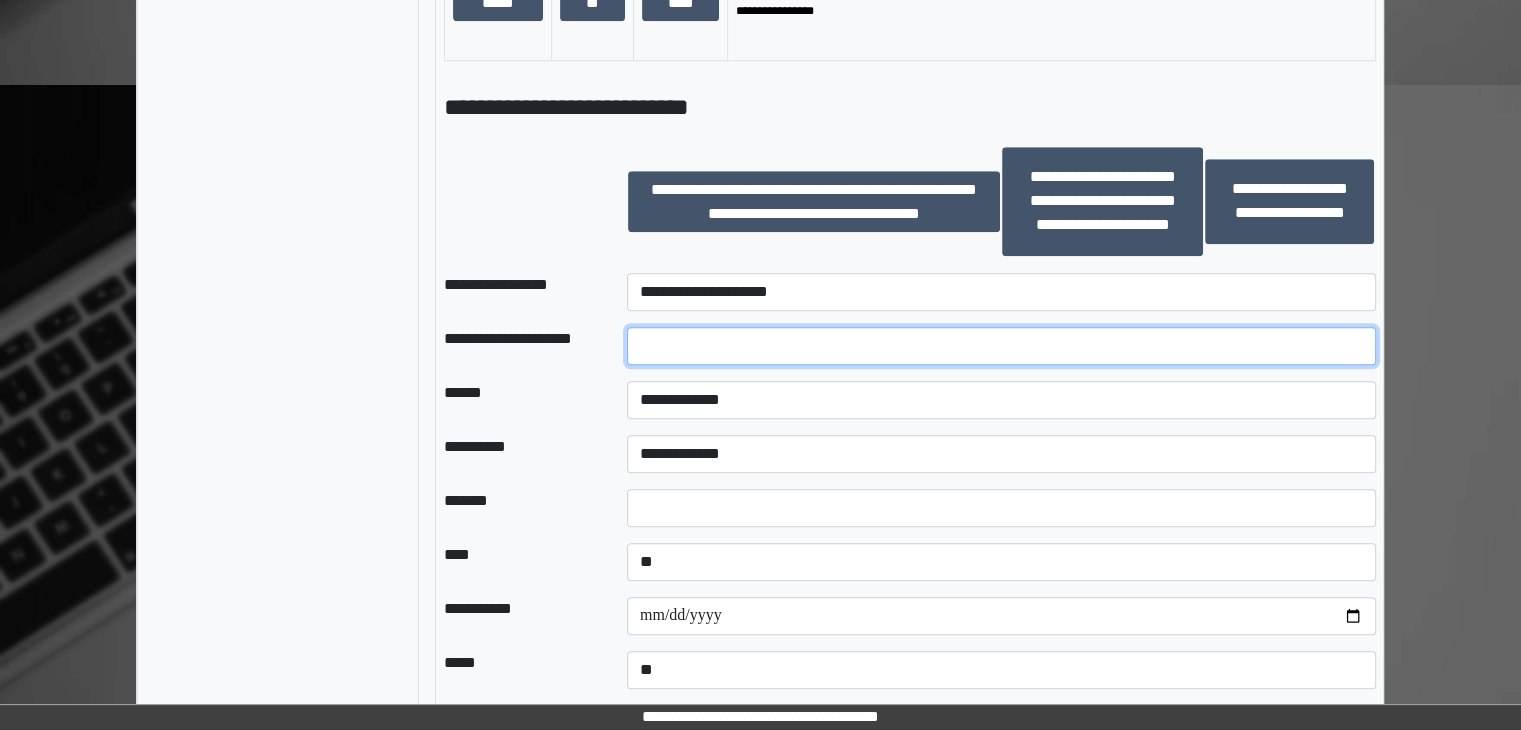 click at bounding box center (1001, 346) 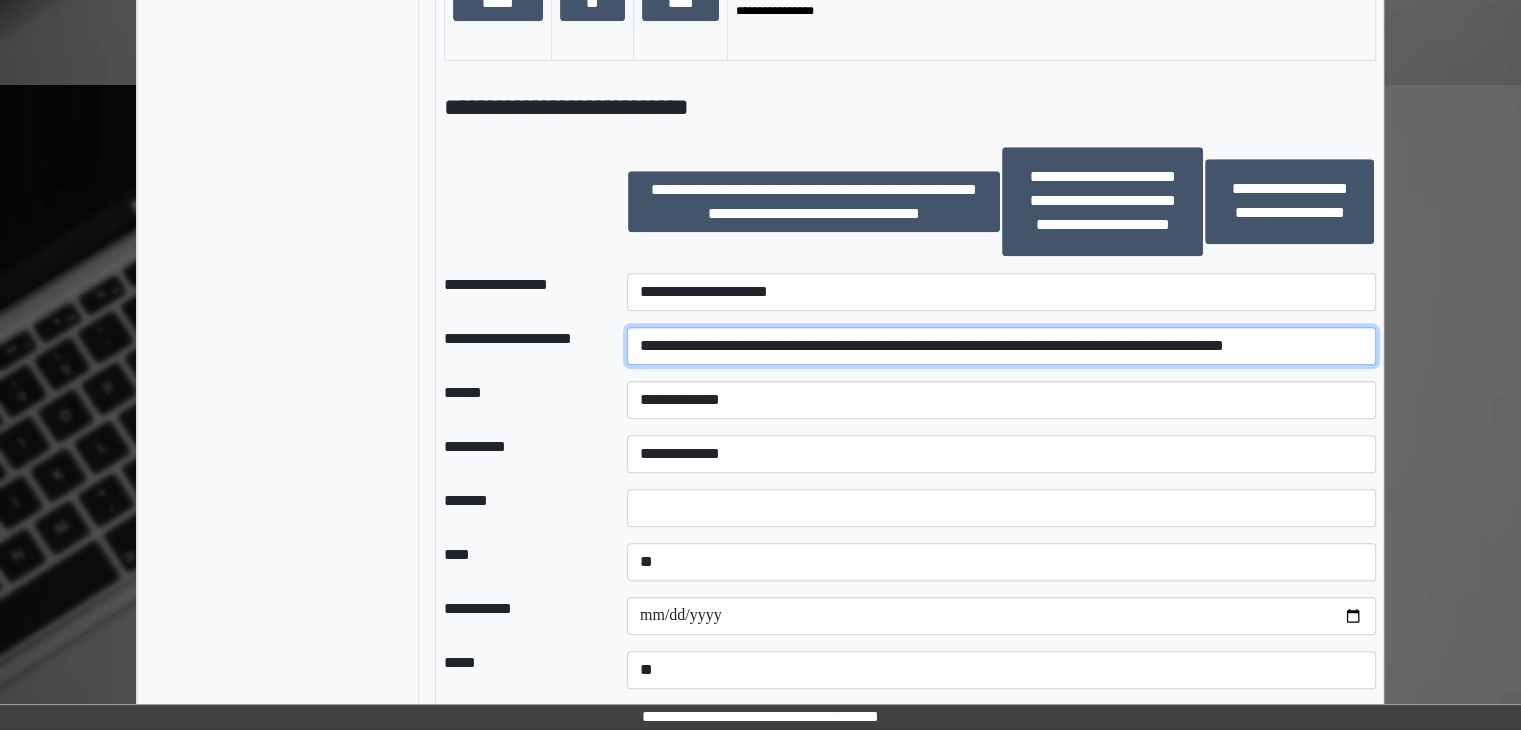 click on "**********" at bounding box center [1001, 346] 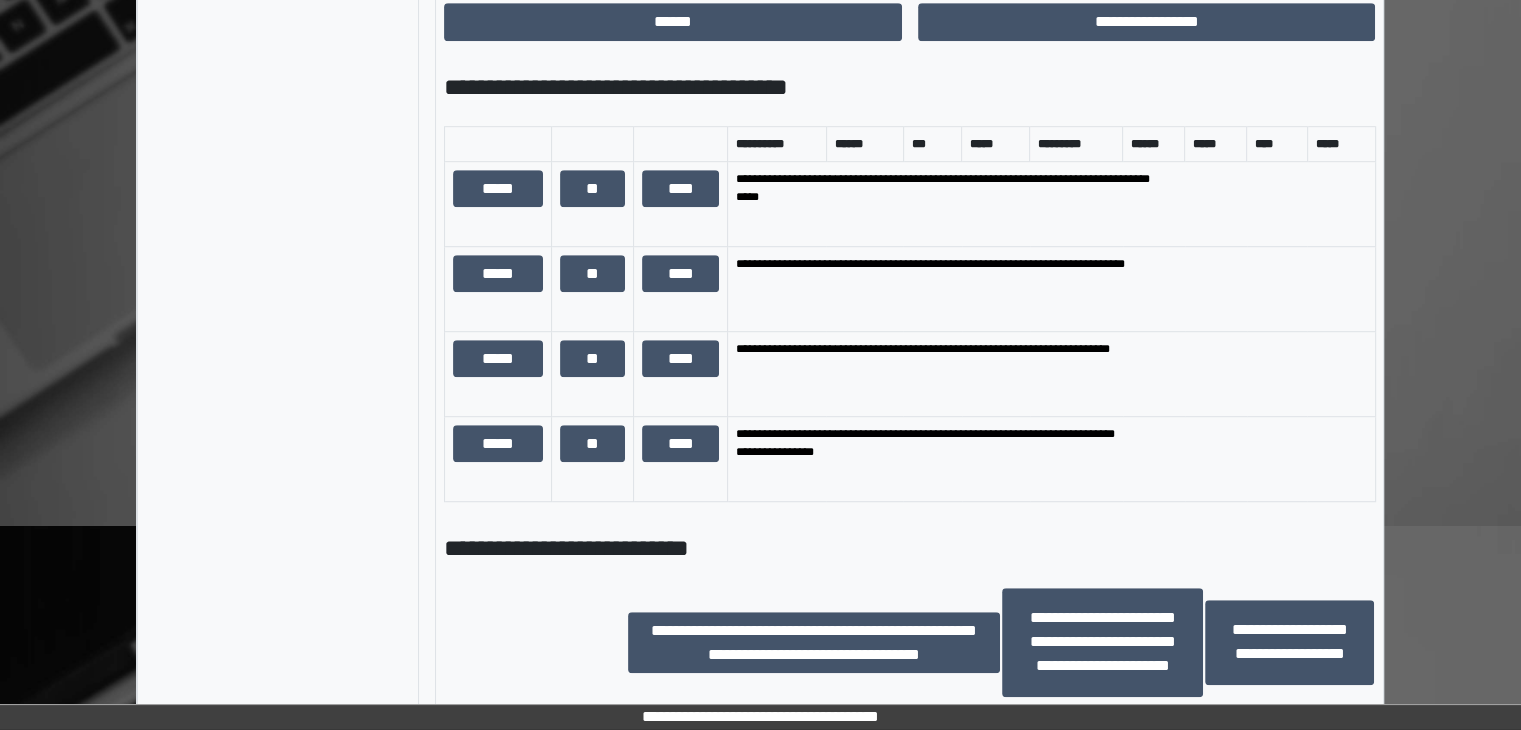scroll, scrollTop: 1136, scrollLeft: 0, axis: vertical 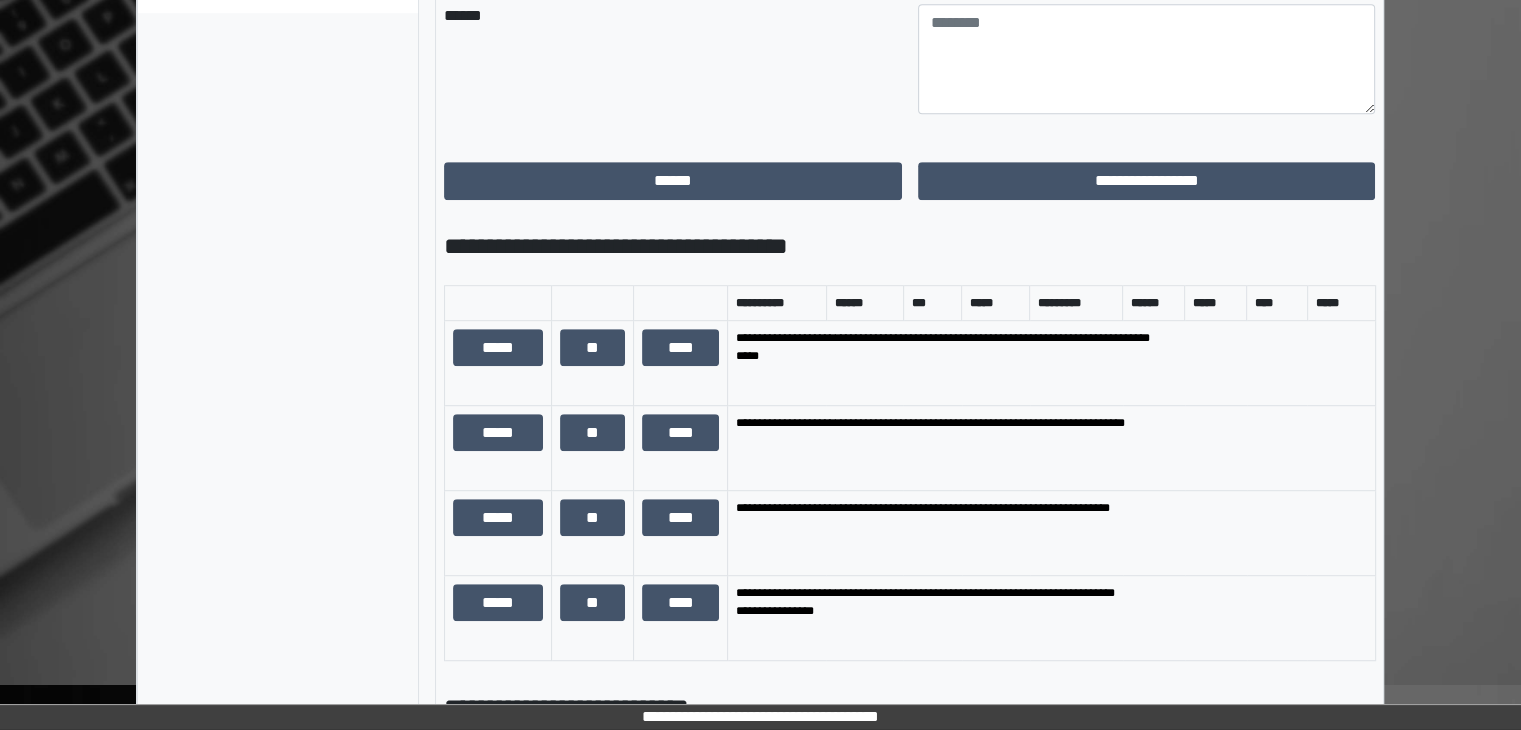type on "**********" 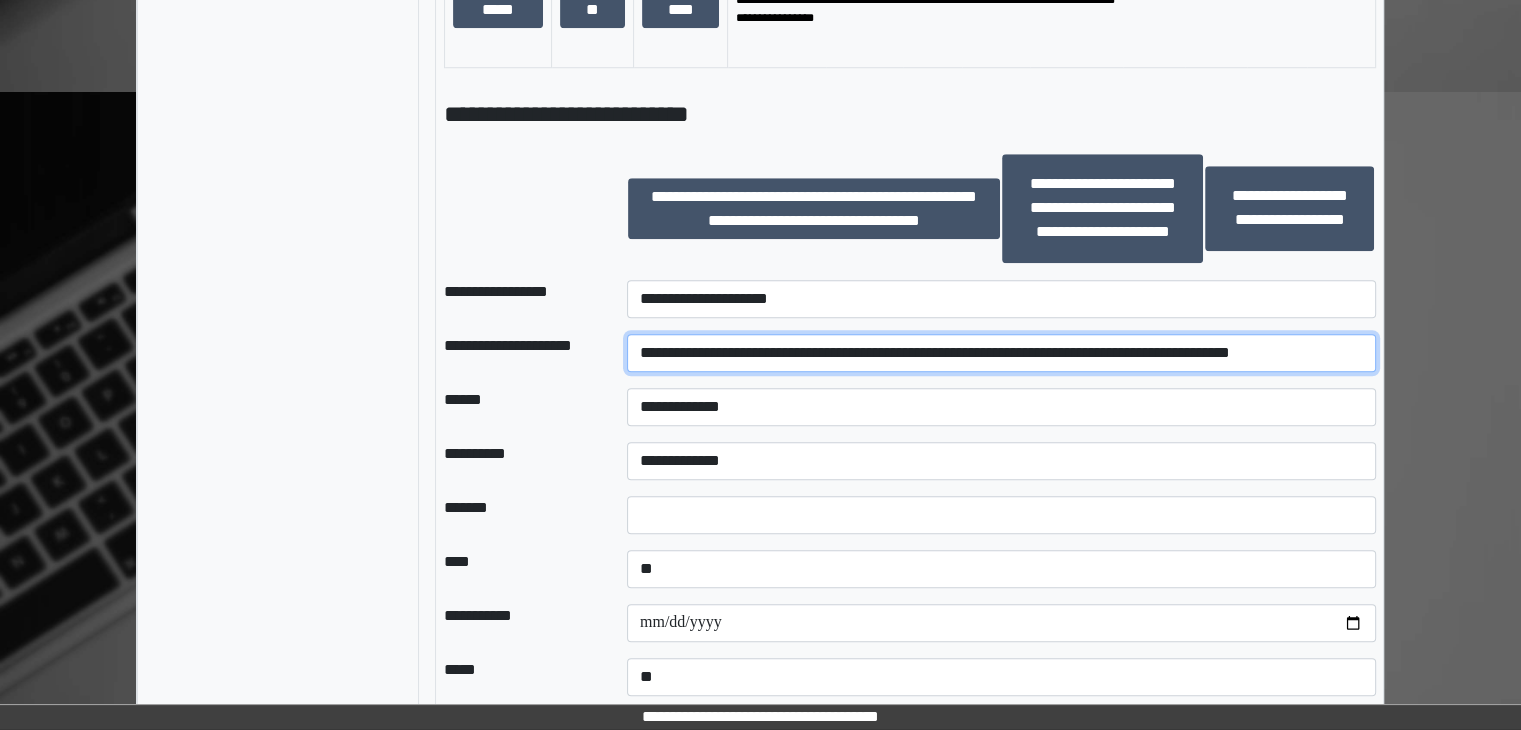 scroll, scrollTop: 1736, scrollLeft: 0, axis: vertical 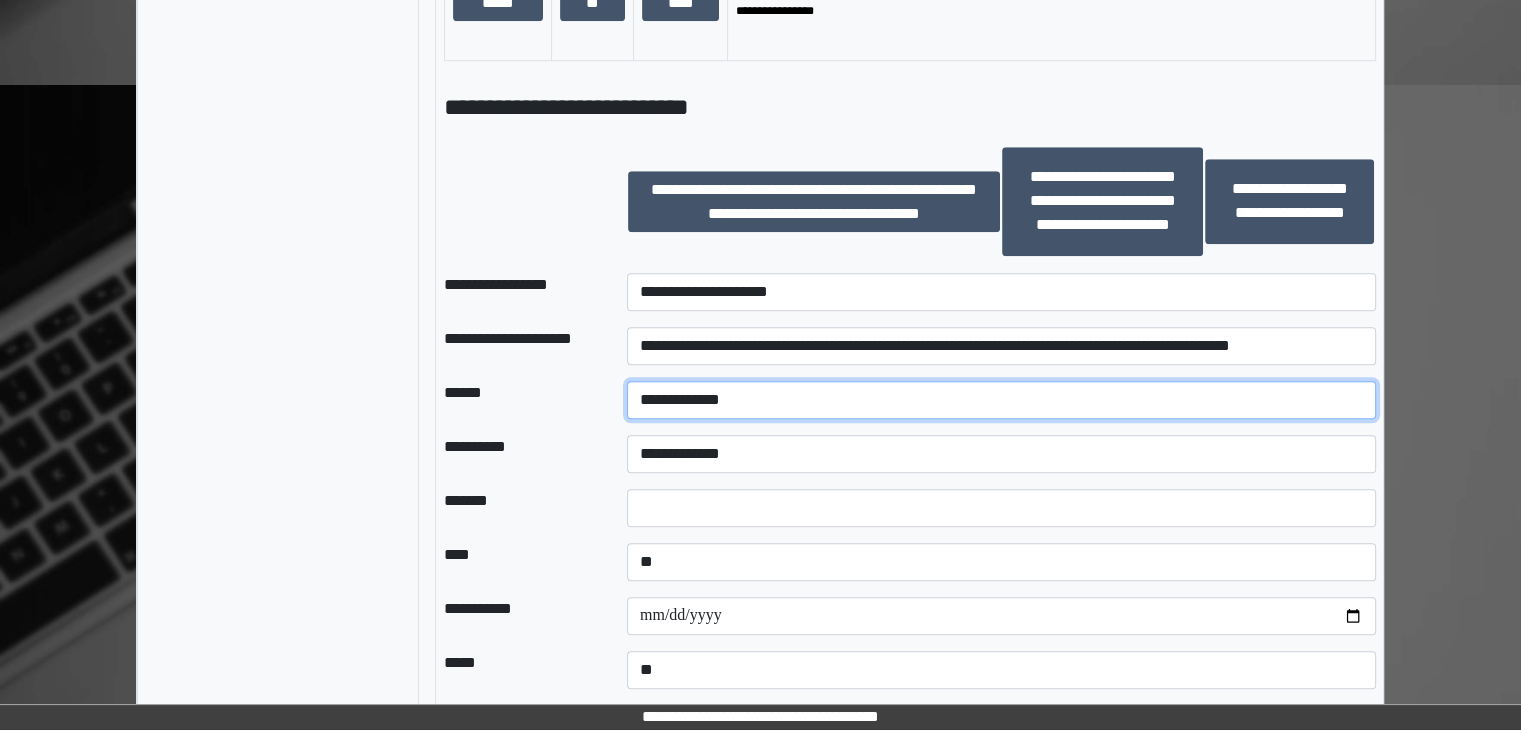 click on "**********" at bounding box center [1001, 400] 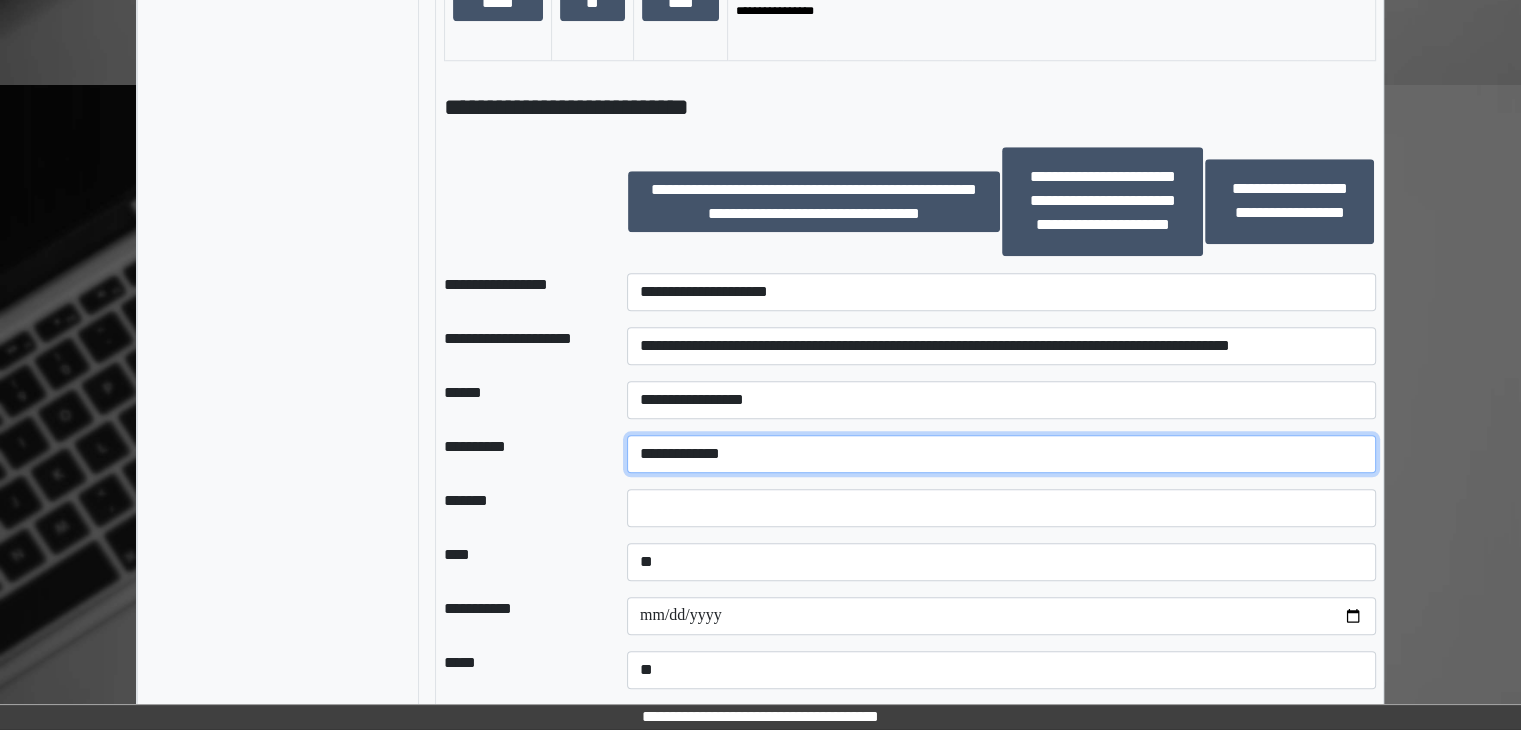 click on "**********" at bounding box center (1001, 454) 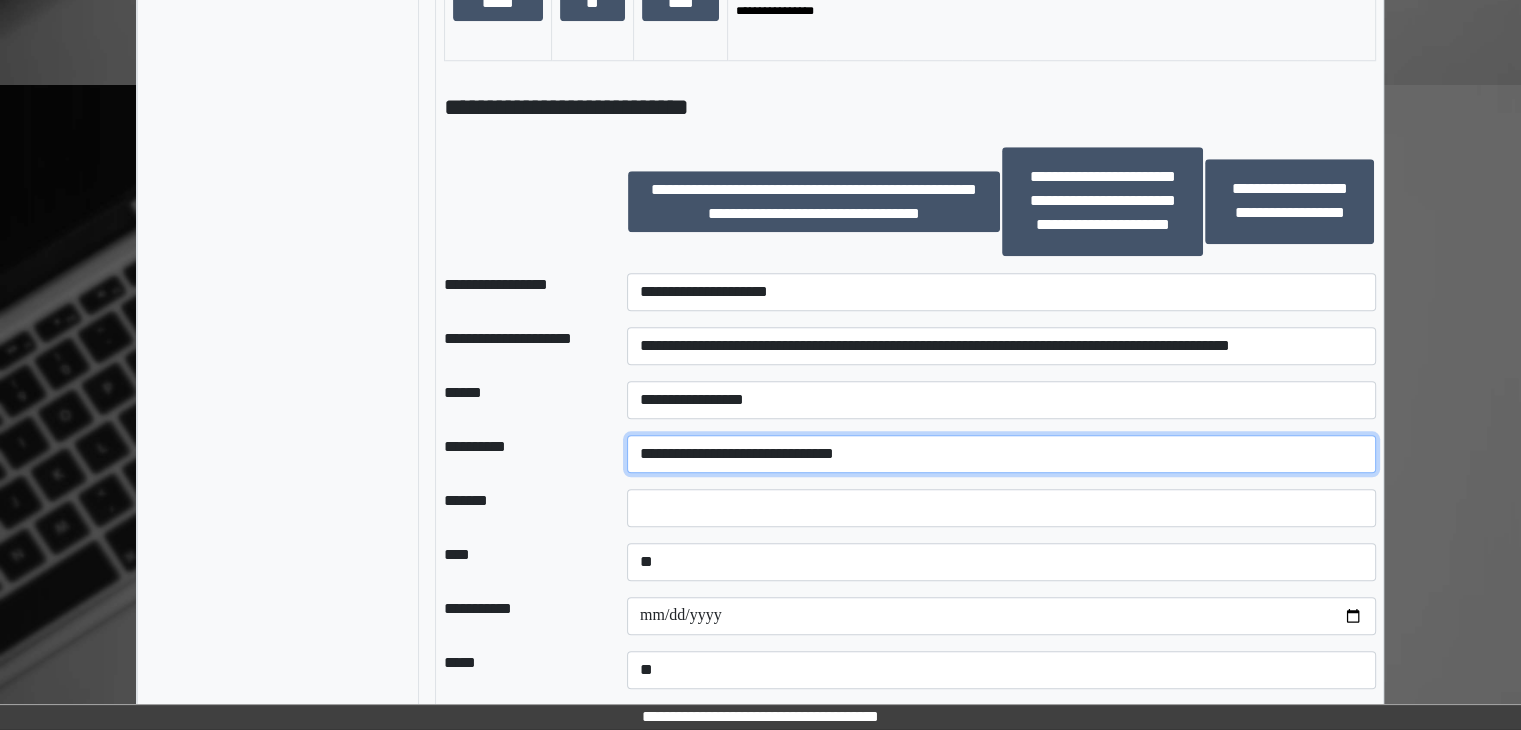 click on "**********" at bounding box center (1001, 454) 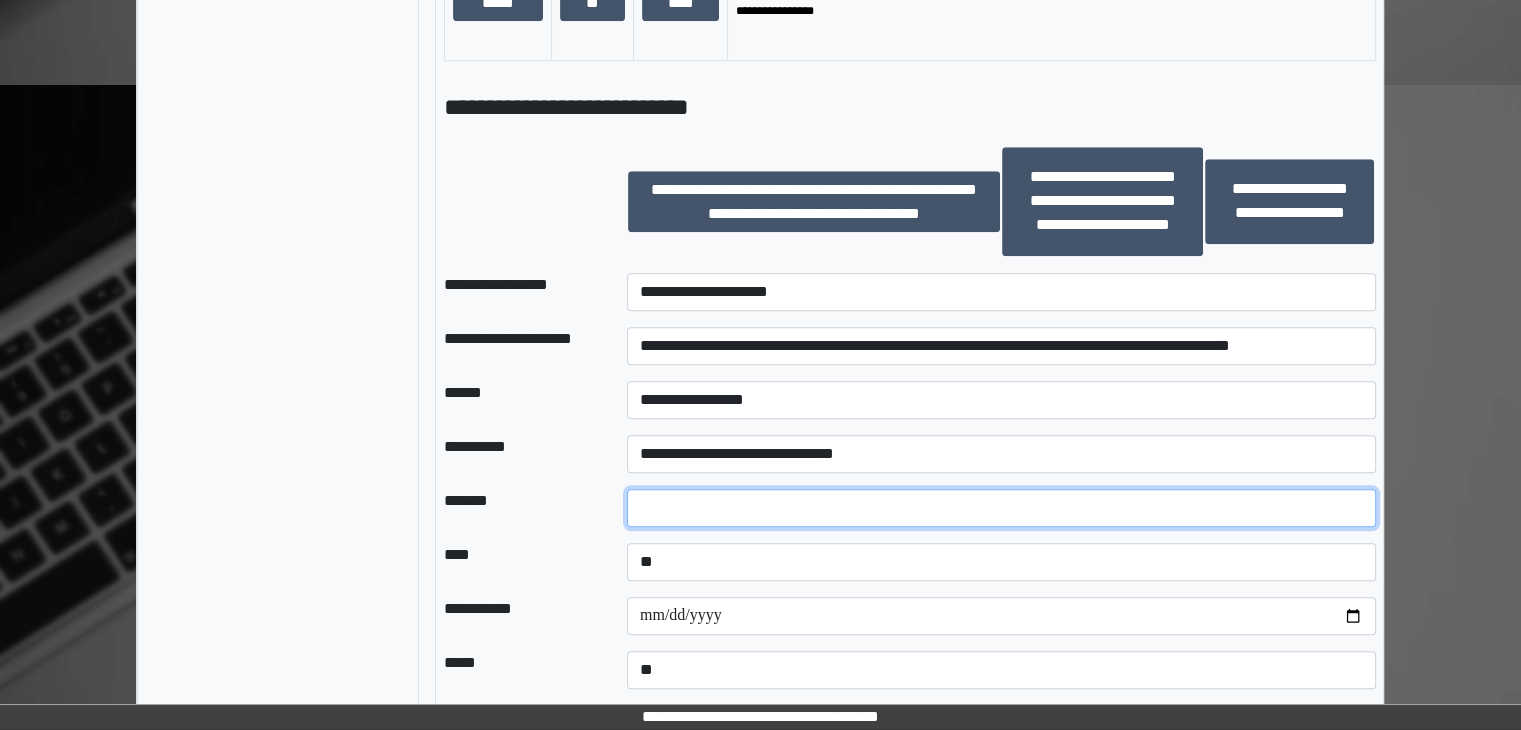 click at bounding box center (1001, 508) 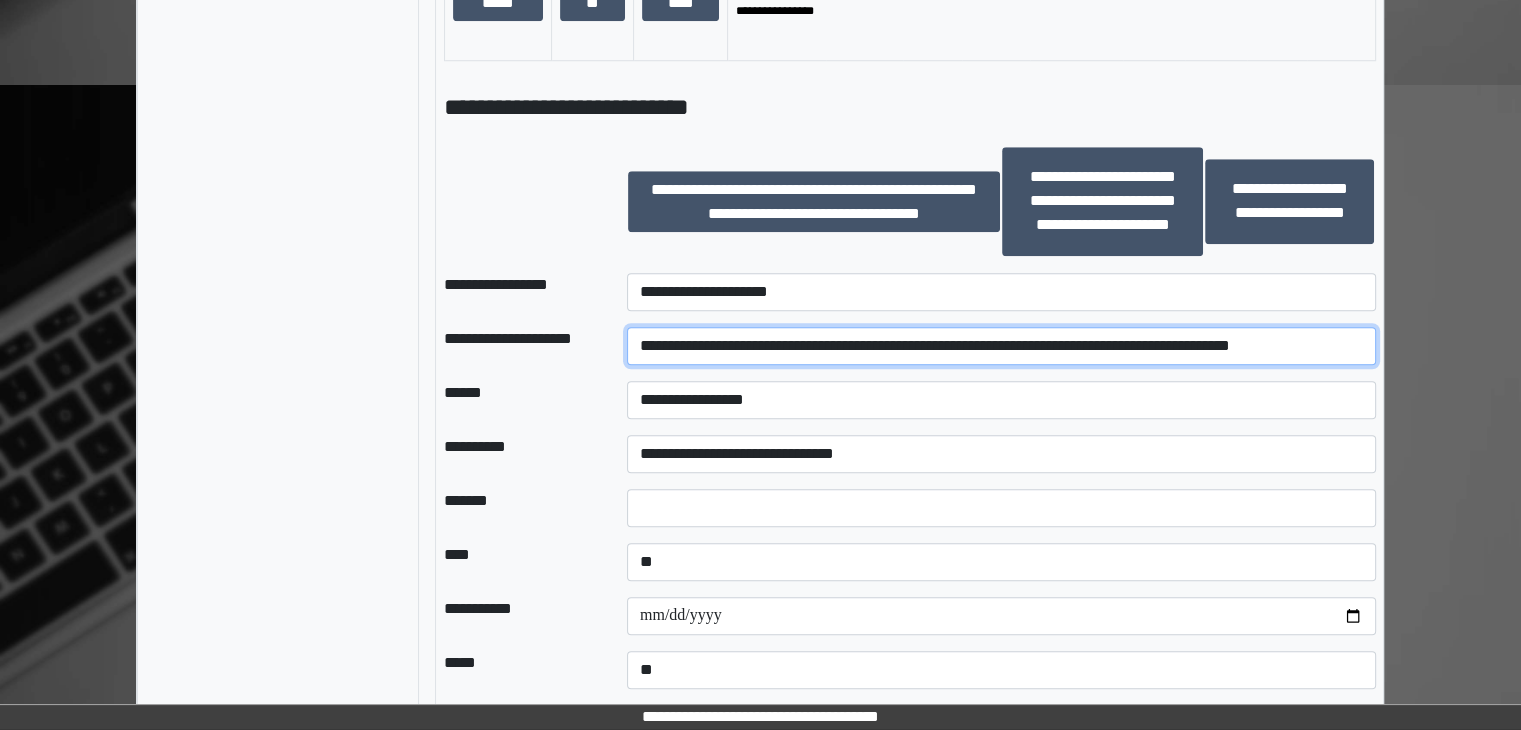click on "**********" at bounding box center (1001, 346) 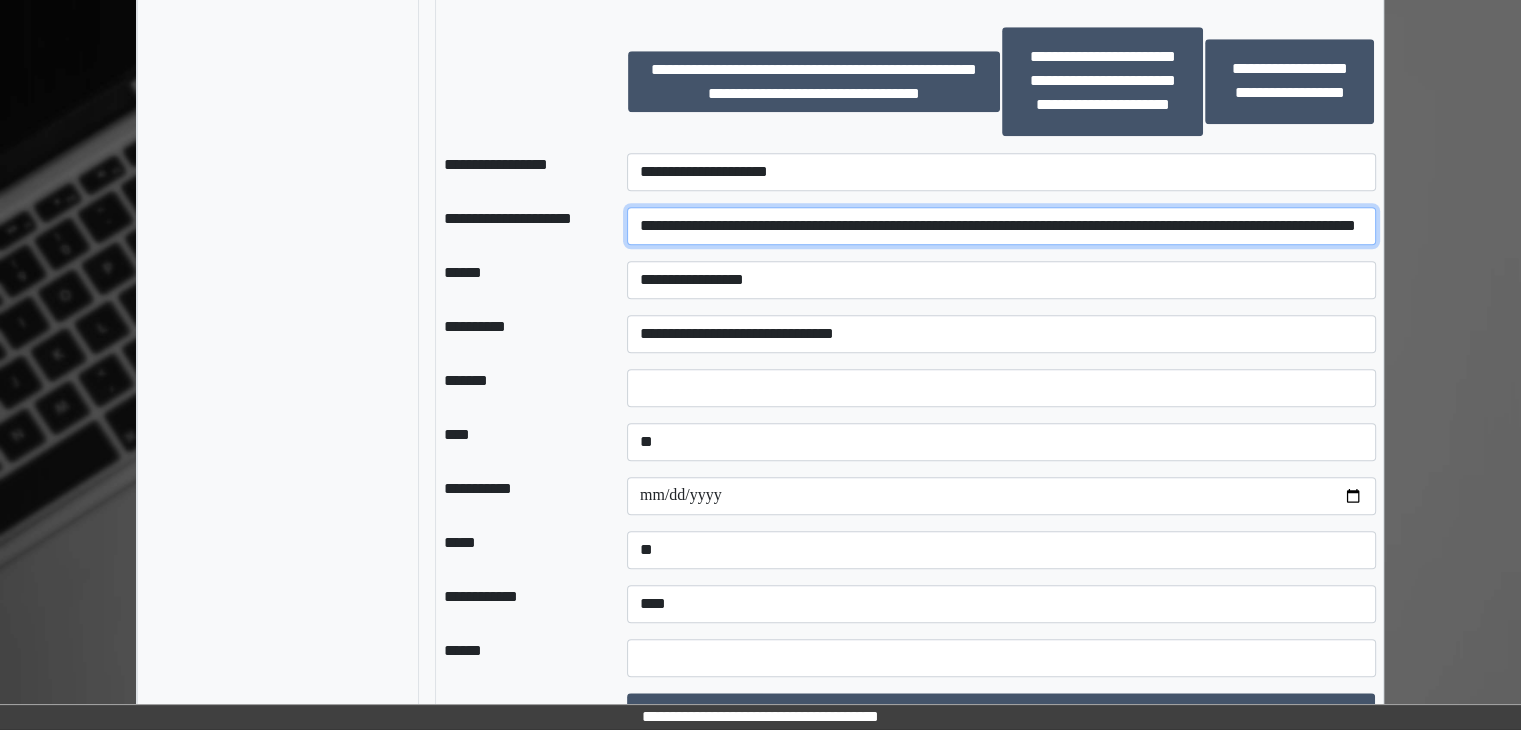 scroll, scrollTop: 1892, scrollLeft: 0, axis: vertical 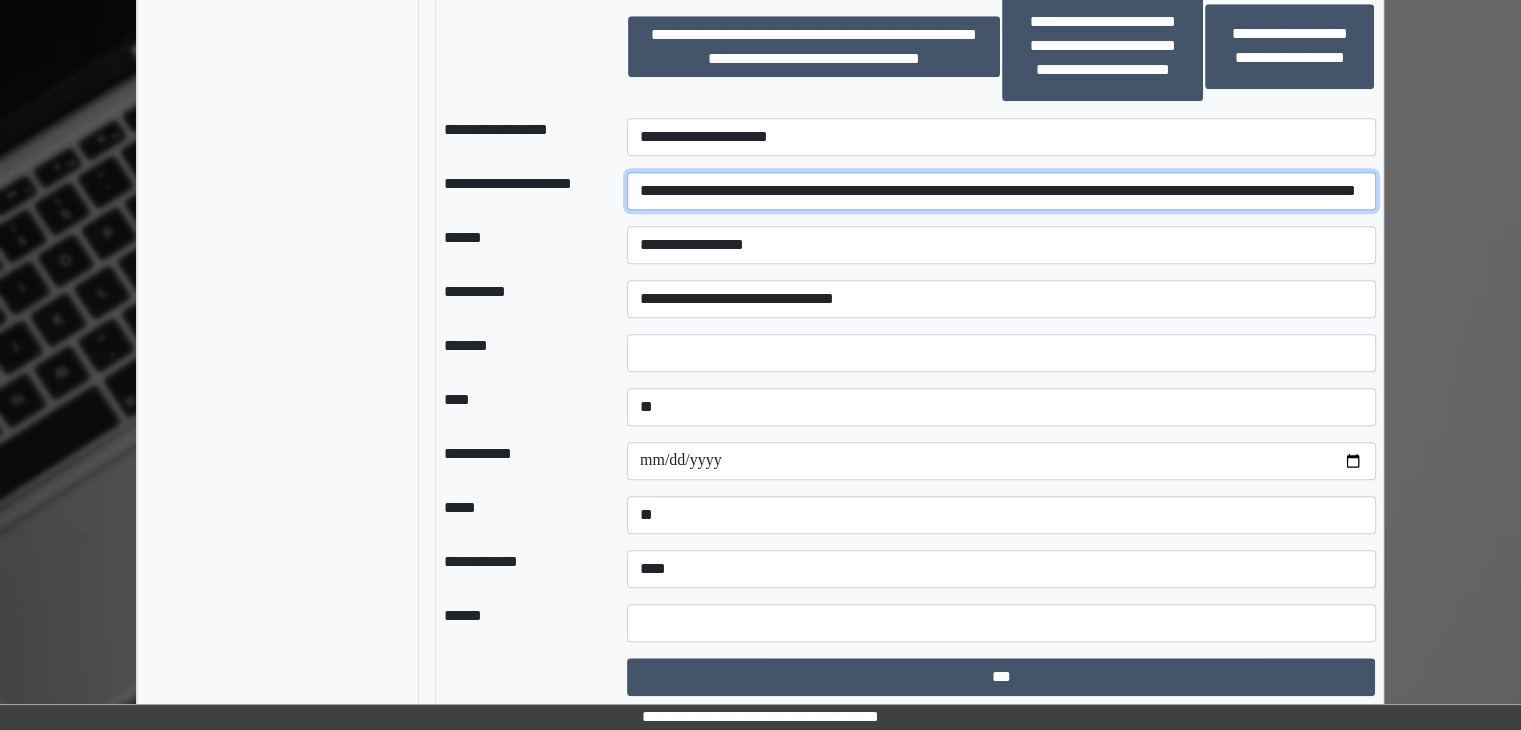 type on "**********" 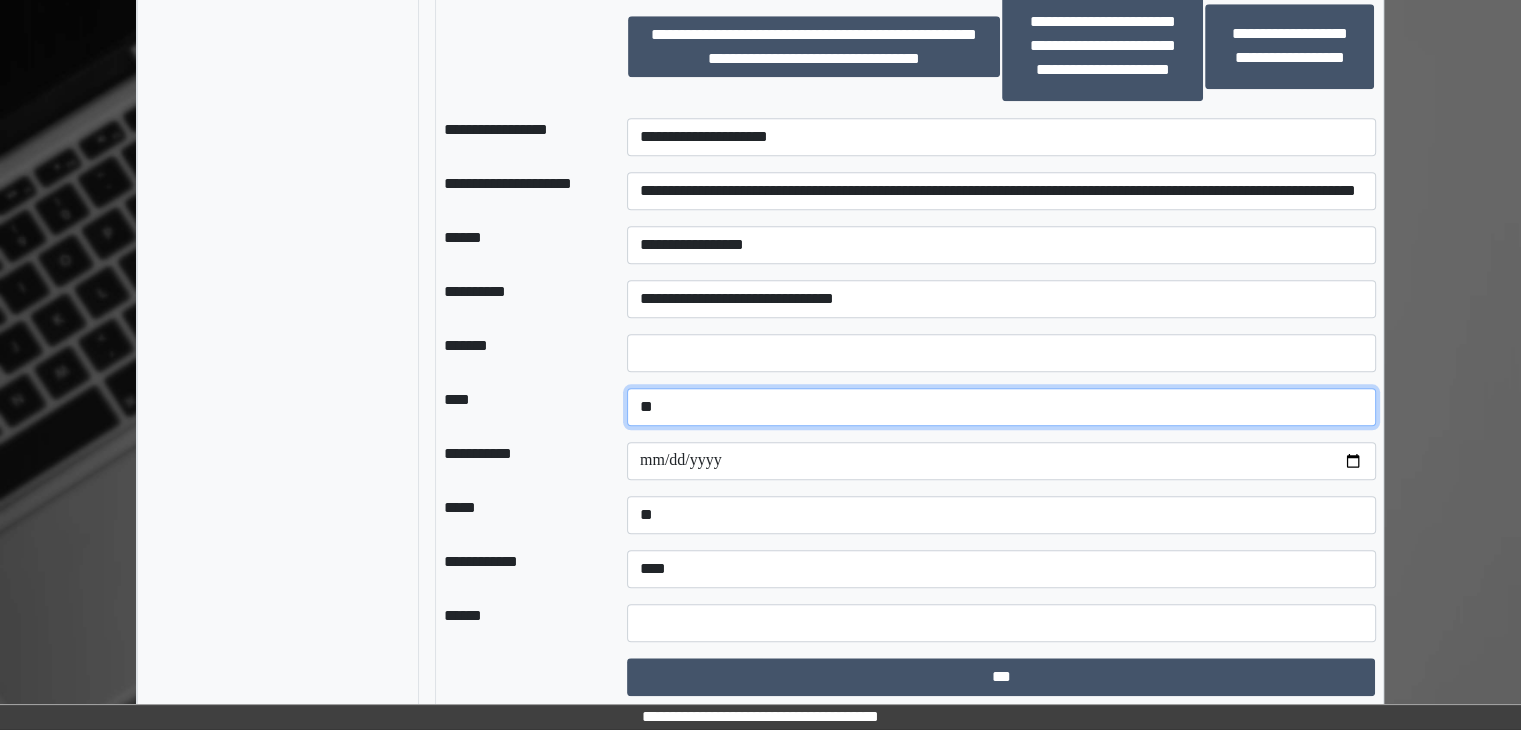 drag, startPoint x: 1224, startPoint y: 409, endPoint x: 1204, endPoint y: 417, distance: 21.540659 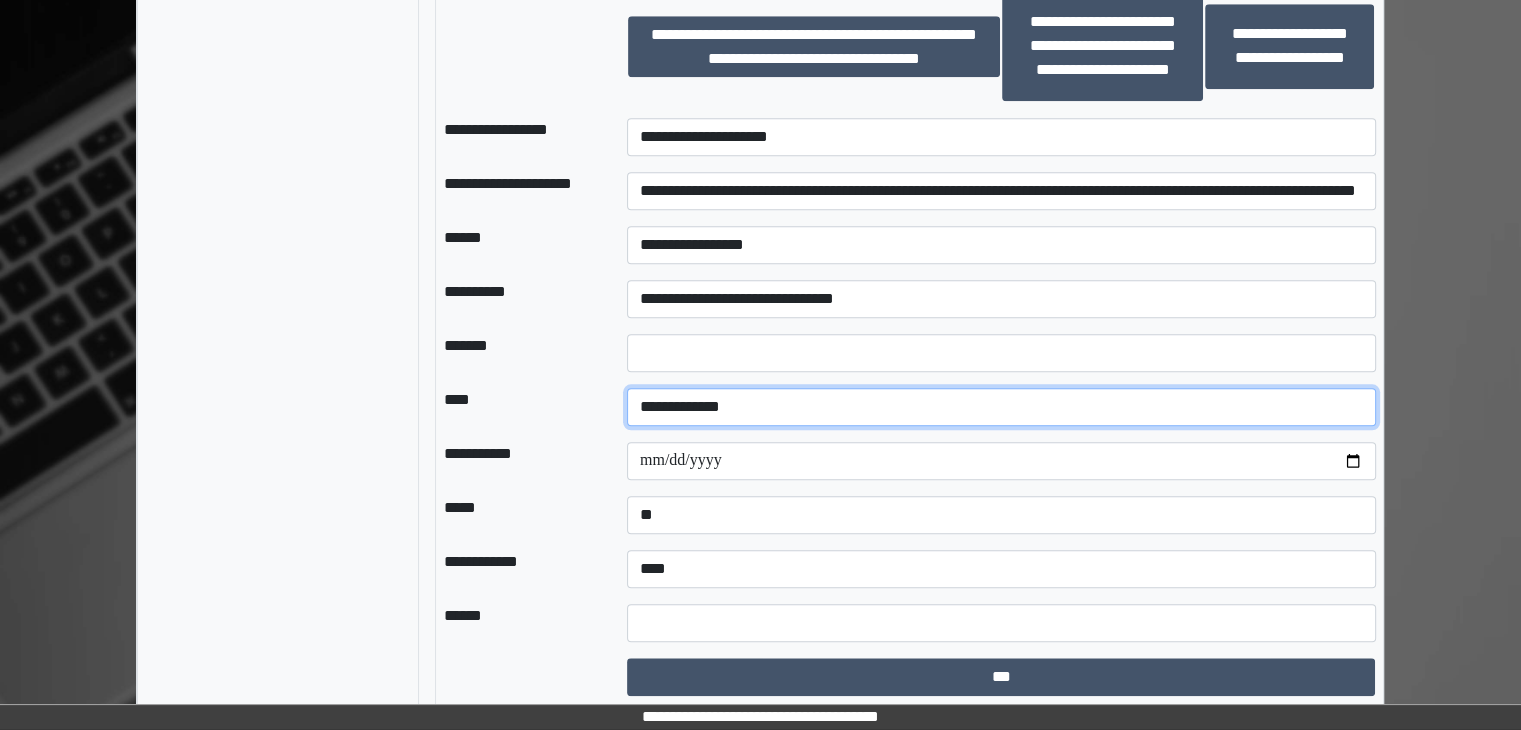 click on "**********" at bounding box center [1001, 407] 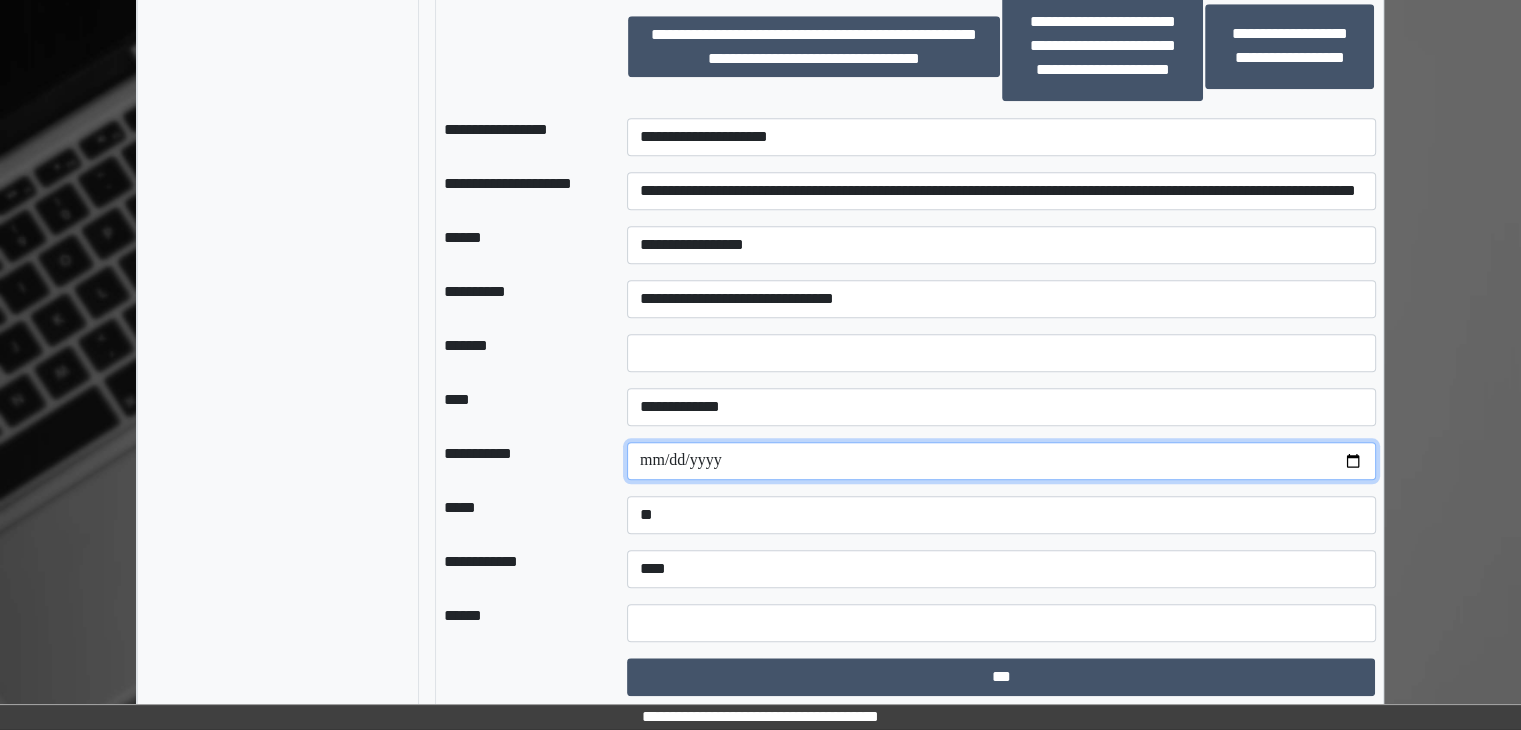 click at bounding box center (1001, 461) 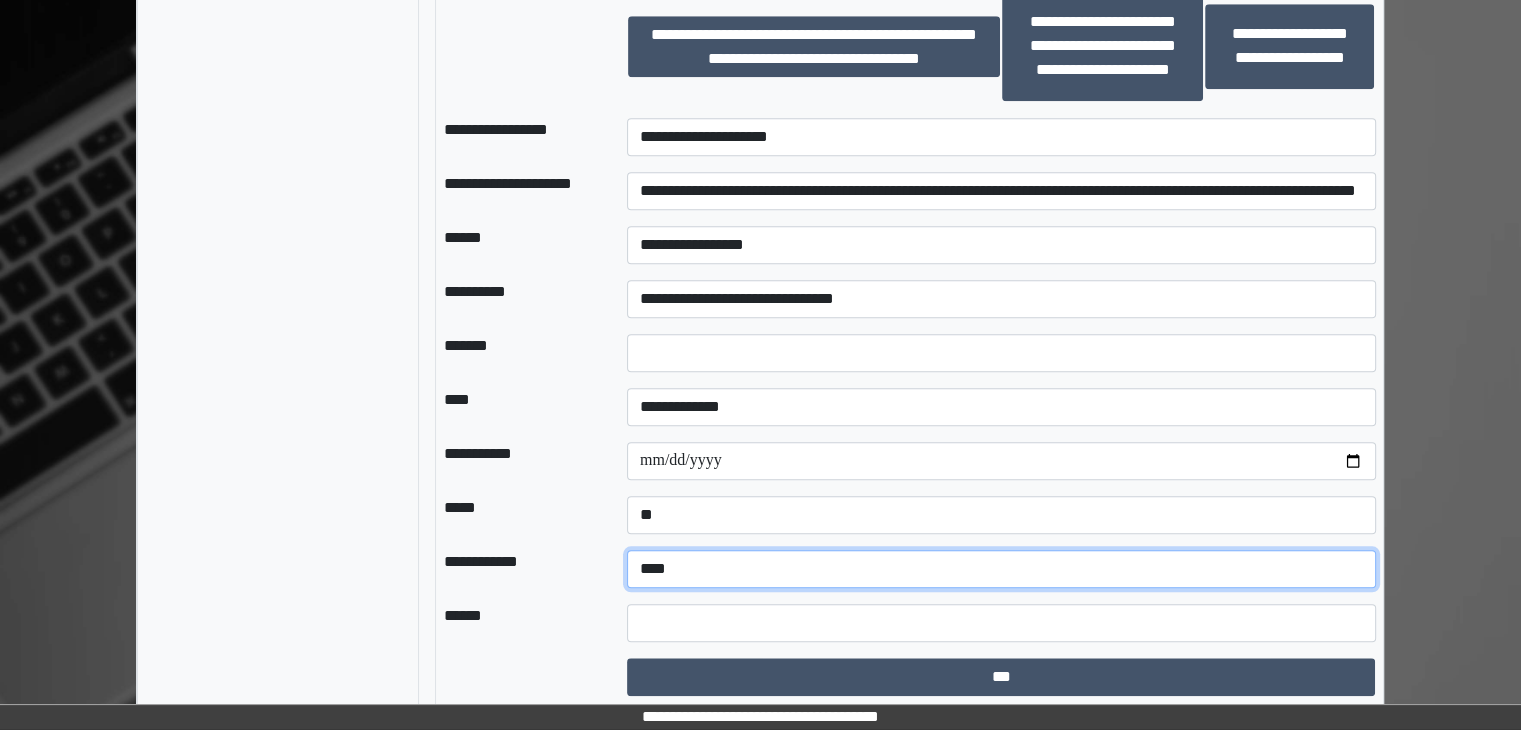 click on "**********" at bounding box center [1001, 569] 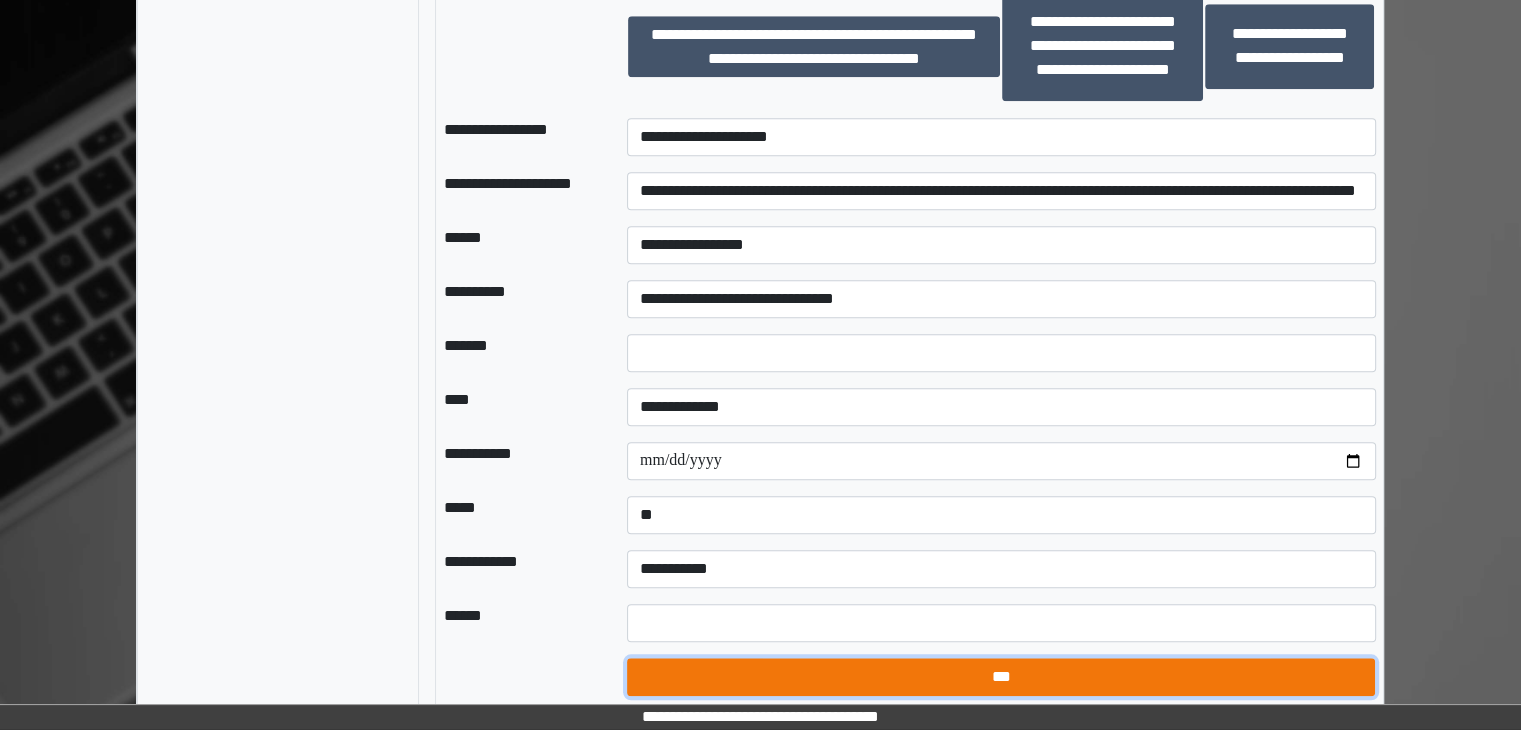 click on "***" at bounding box center (1001, 677) 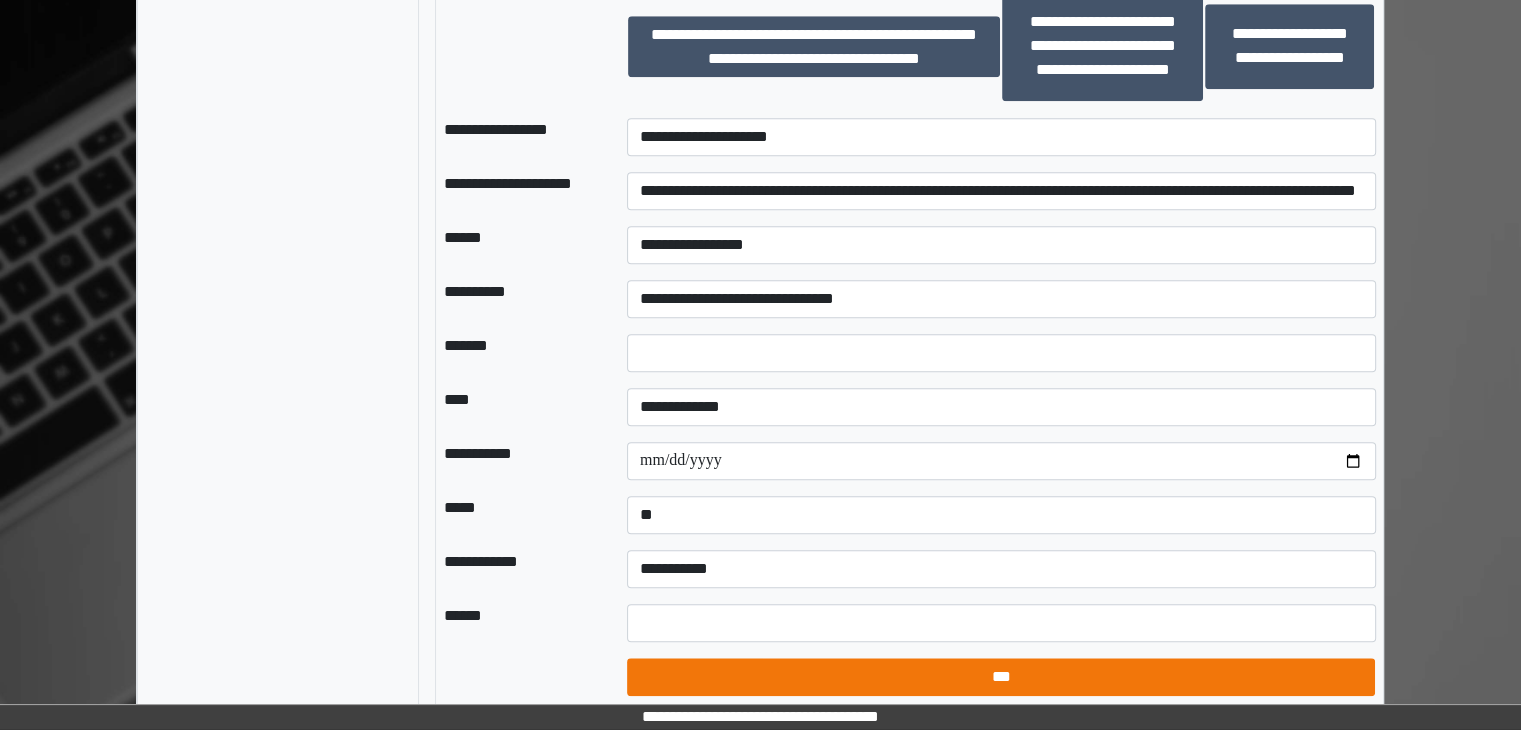 select on "*" 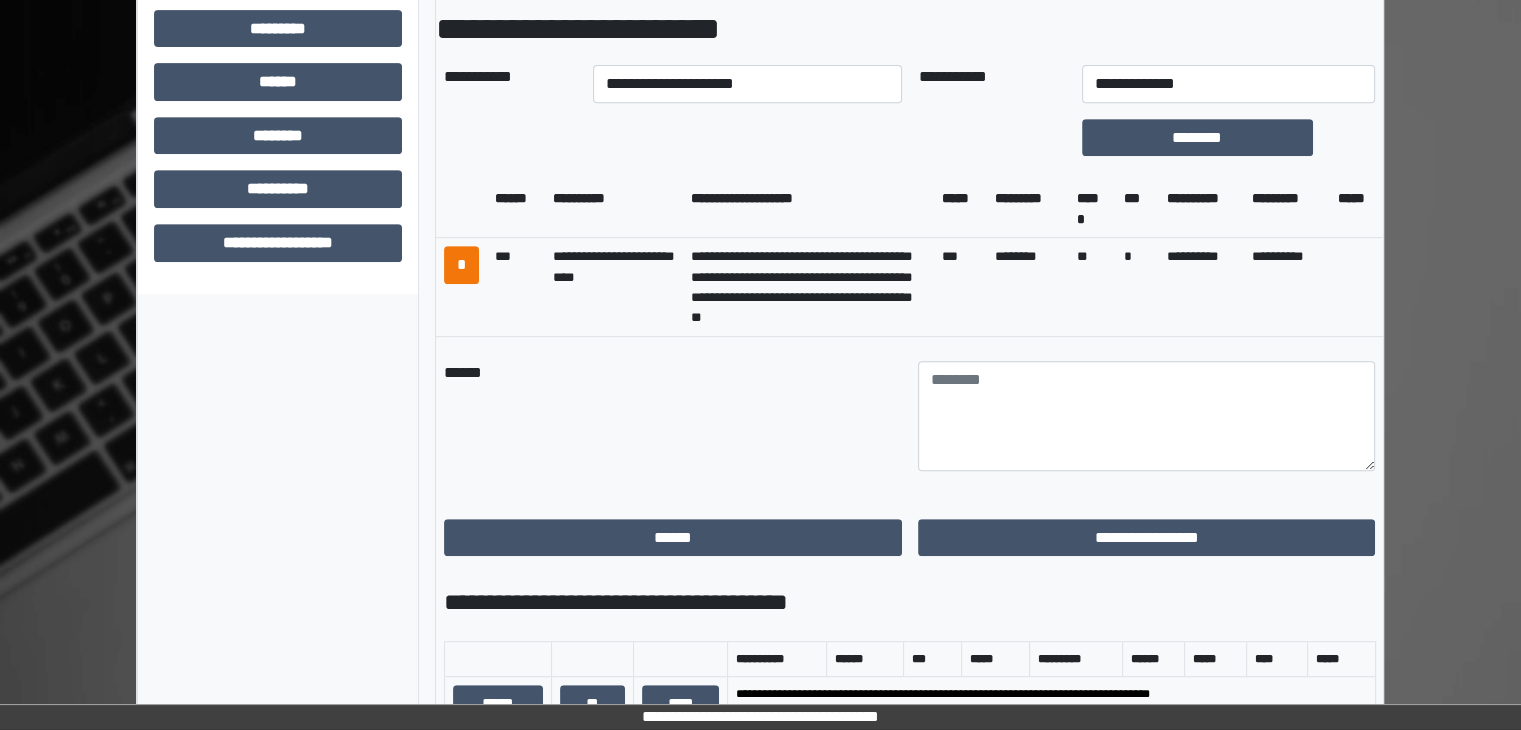 scroll, scrollTop: 892, scrollLeft: 0, axis: vertical 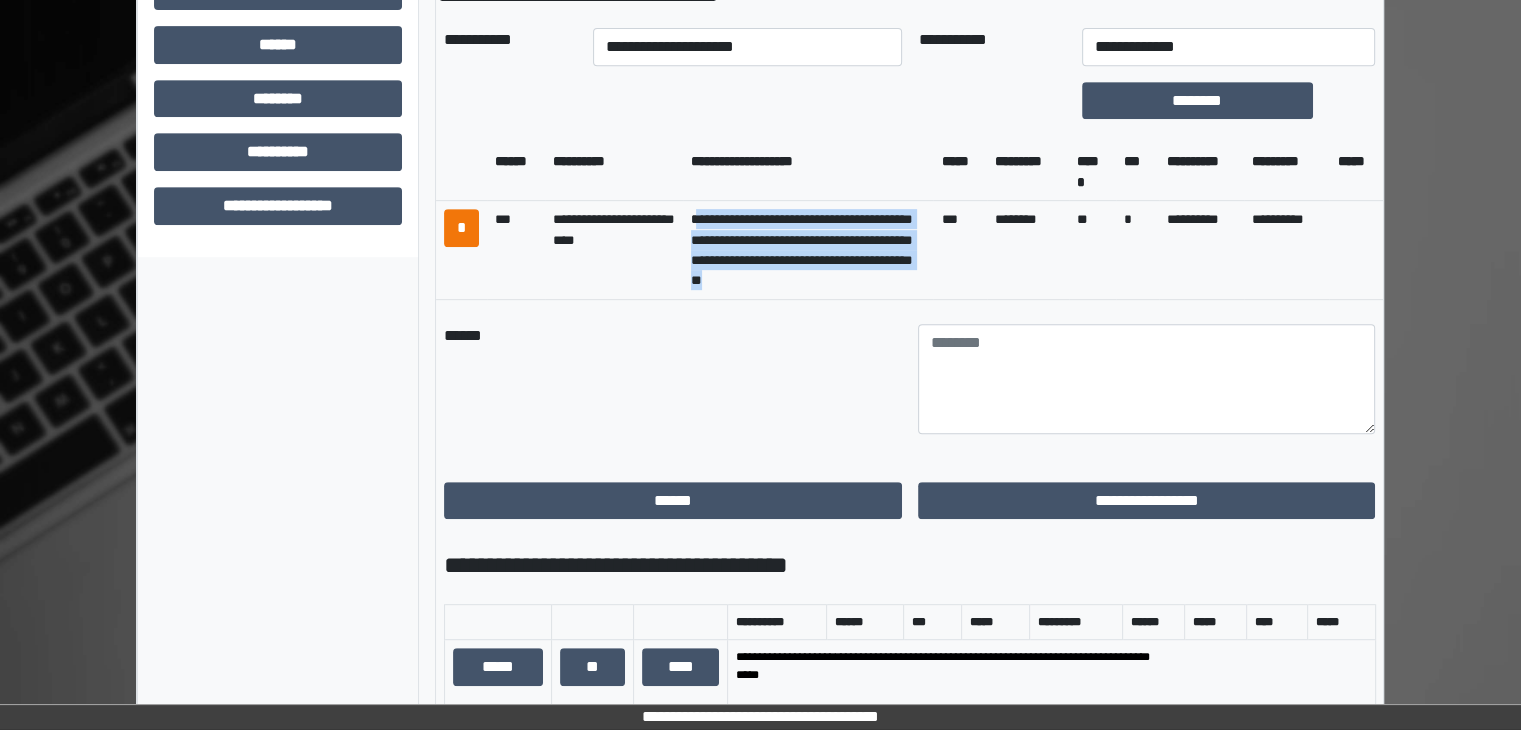 drag, startPoint x: 695, startPoint y: 217, endPoint x: 817, endPoint y: 273, distance: 134.23859 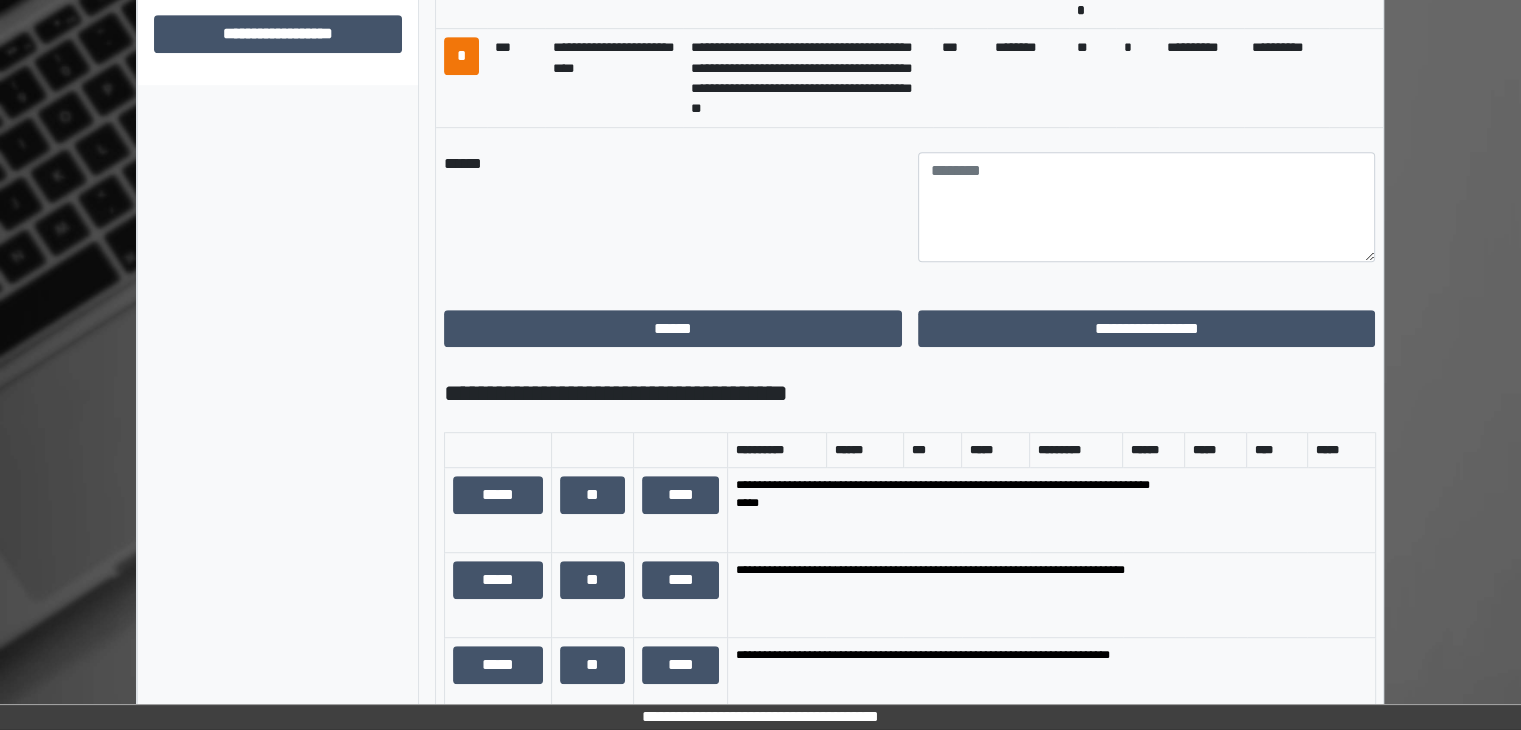 scroll, scrollTop: 967, scrollLeft: 0, axis: vertical 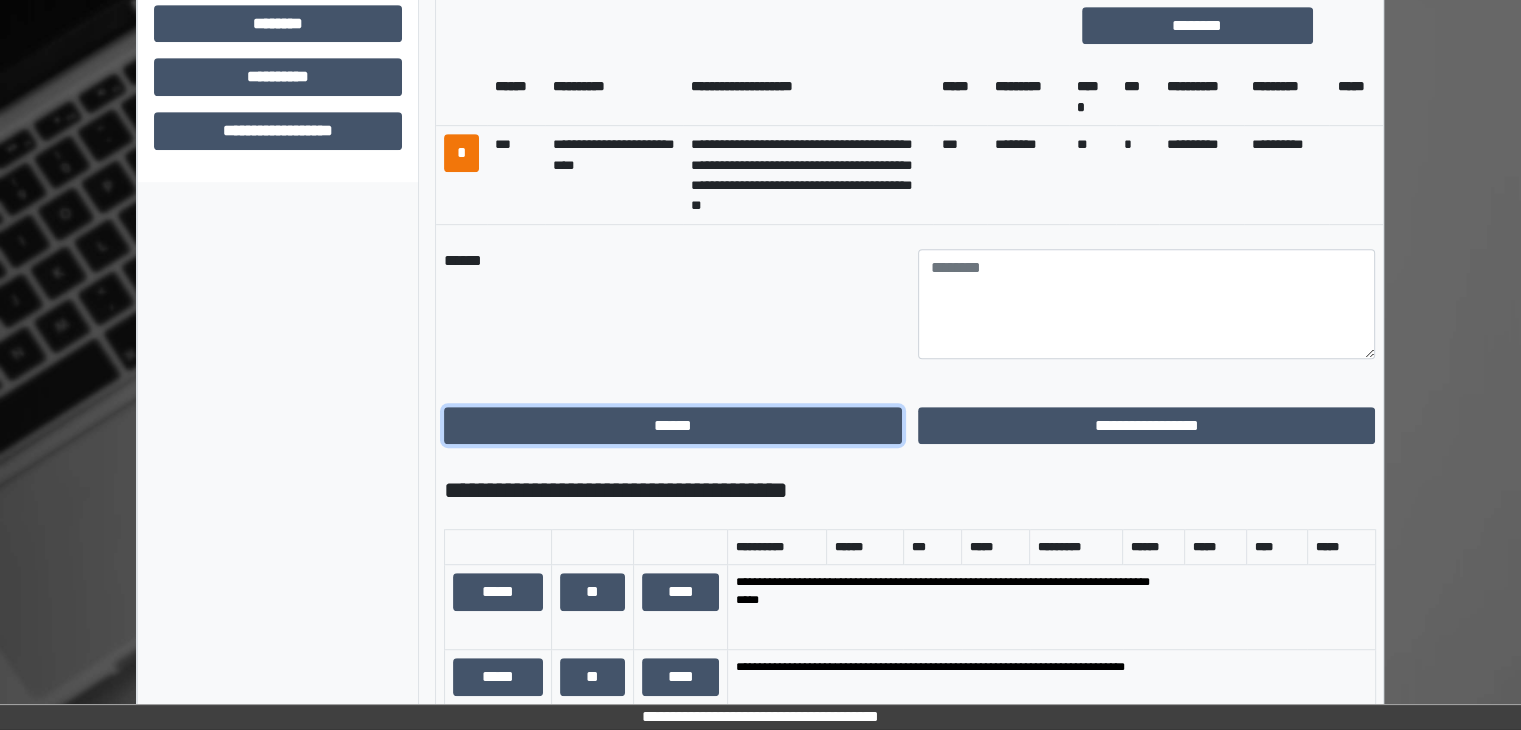 drag, startPoint x: 758, startPoint y: 413, endPoint x: 528, endPoint y: 273, distance: 269.25824 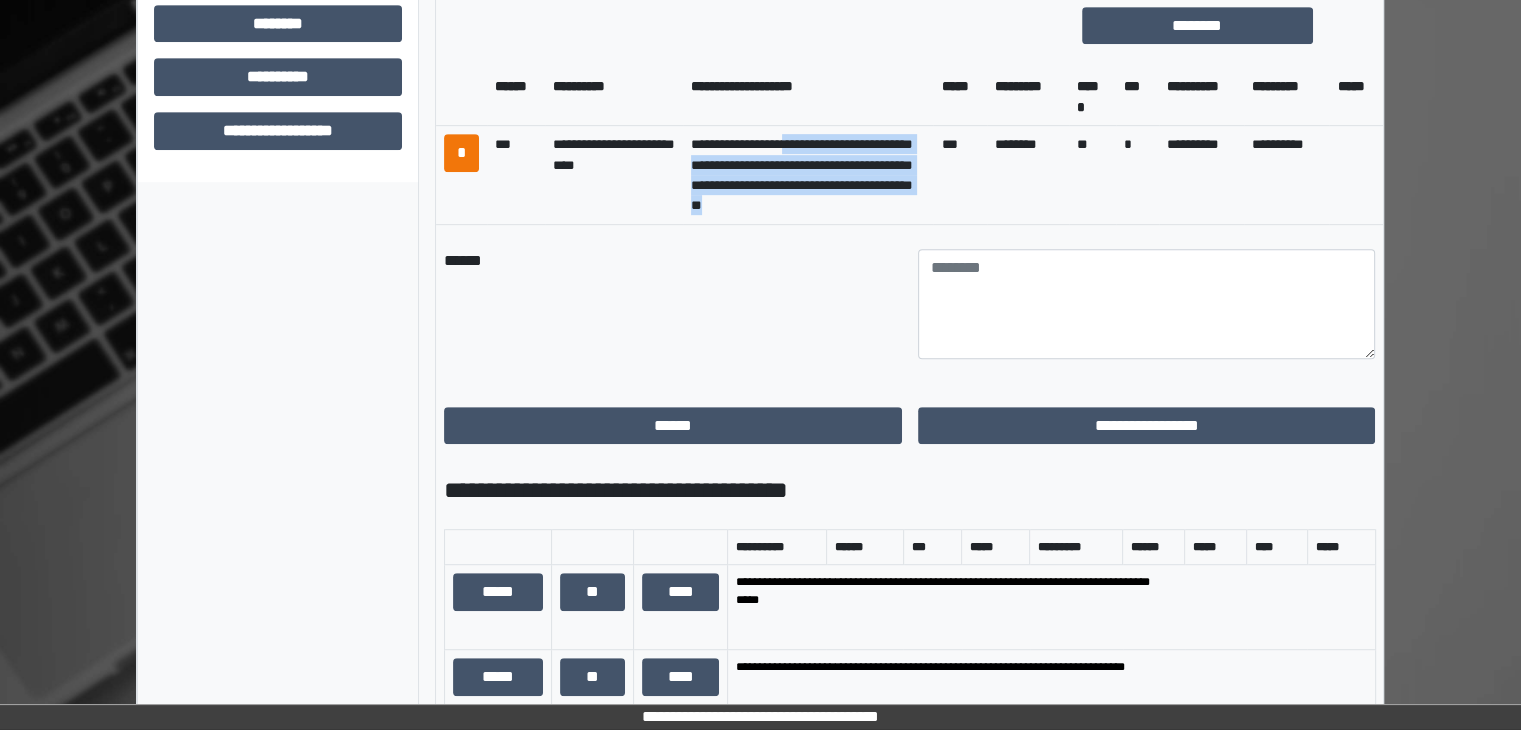 drag, startPoint x: 799, startPoint y: 140, endPoint x: 849, endPoint y: 202, distance: 79.64923 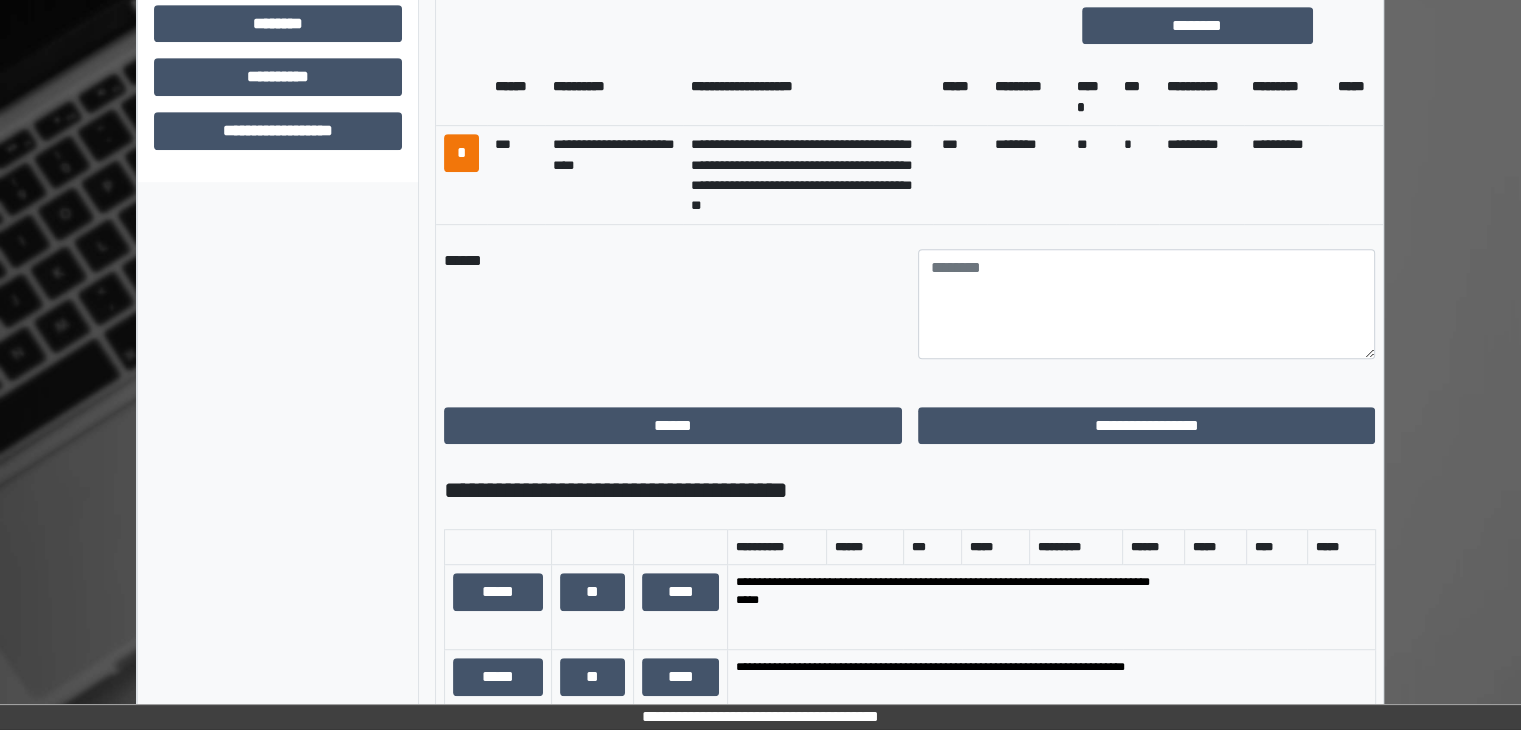 click on "******" at bounding box center (673, 426) 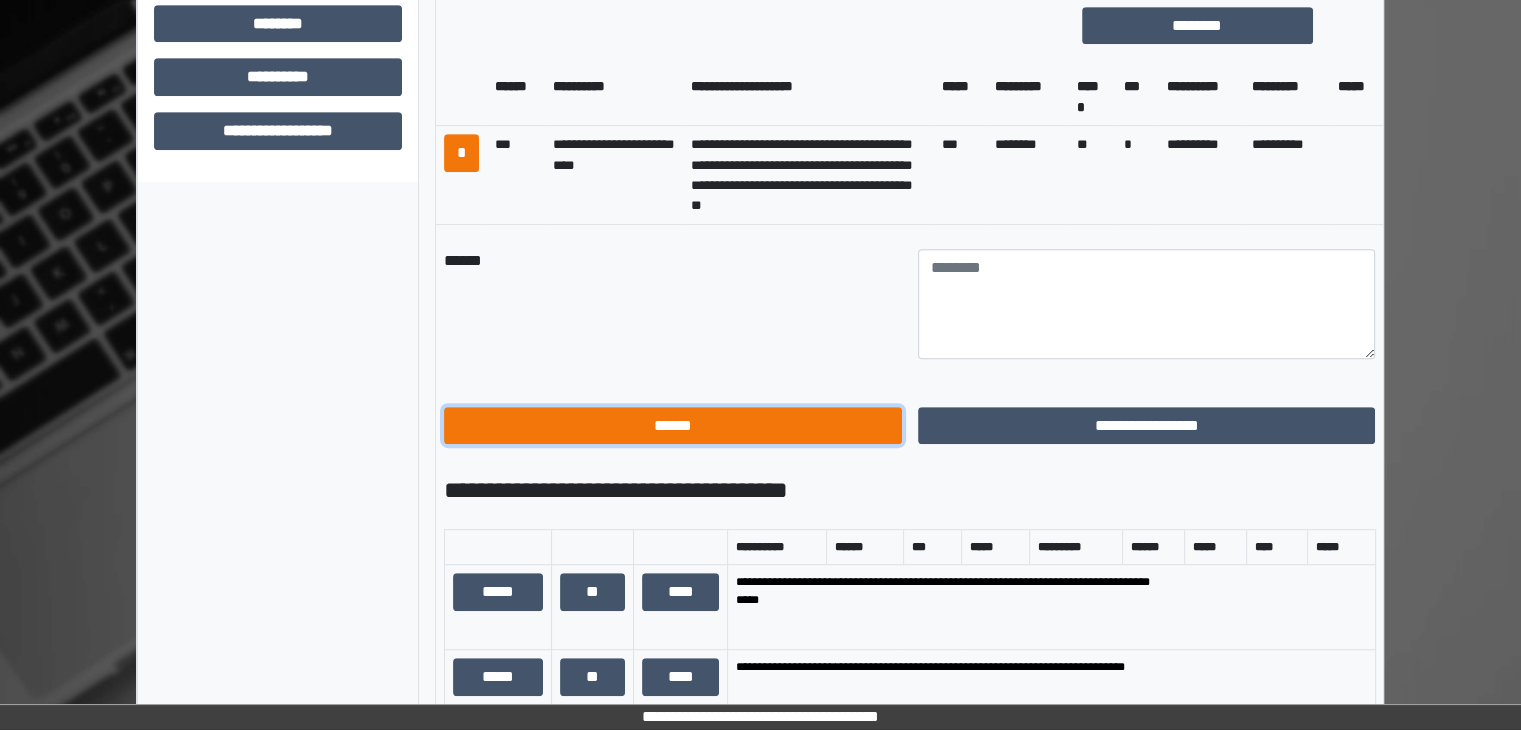 click on "******" at bounding box center [673, 426] 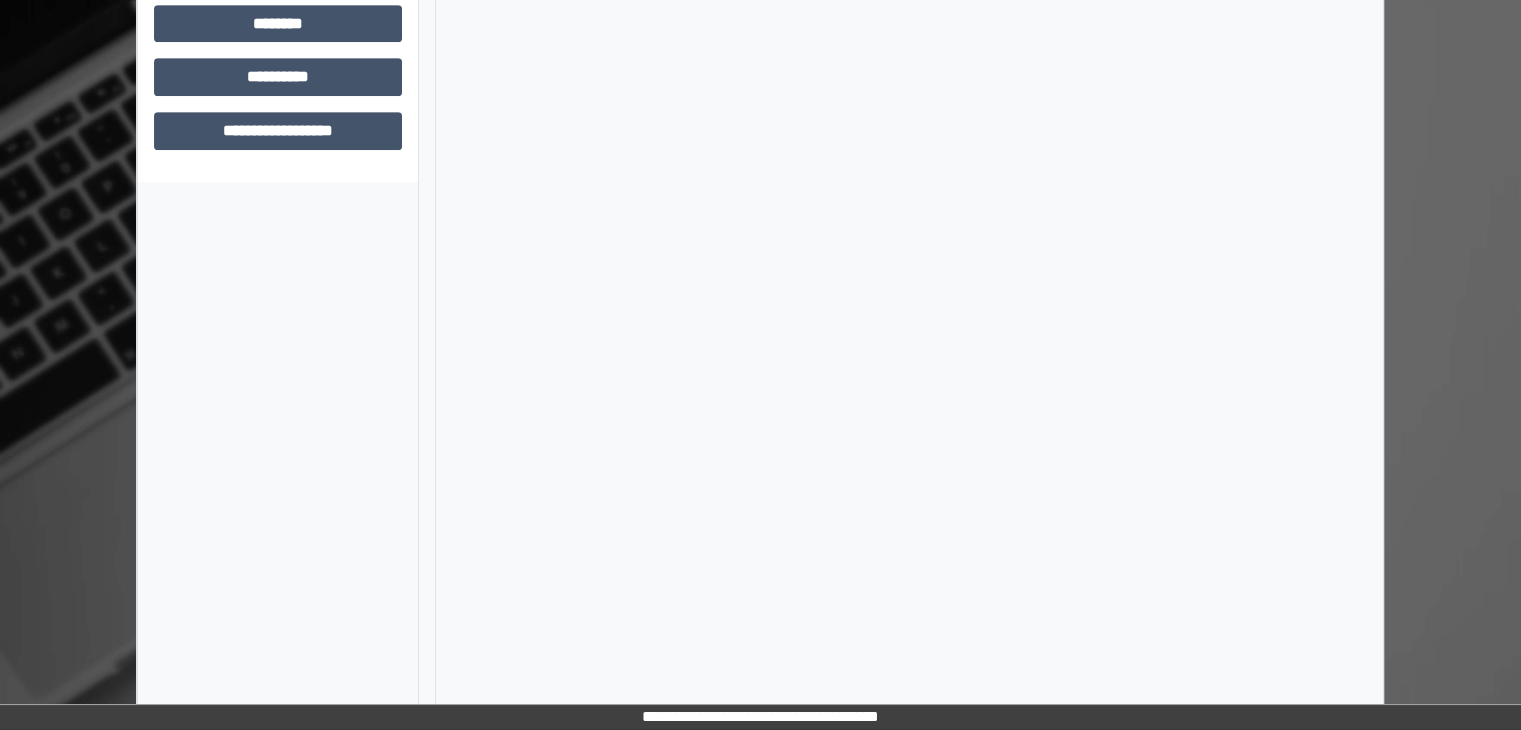 scroll, scrollTop: 436, scrollLeft: 0, axis: vertical 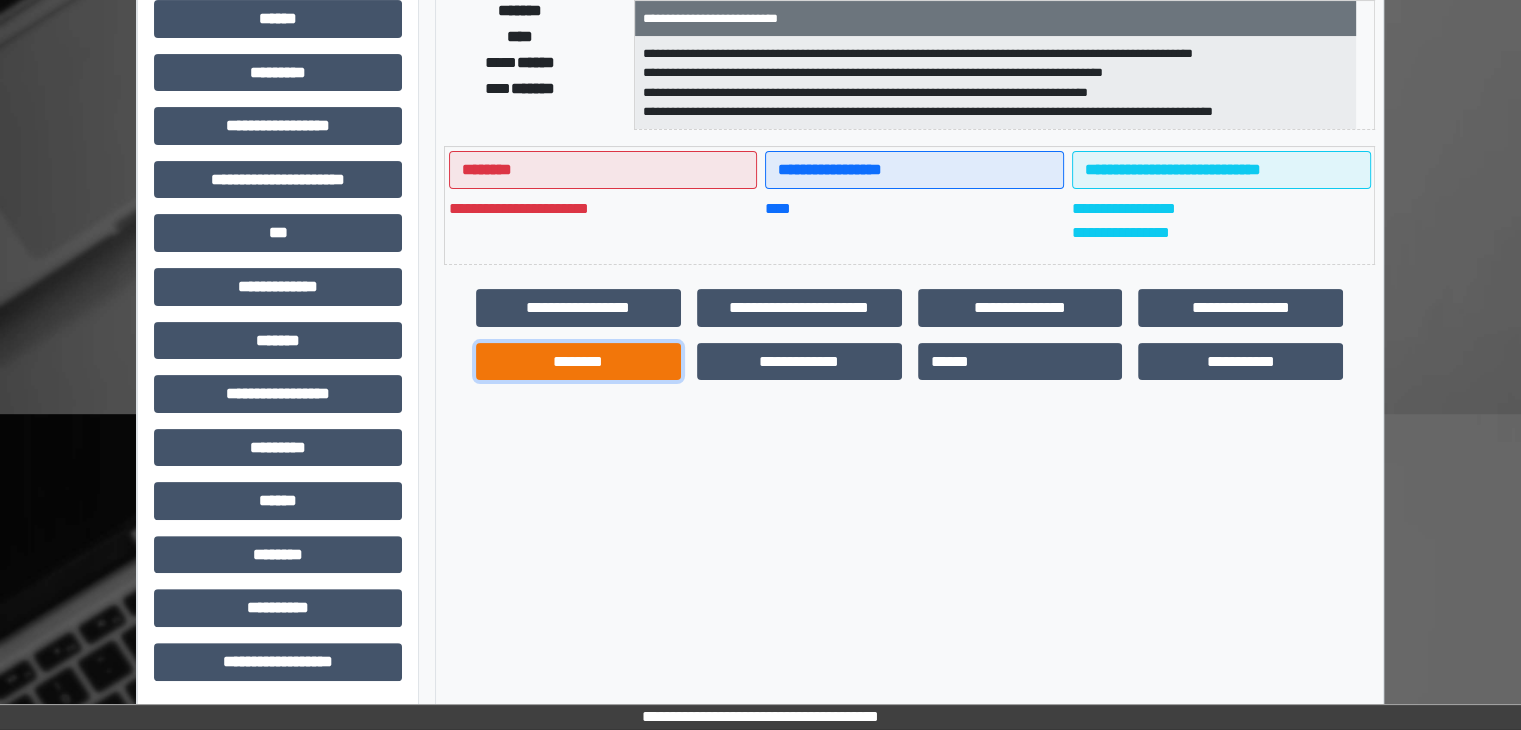 click on "********" at bounding box center [578, 362] 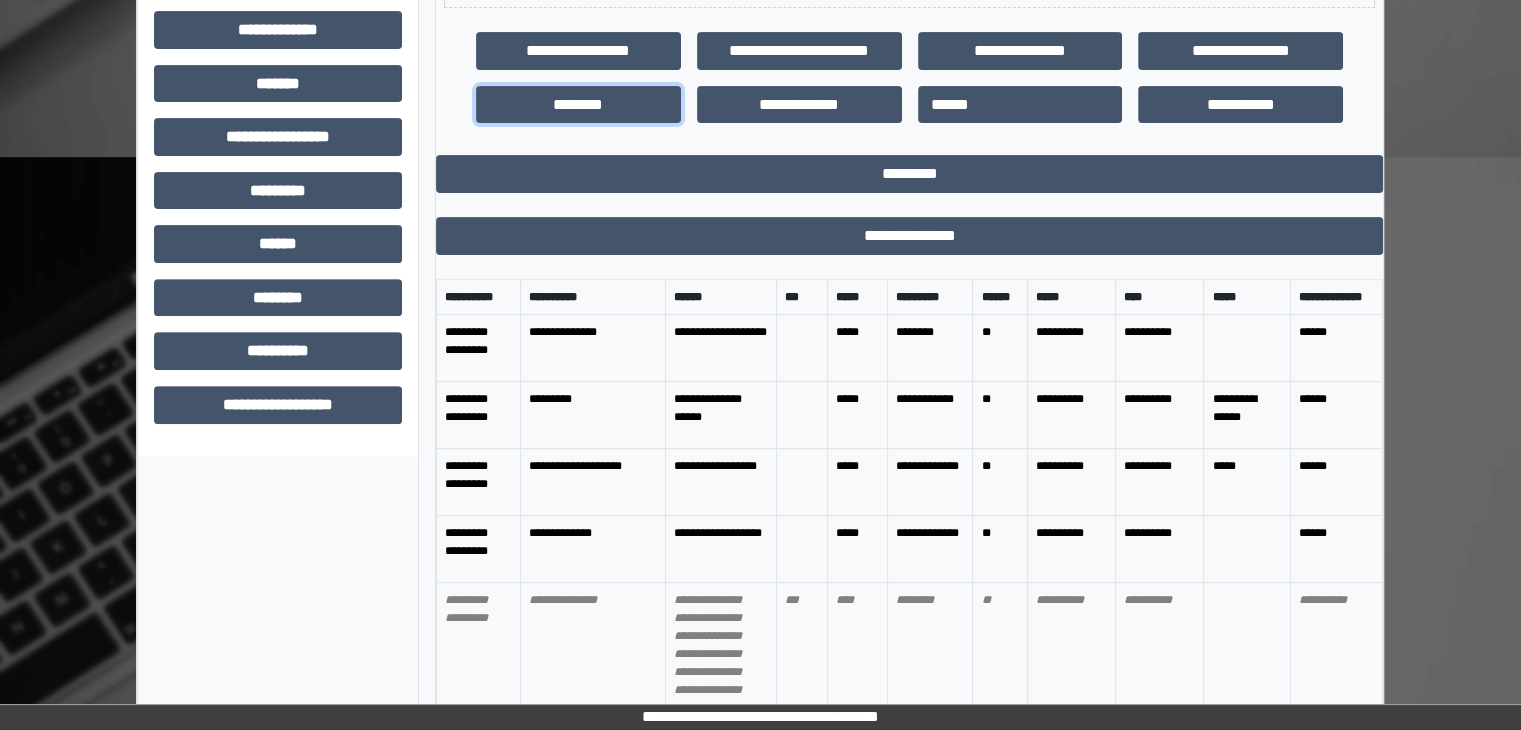 scroll, scrollTop: 739, scrollLeft: 0, axis: vertical 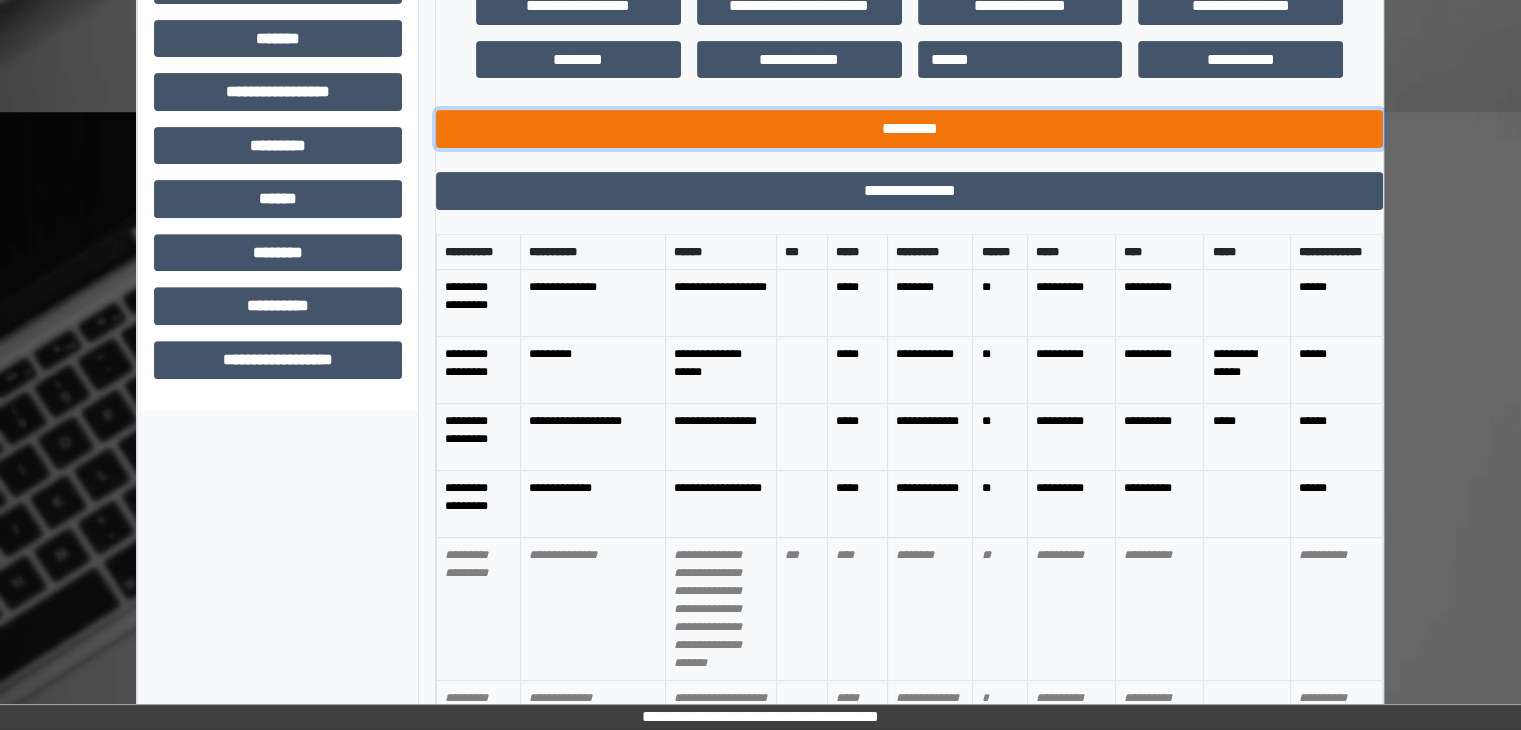 click on "*********" at bounding box center [909, 129] 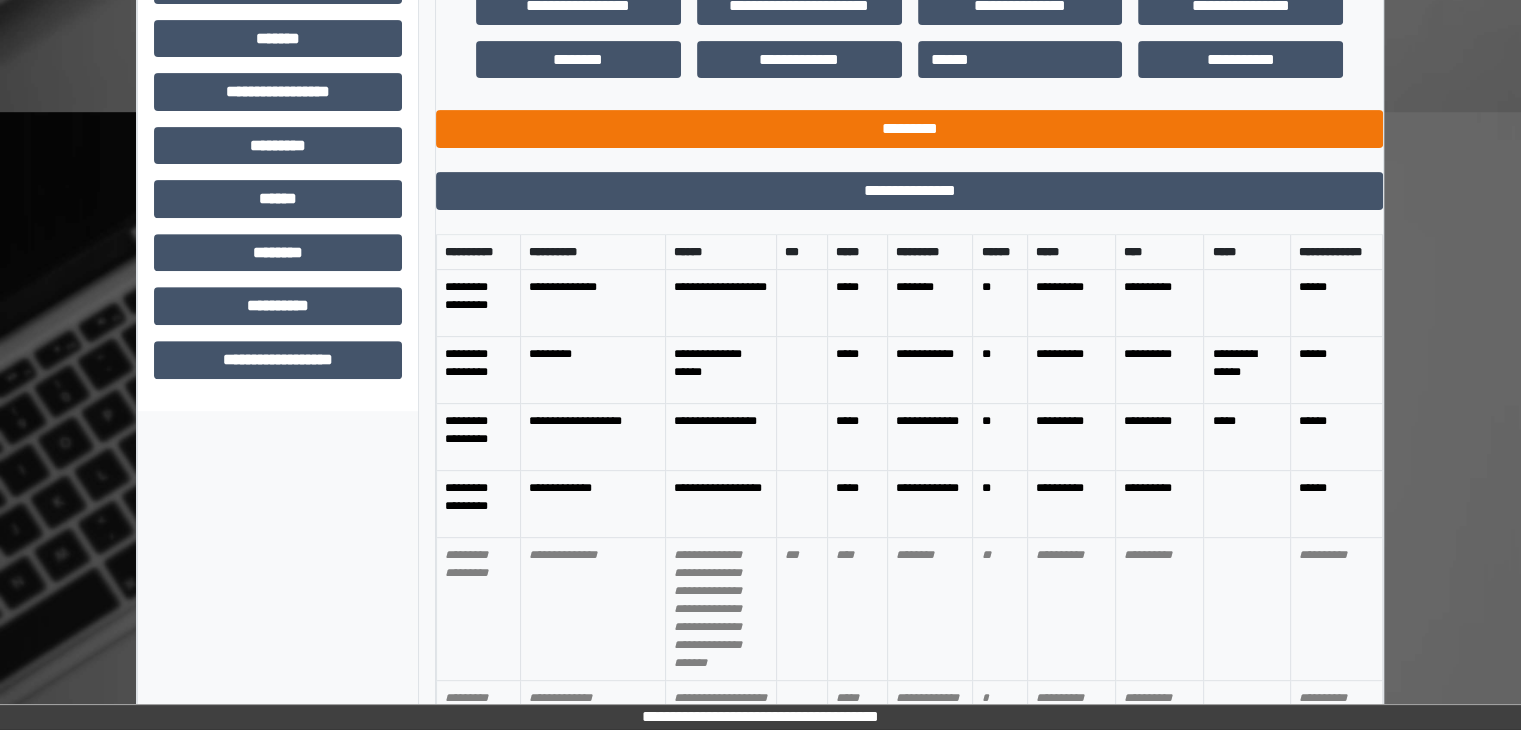 scroll, scrollTop: 436, scrollLeft: 0, axis: vertical 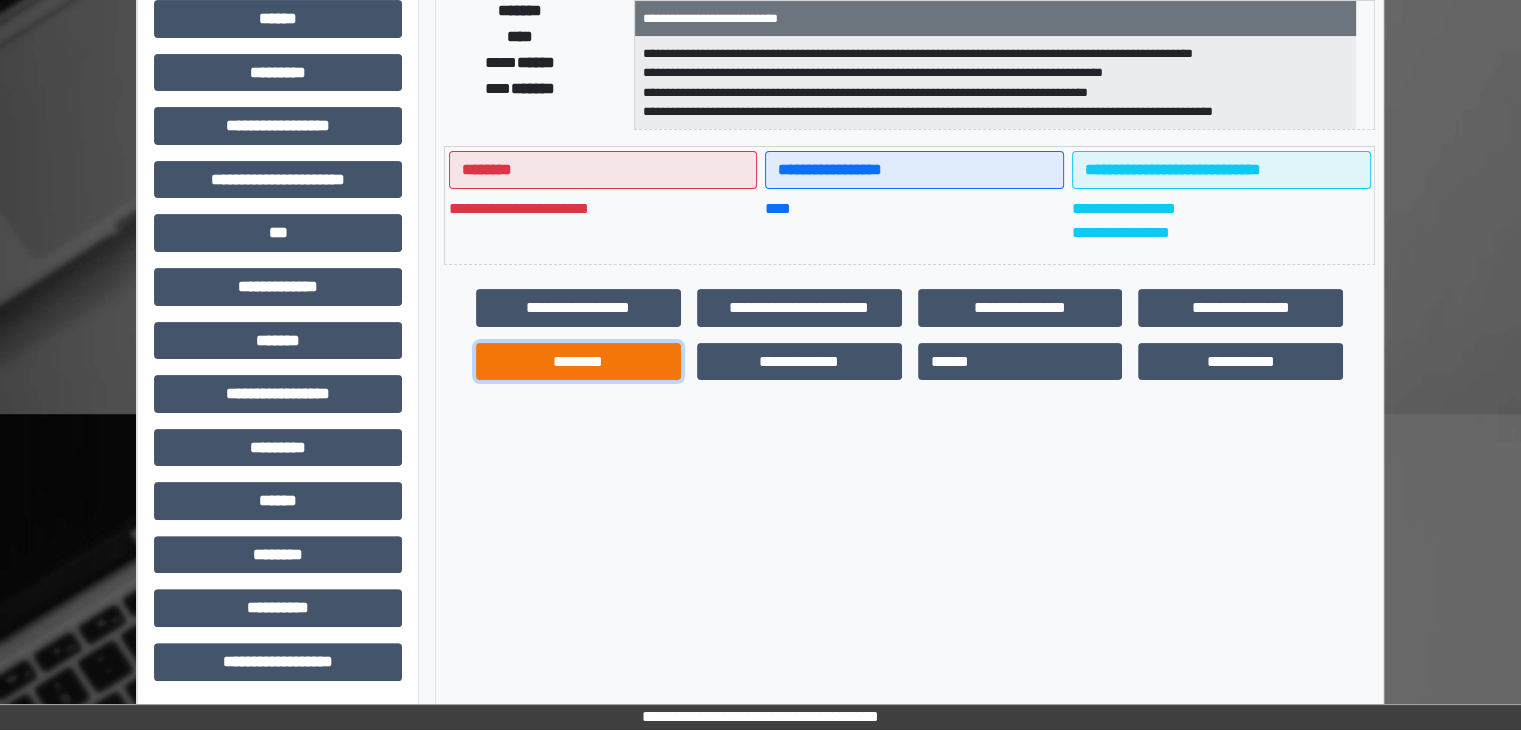 click on "********" at bounding box center (578, 362) 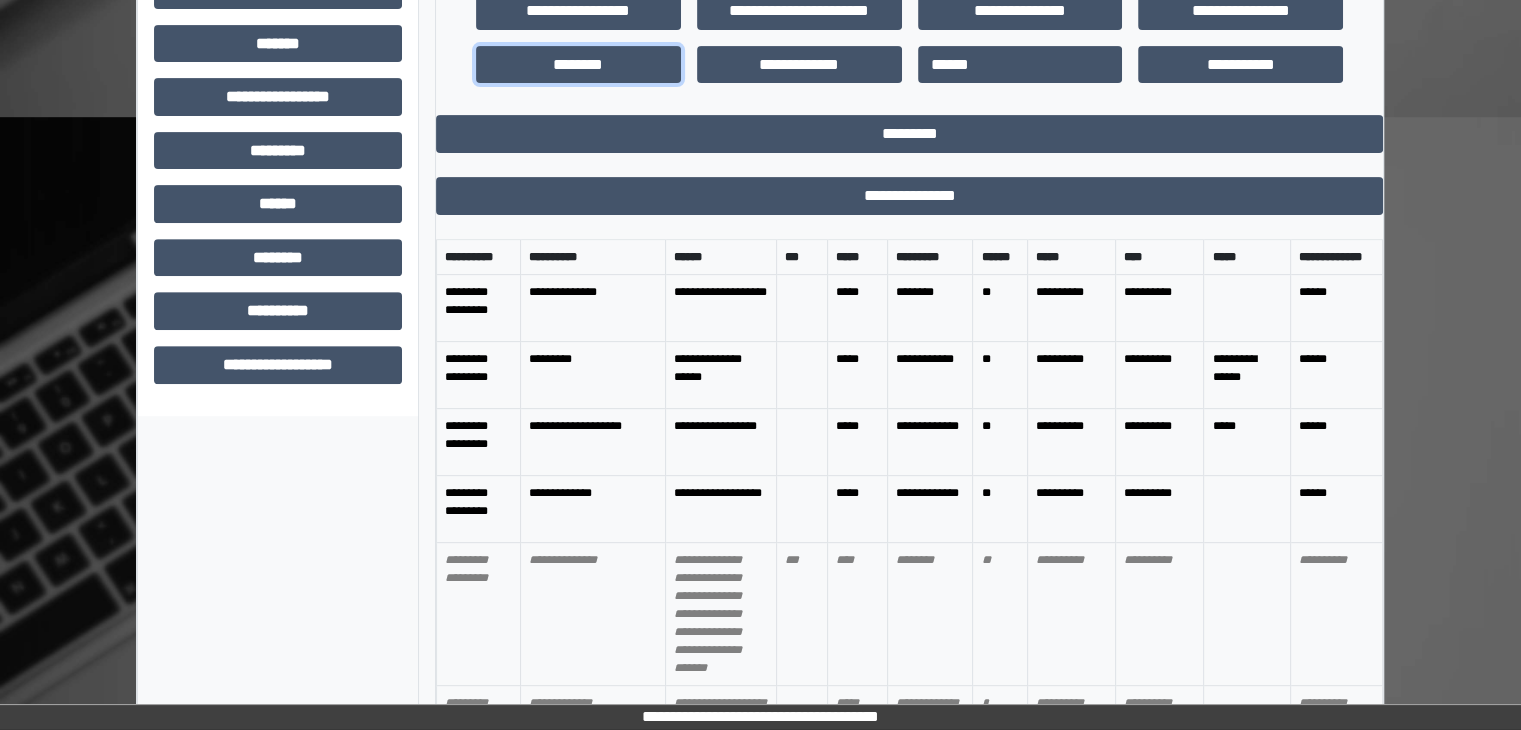 scroll, scrollTop: 739, scrollLeft: 0, axis: vertical 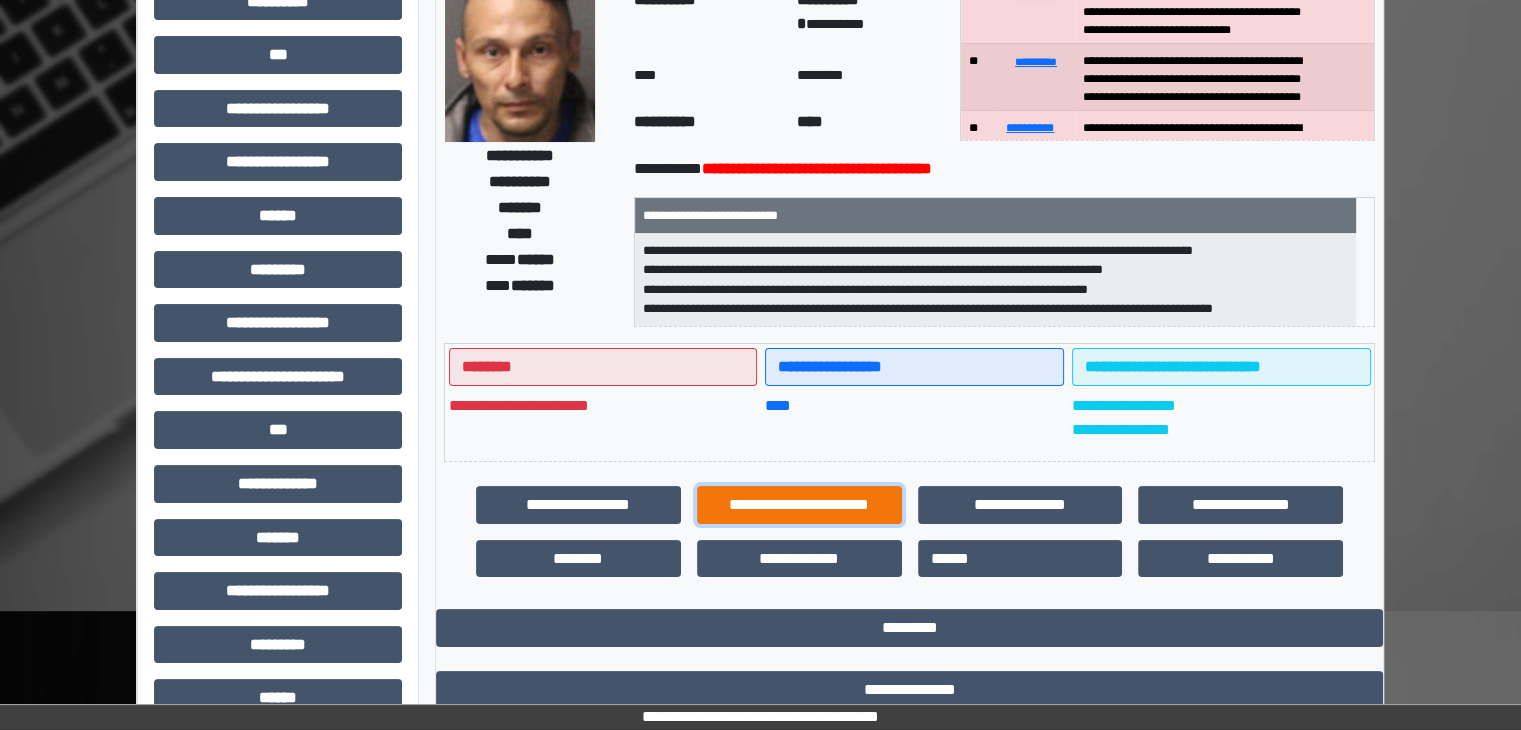 click on "**********" at bounding box center (799, 505) 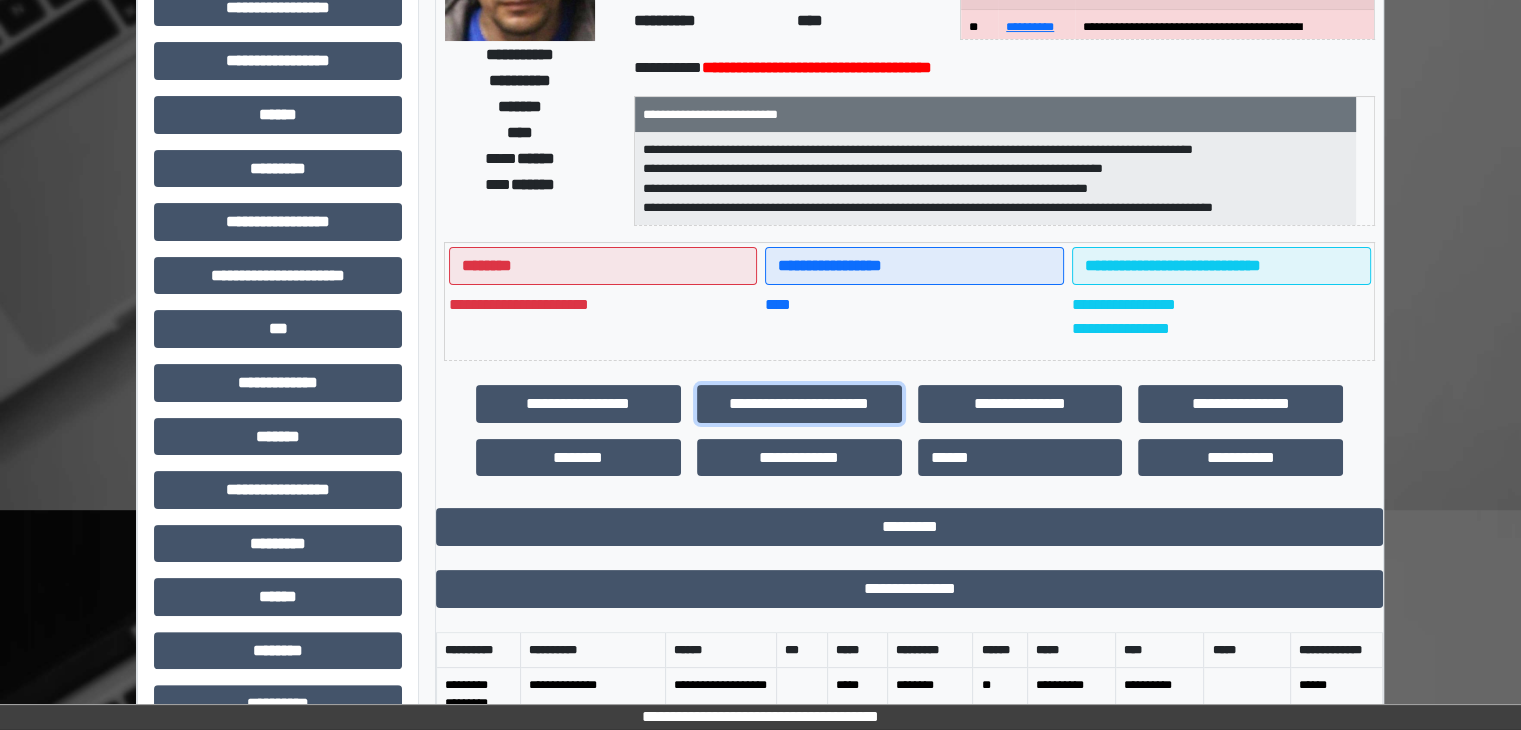 scroll, scrollTop: 739, scrollLeft: 0, axis: vertical 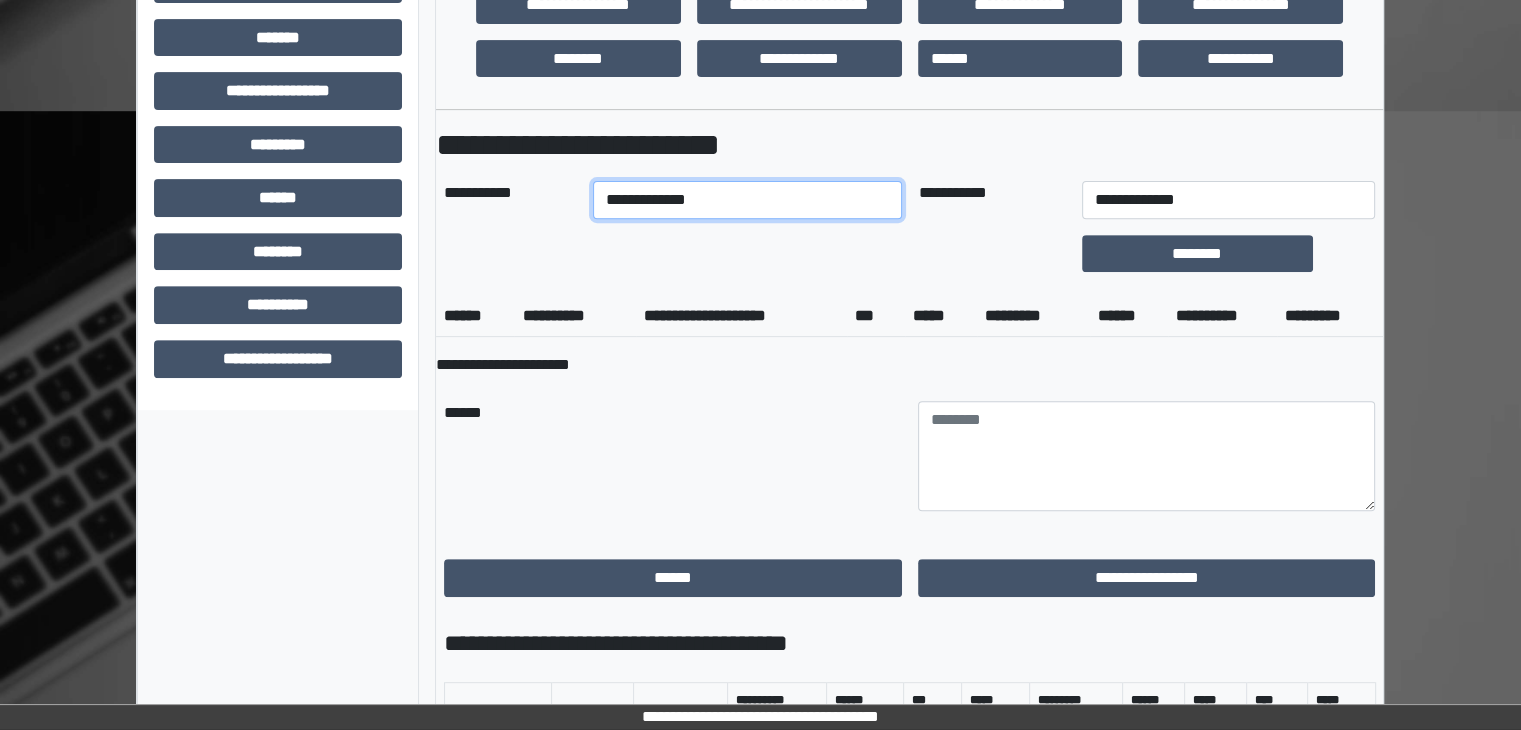click on "**********" at bounding box center (748, 200) 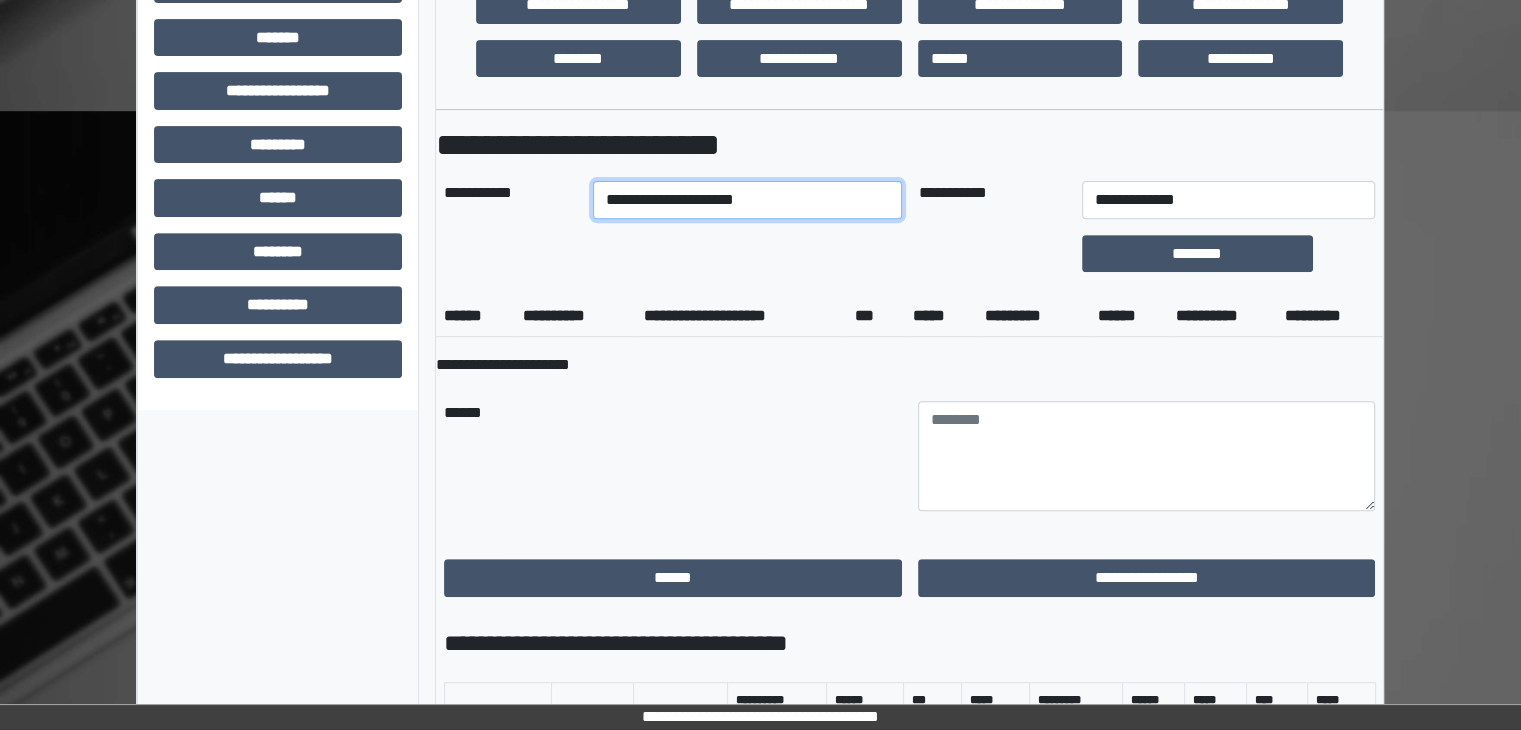 click on "**********" at bounding box center [748, 200] 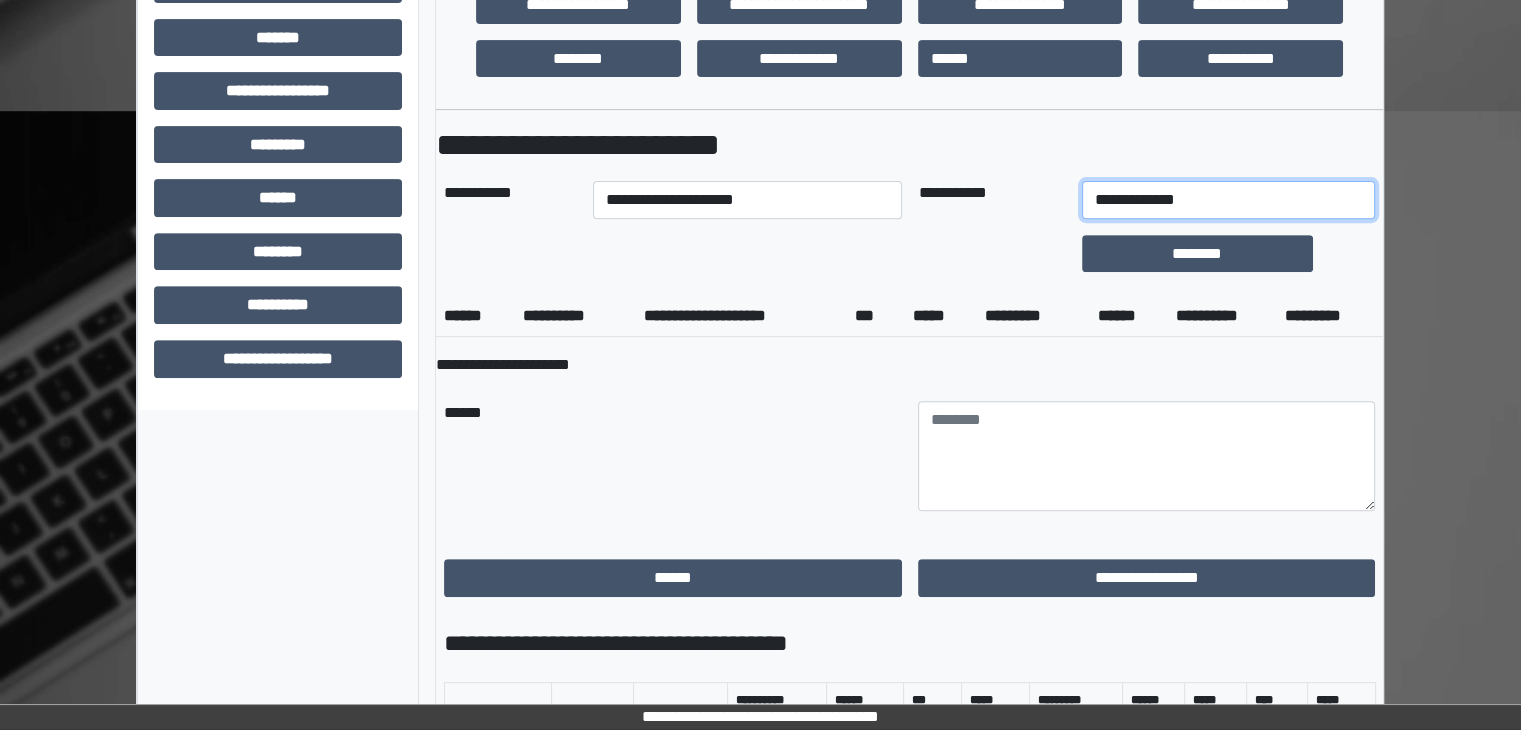 click on "**********" at bounding box center [1229, 200] 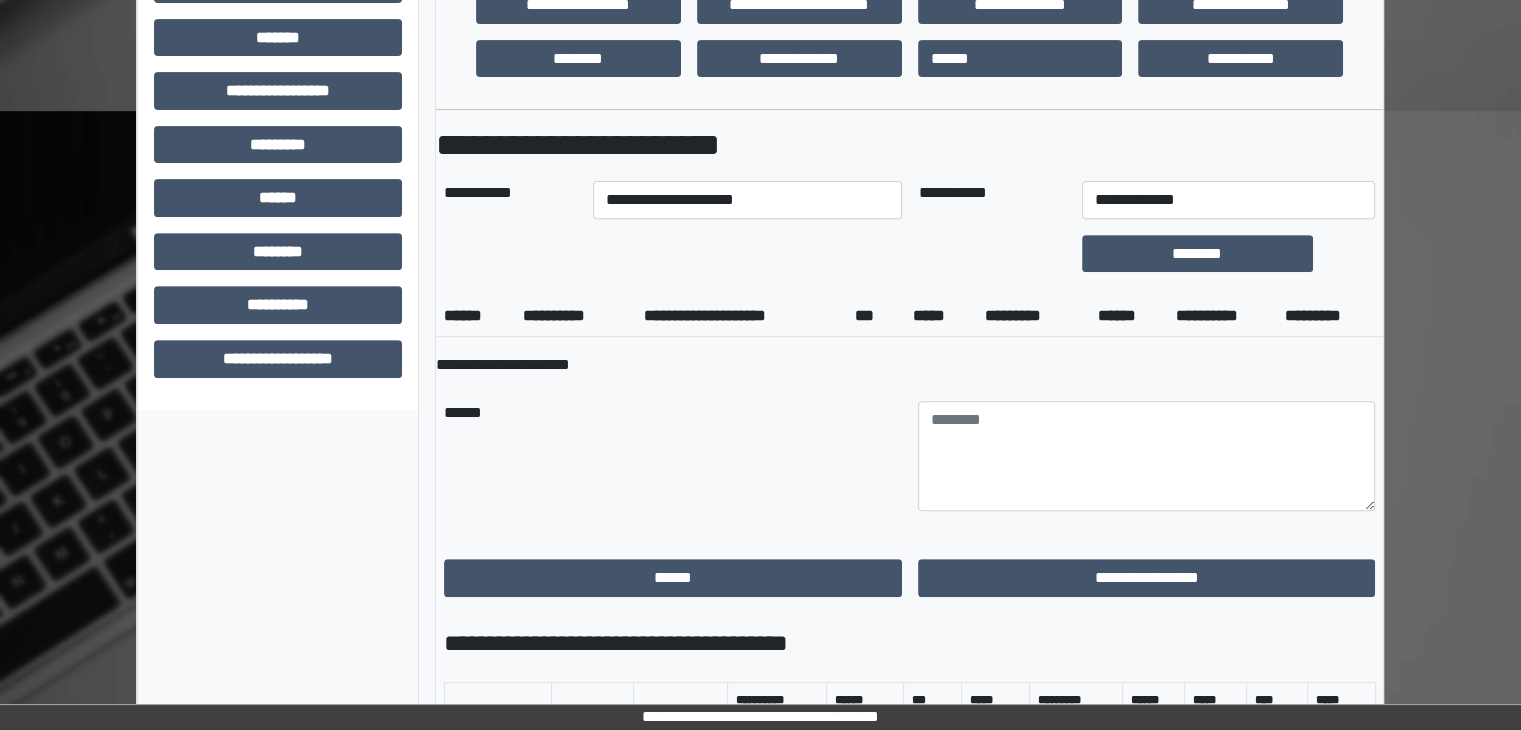 click on "**********" at bounding box center [909, 979] 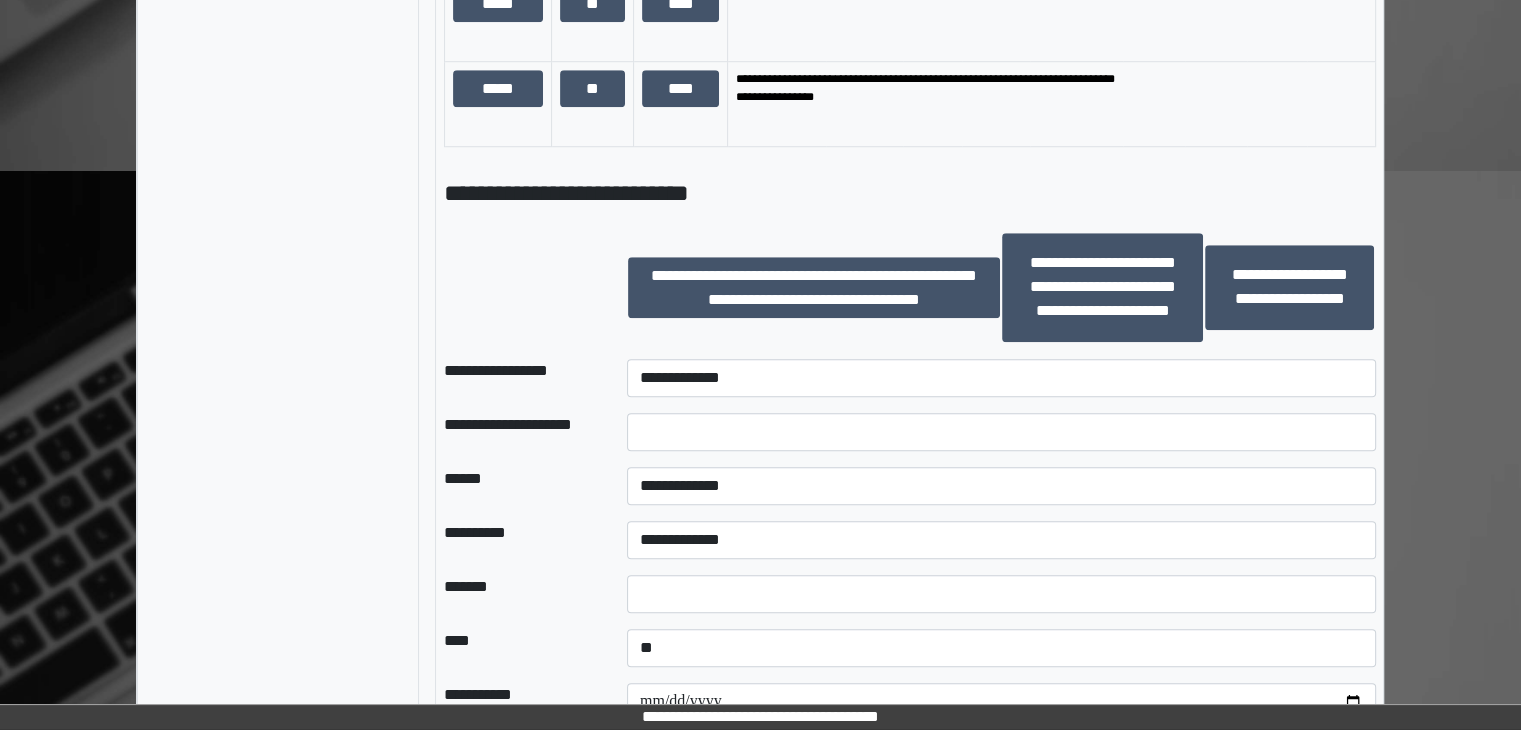 scroll, scrollTop: 1839, scrollLeft: 0, axis: vertical 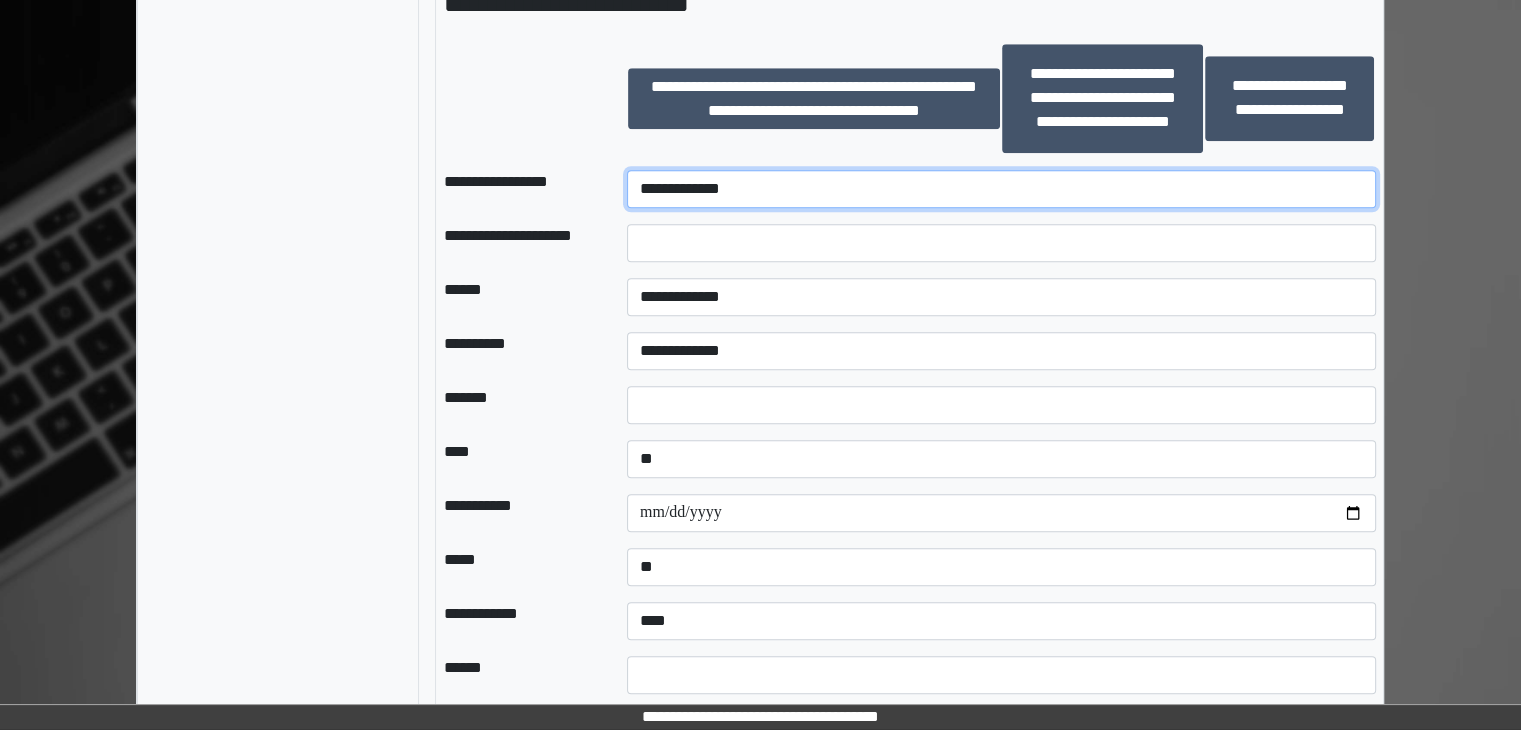 click on "**********" at bounding box center (1001, 189) 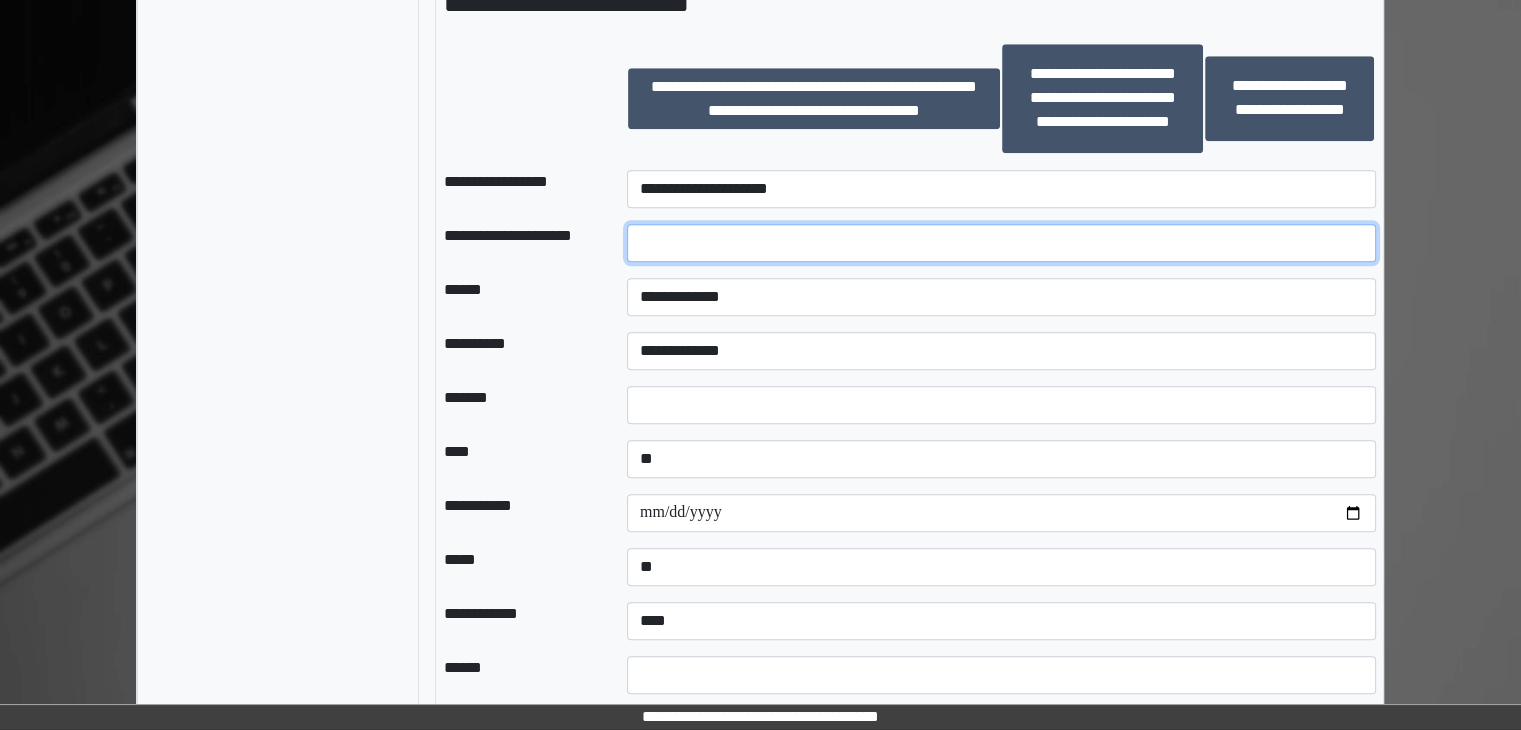 click at bounding box center (1001, 243) 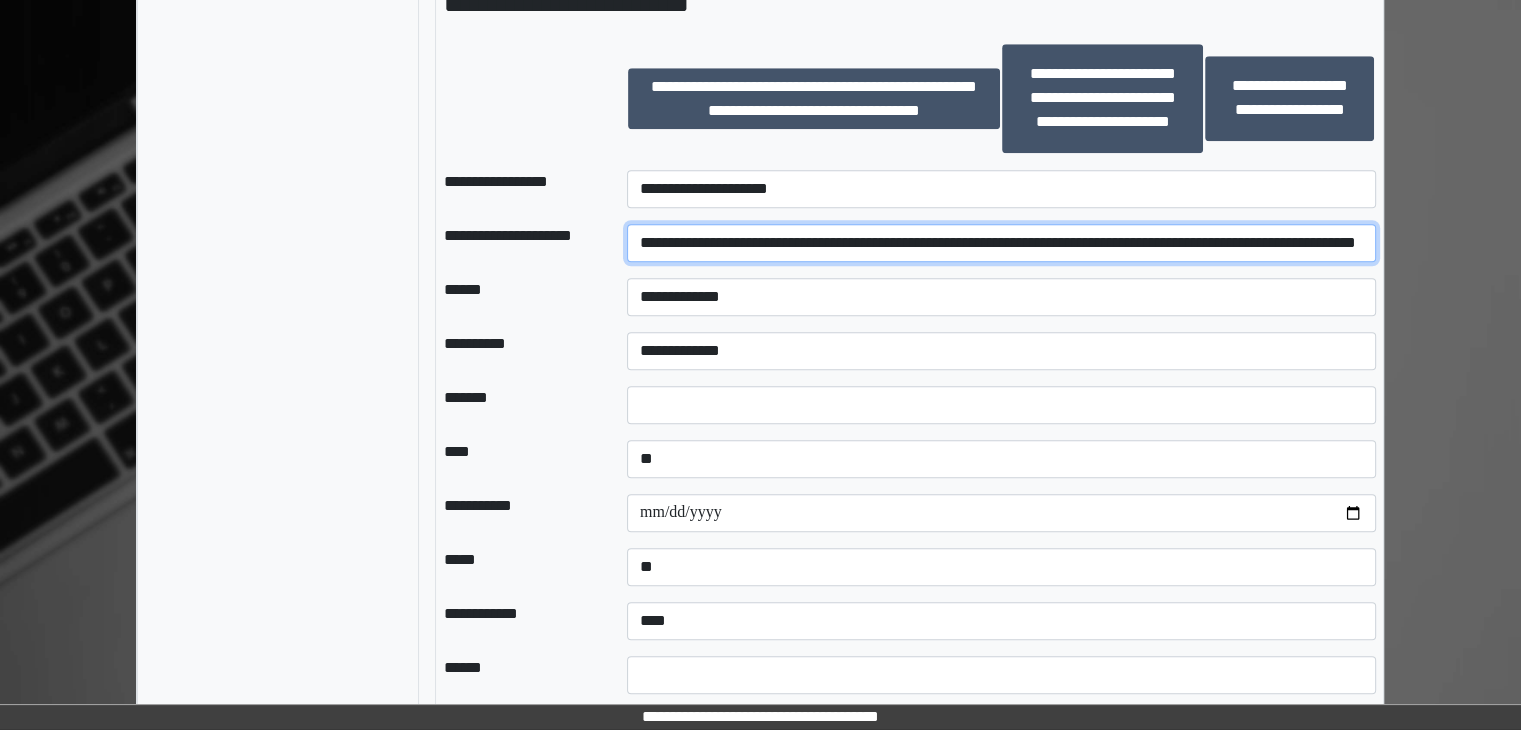 scroll, scrollTop: 0, scrollLeft: 96, axis: horizontal 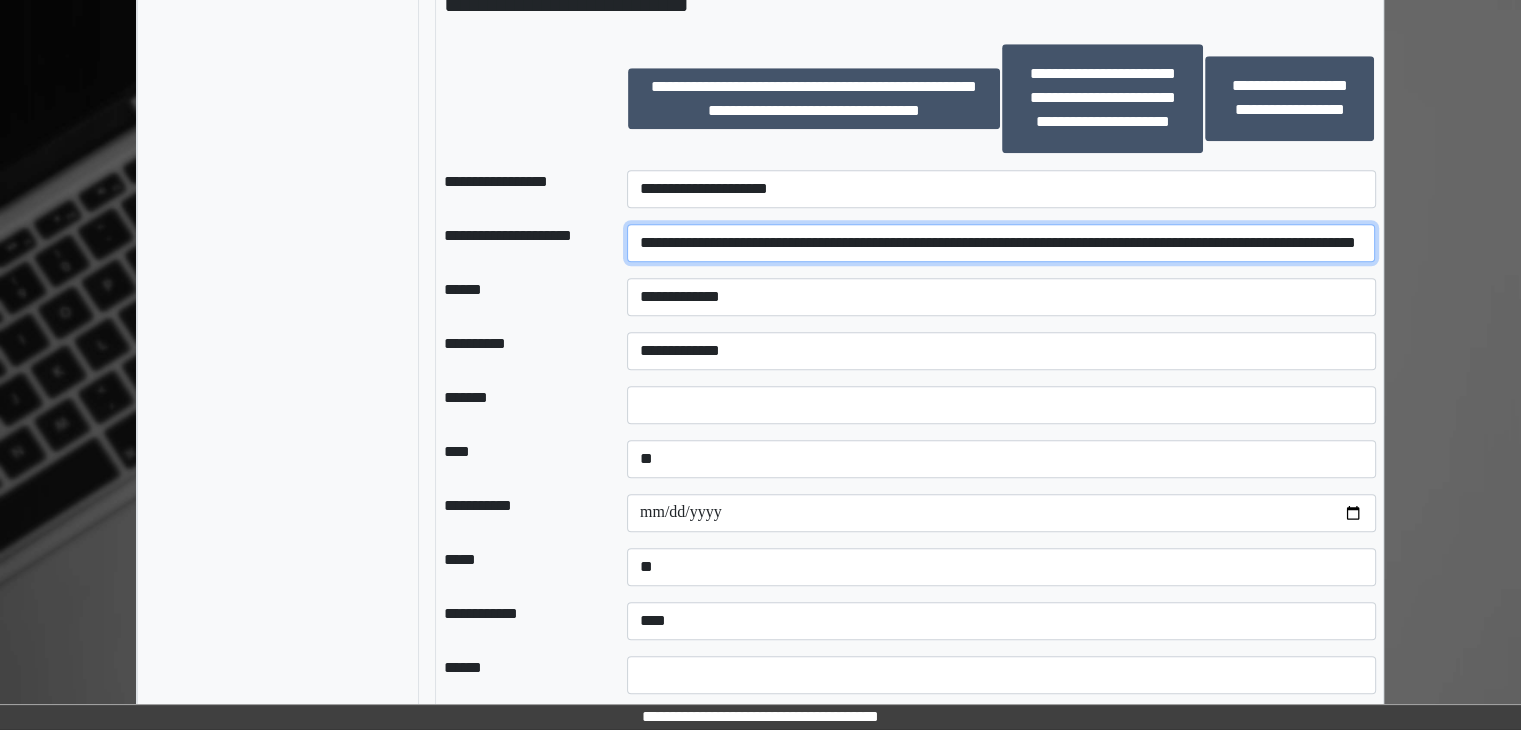 type on "**********" 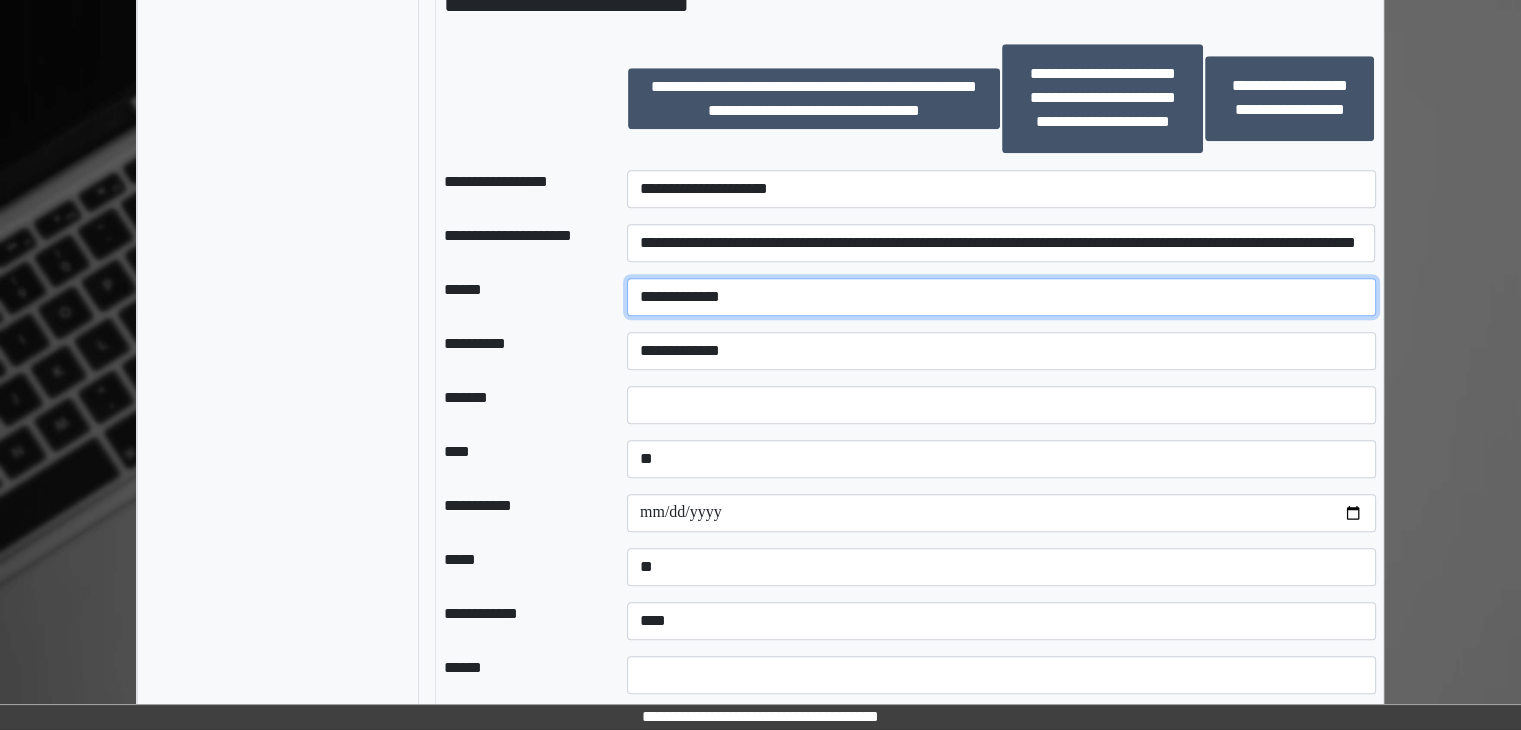 scroll, scrollTop: 0, scrollLeft: 0, axis: both 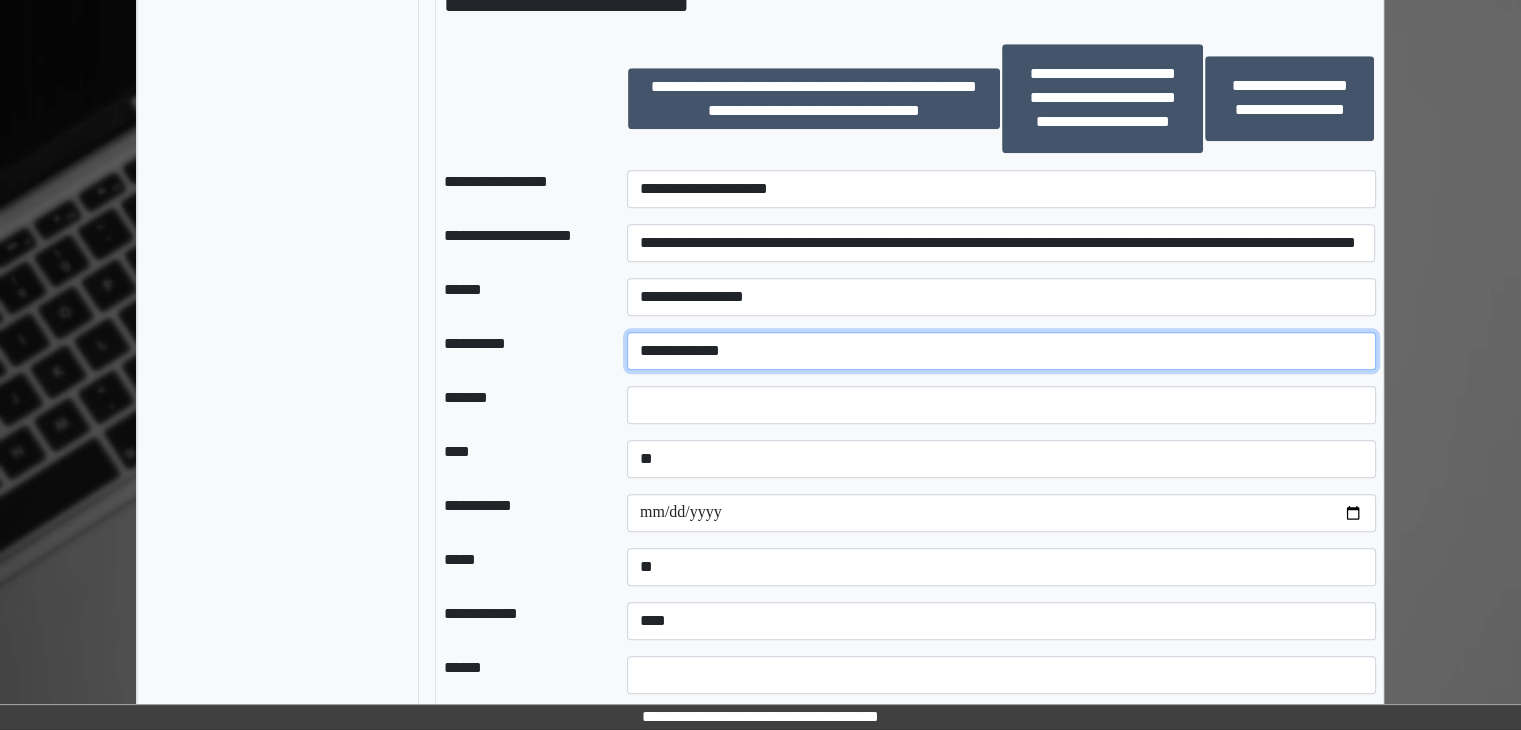 click on "**********" at bounding box center (1001, 351) 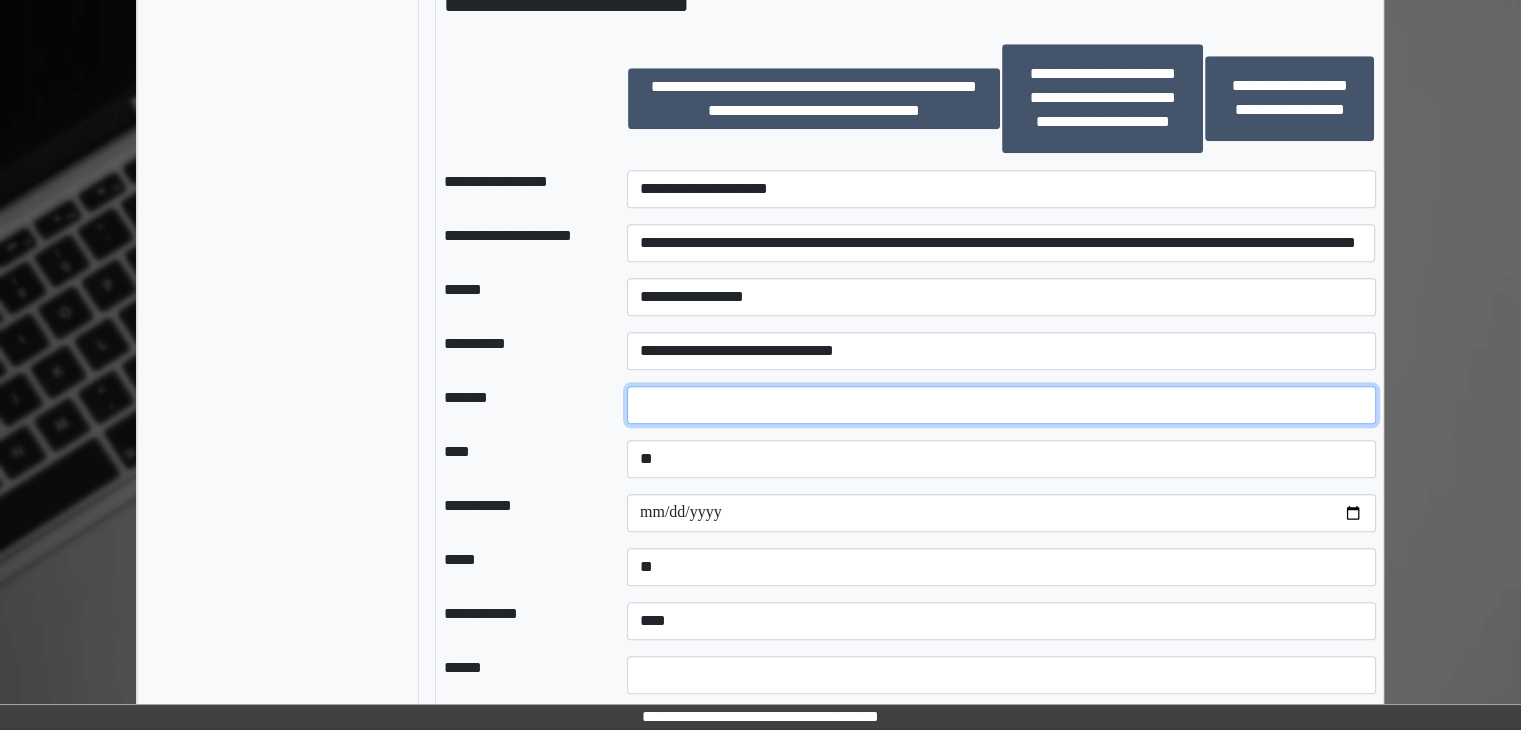 click at bounding box center [1001, 405] 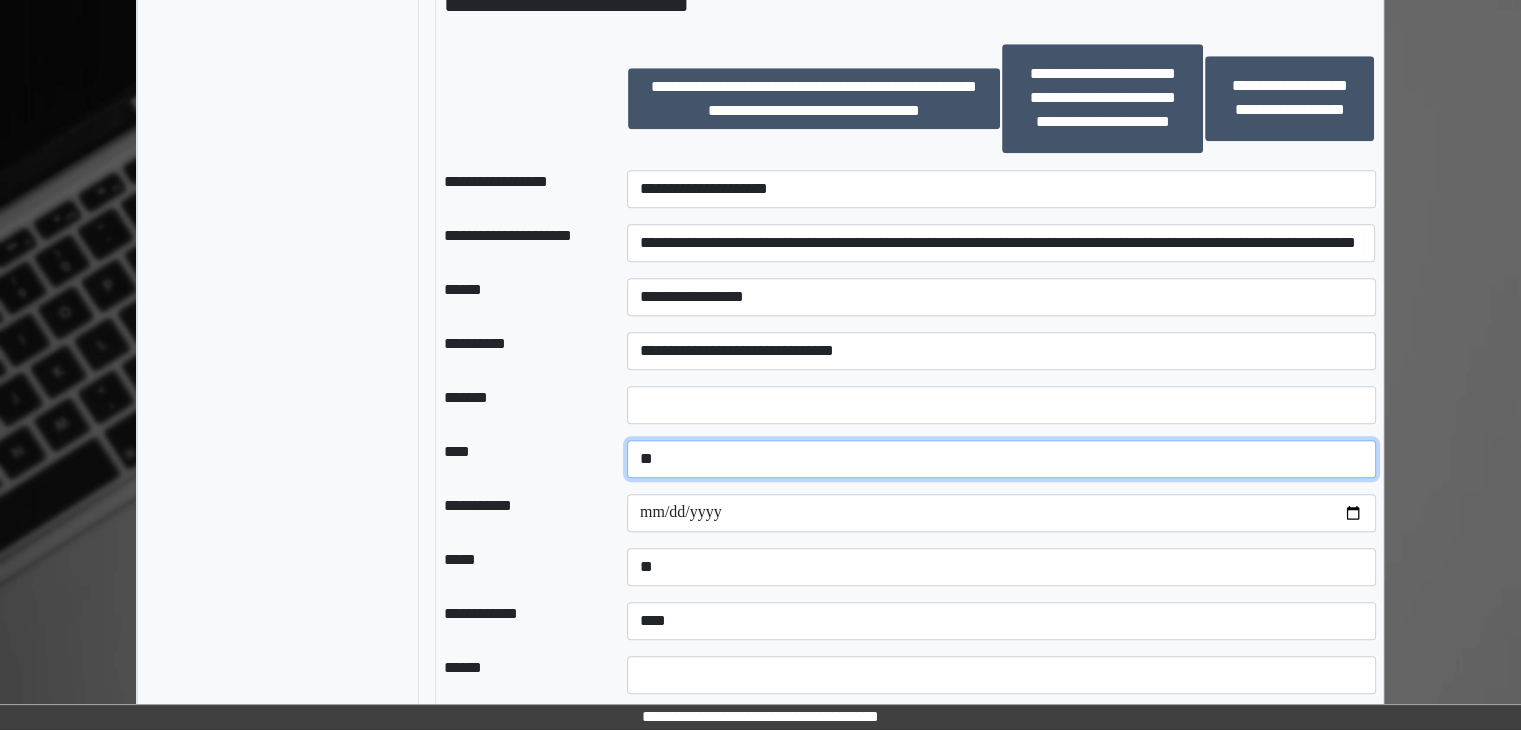 click on "**********" at bounding box center [1001, 459] 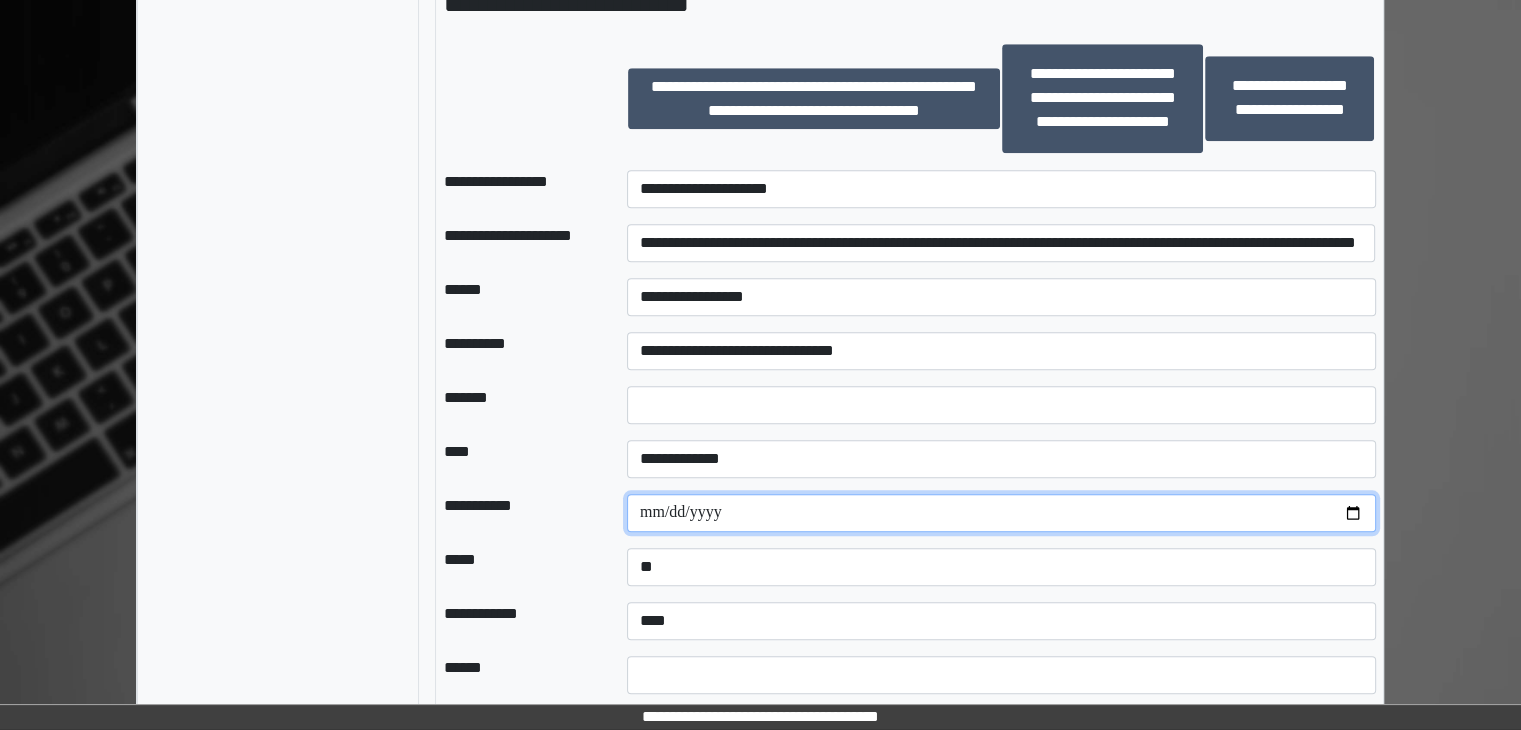 click at bounding box center (1001, 513) 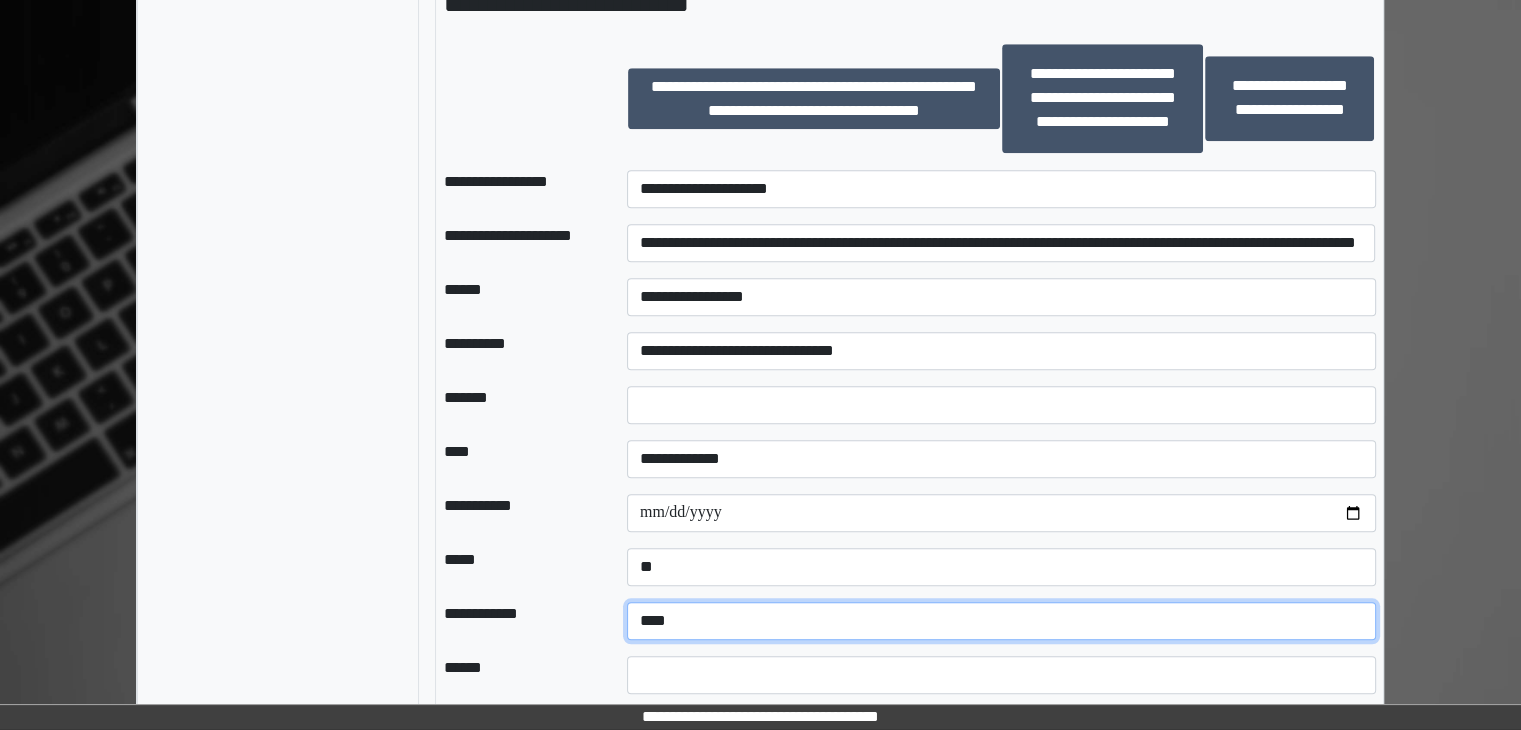 click on "**********" at bounding box center [1001, 621] 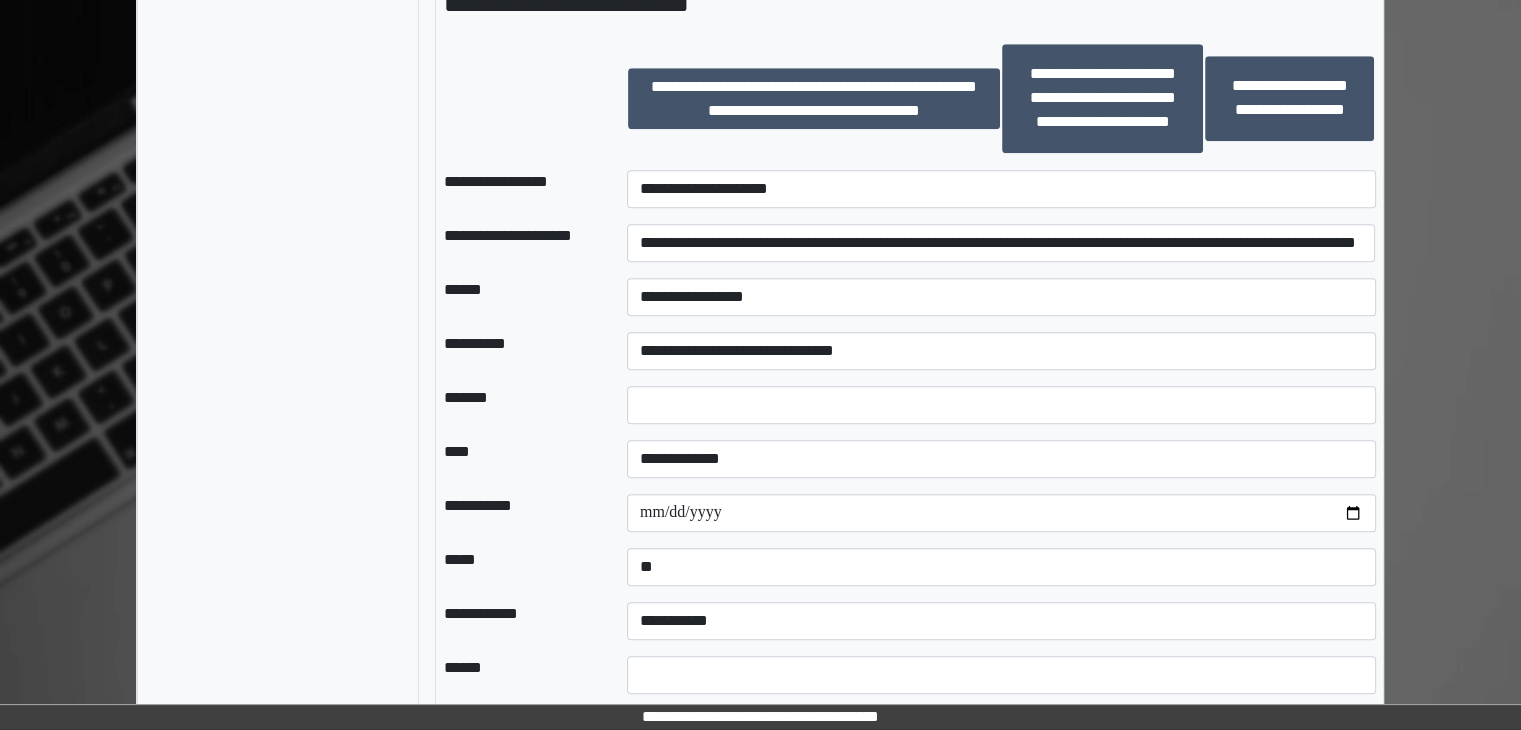 click on "*****" at bounding box center [519, 567] 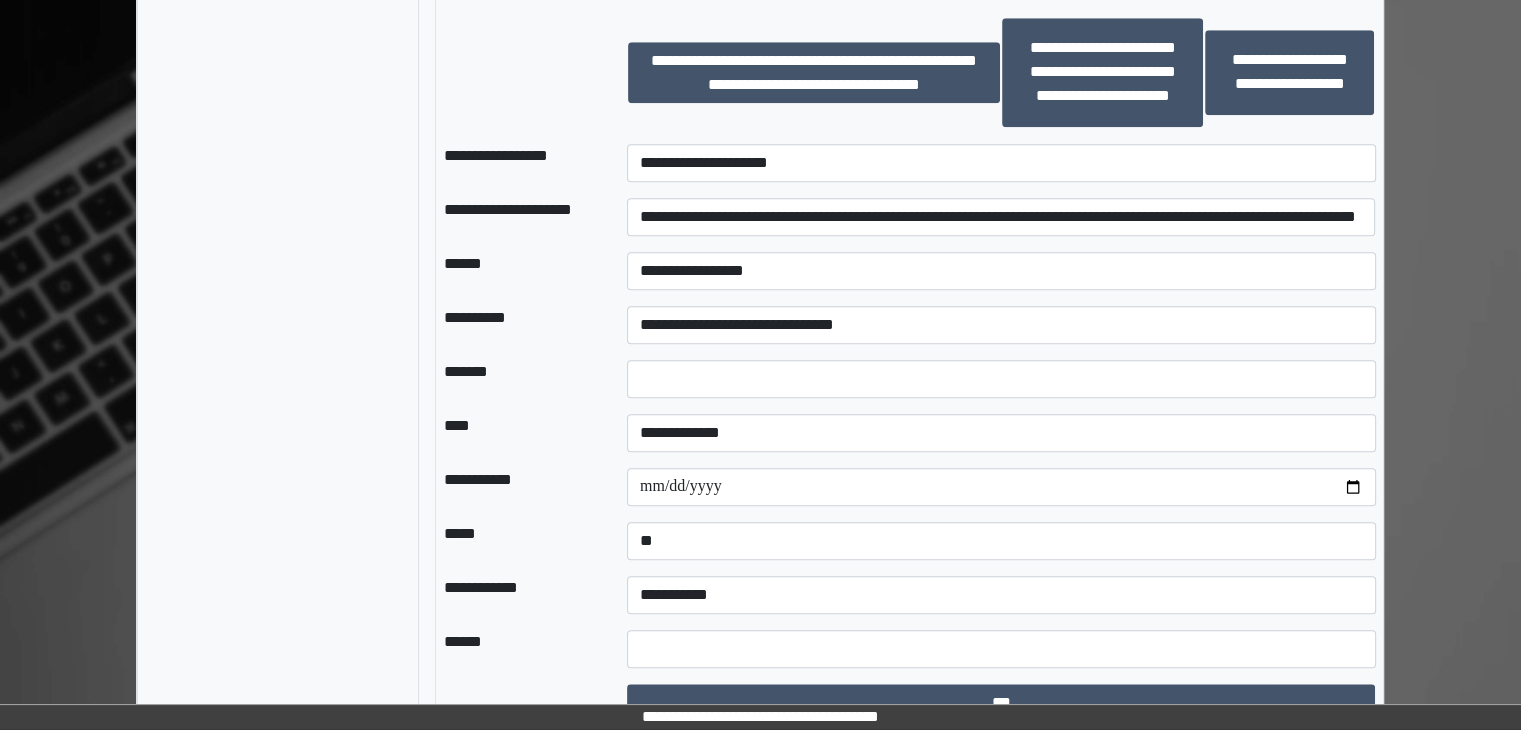 scroll, scrollTop: 1892, scrollLeft: 0, axis: vertical 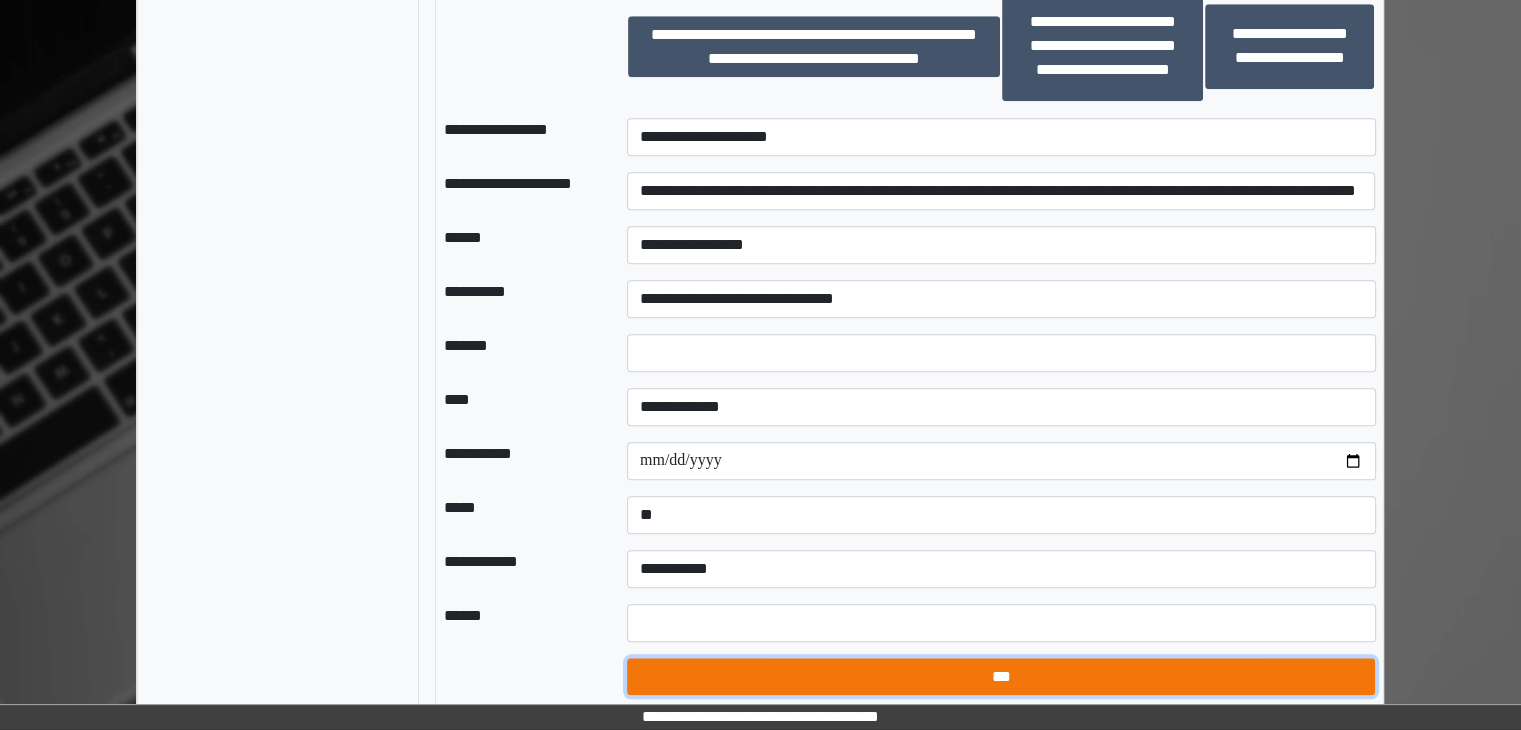 click on "***" at bounding box center [1001, 677] 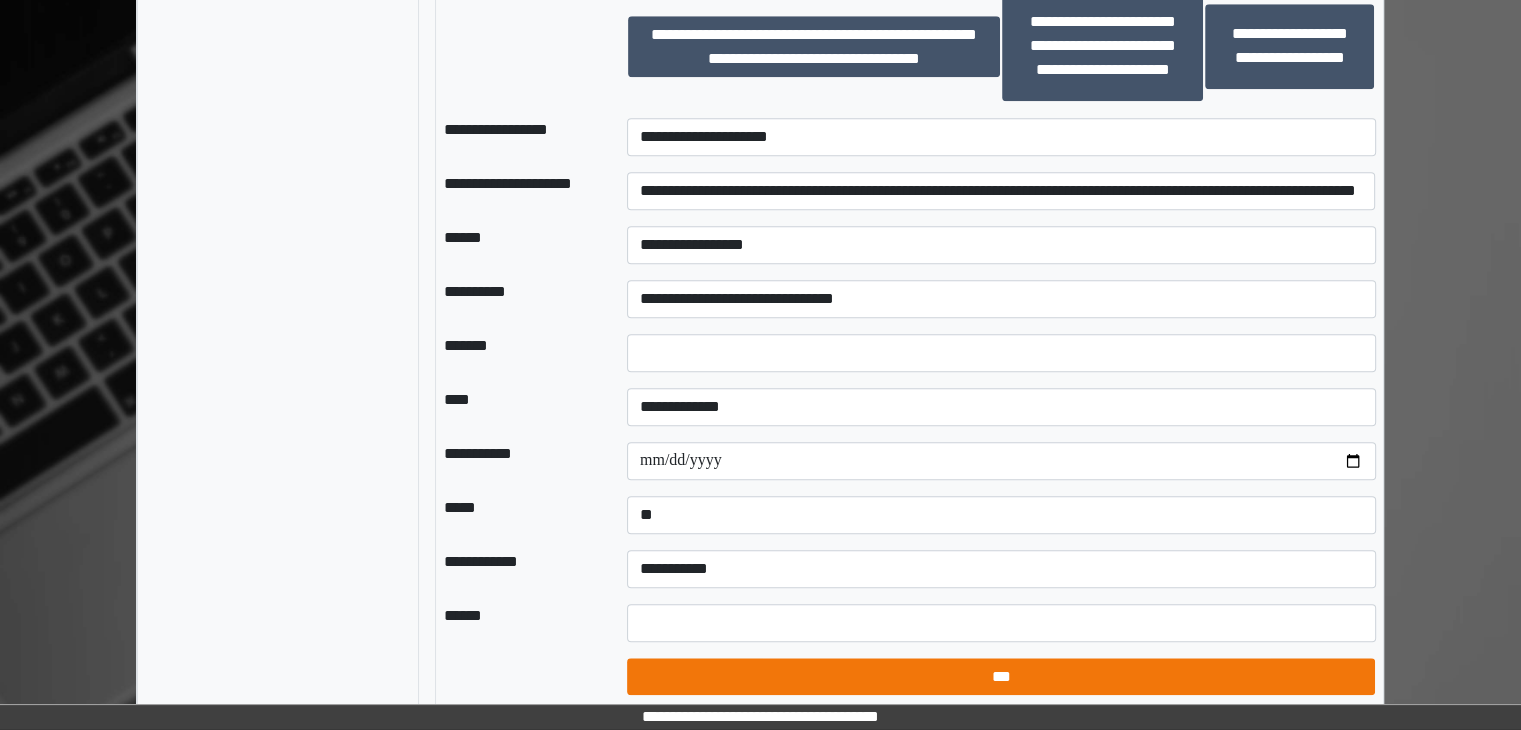 select on "*" 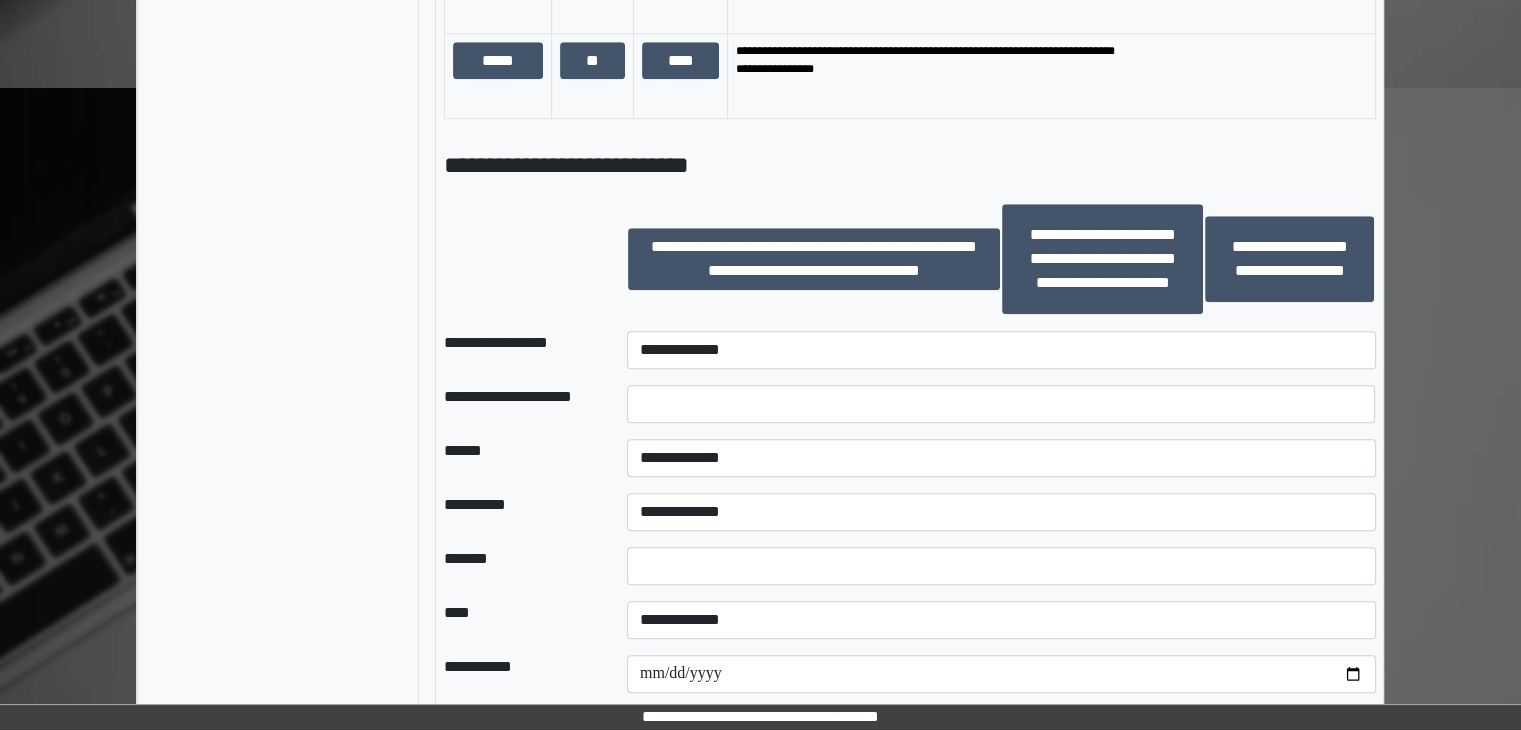 scroll, scrollTop: 1967, scrollLeft: 0, axis: vertical 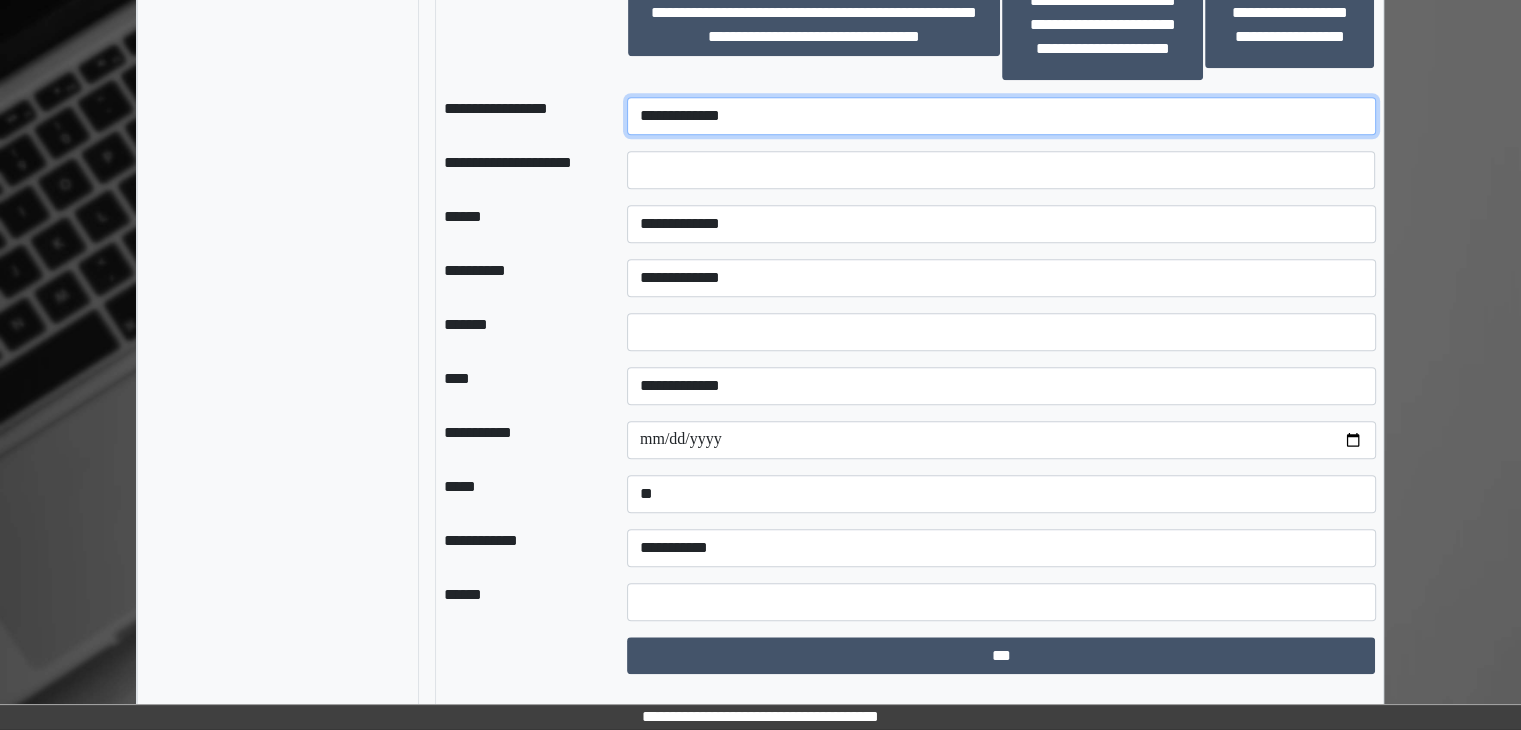 click on "**********" at bounding box center [1001, 116] 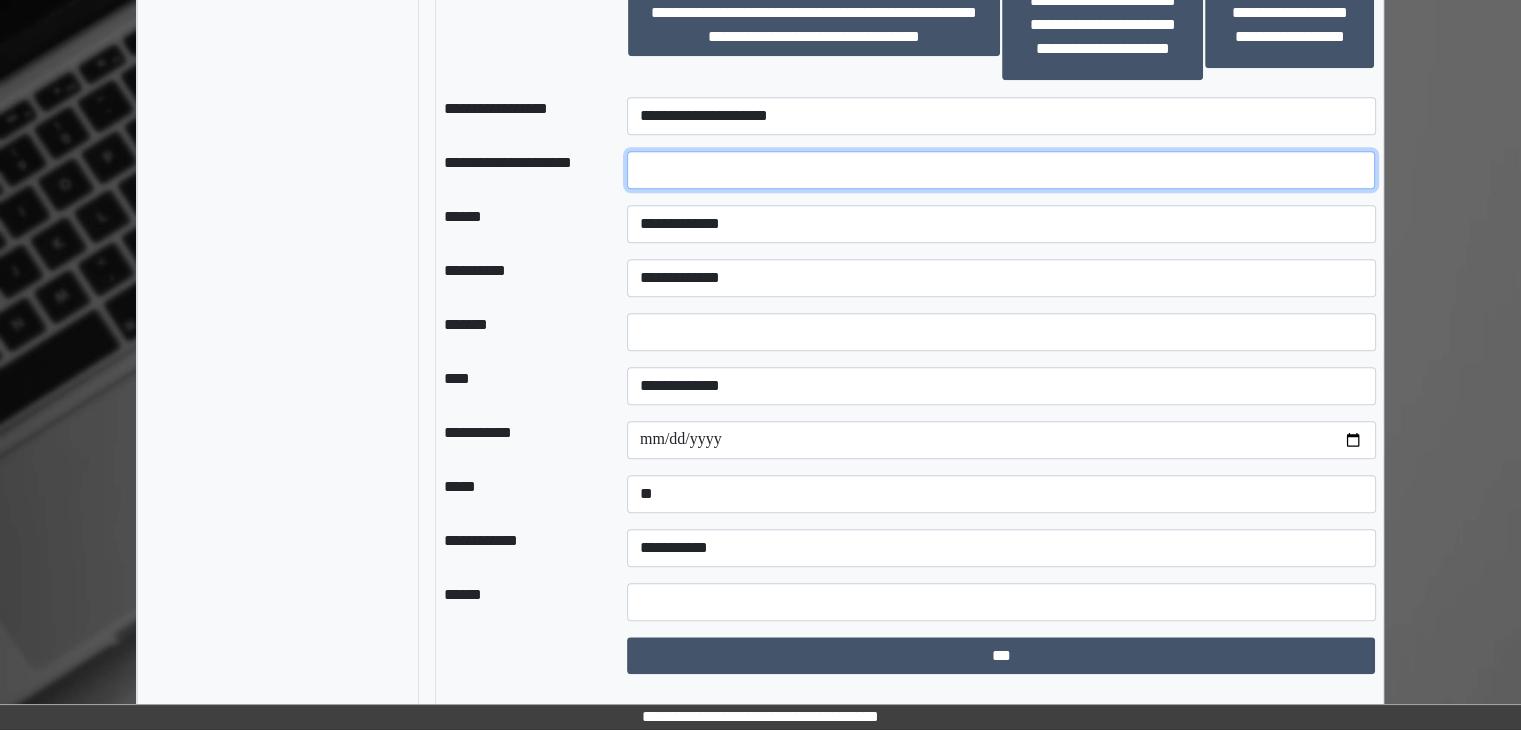 click at bounding box center [1001, 170] 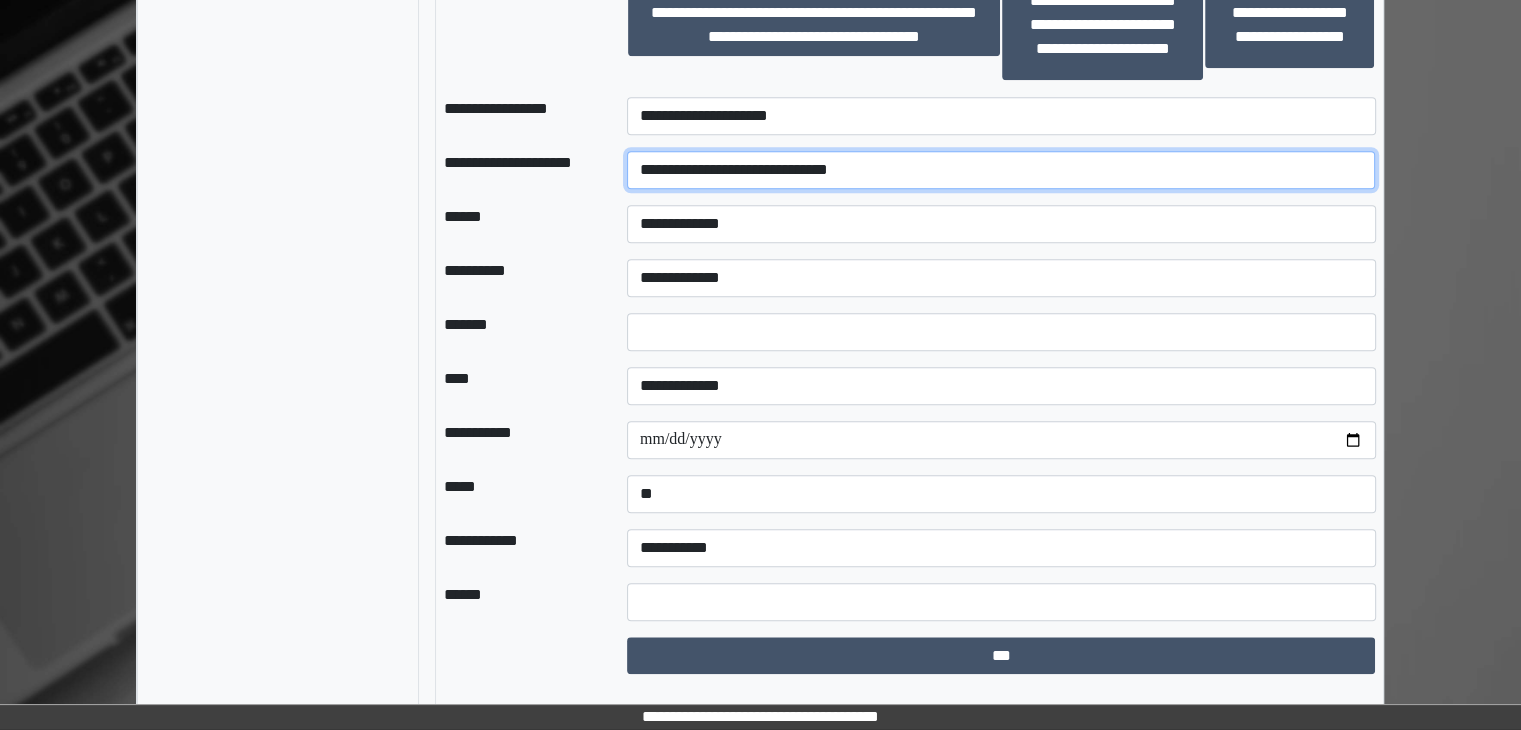 type on "**********" 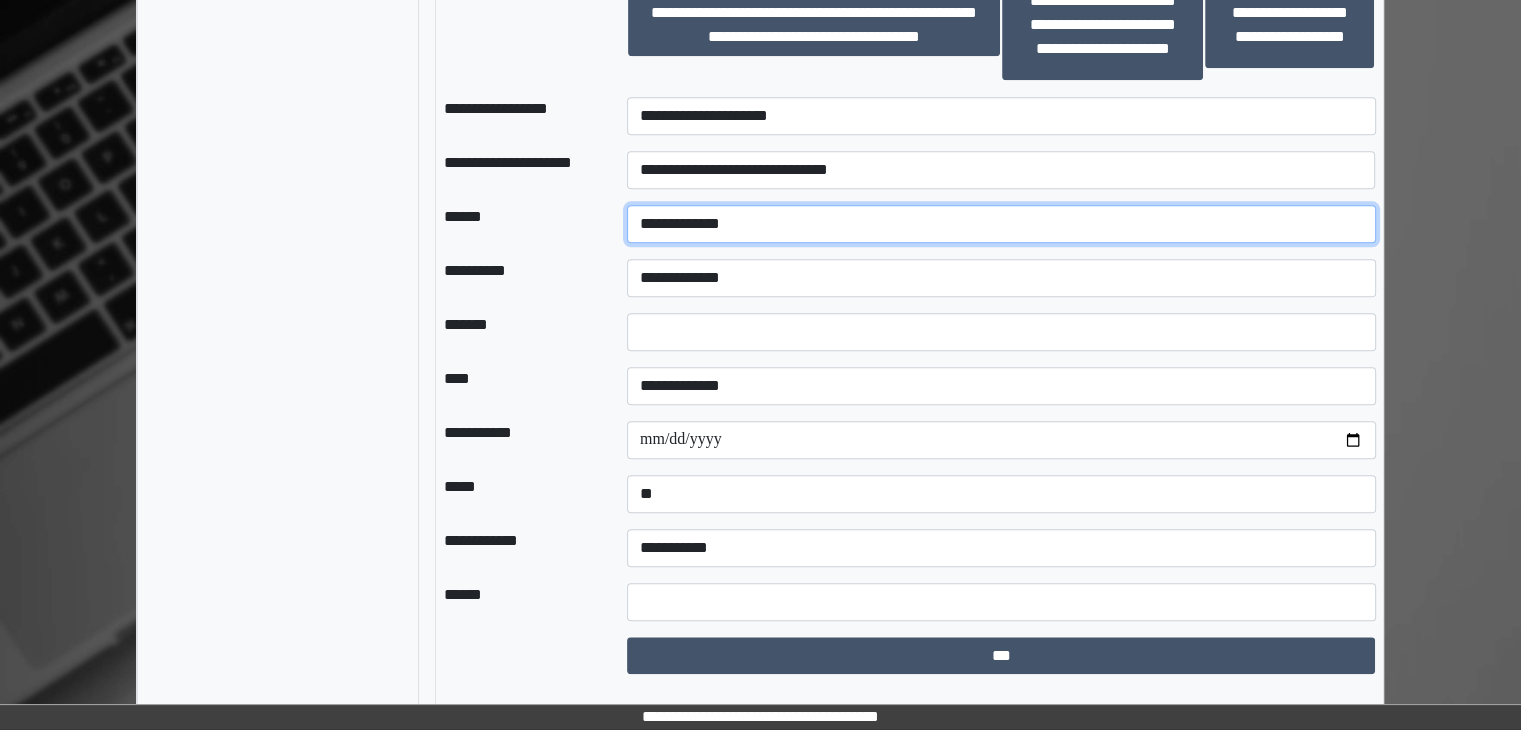 click on "**********" at bounding box center [1001, 224] 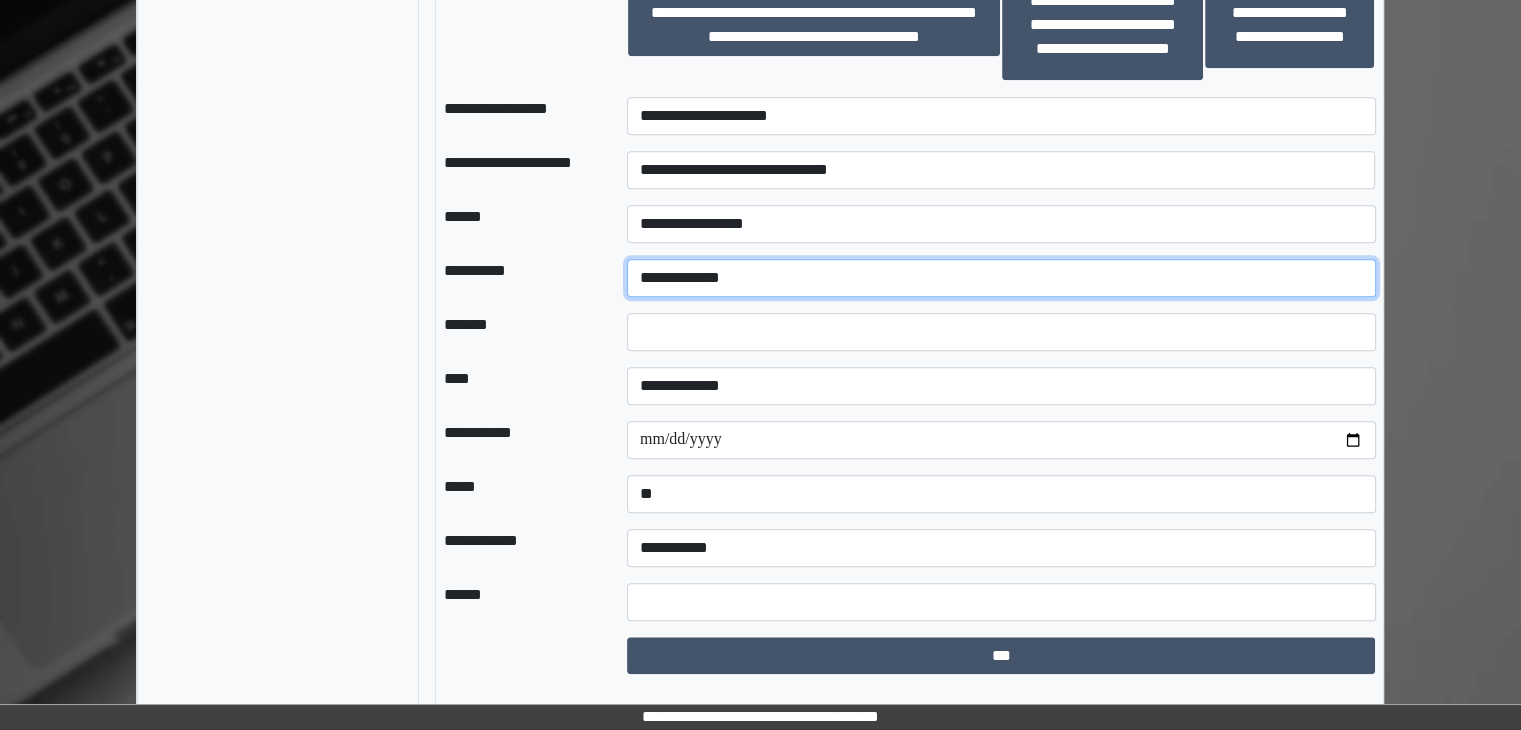 click on "**********" at bounding box center [1001, 278] 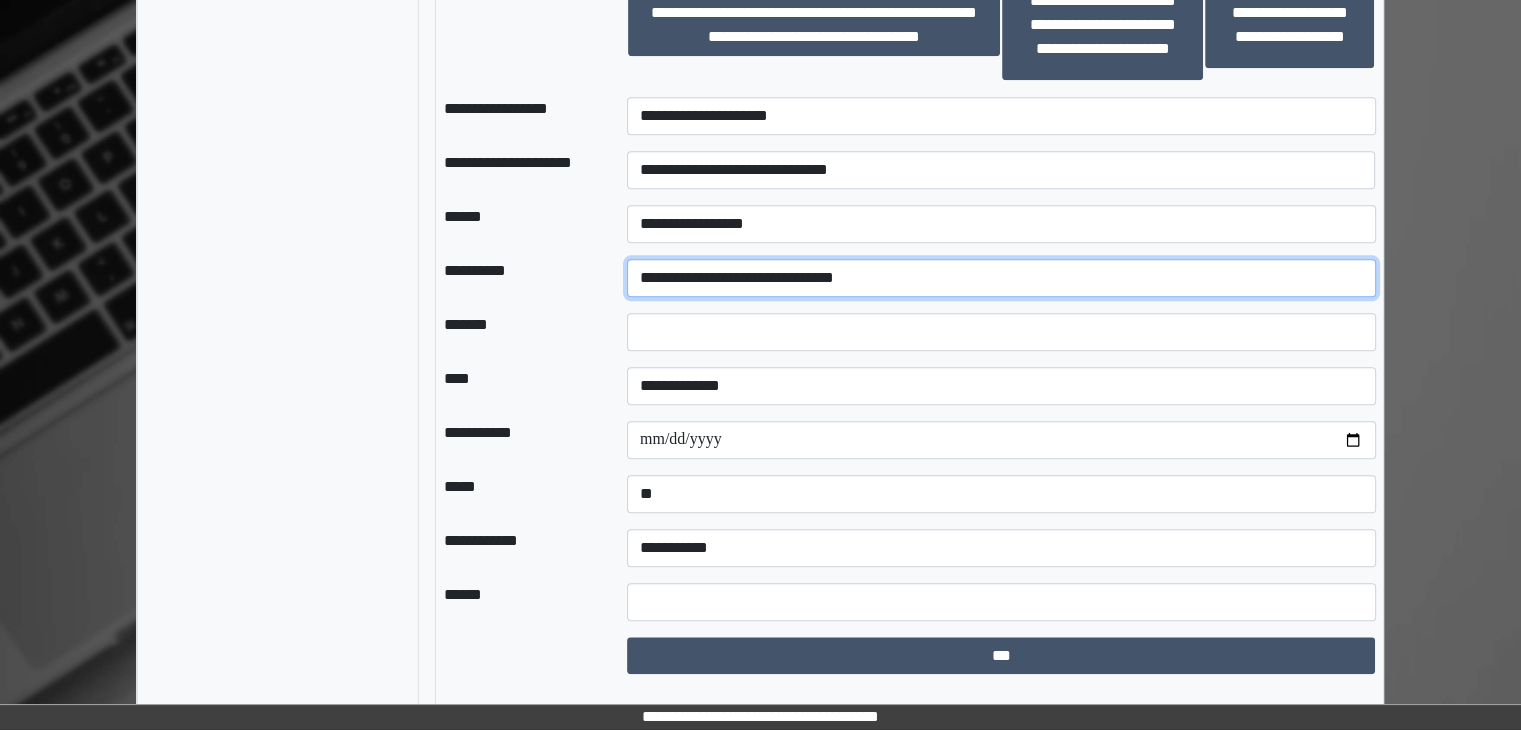 click on "**********" at bounding box center (1001, 278) 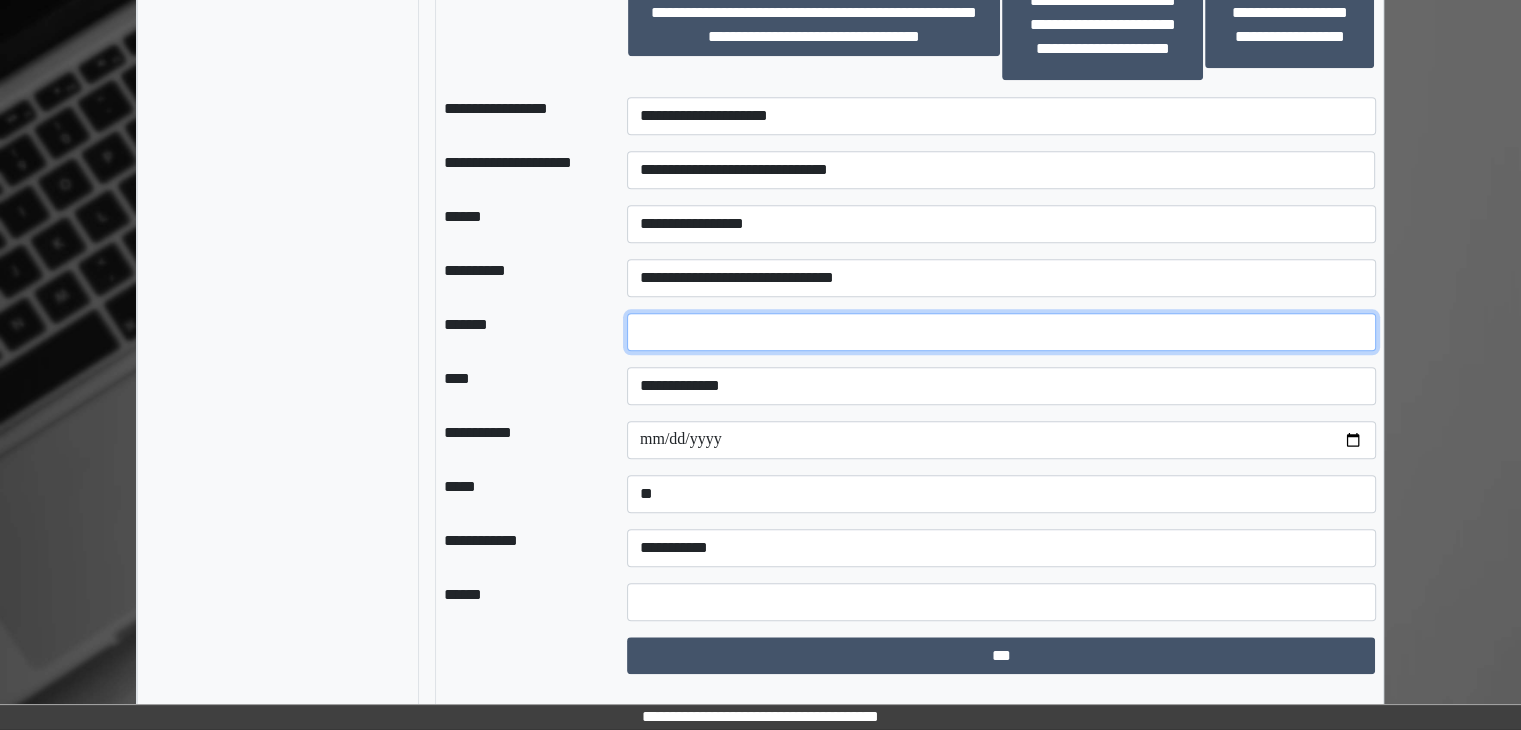 click on "*" at bounding box center (1001, 332) 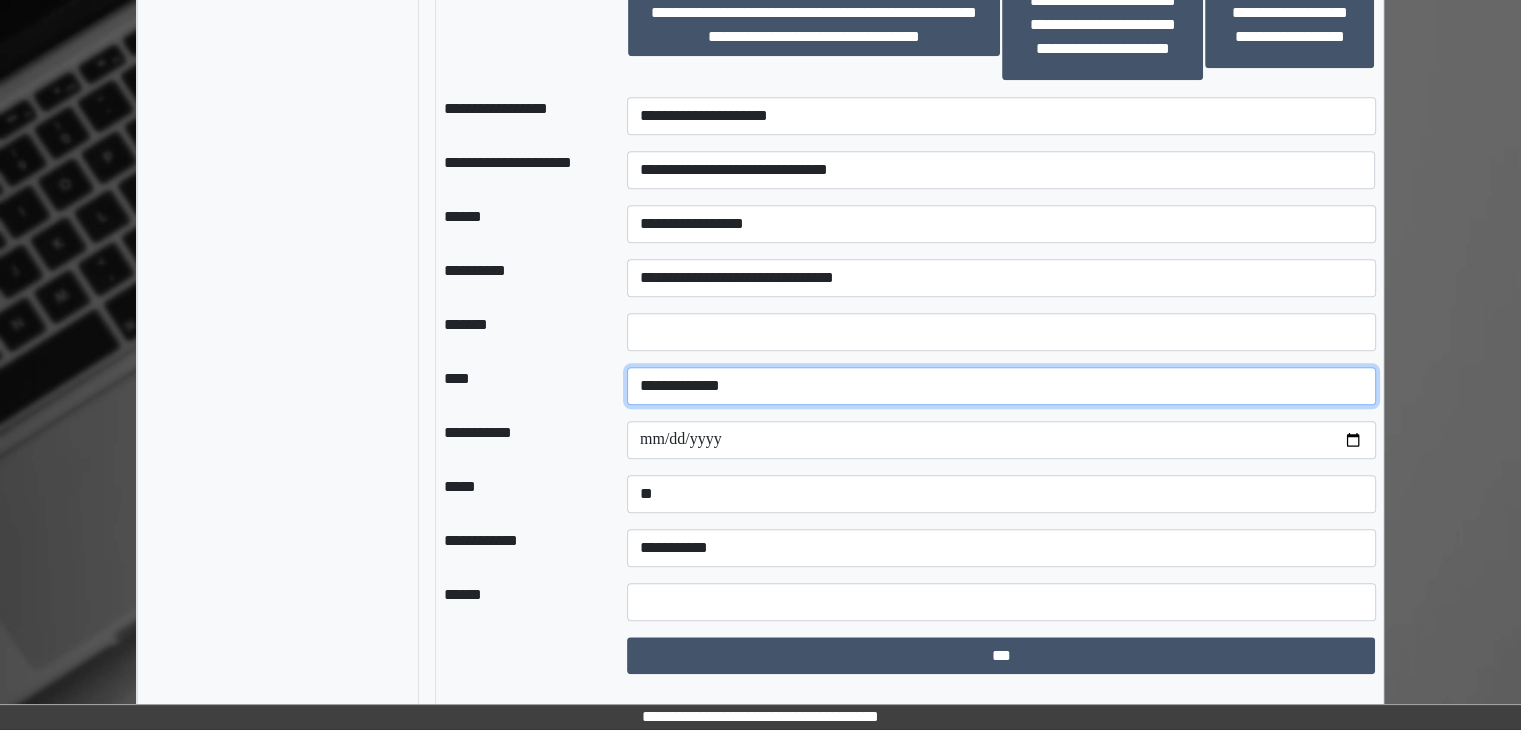 click on "**********" at bounding box center (1001, 386) 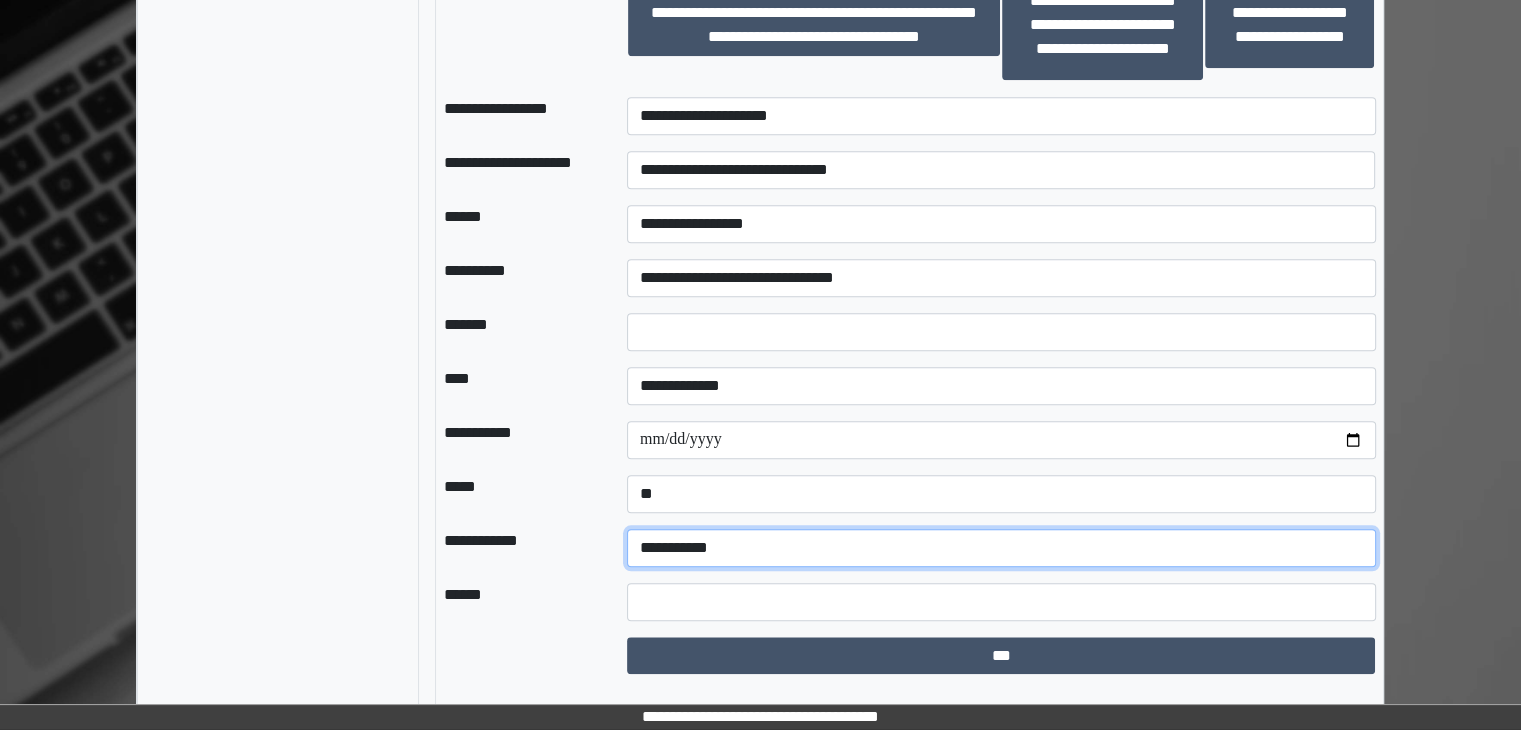 click on "**********" at bounding box center (1001, 548) 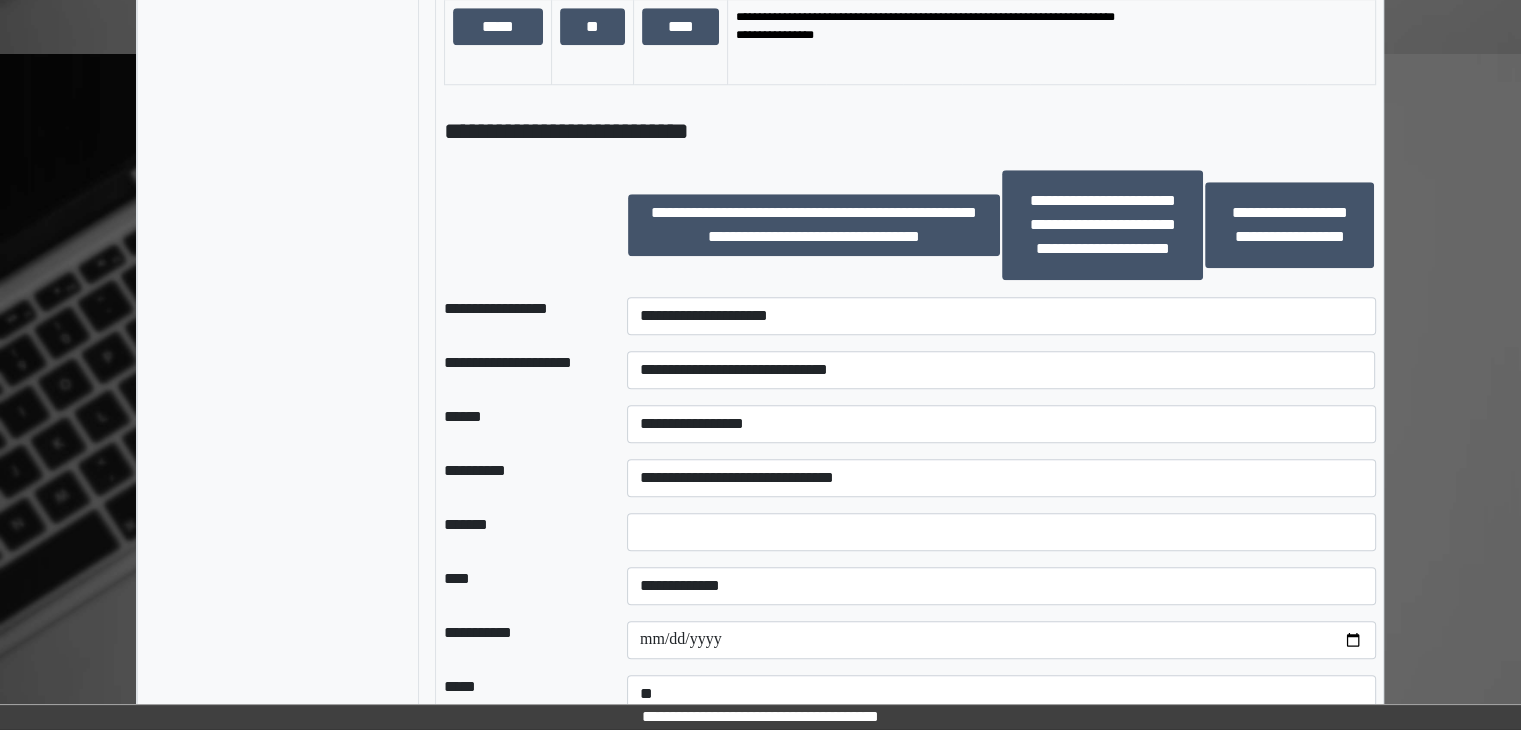 scroll, scrollTop: 1967, scrollLeft: 0, axis: vertical 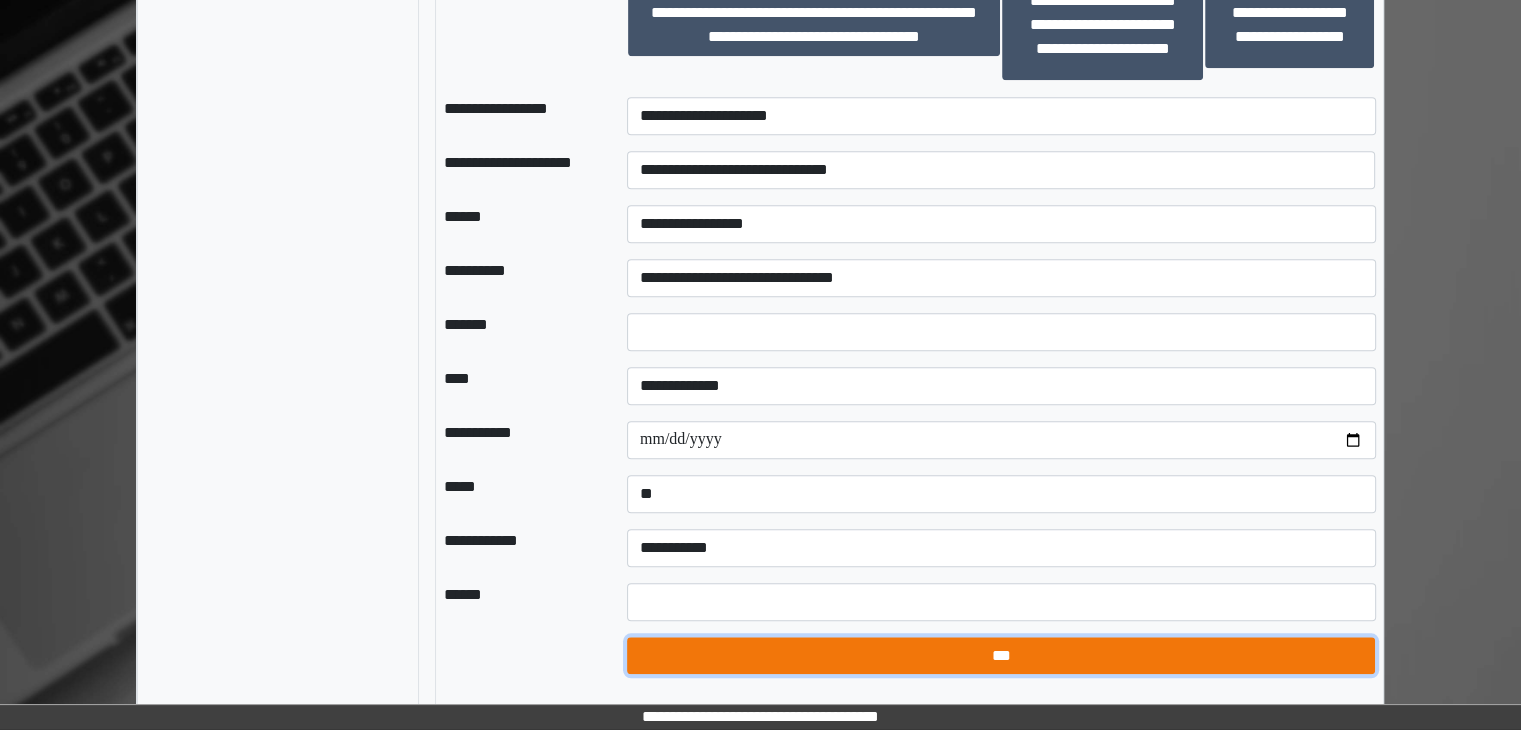 click on "***" at bounding box center (1001, 656) 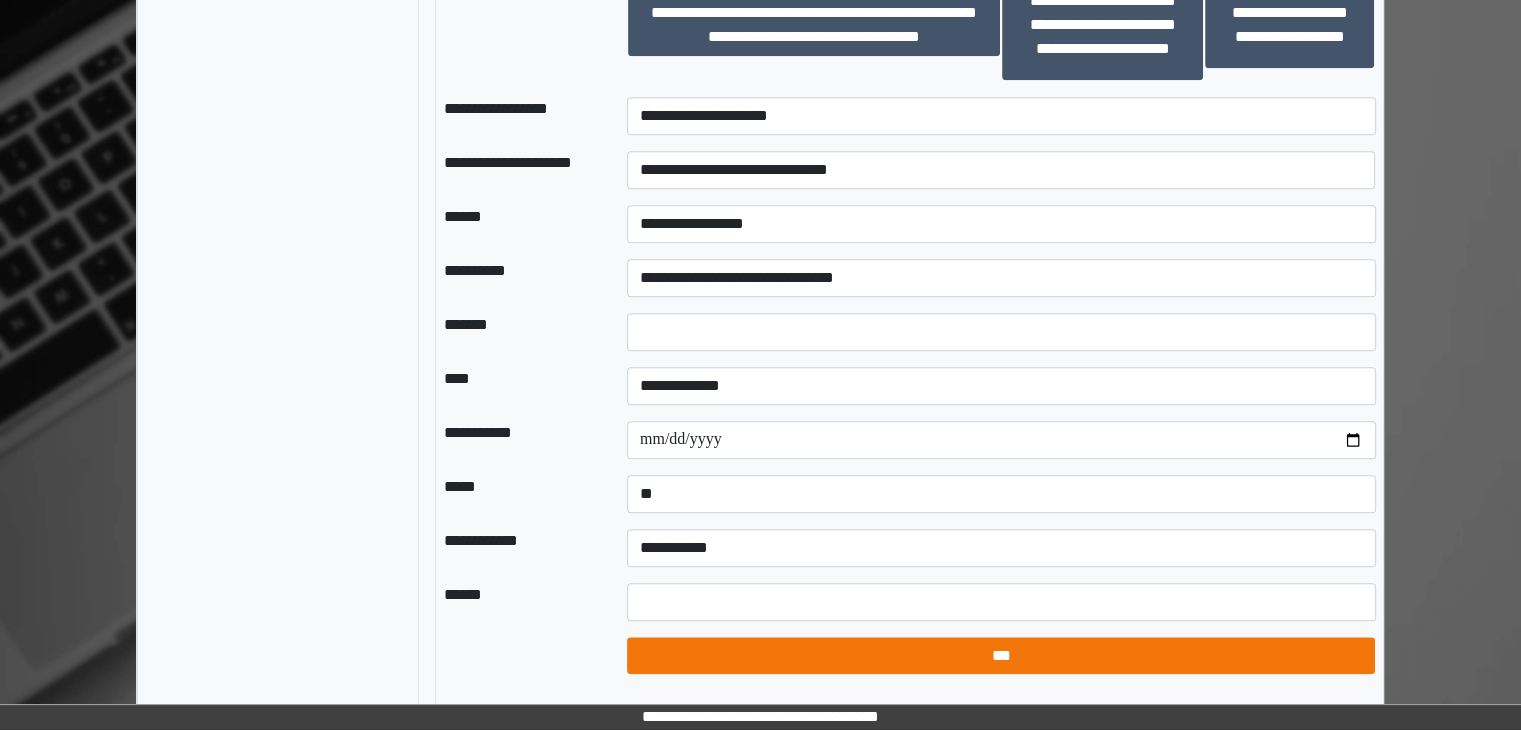 select on "*" 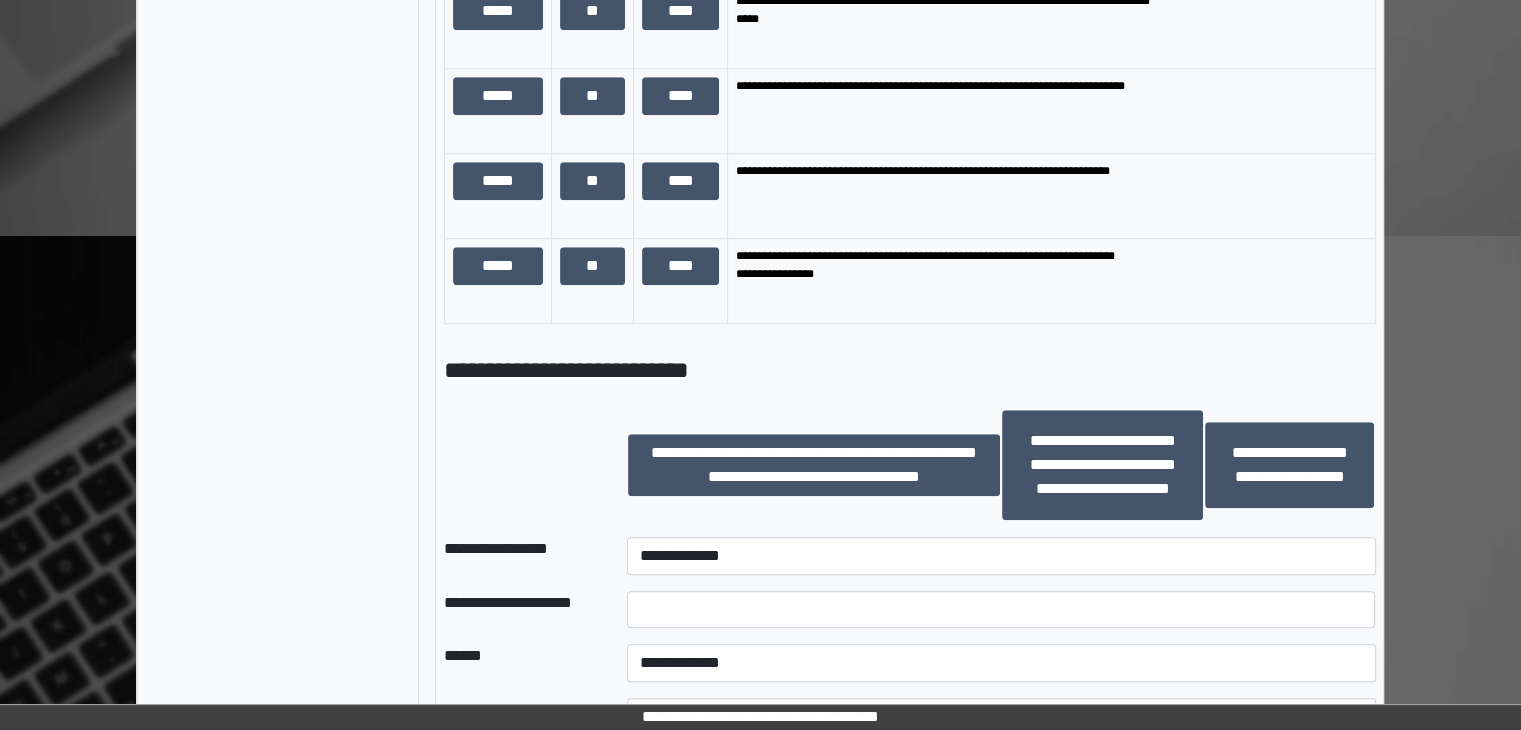 scroll, scrollTop: 1967, scrollLeft: 0, axis: vertical 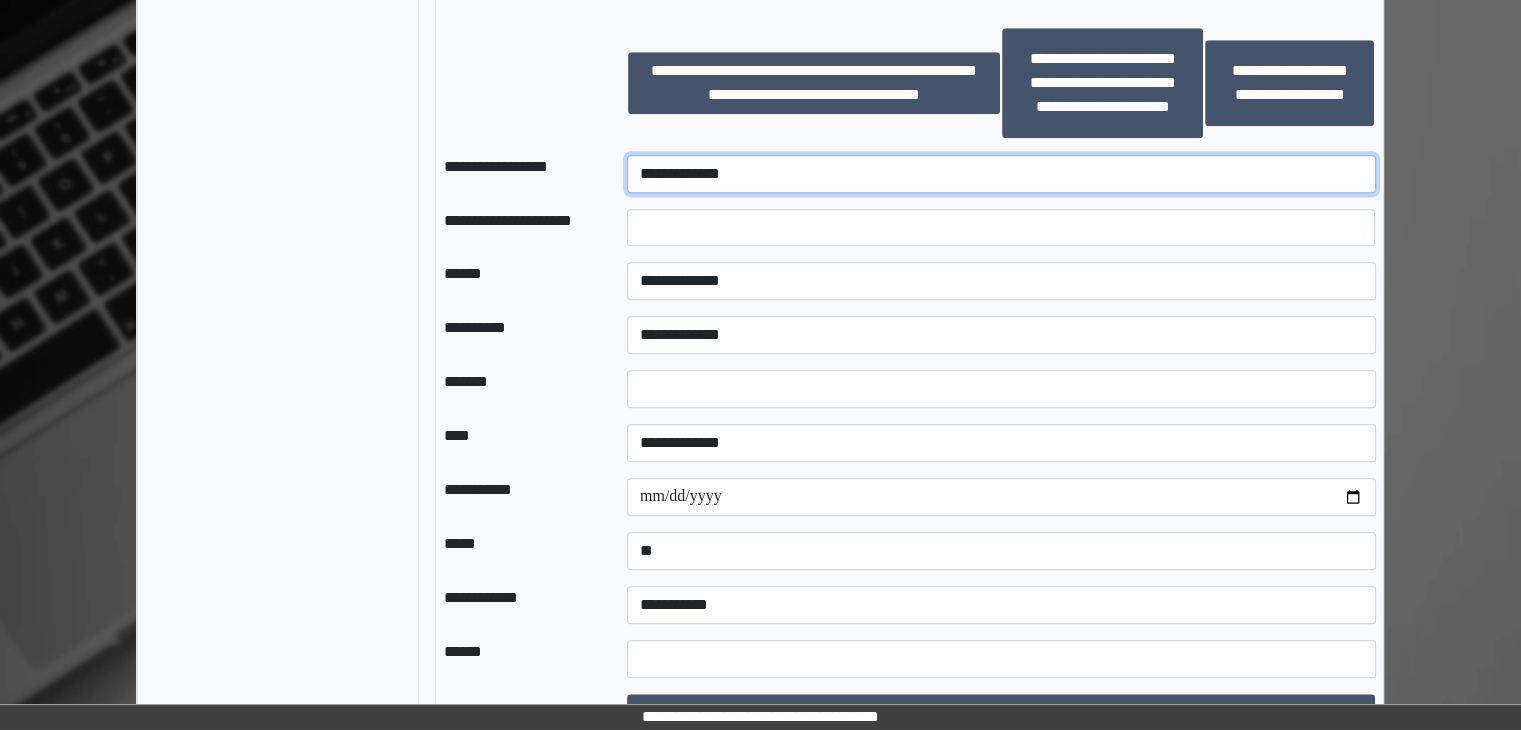 click on "**********" at bounding box center [1001, 174] 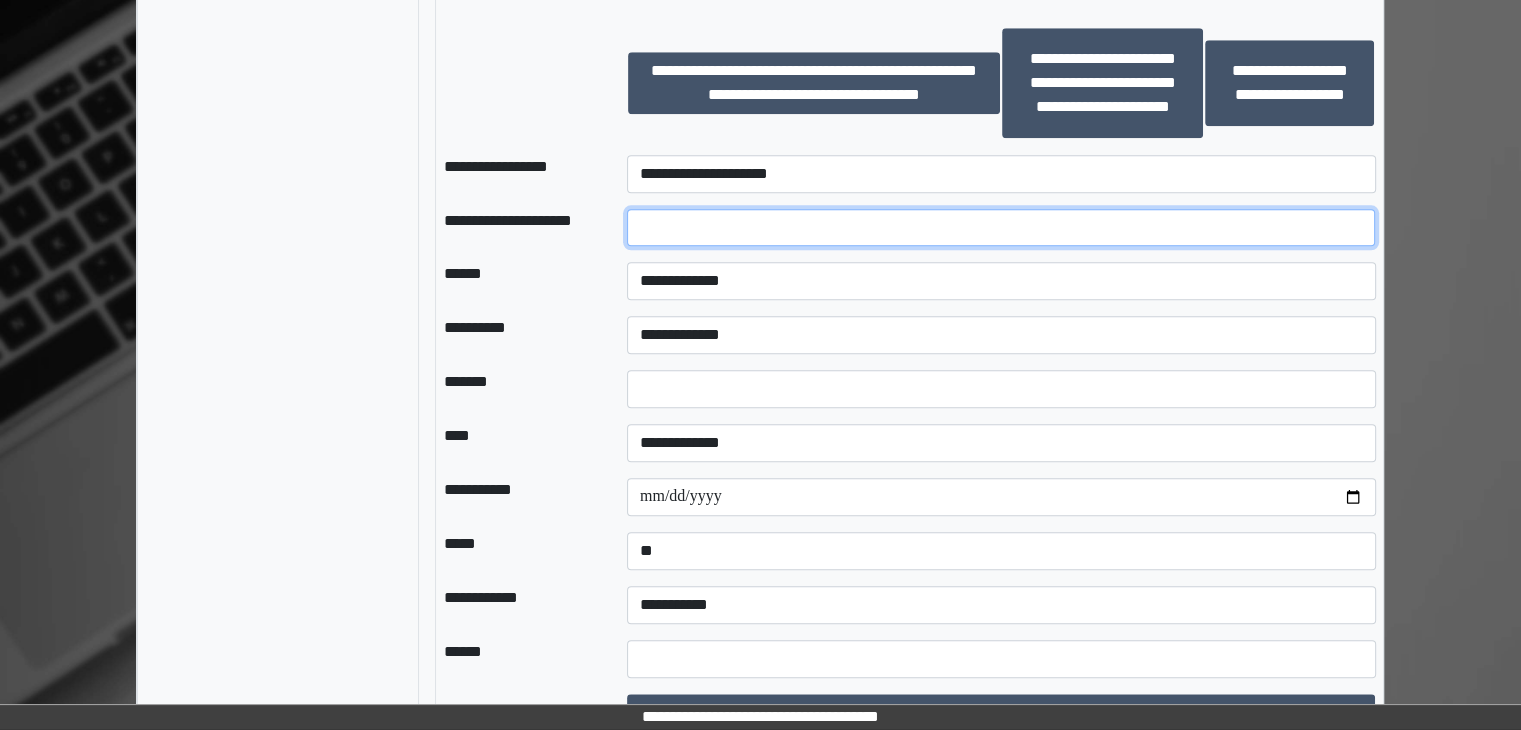click at bounding box center [1001, 228] 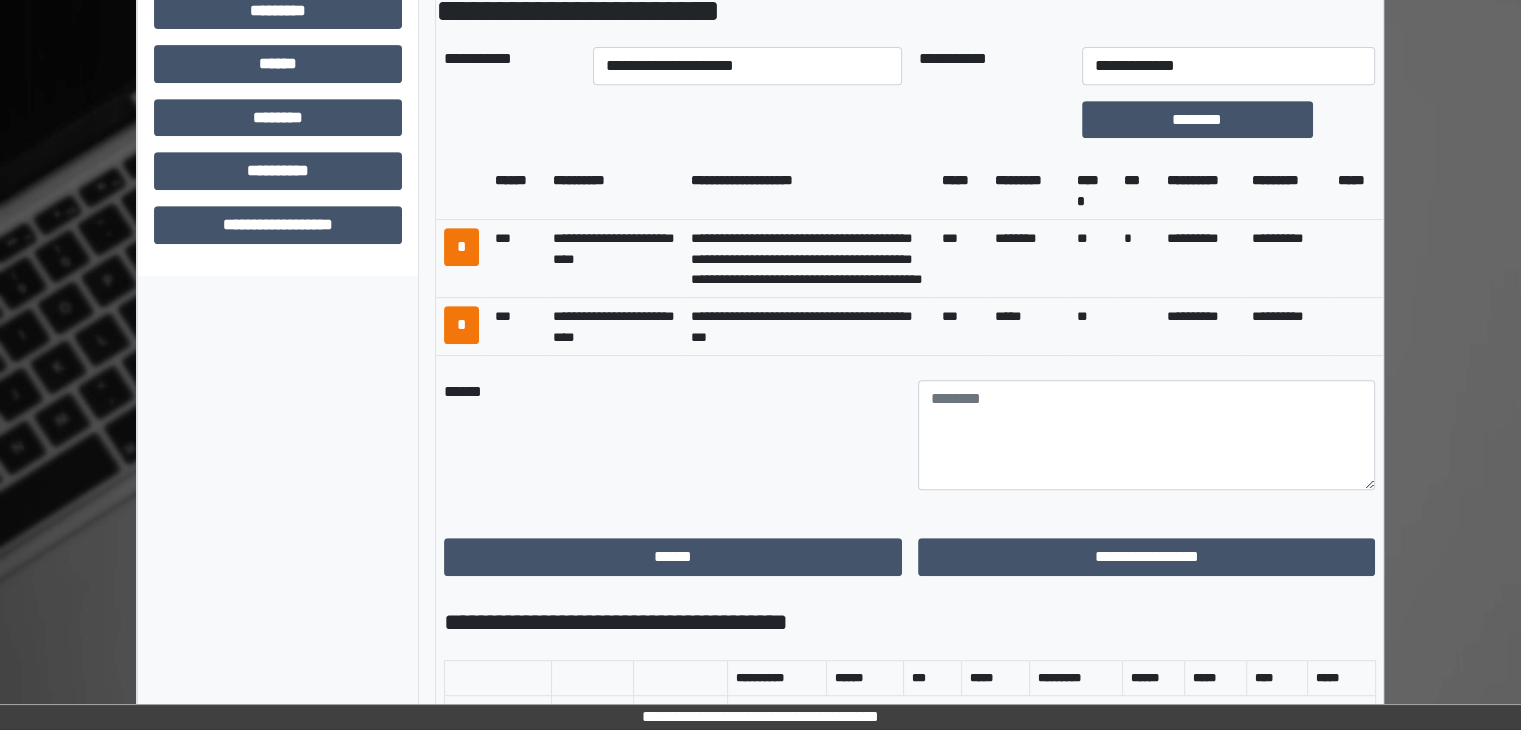 scroll, scrollTop: 867, scrollLeft: 0, axis: vertical 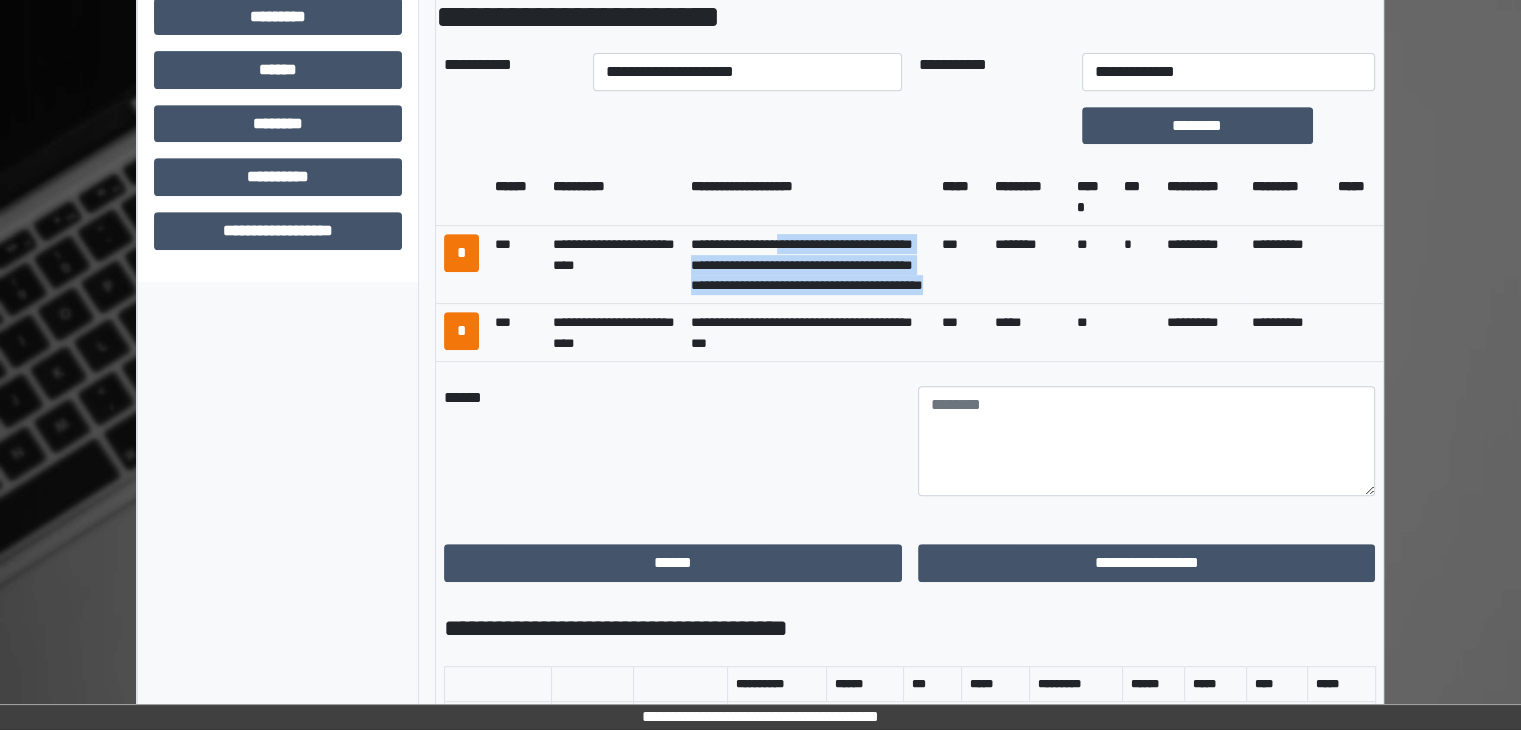 drag, startPoint x: 793, startPoint y: 241, endPoint x: 877, endPoint y: 288, distance: 96.25487 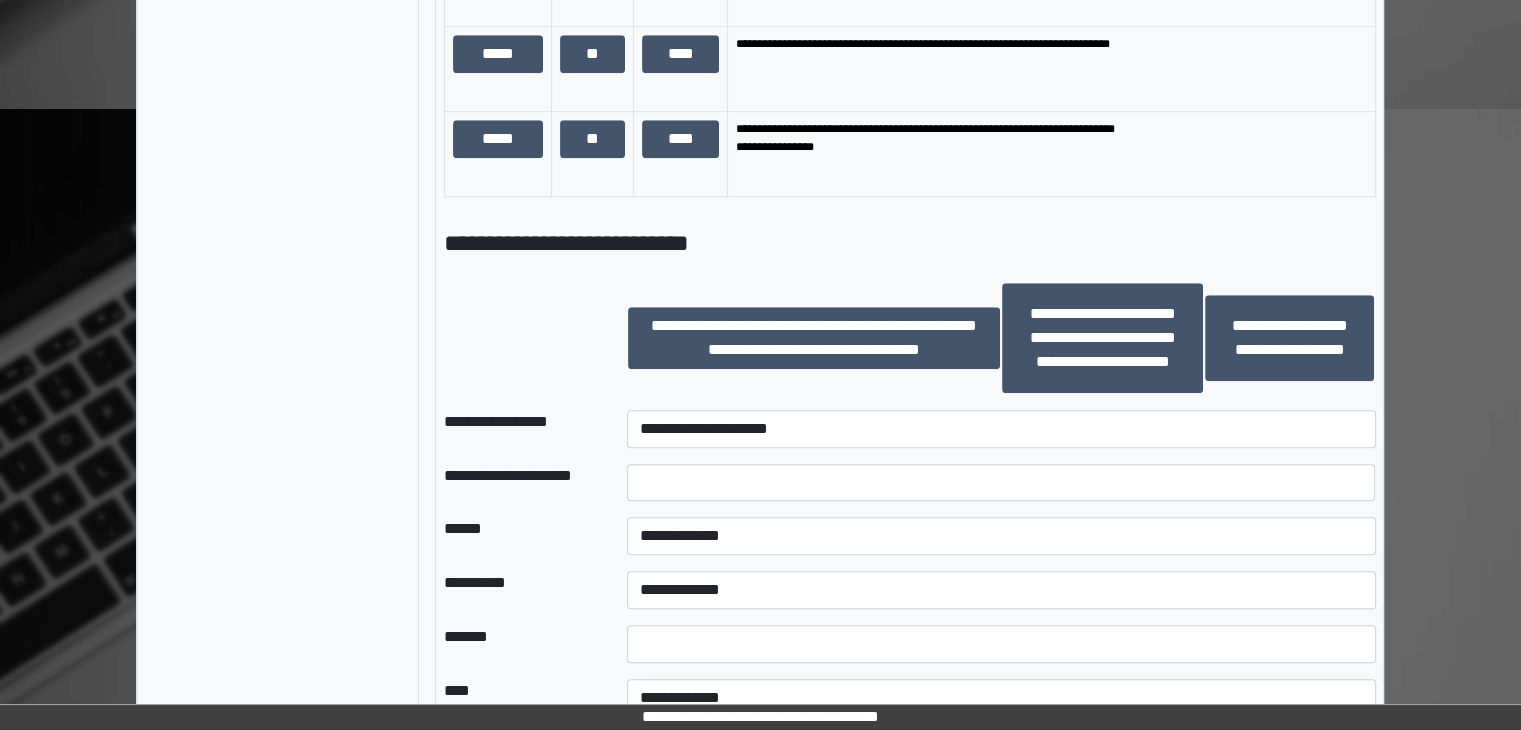 scroll, scrollTop: 1867, scrollLeft: 0, axis: vertical 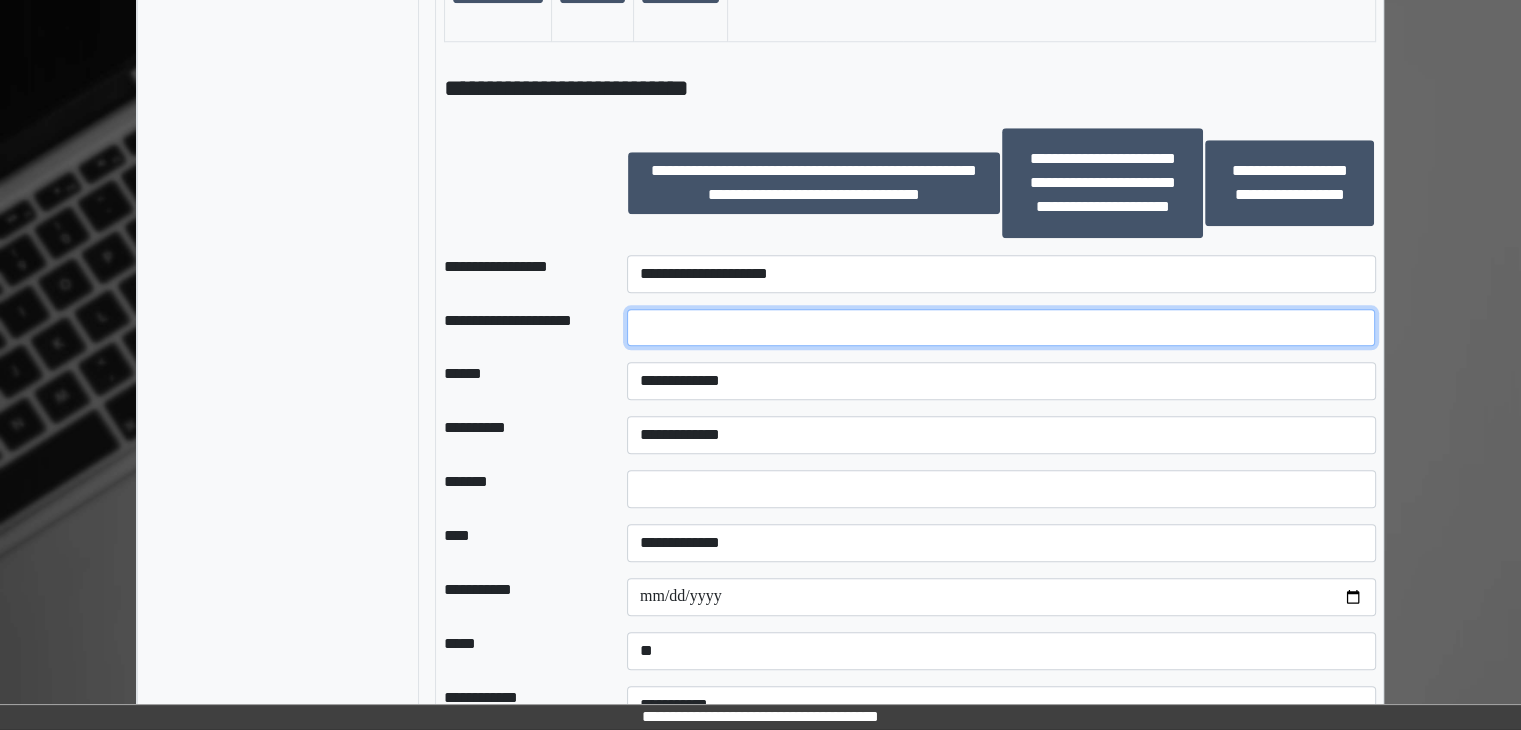 click at bounding box center (1001, 328) 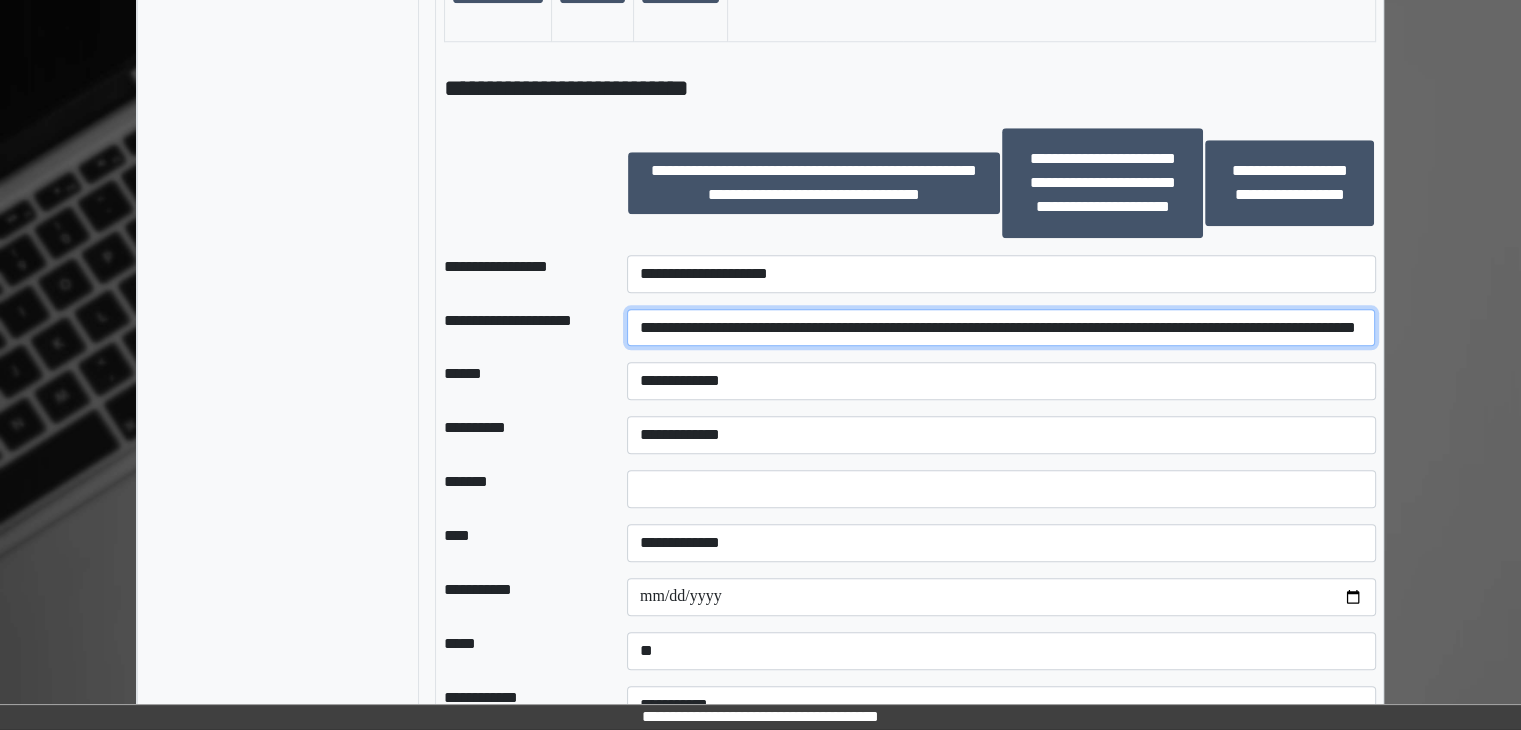 scroll, scrollTop: 0, scrollLeft: 96, axis: horizontal 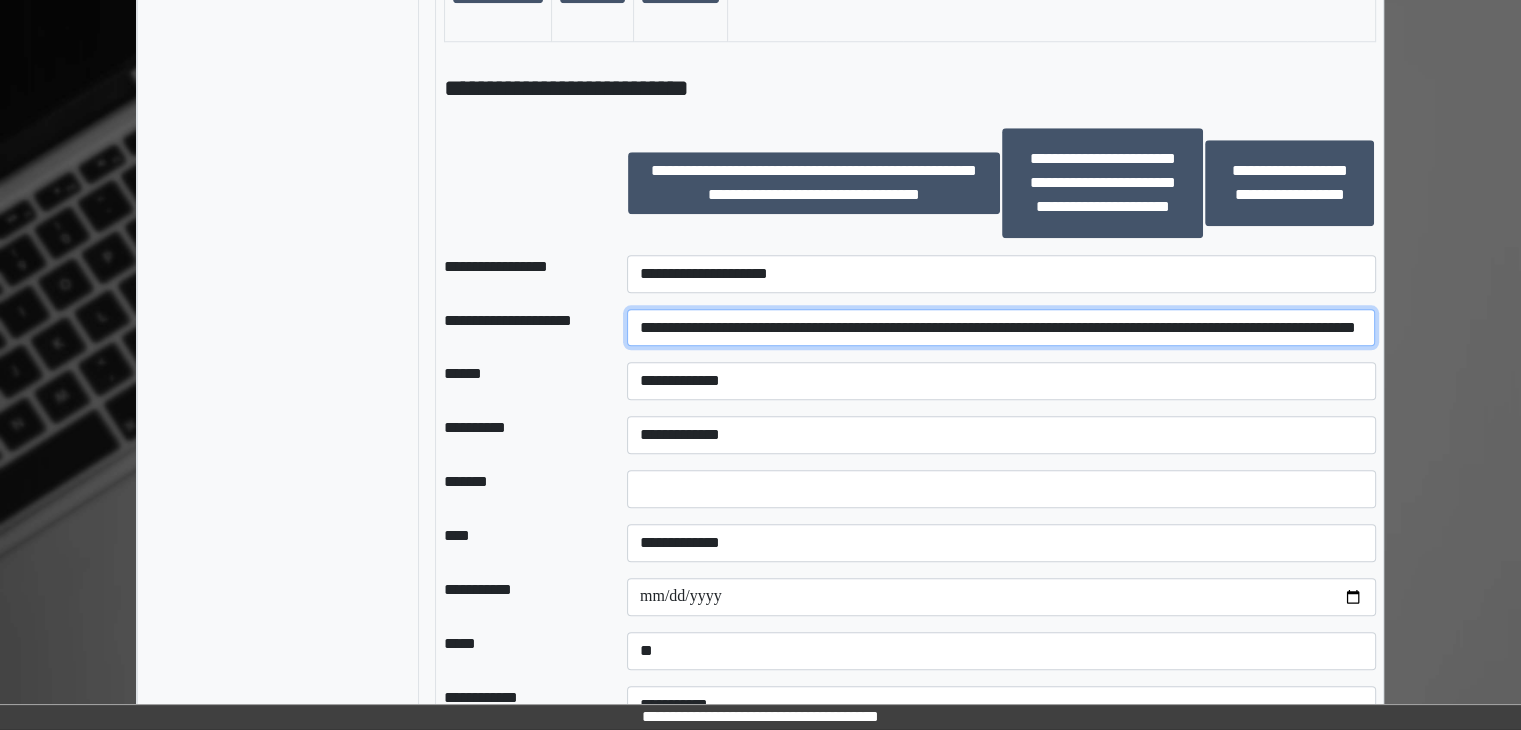 type on "**********" 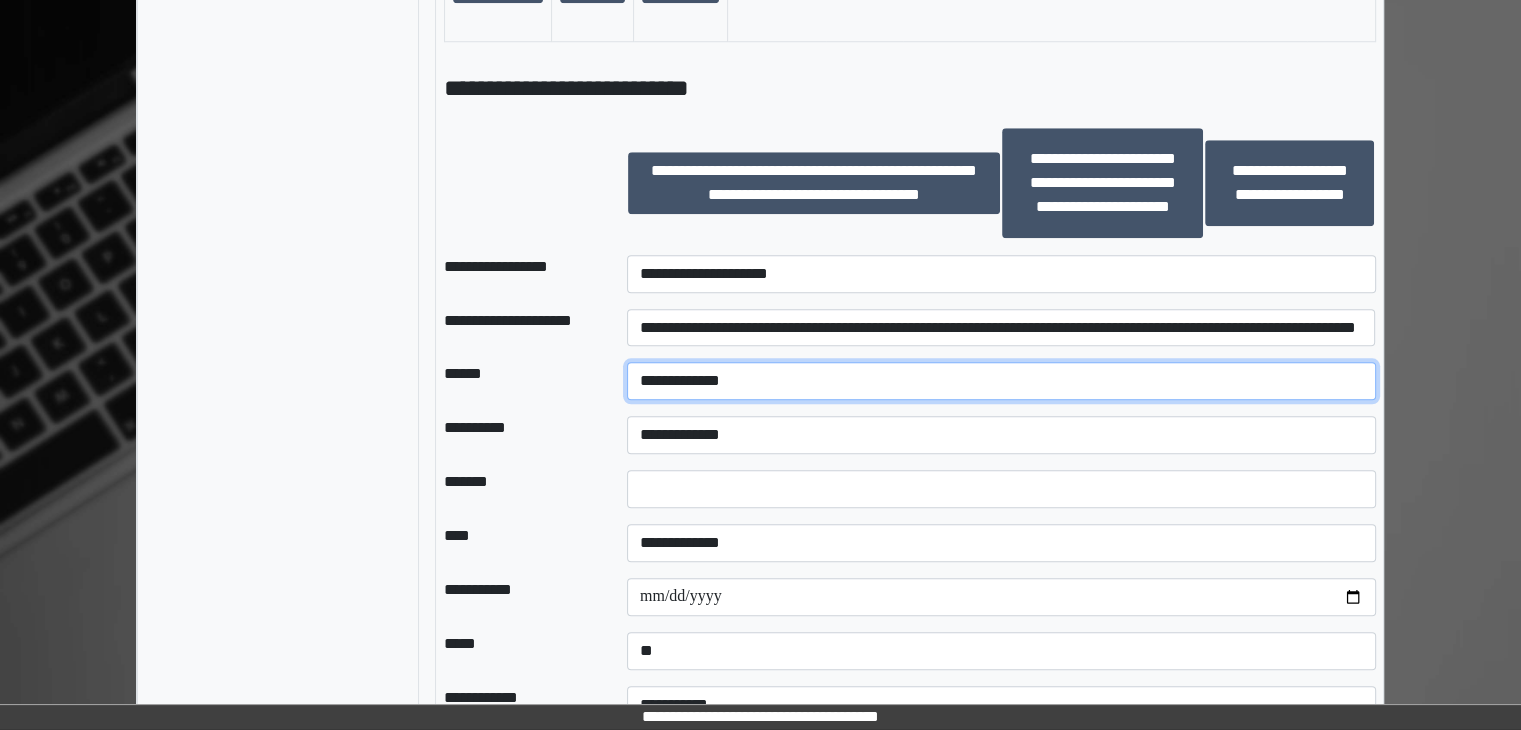 scroll, scrollTop: 0, scrollLeft: 0, axis: both 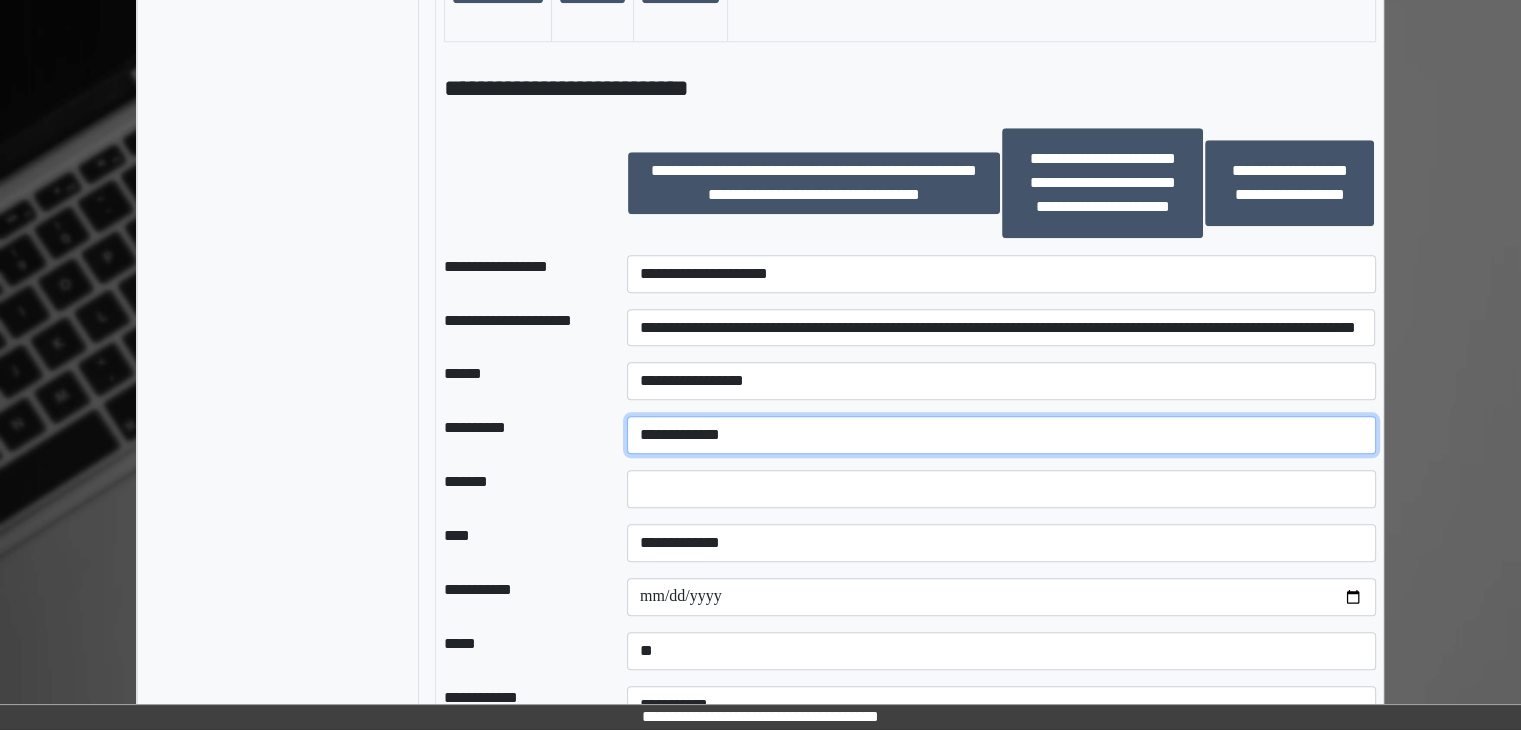 click on "**********" at bounding box center [1001, 435] 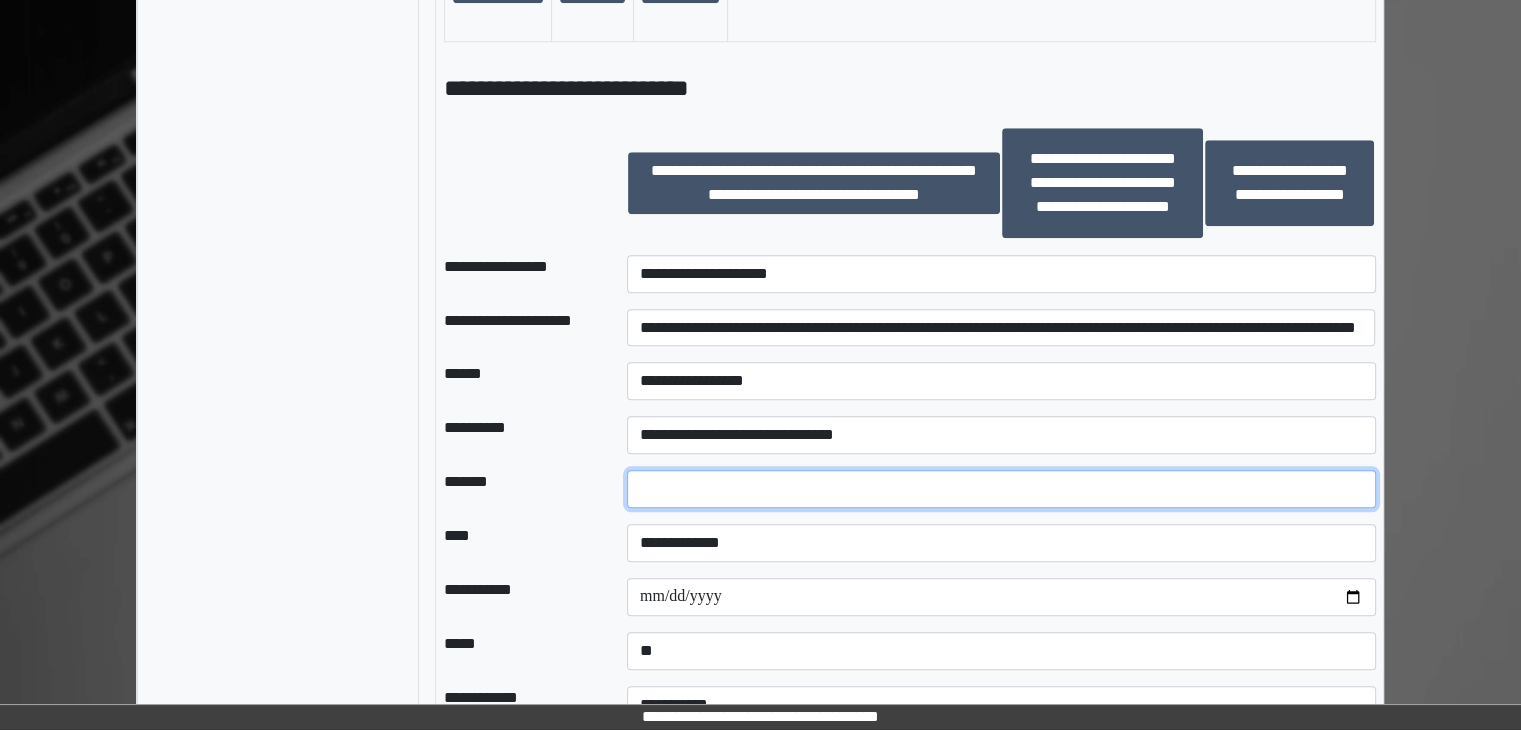 click on "*" at bounding box center (1001, 489) 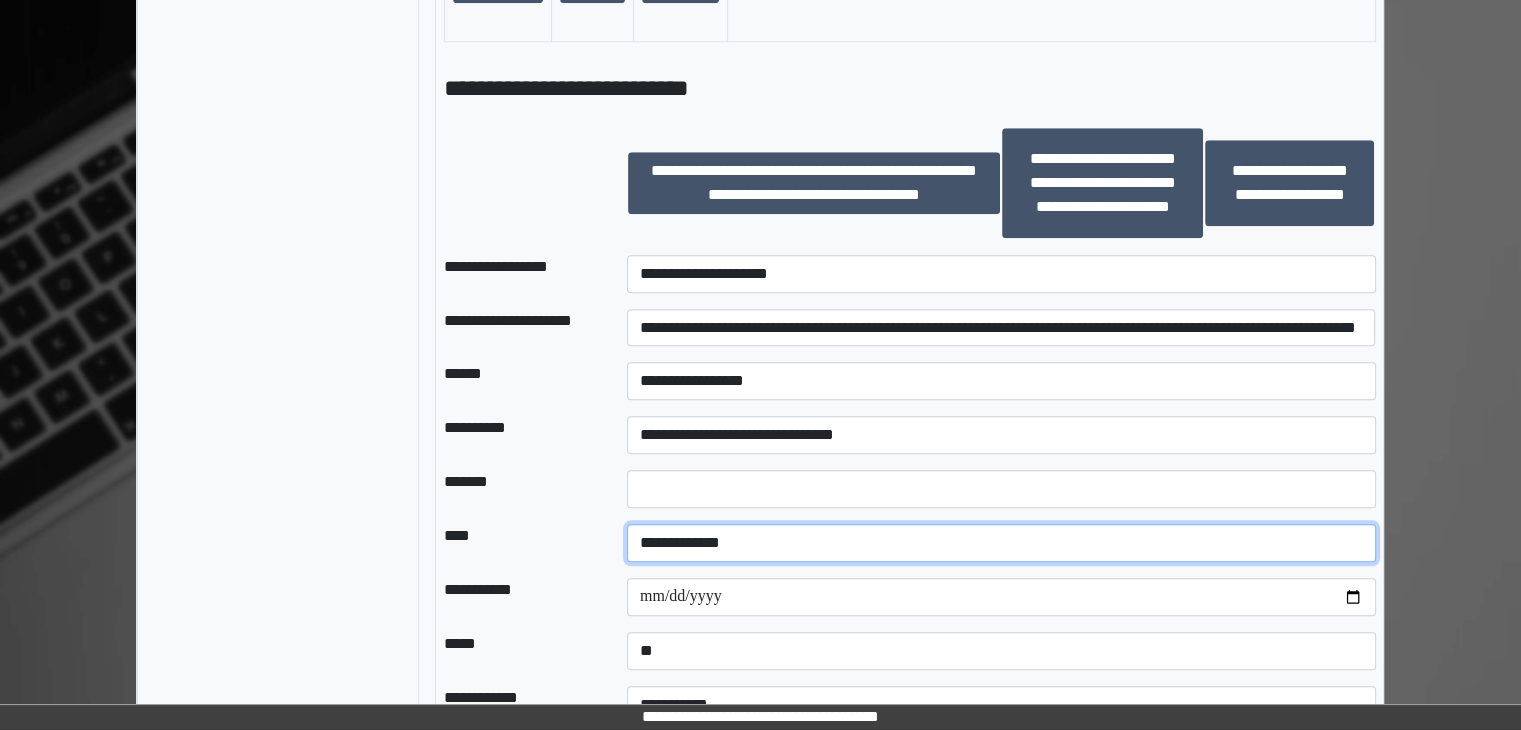 click on "**********" at bounding box center (1001, 543) 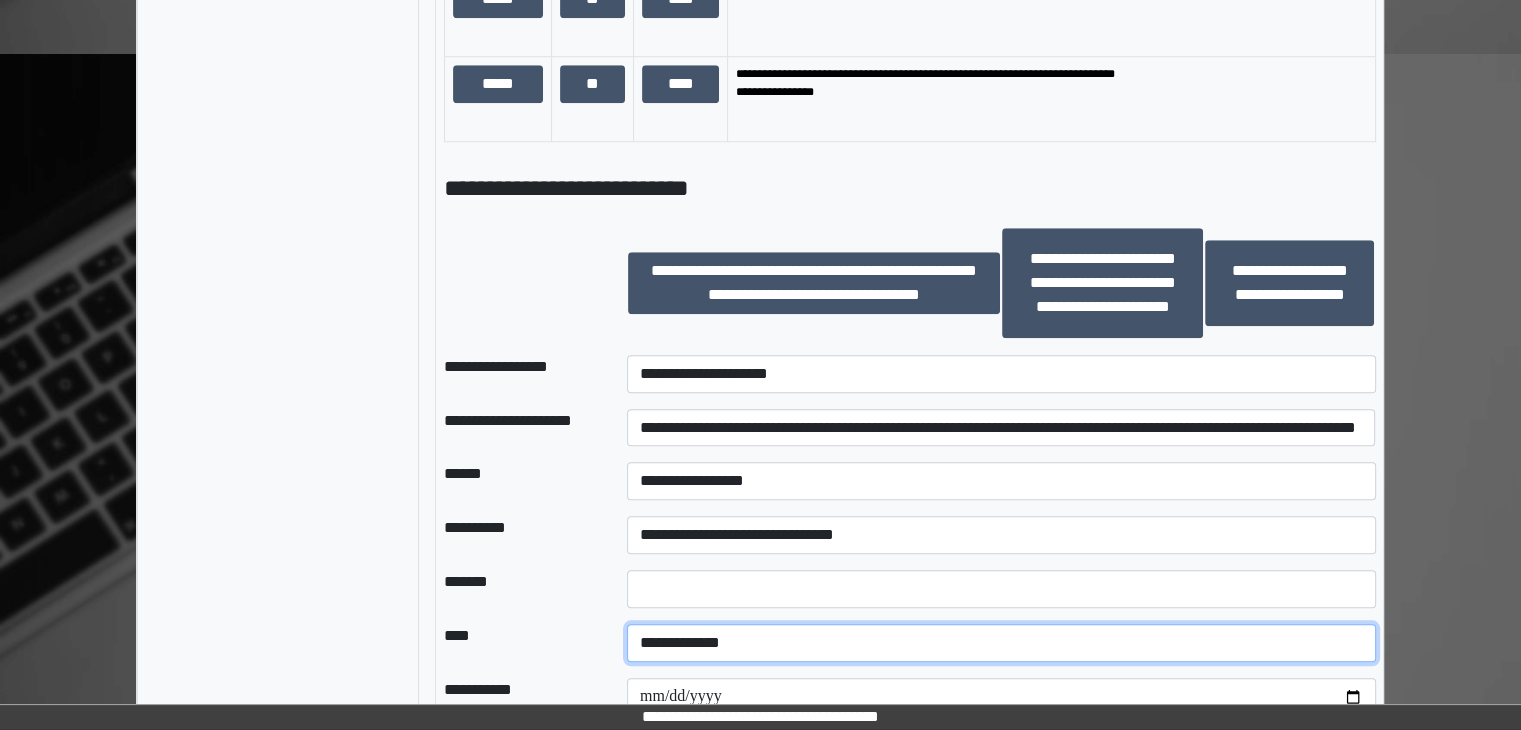 scroll, scrollTop: 2024, scrollLeft: 0, axis: vertical 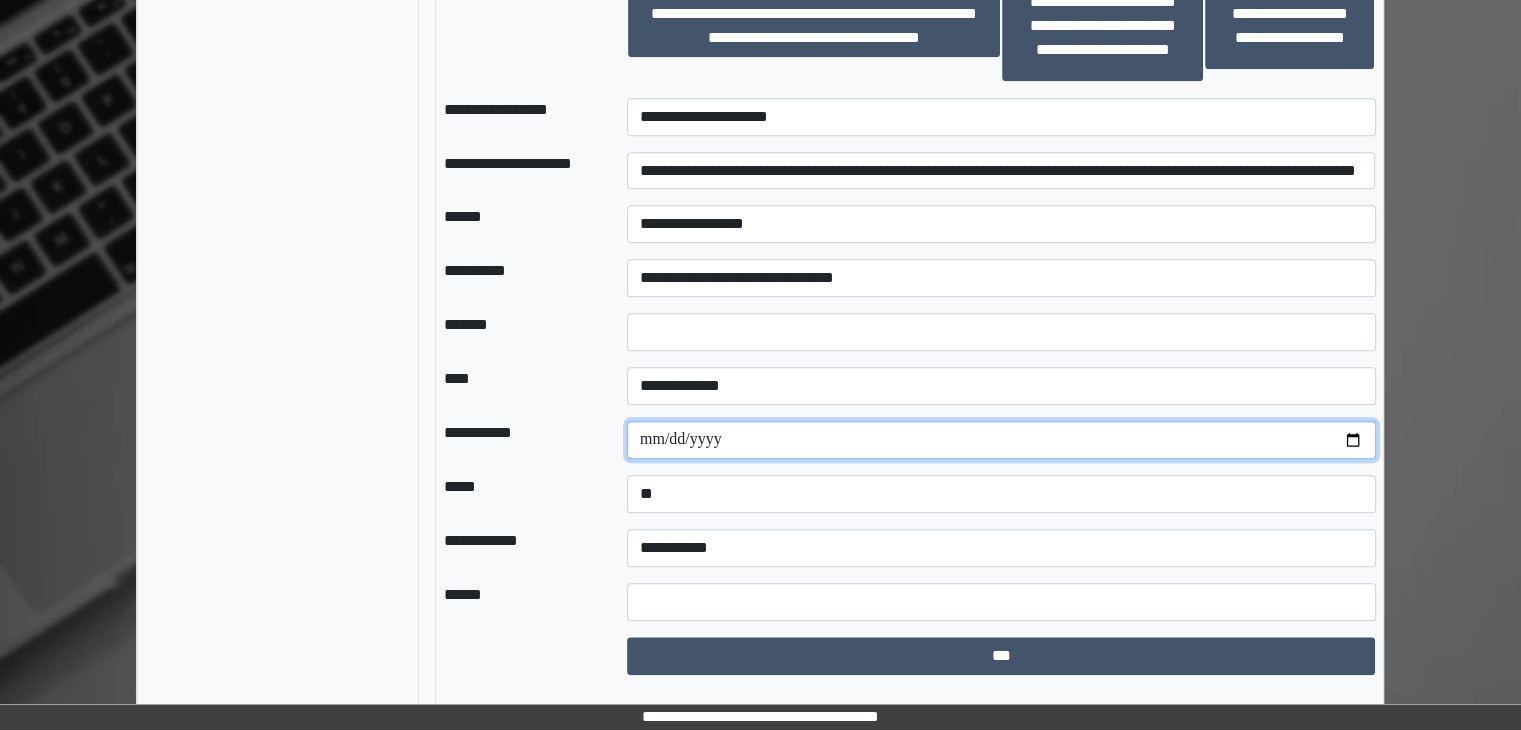 click on "**********" at bounding box center (1001, 440) 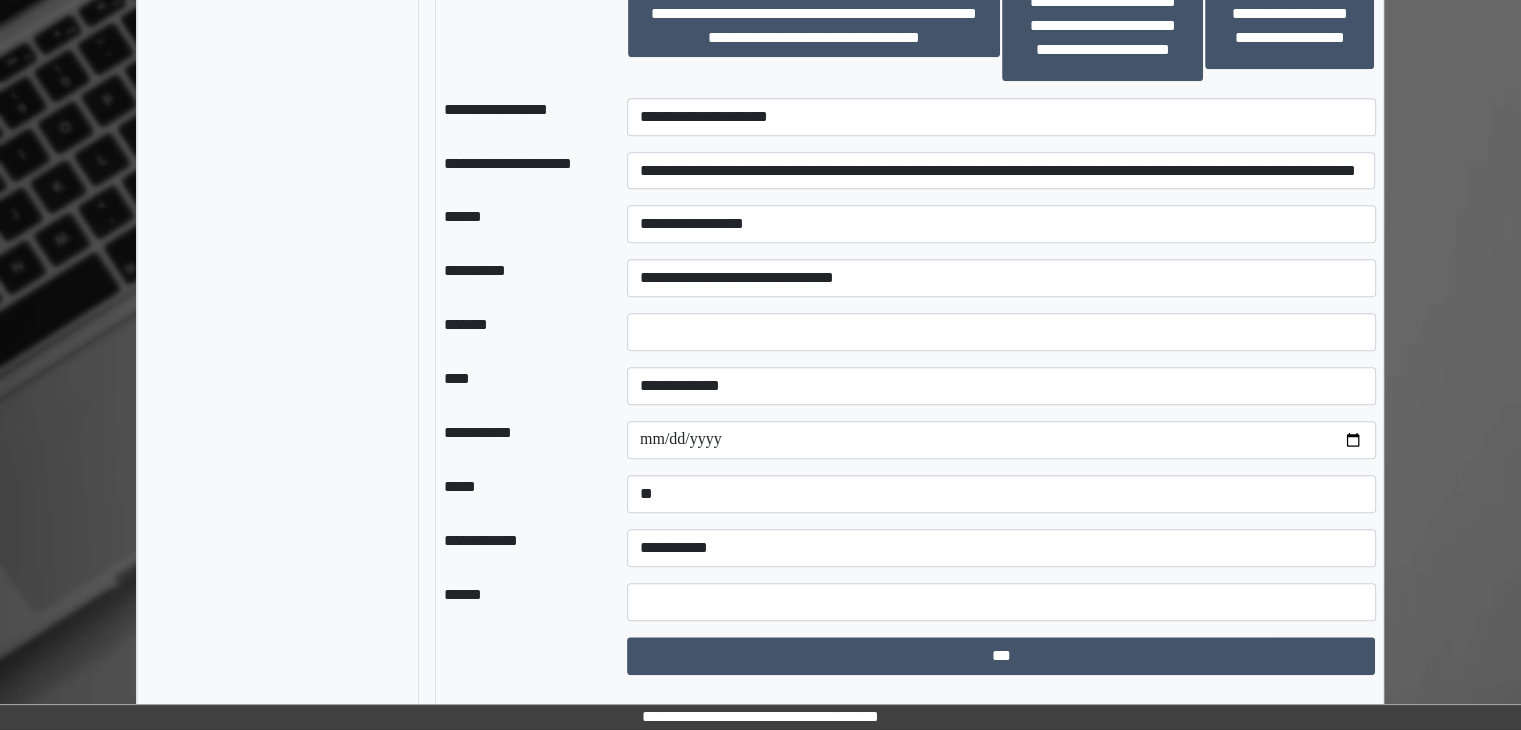 click on "**********" at bounding box center [519, 440] 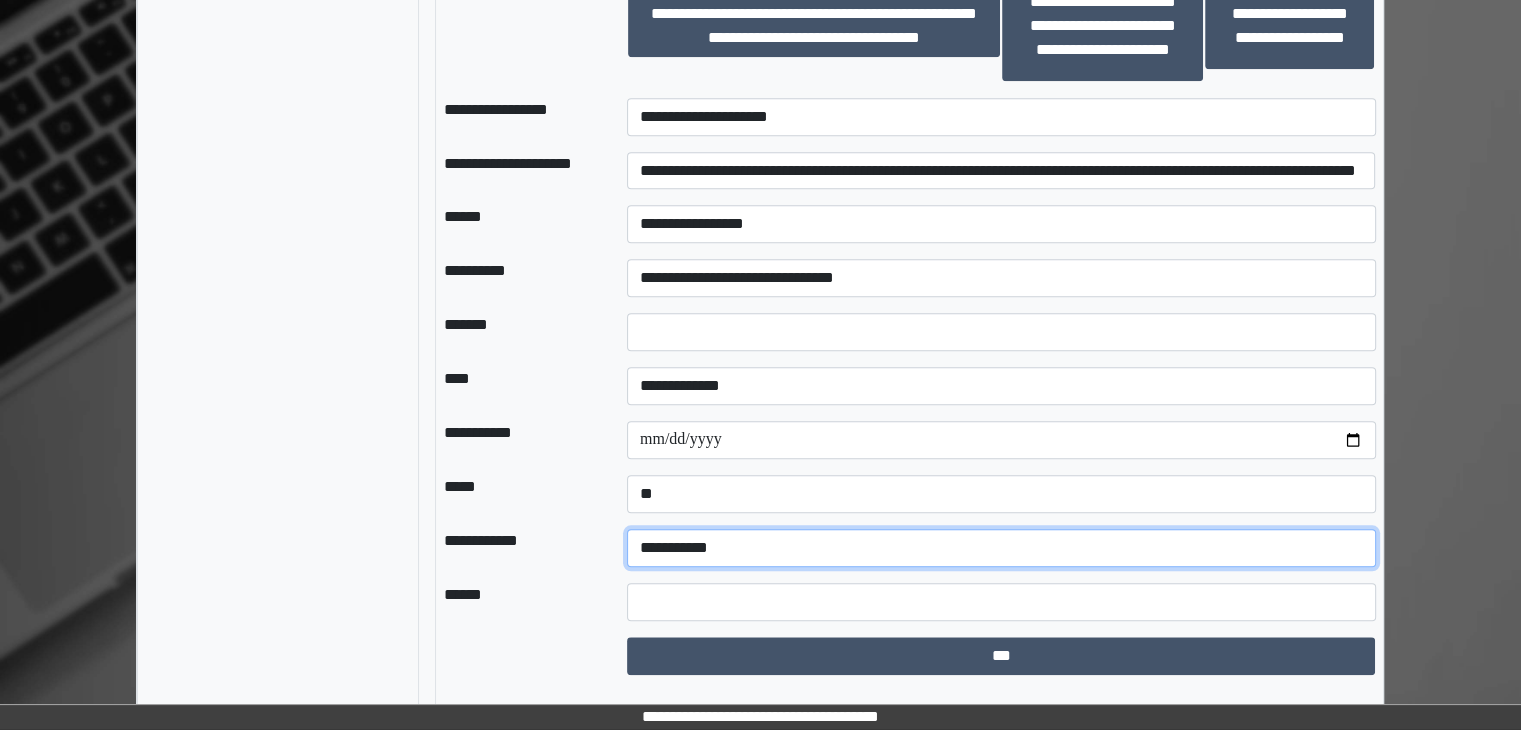 click on "**********" at bounding box center [1001, 548] 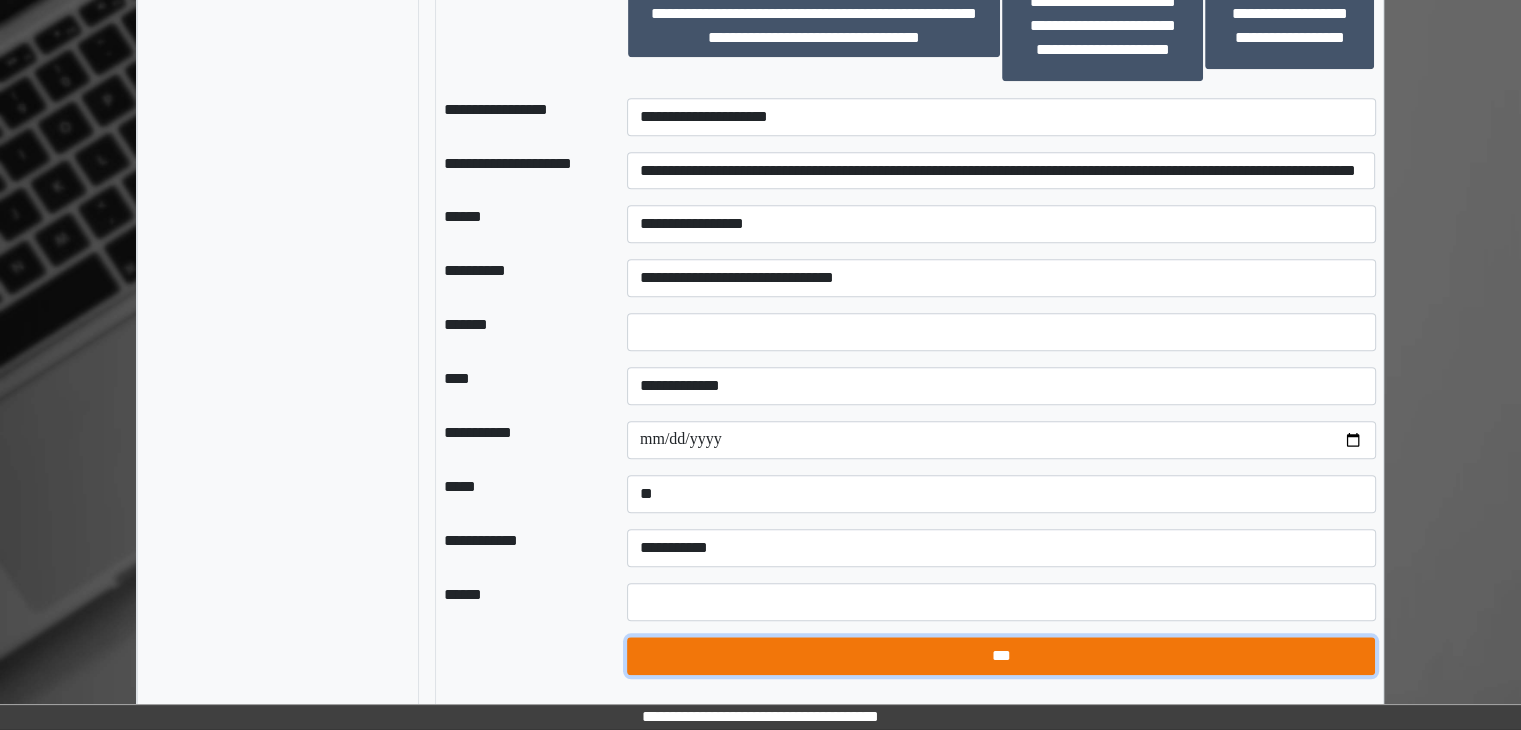 click on "***" at bounding box center (1001, 656) 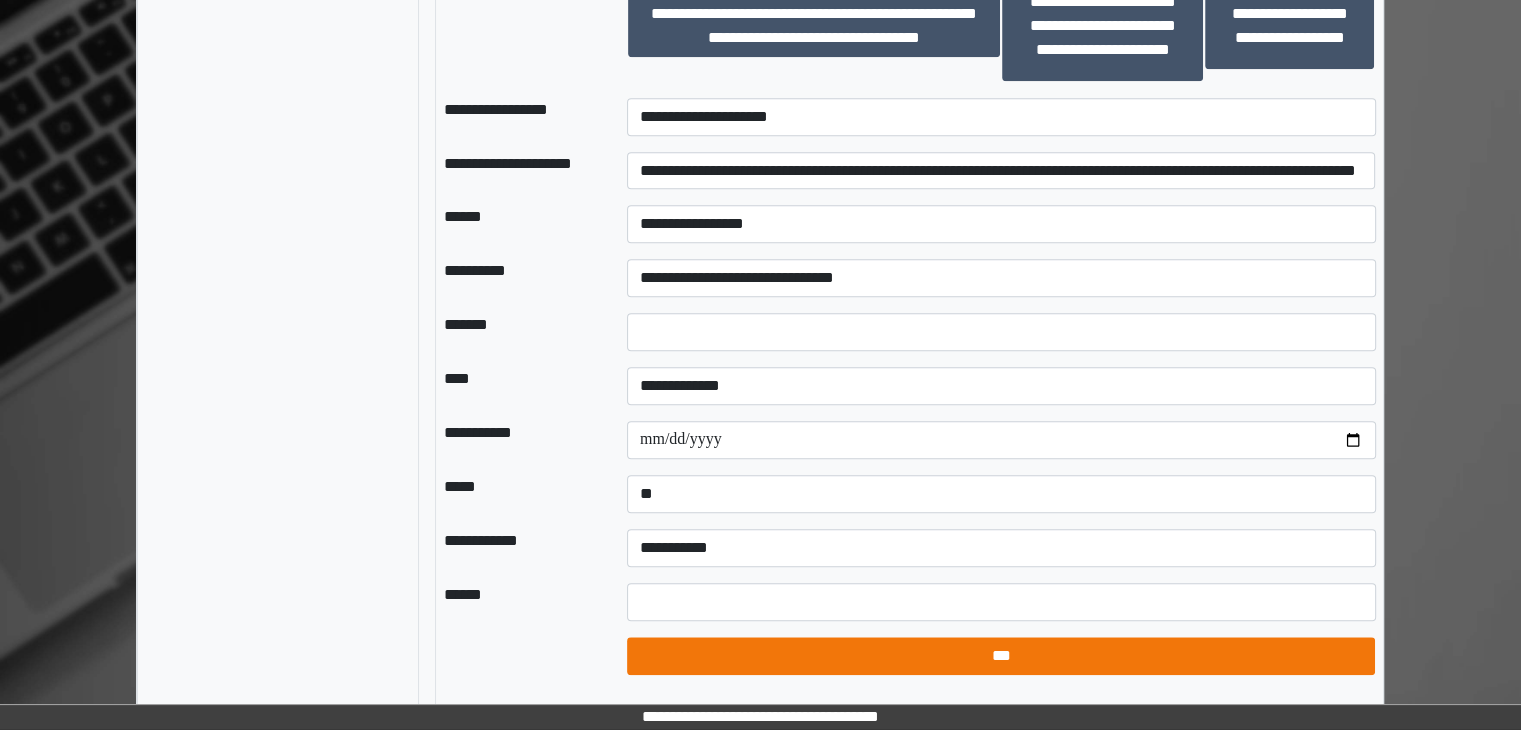 select on "*" 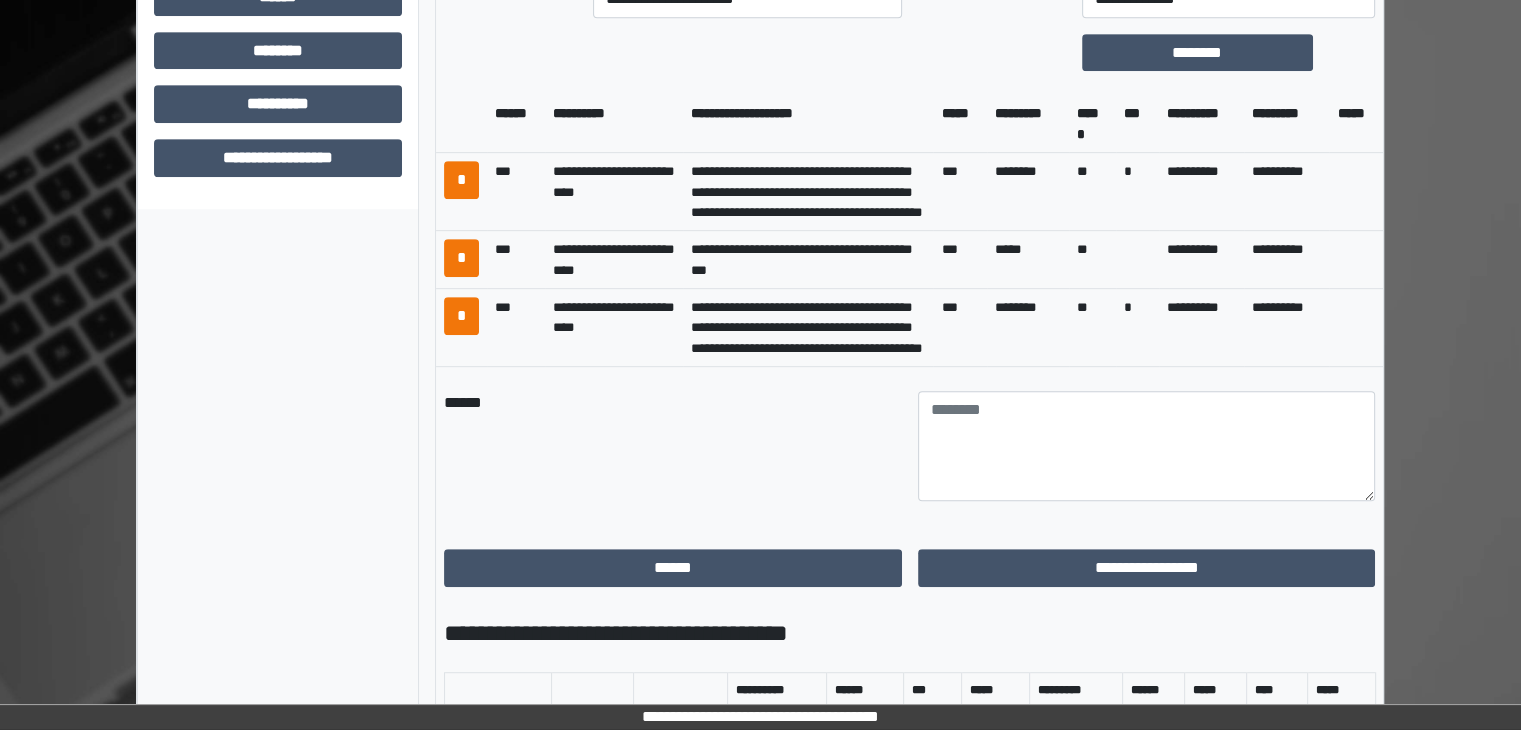 scroll, scrollTop: 924, scrollLeft: 0, axis: vertical 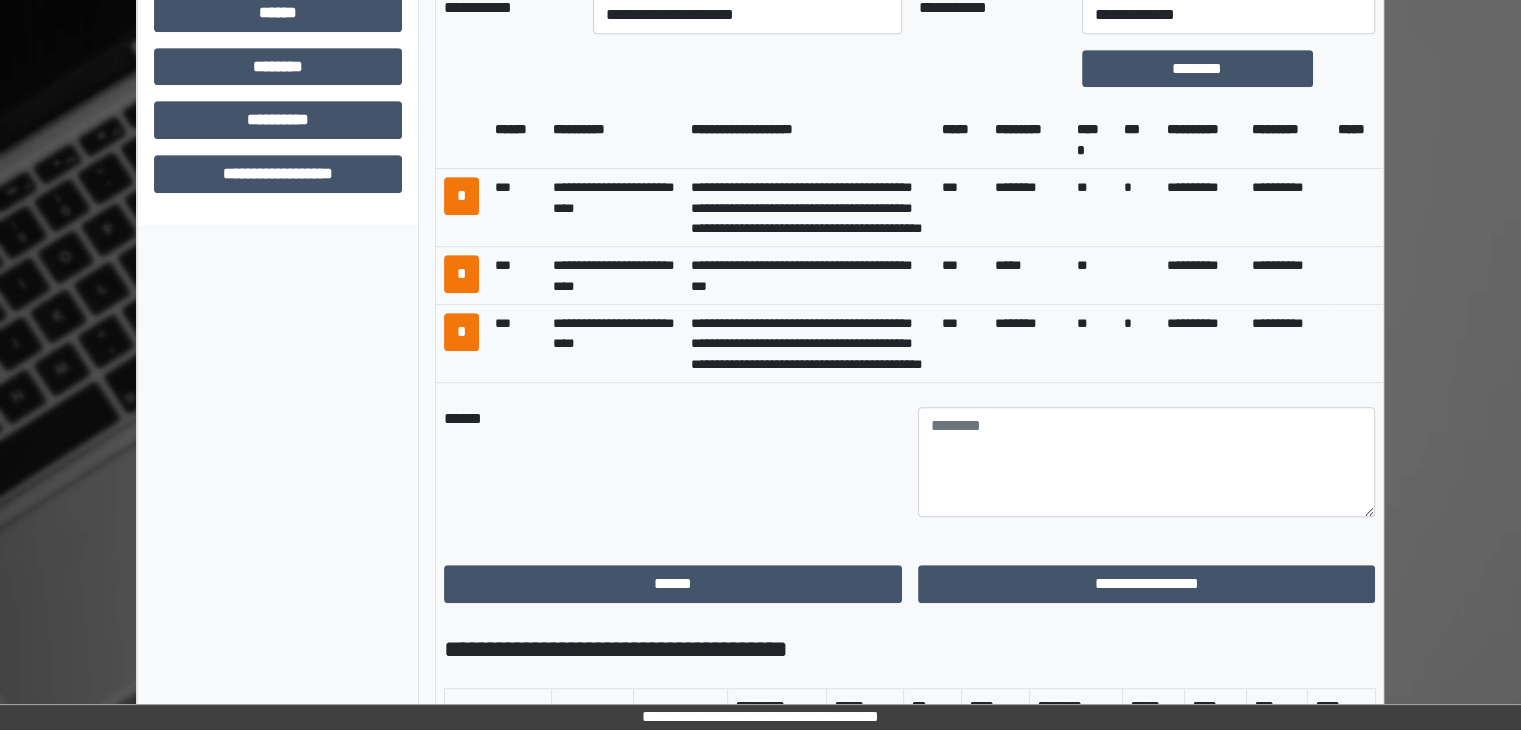 drag, startPoint x: 690, startPoint y: 280, endPoint x: 792, endPoint y: 299, distance: 103.75452 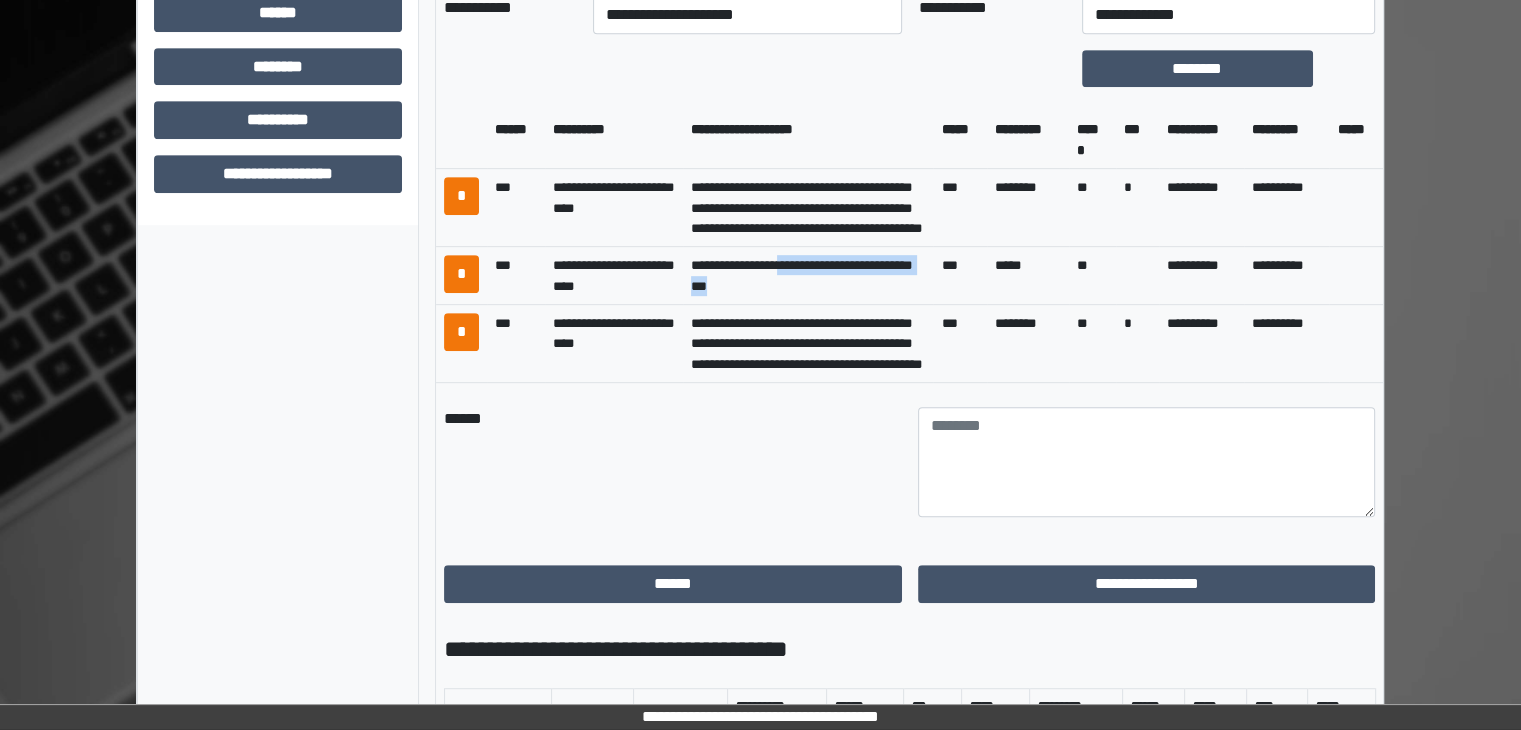 drag, startPoint x: 796, startPoint y: 285, endPoint x: 831, endPoint y: 317, distance: 47.423622 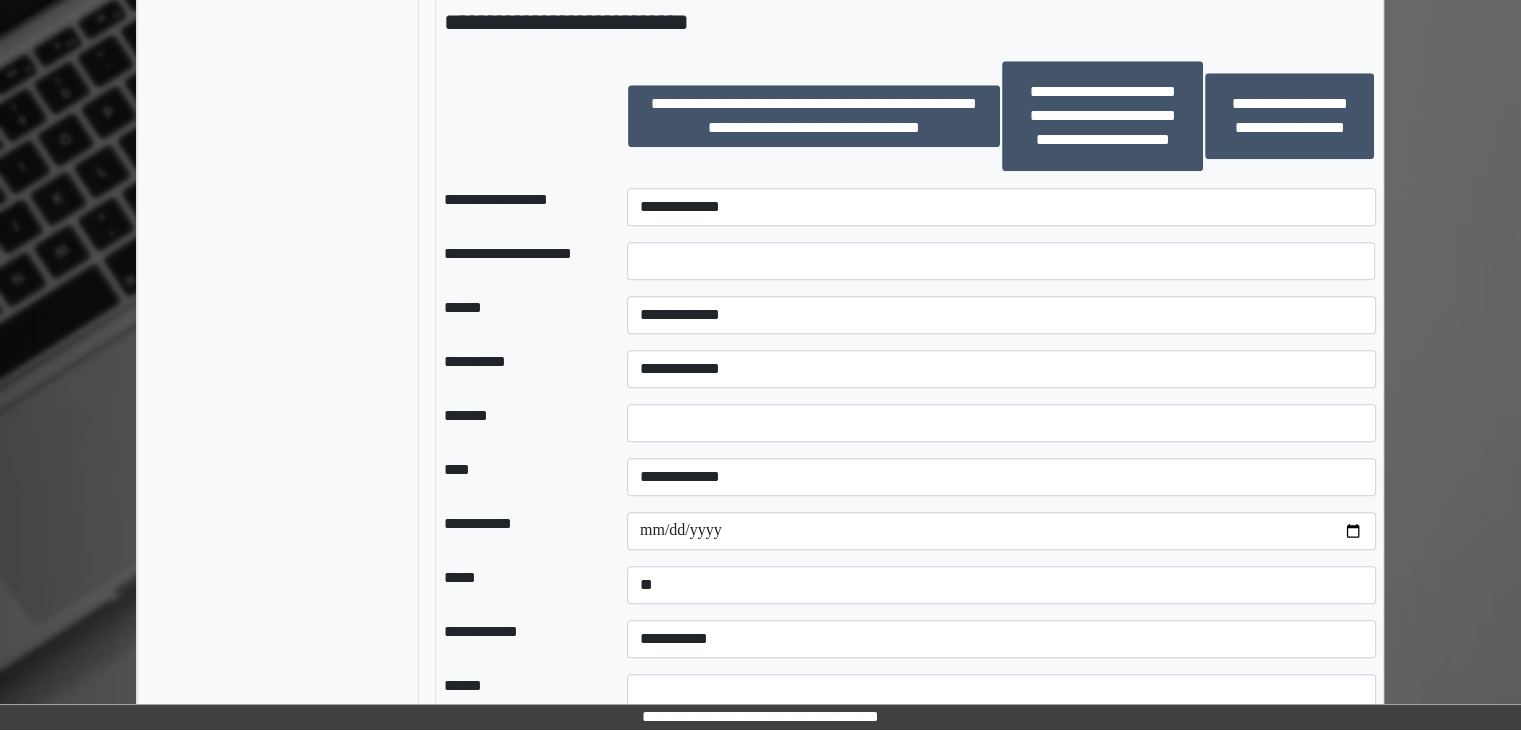 scroll, scrollTop: 2123, scrollLeft: 0, axis: vertical 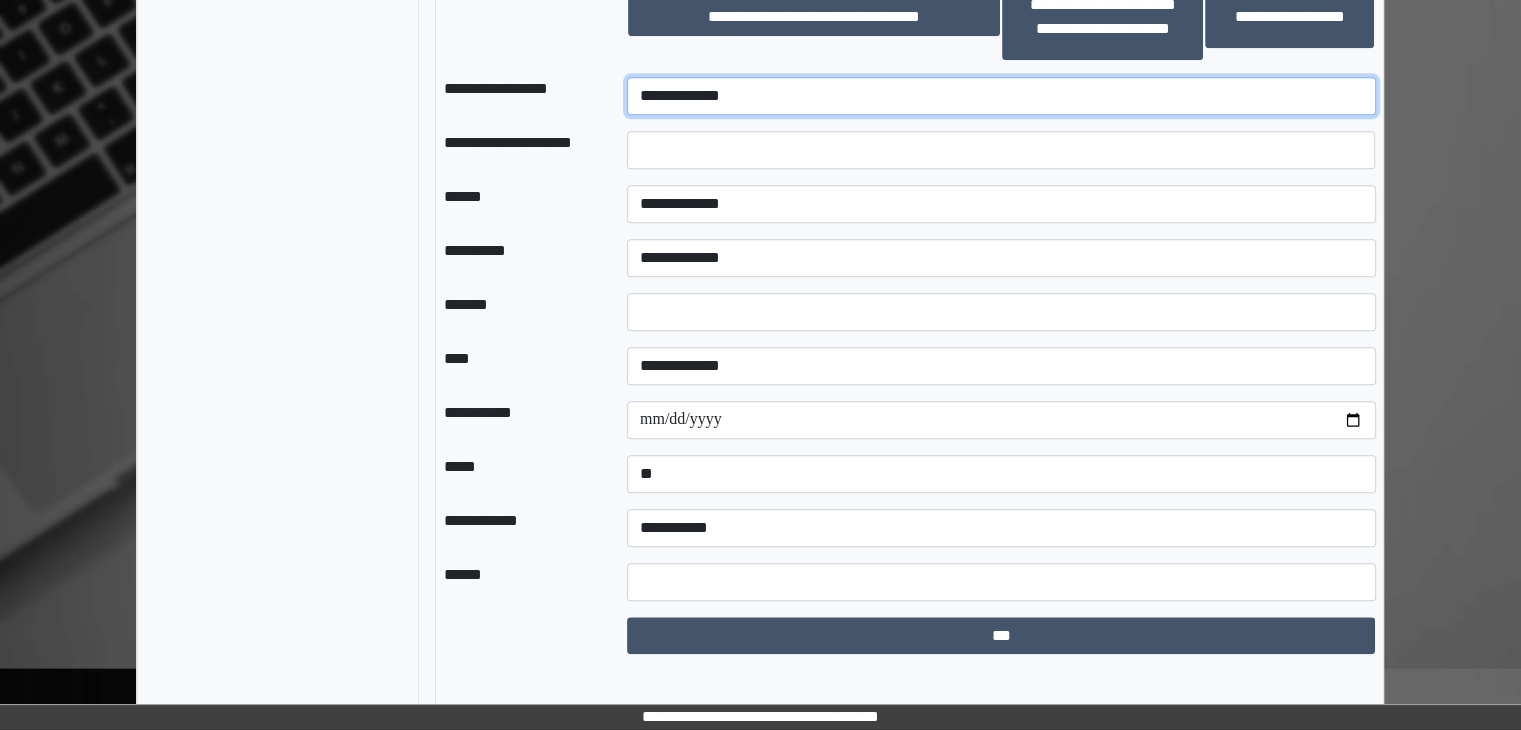 click on "**********" at bounding box center [1001, 96] 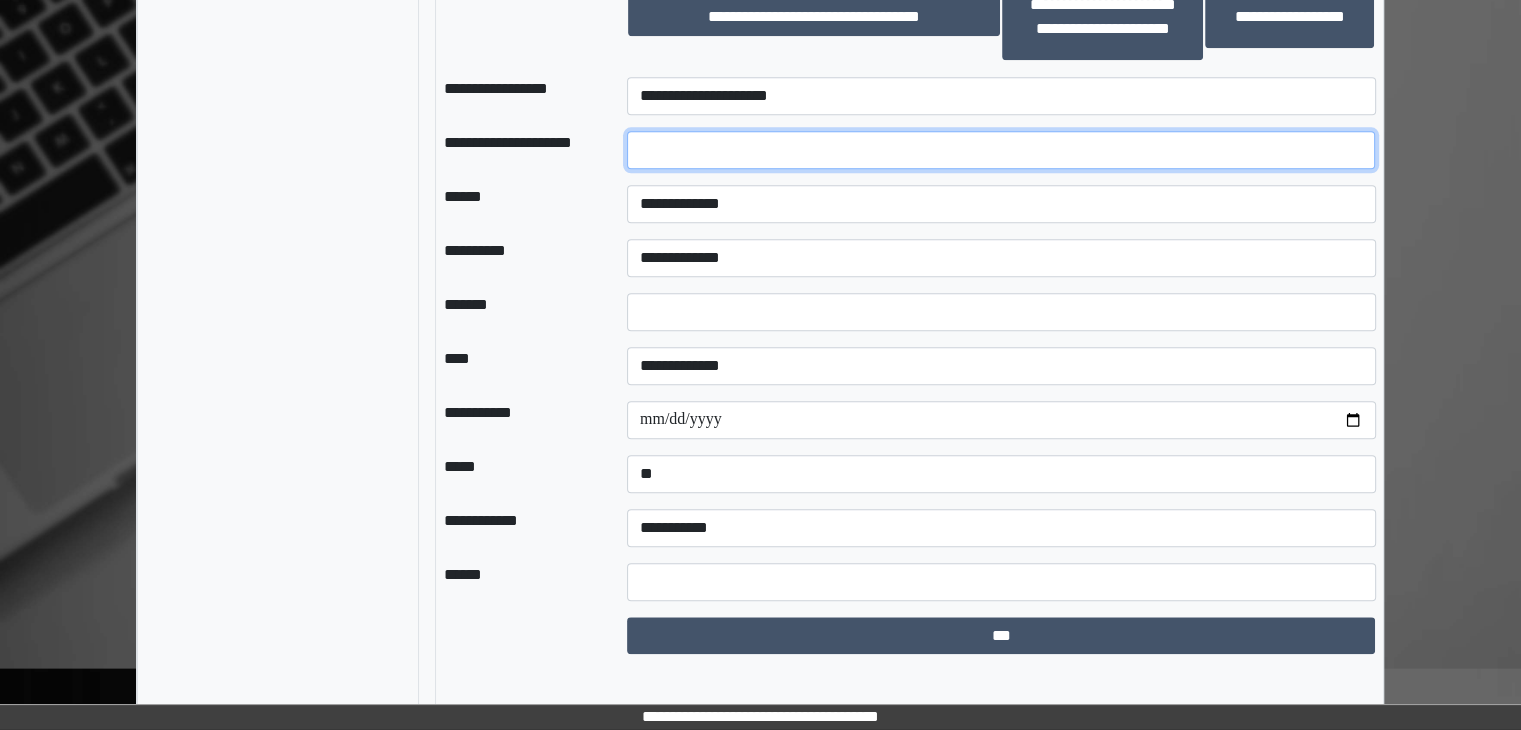 click at bounding box center [1001, 150] 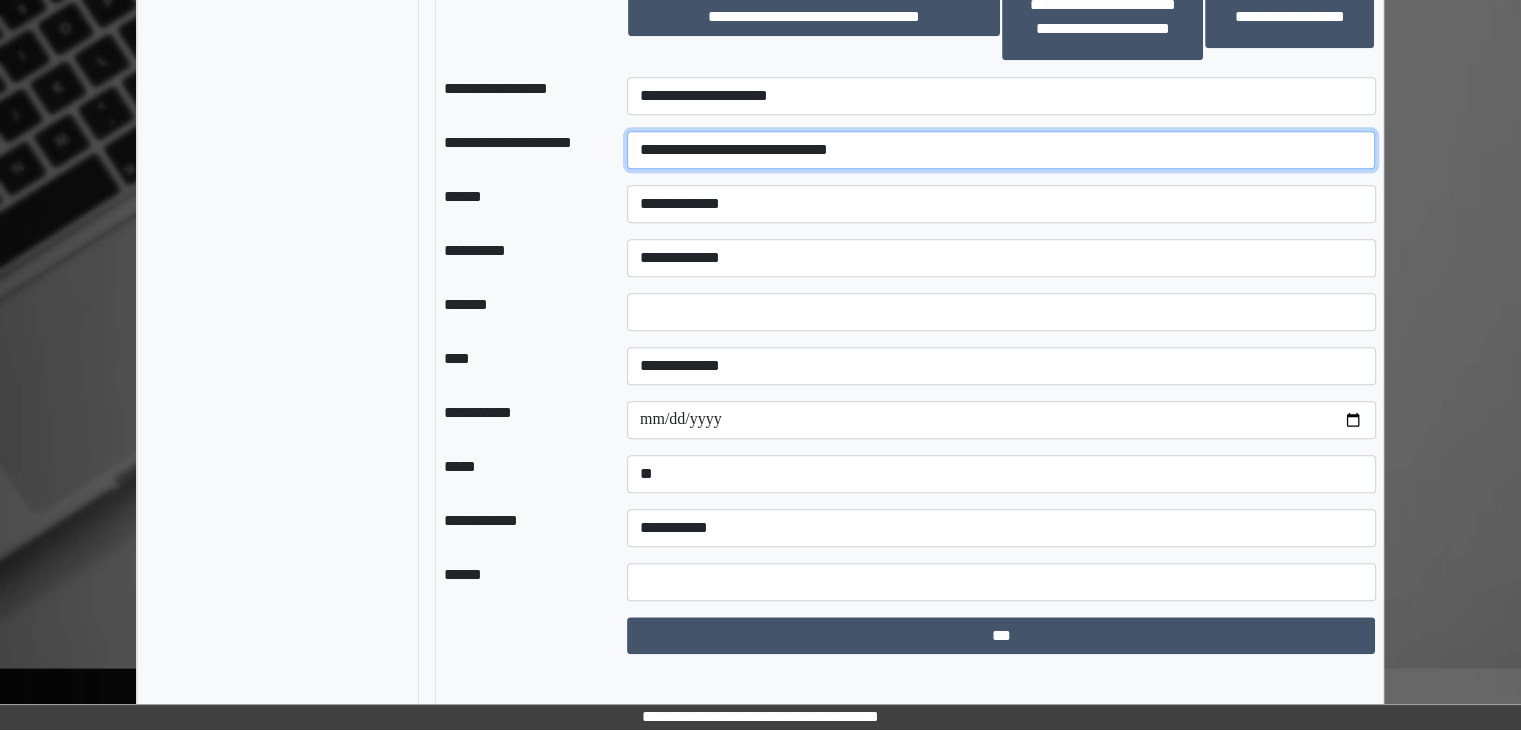 type on "**********" 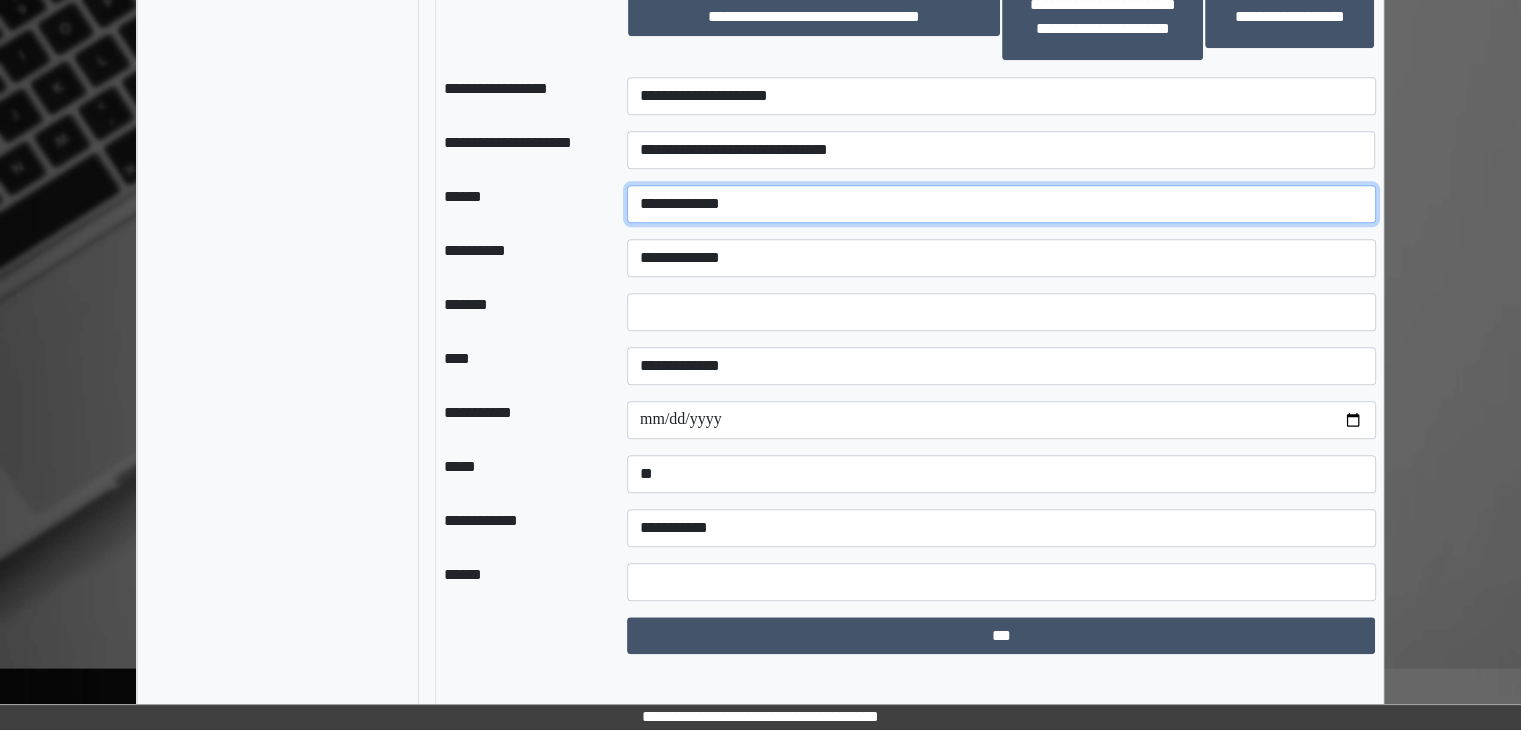 click on "**********" at bounding box center [1001, 204] 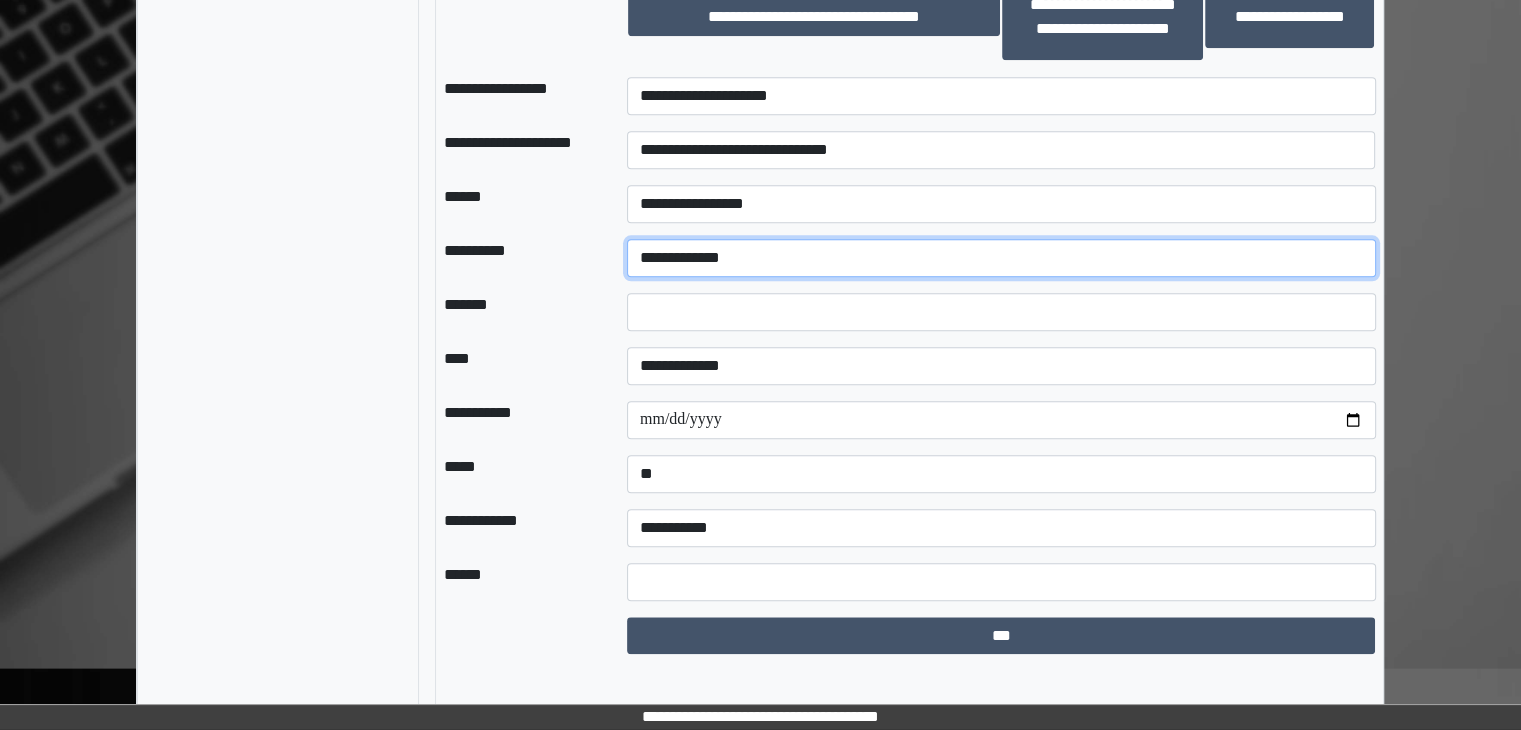 click on "**********" at bounding box center (1001, 258) 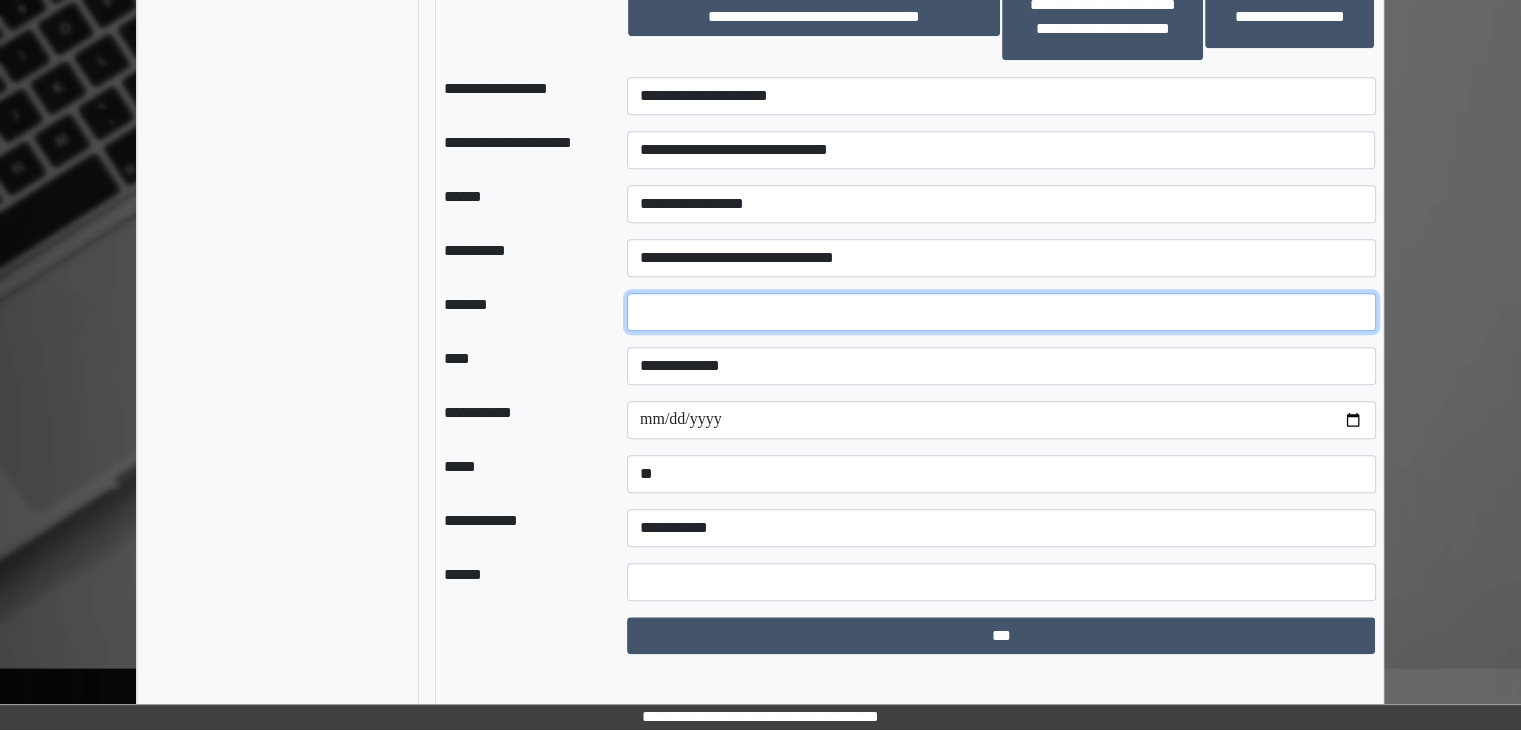 click on "*" at bounding box center (1001, 312) 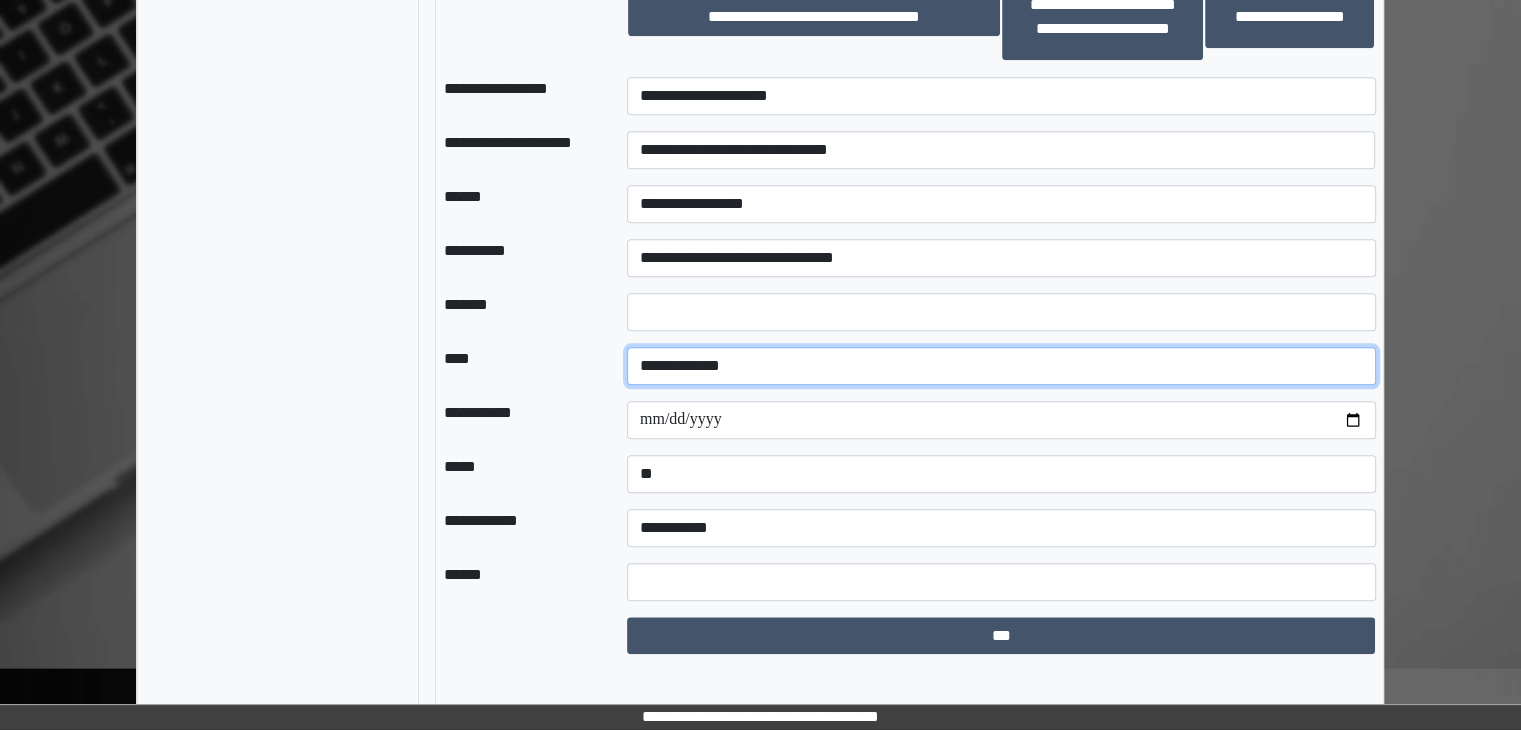 drag, startPoint x: 751, startPoint y: 394, endPoint x: 753, endPoint y: 415, distance: 21.095022 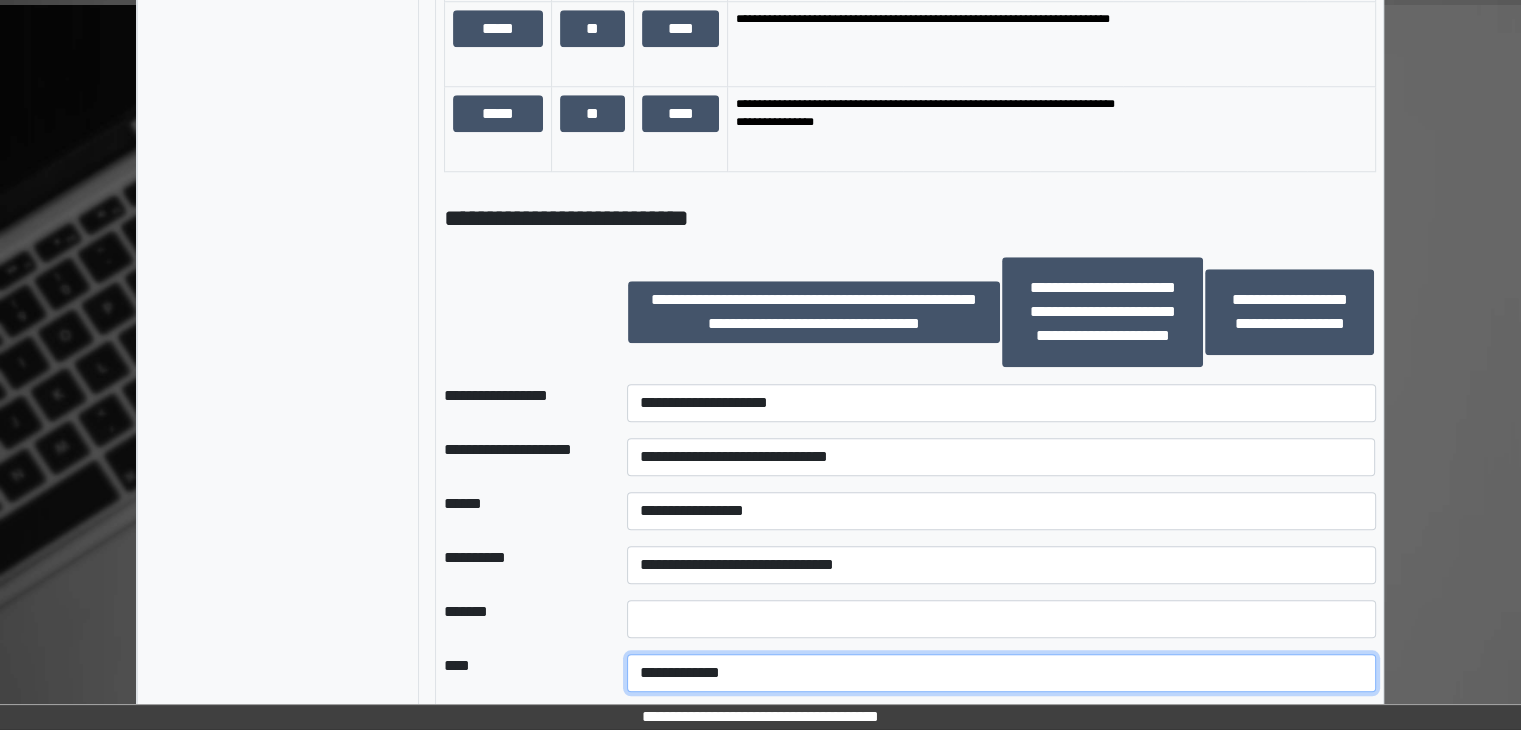 scroll, scrollTop: 2123, scrollLeft: 0, axis: vertical 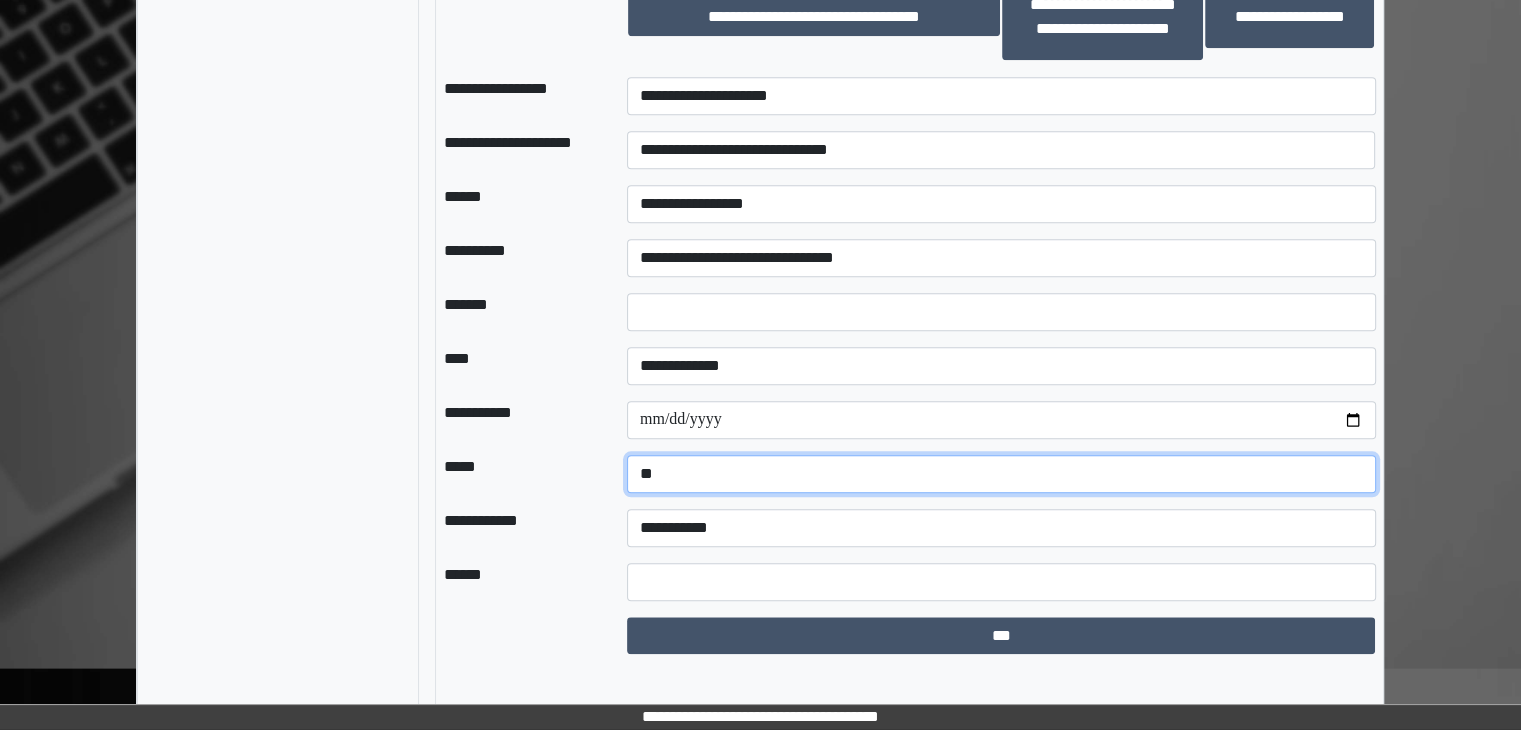 click on "**********" at bounding box center (1001, 474) 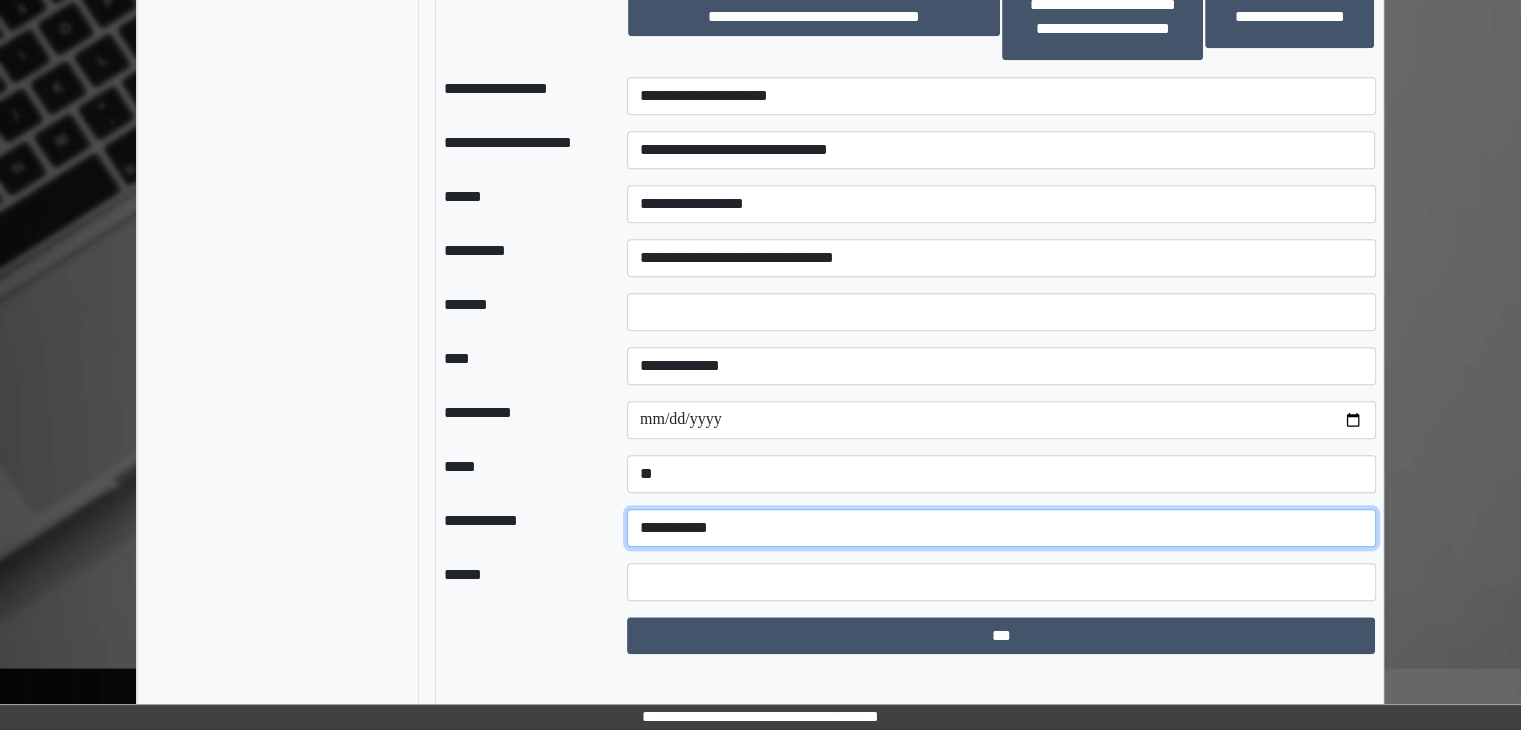 click on "**********" at bounding box center (1001, 528) 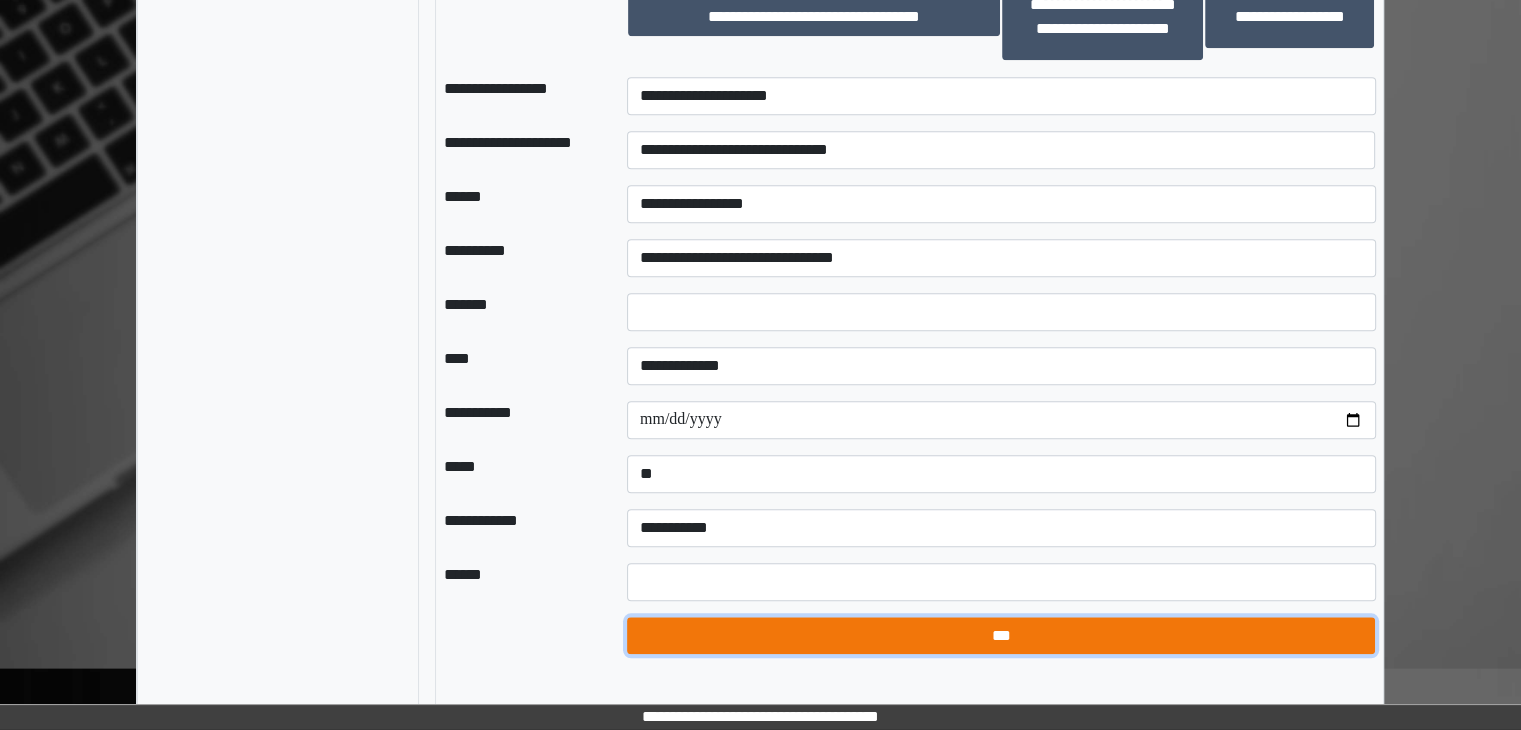 click on "***" at bounding box center (1001, 636) 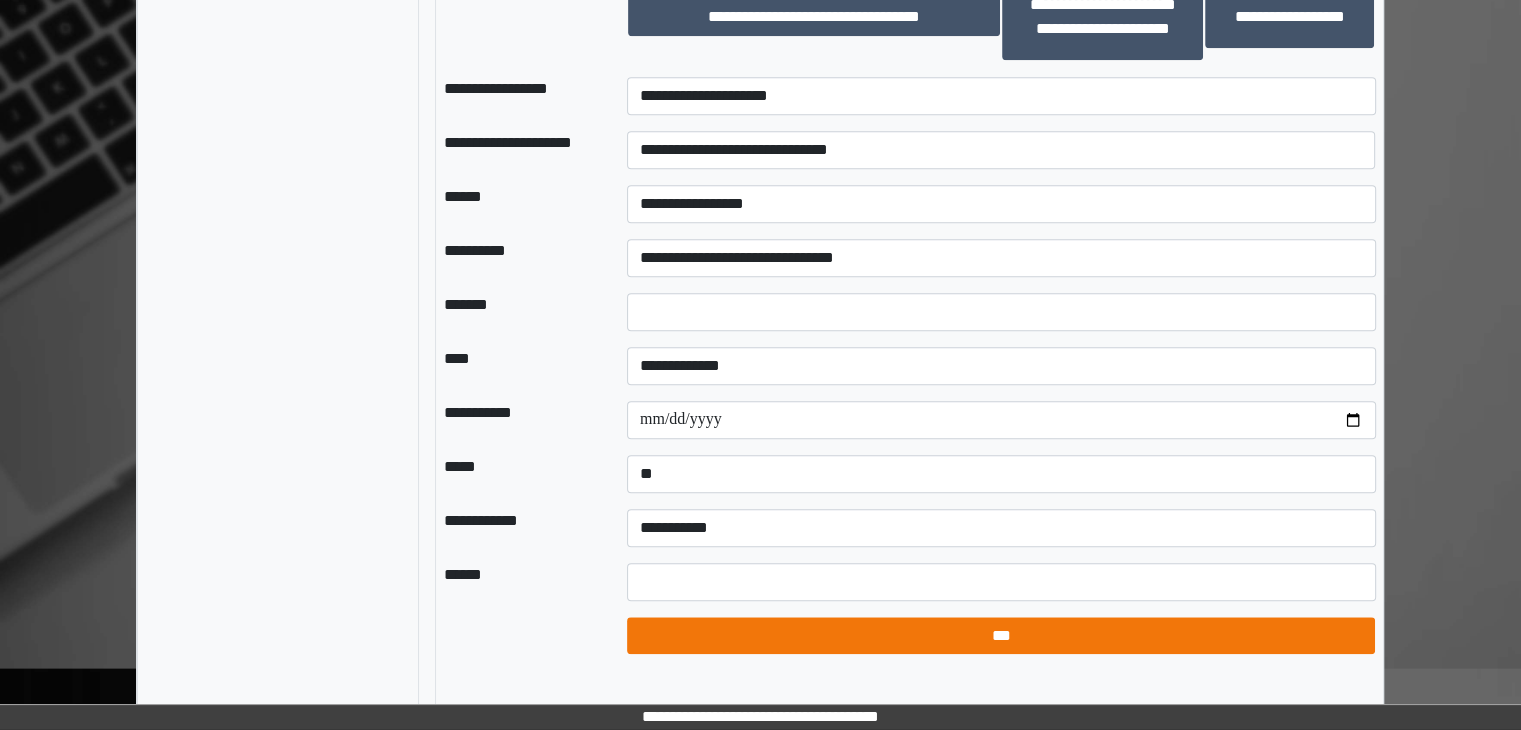 select on "*" 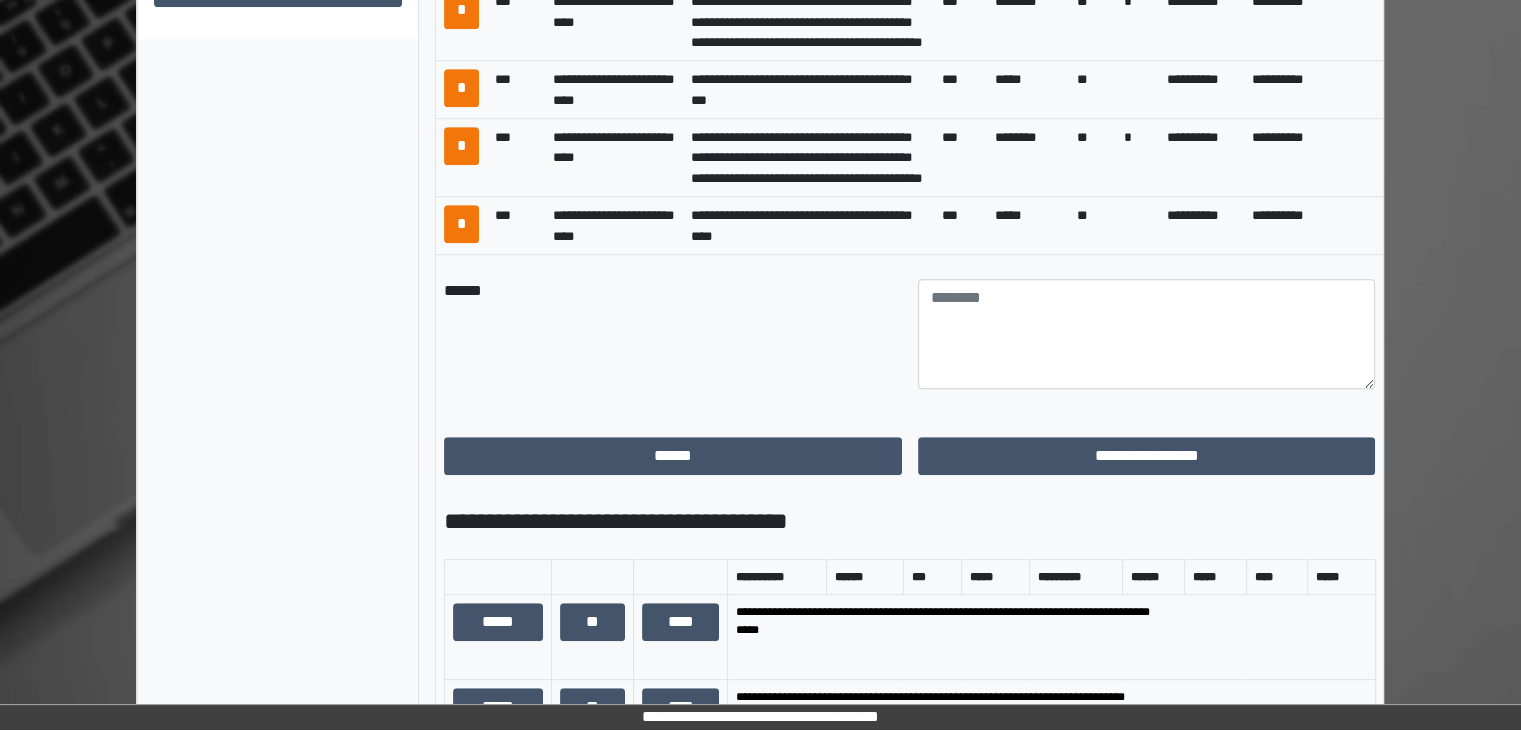 scroll, scrollTop: 1123, scrollLeft: 0, axis: vertical 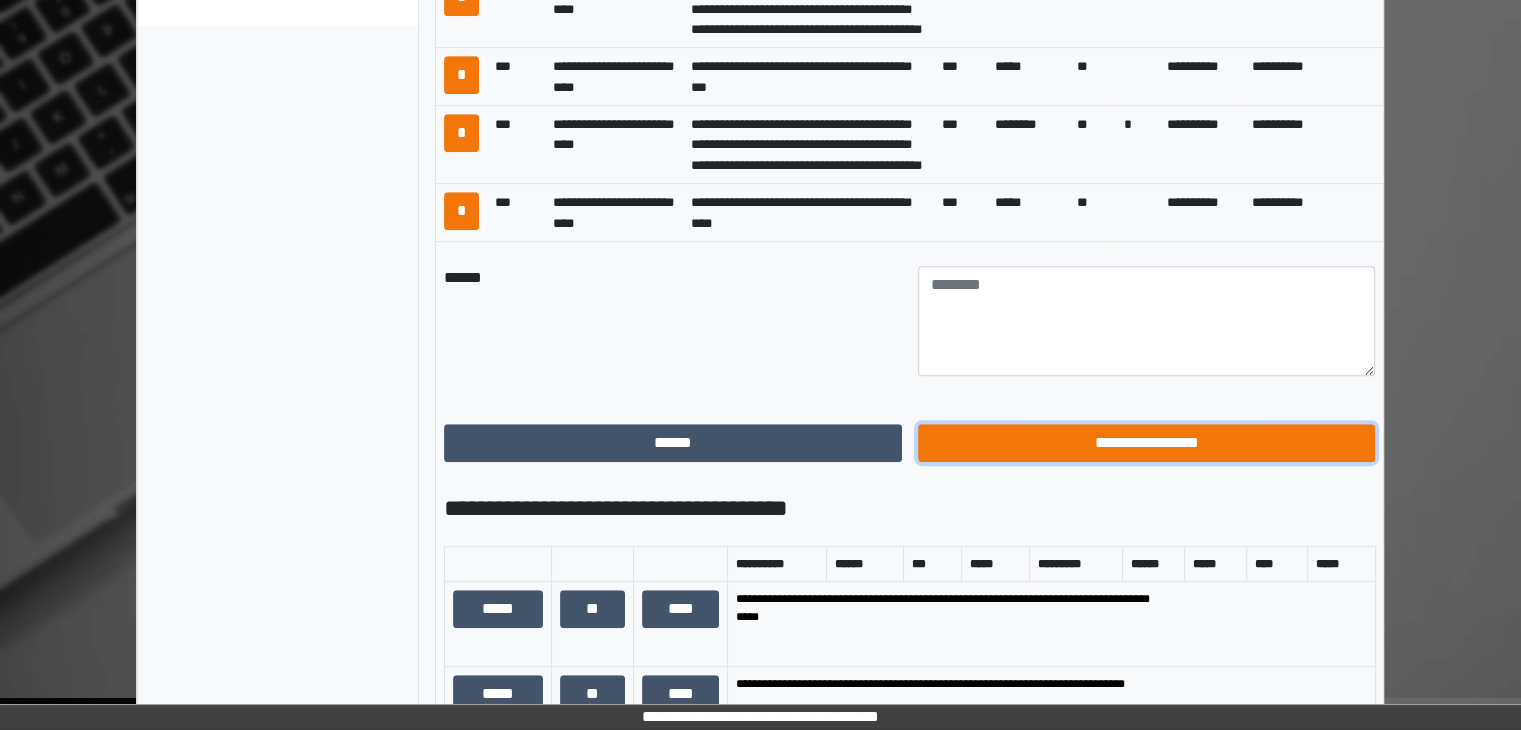 click on "**********" at bounding box center (1147, 443) 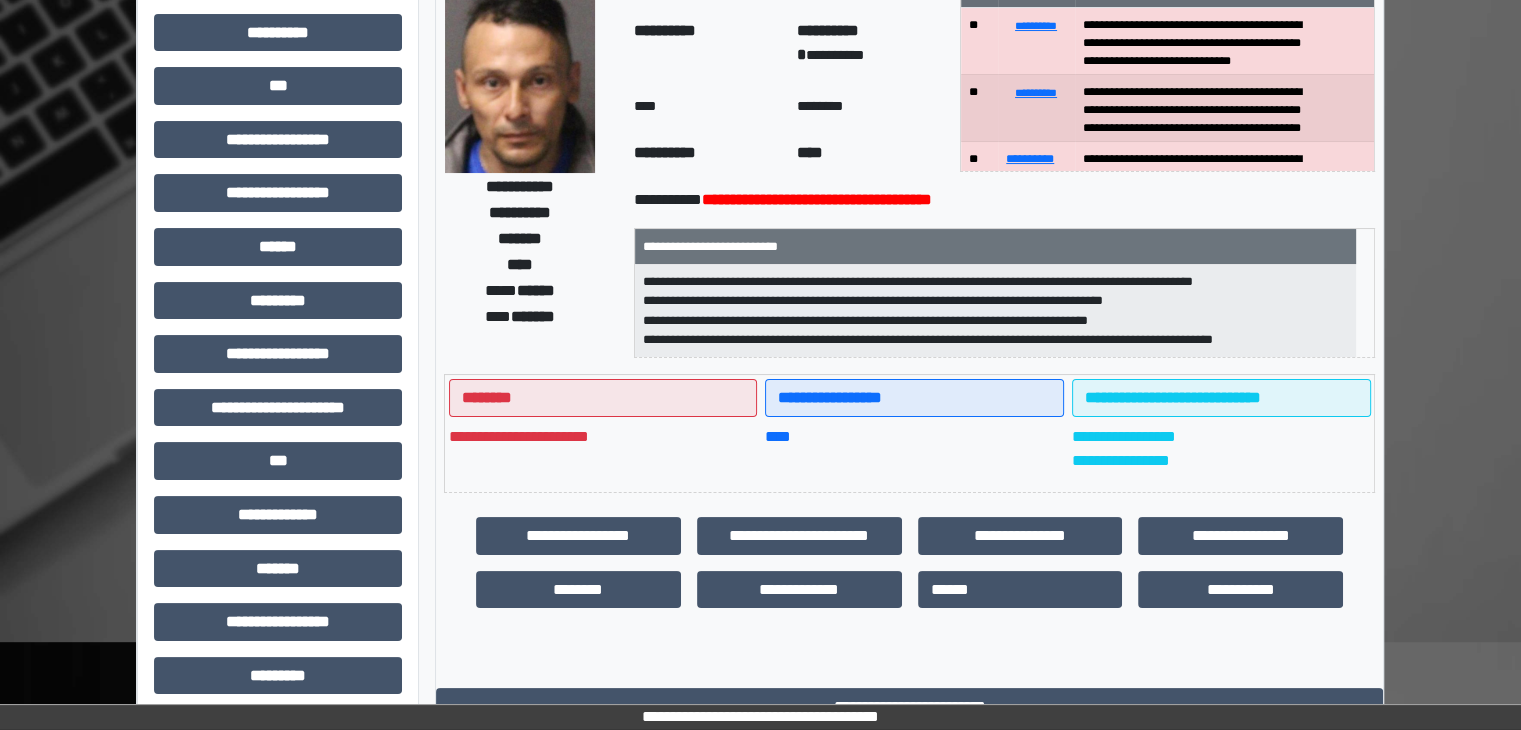 scroll, scrollTop: 0, scrollLeft: 0, axis: both 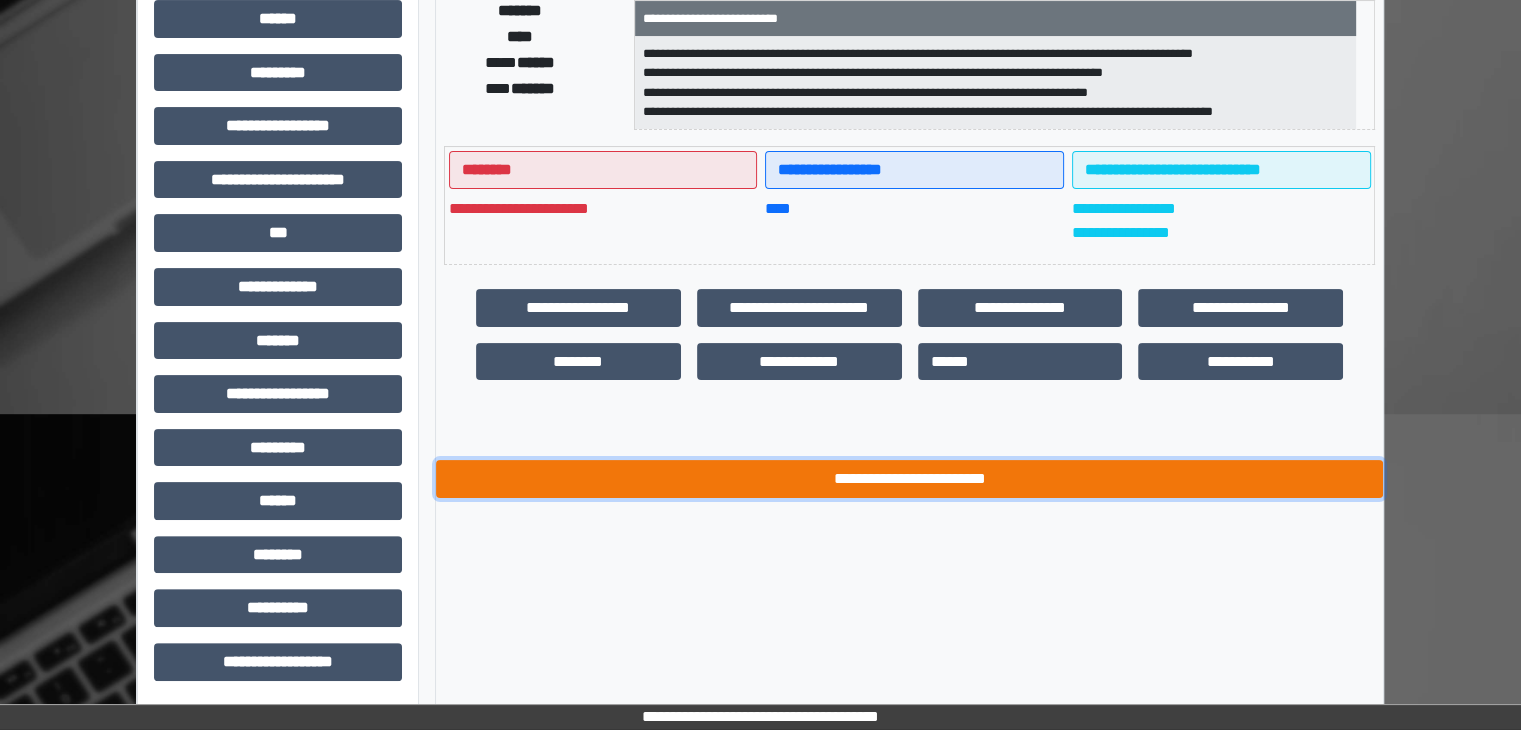 click on "**********" at bounding box center [909, 479] 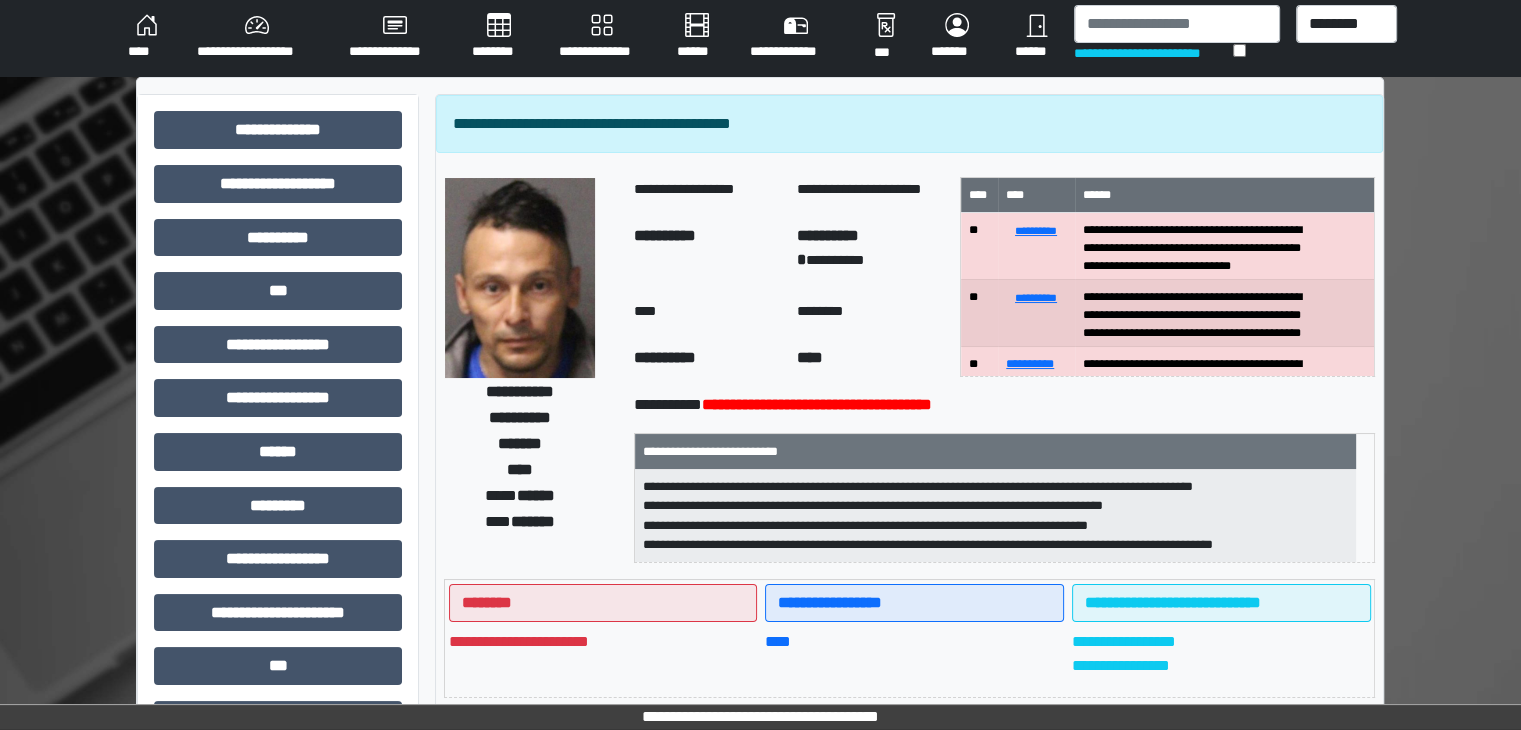 scroll, scrollTop: 0, scrollLeft: 0, axis: both 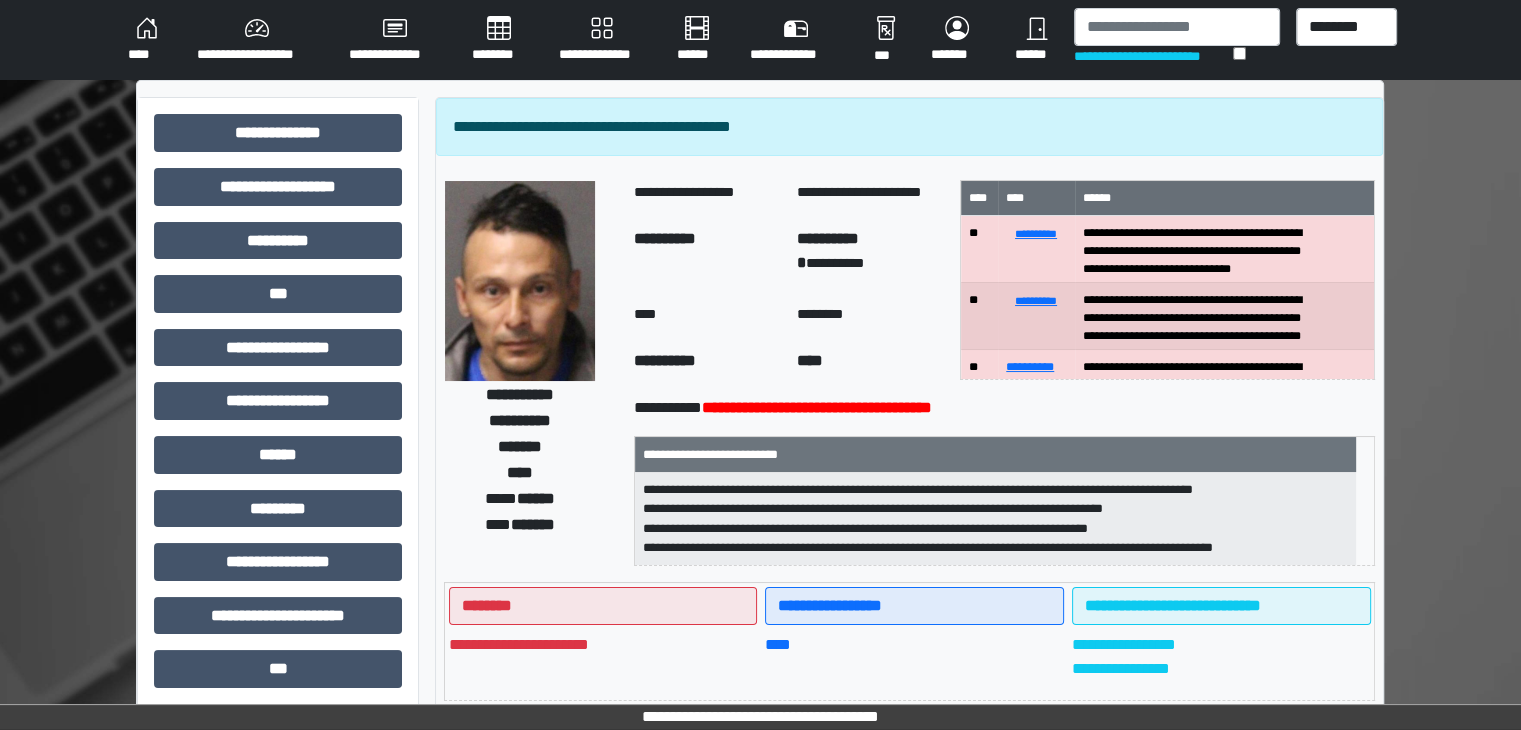 click on "****" at bounding box center [146, 40] 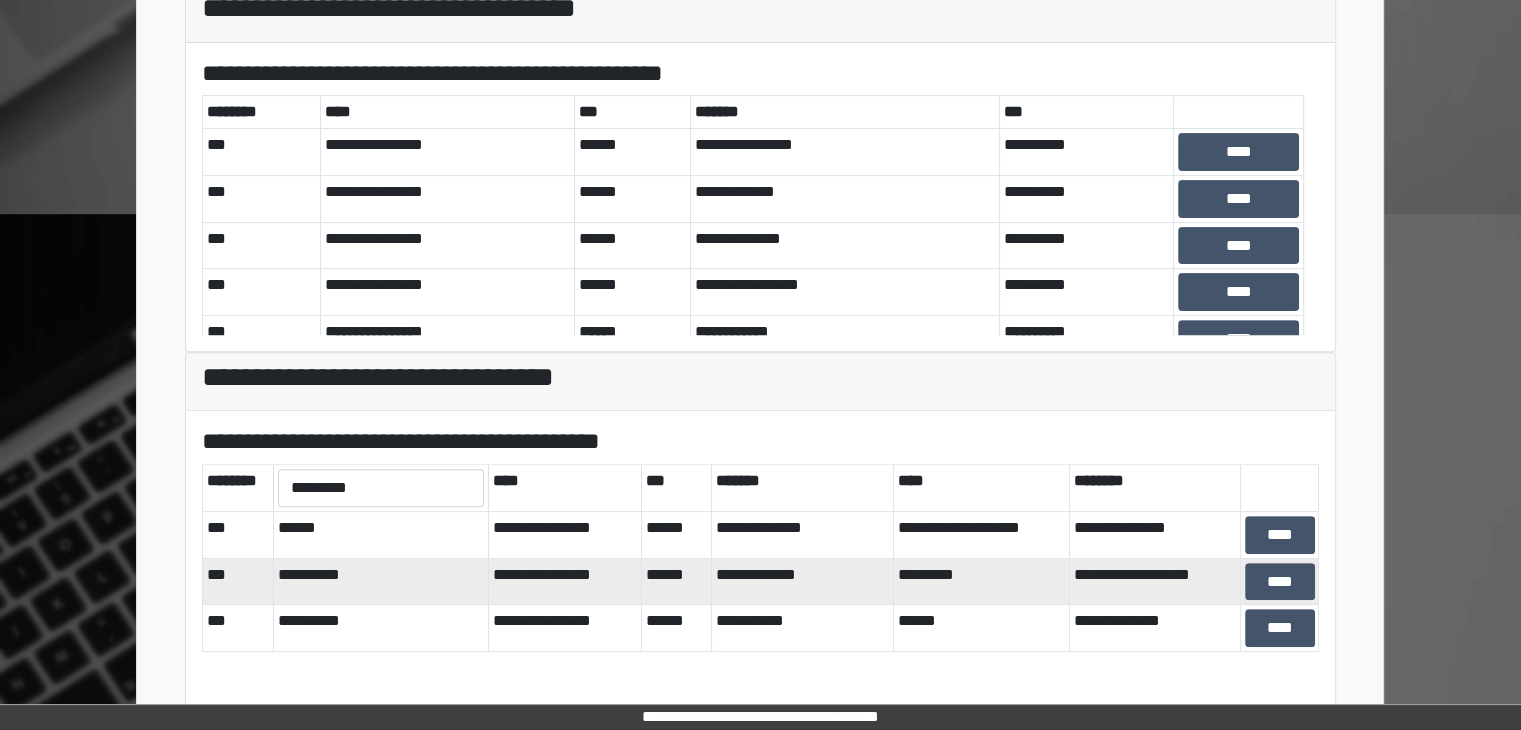 scroll, scrollTop: 667, scrollLeft: 0, axis: vertical 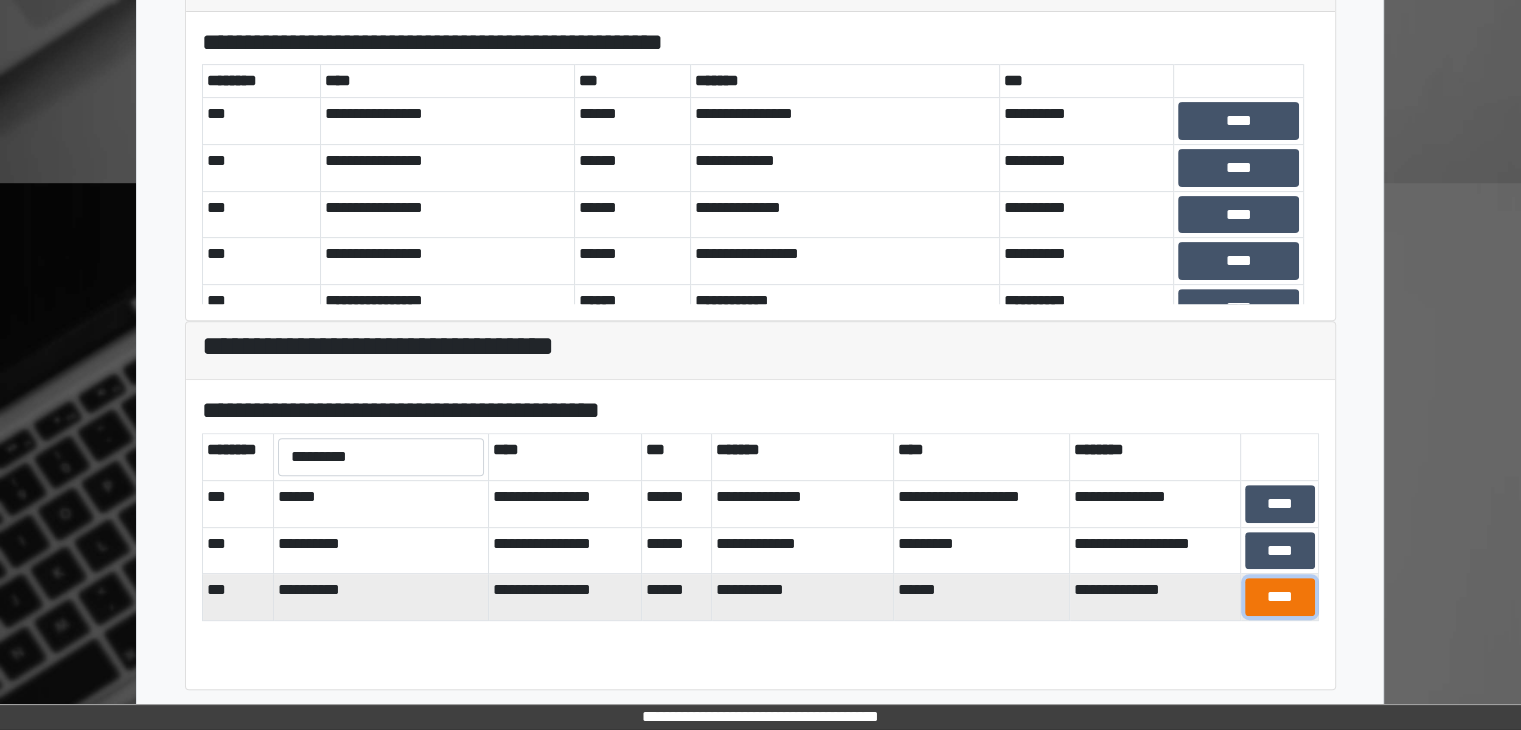 click on "****" at bounding box center (1280, 597) 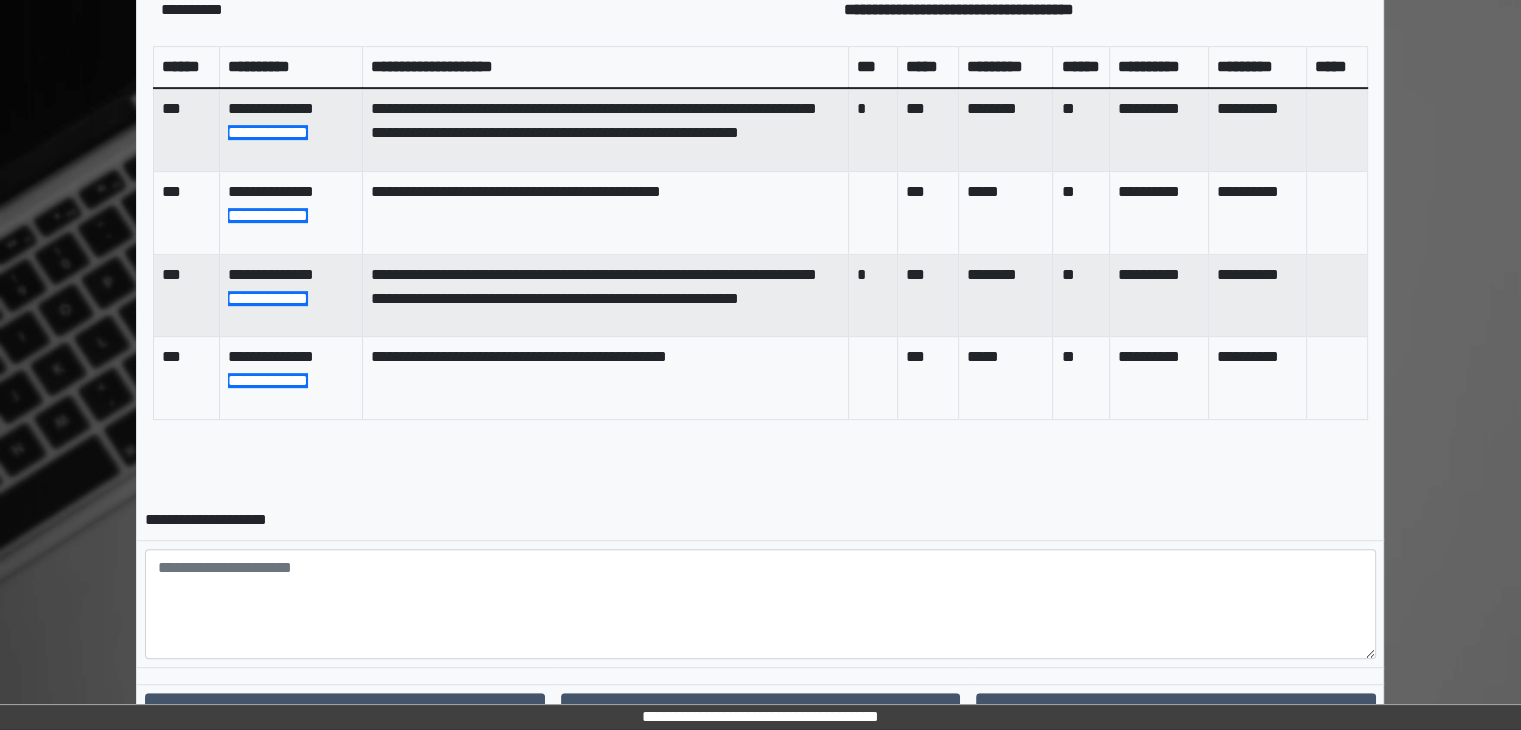 scroll, scrollTop: 960, scrollLeft: 0, axis: vertical 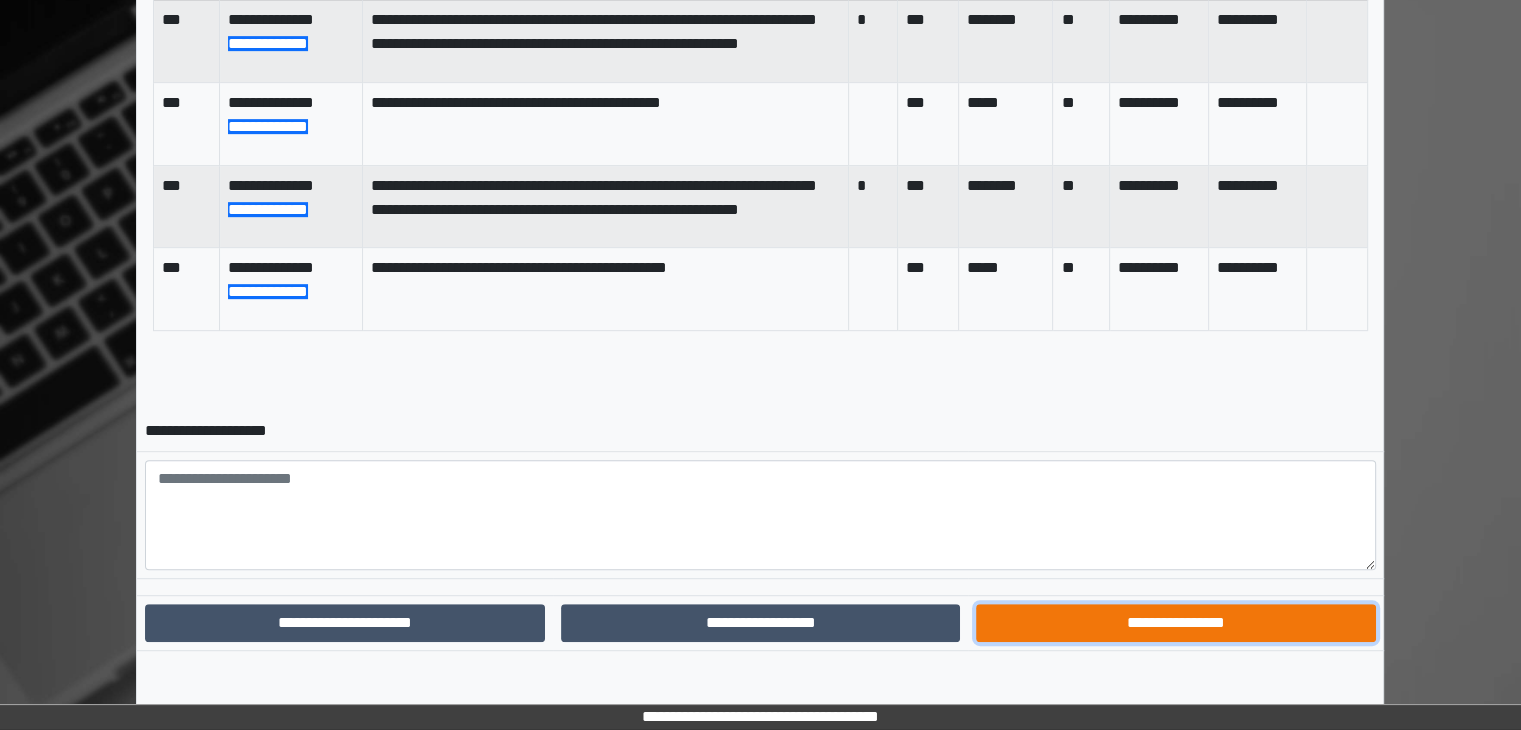 click on "**********" at bounding box center [1175, 623] 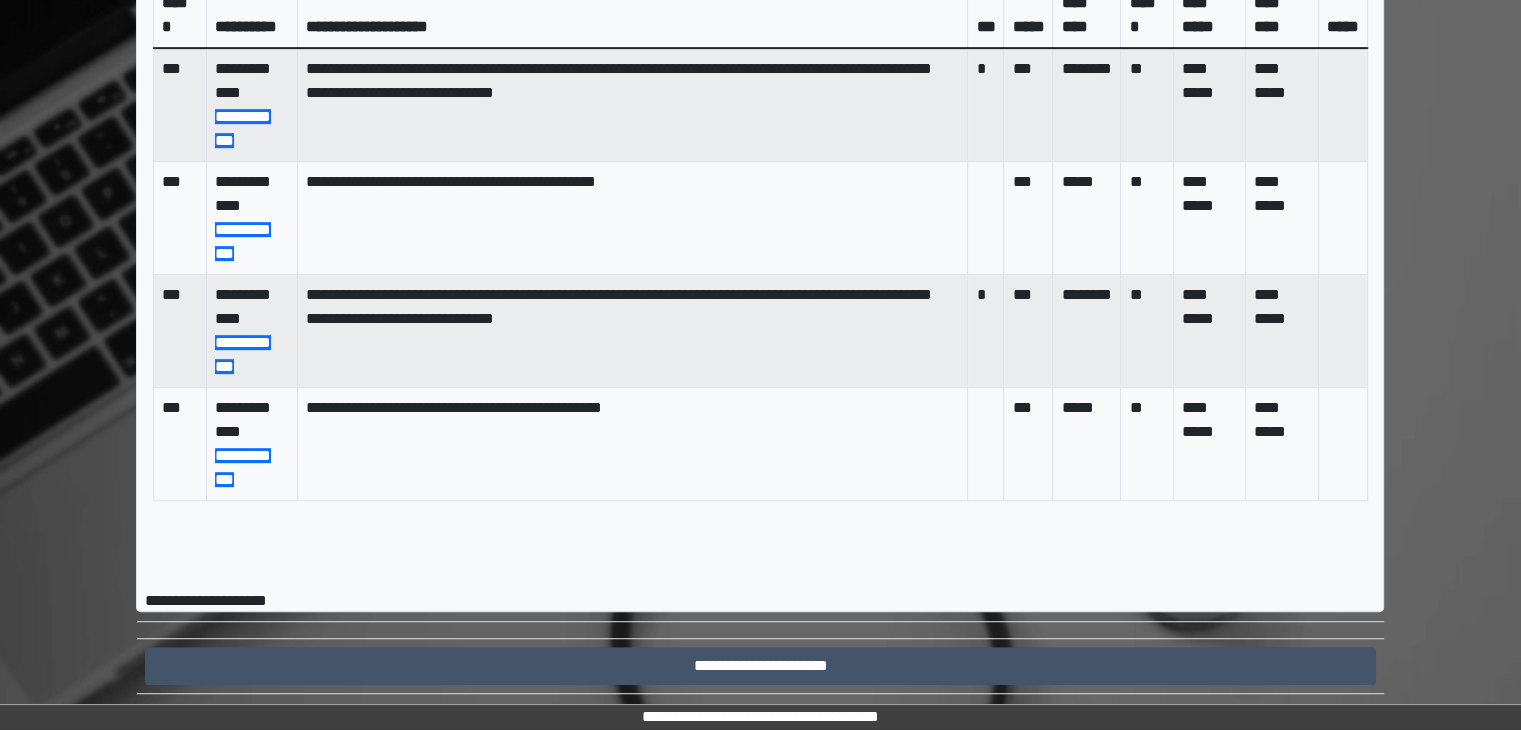 scroll, scrollTop: 858, scrollLeft: 0, axis: vertical 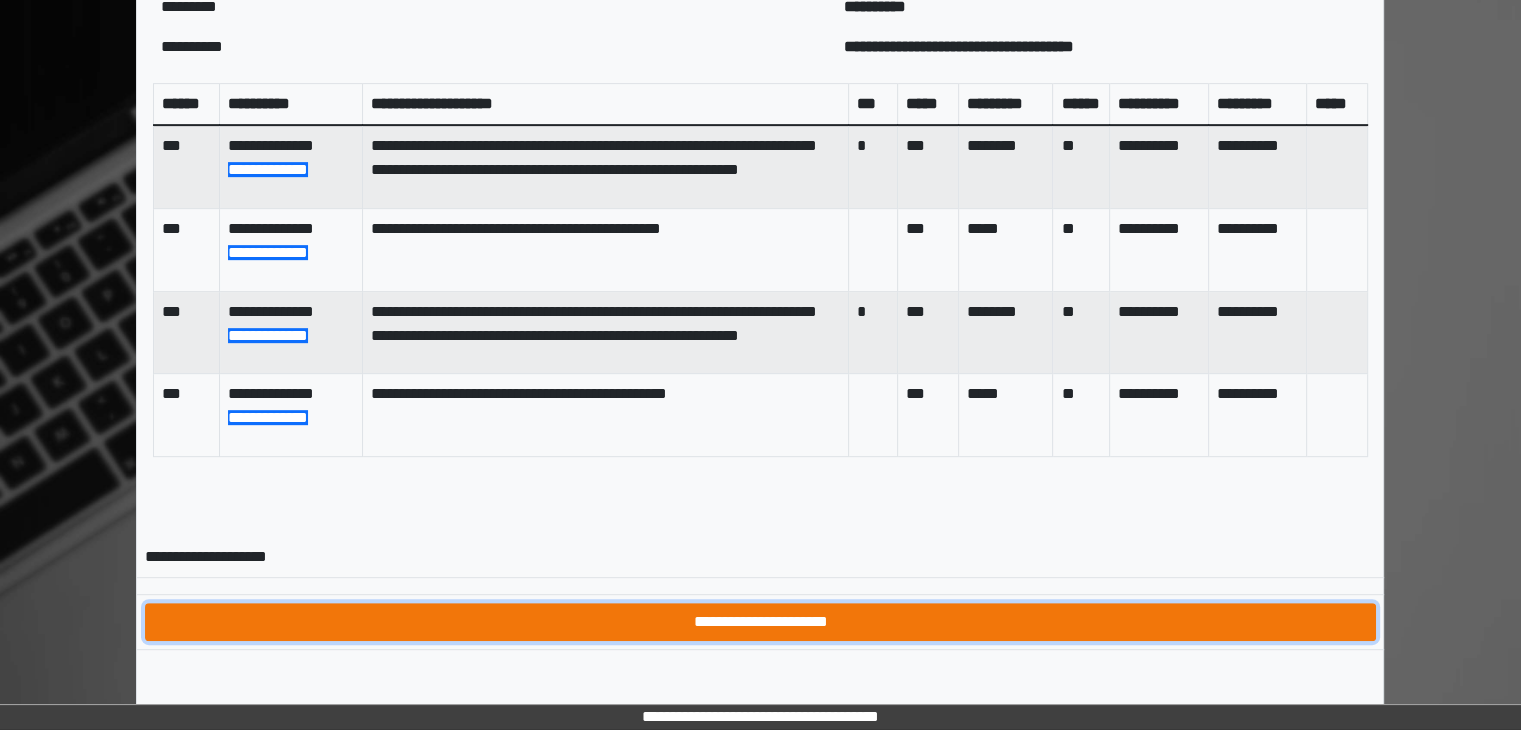 click on "**********" at bounding box center (760, 622) 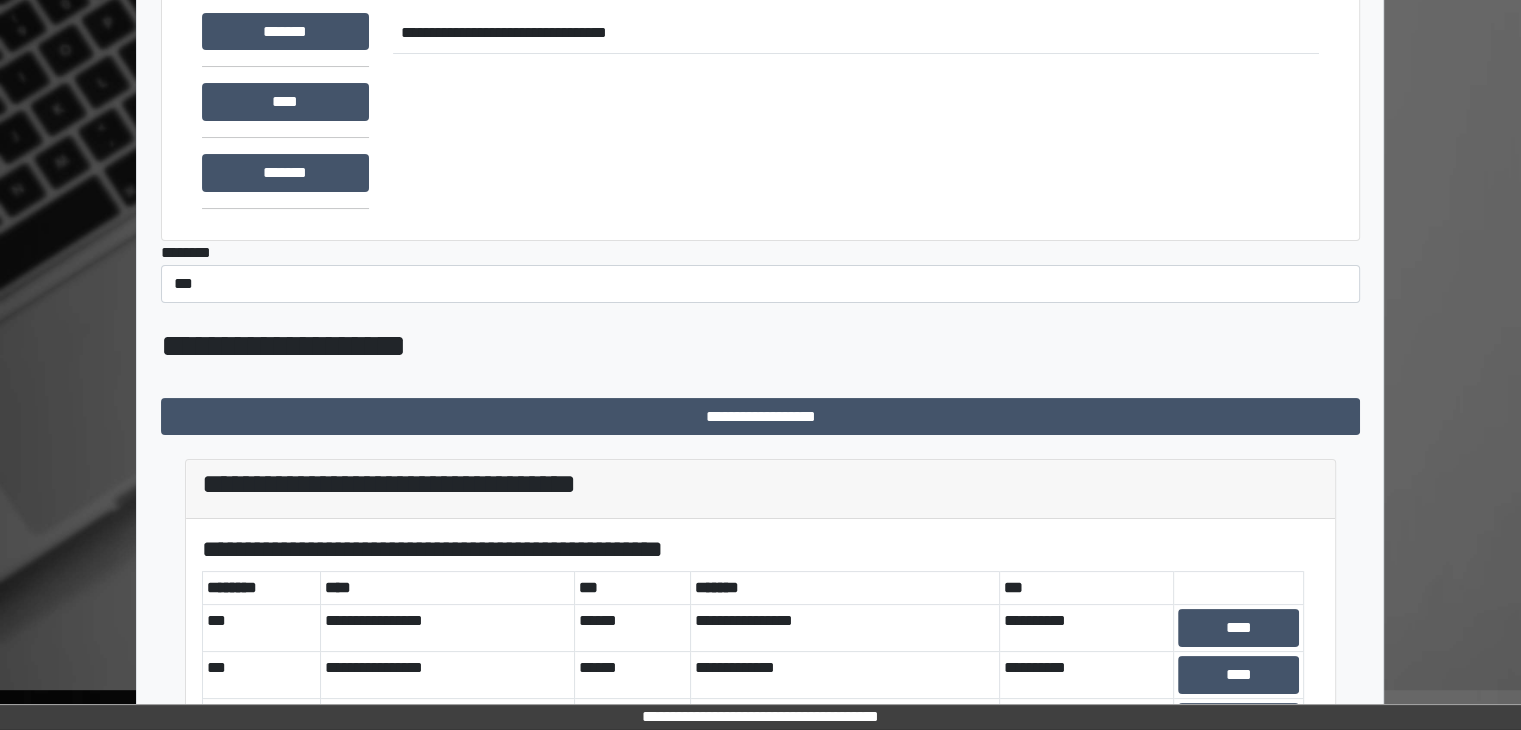 scroll, scrollTop: 0, scrollLeft: 0, axis: both 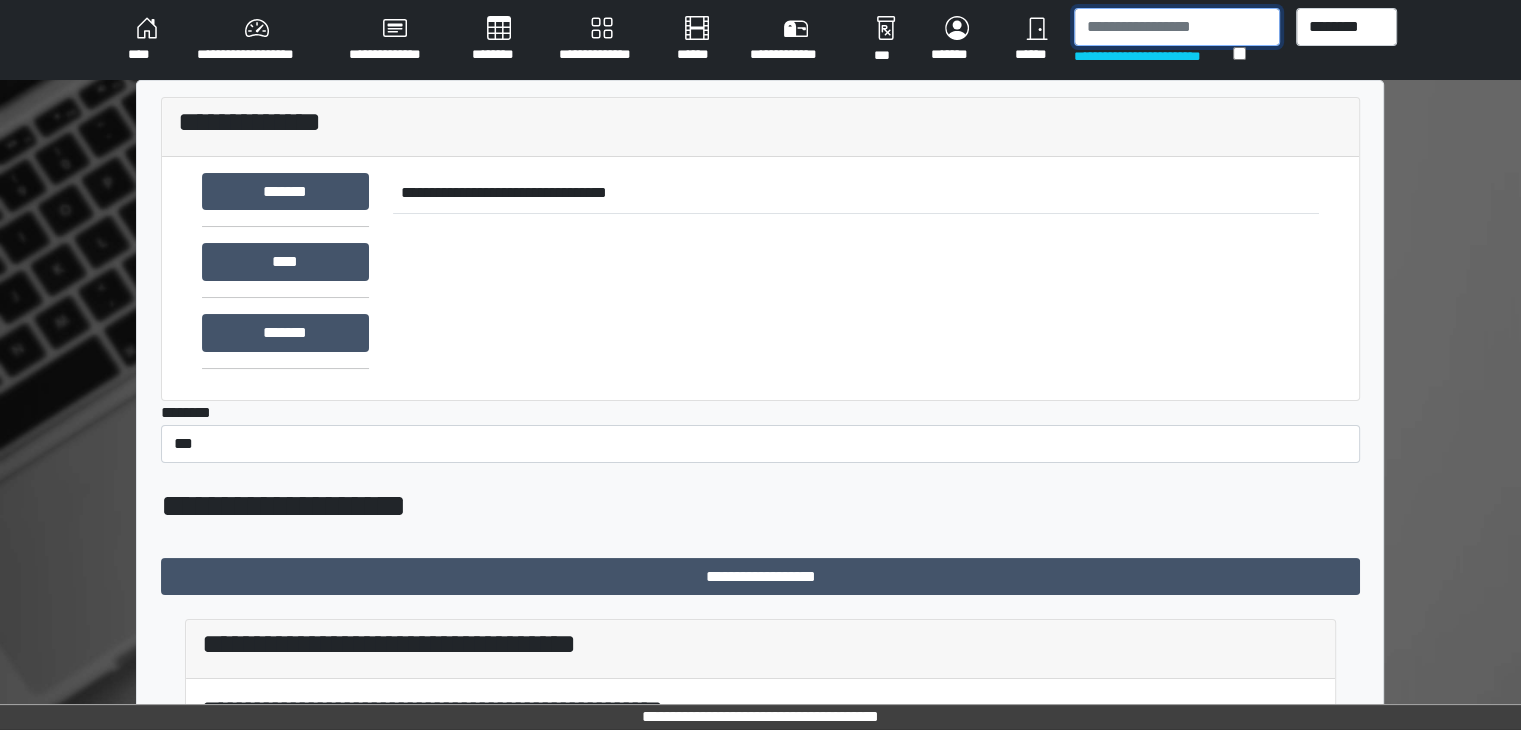 click at bounding box center (1177, 27) 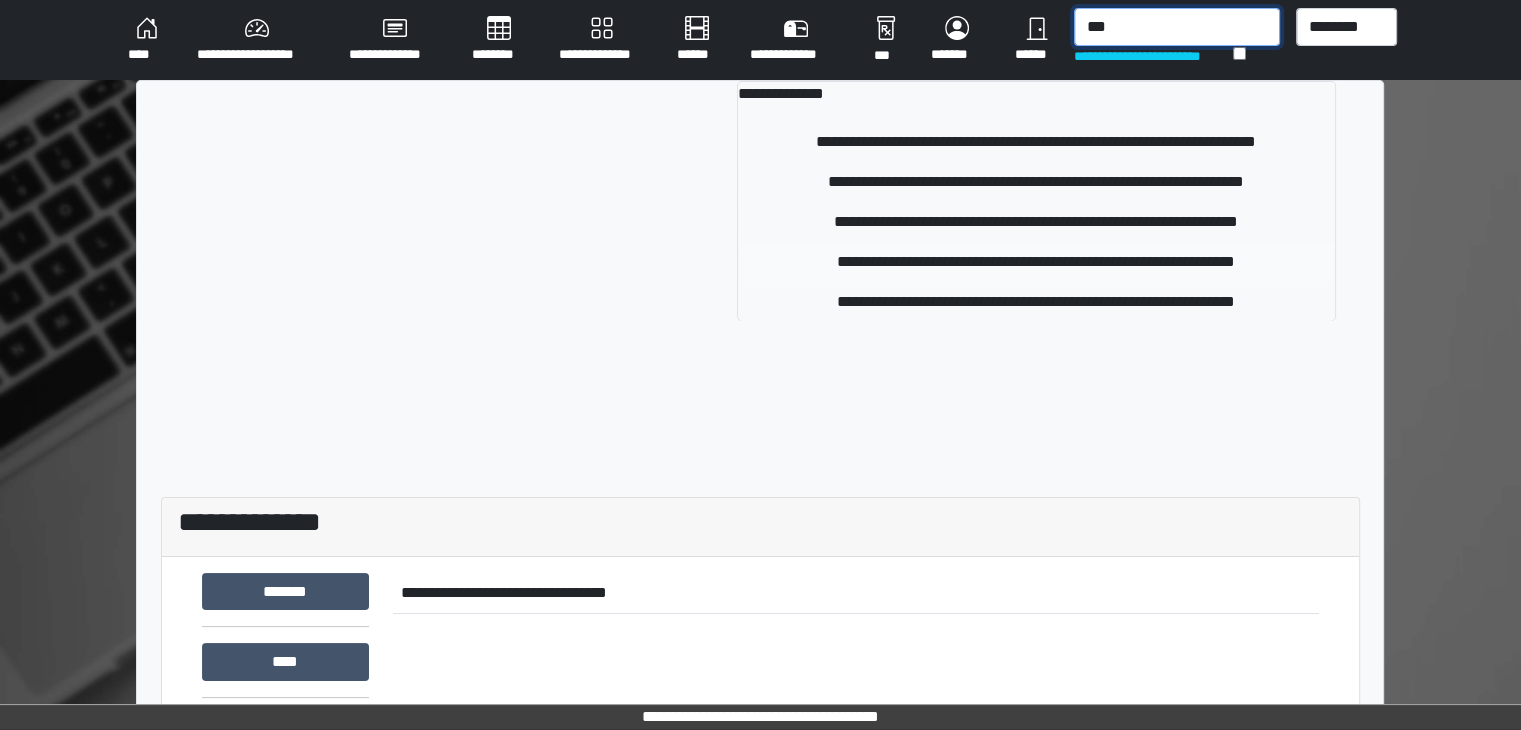 type on "***" 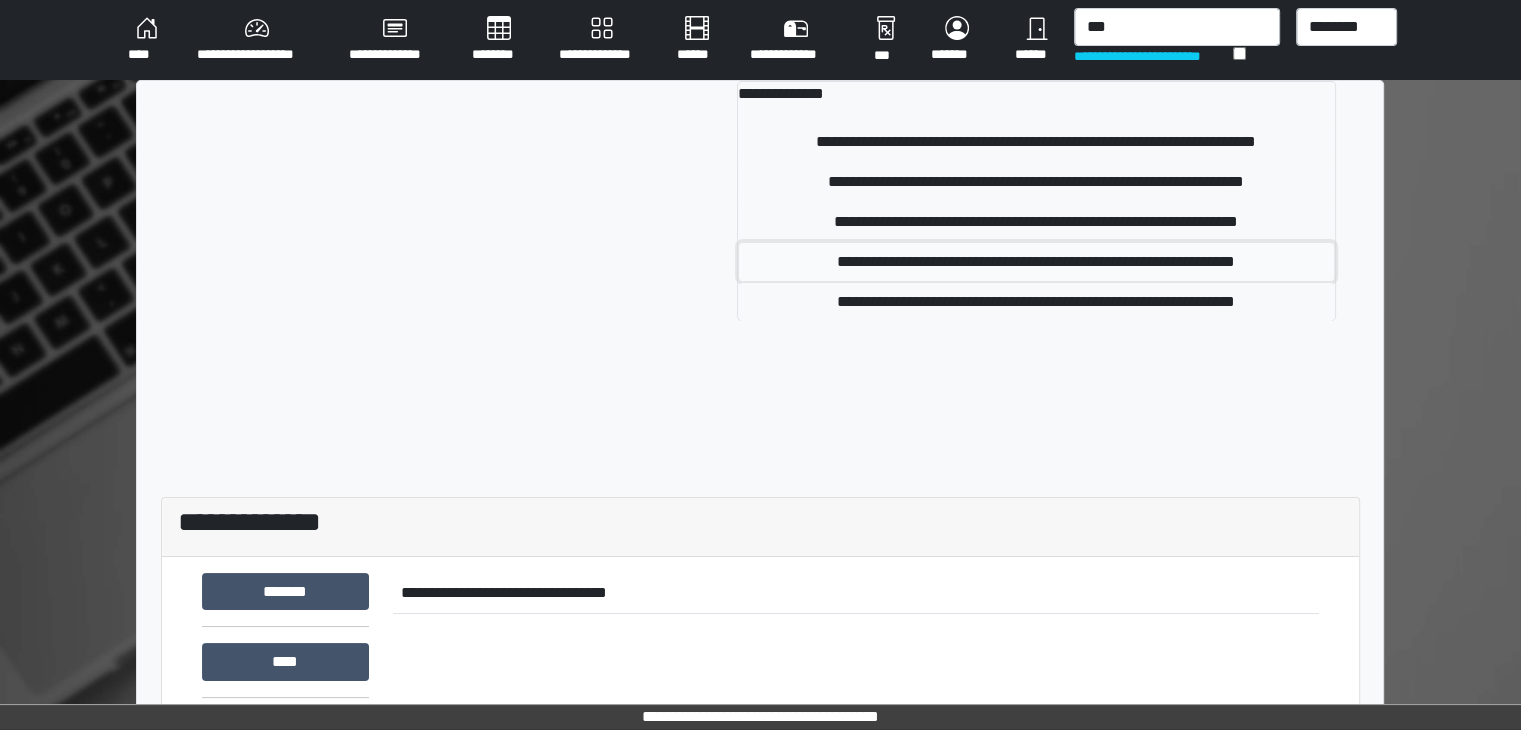 click on "**********" at bounding box center (1036, 262) 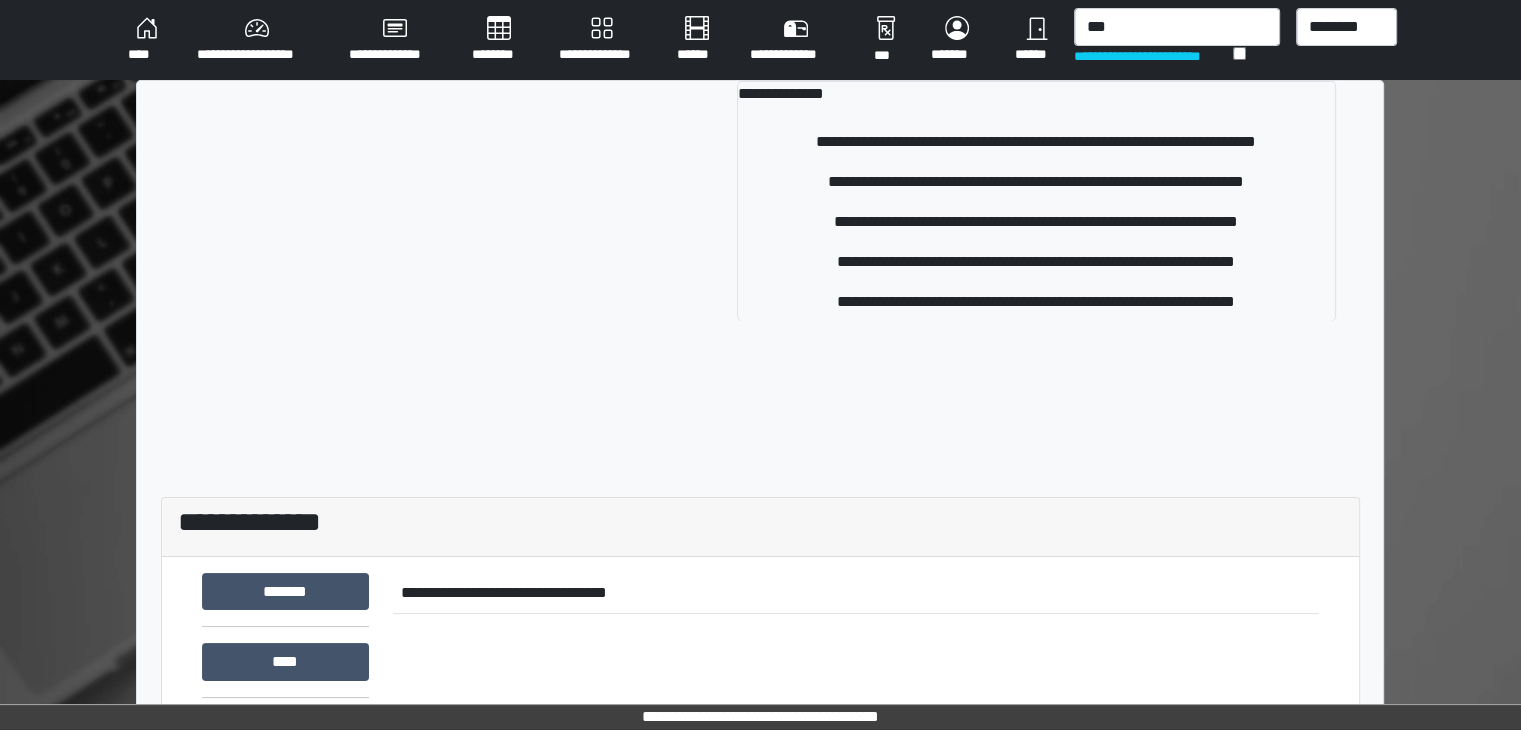 type 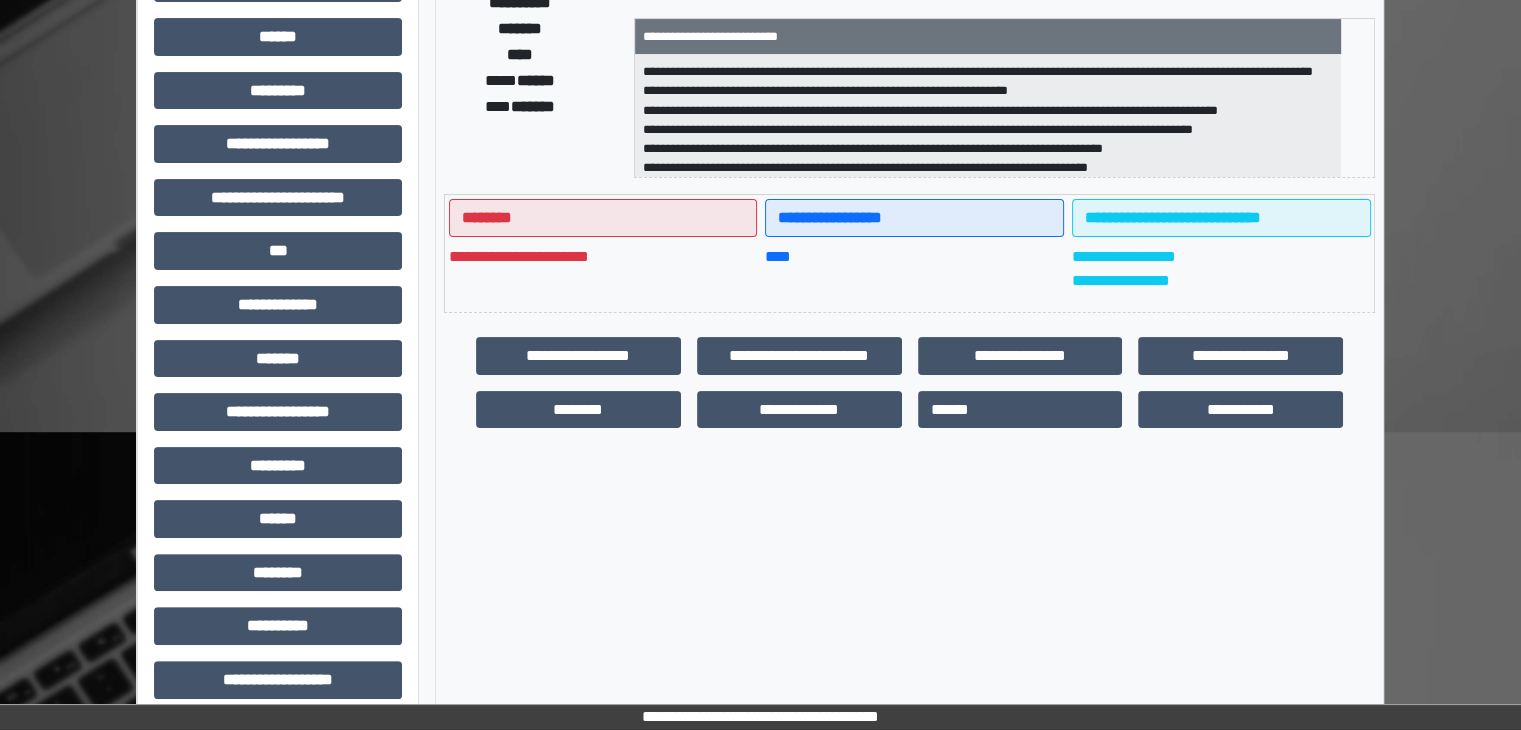scroll, scrollTop: 436, scrollLeft: 0, axis: vertical 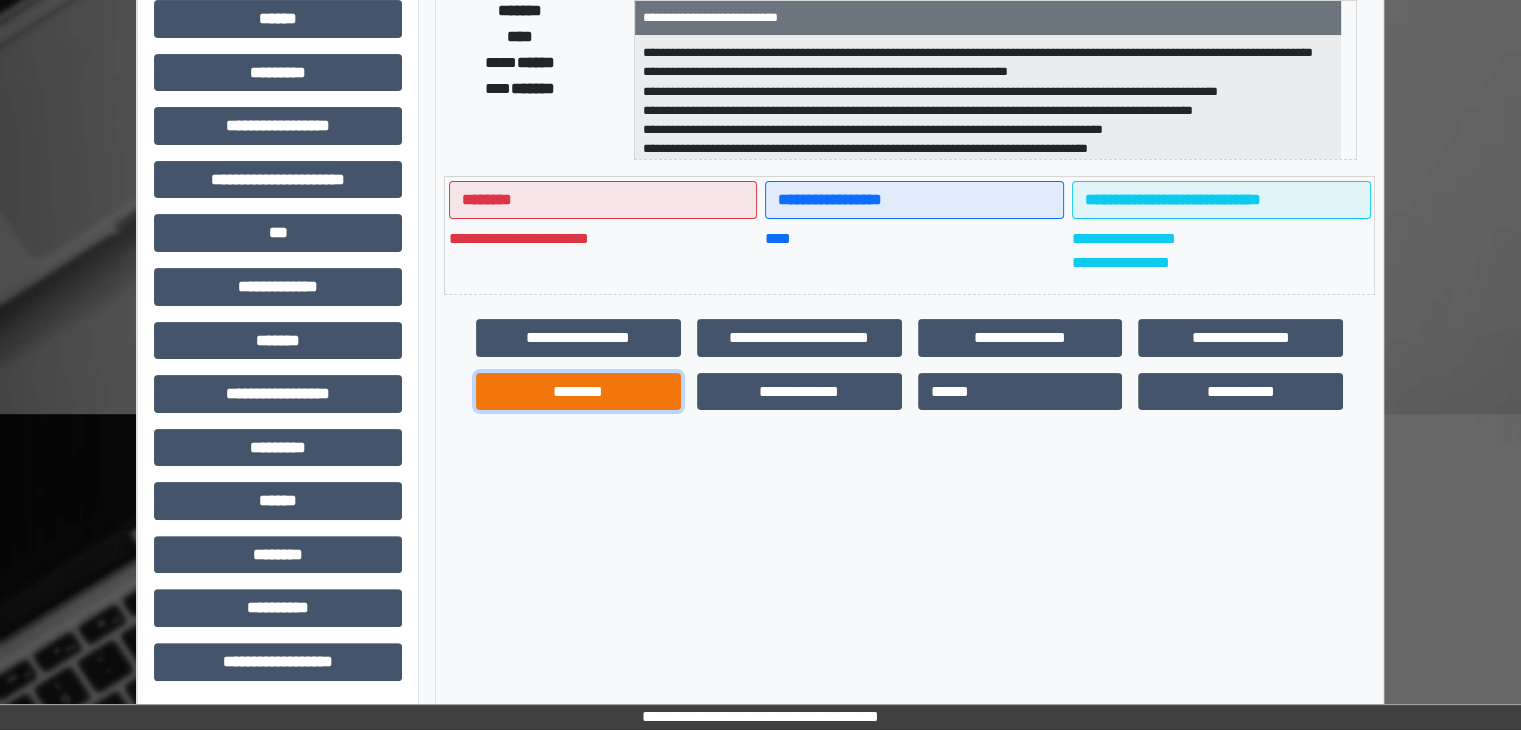 click on "********" at bounding box center [578, 392] 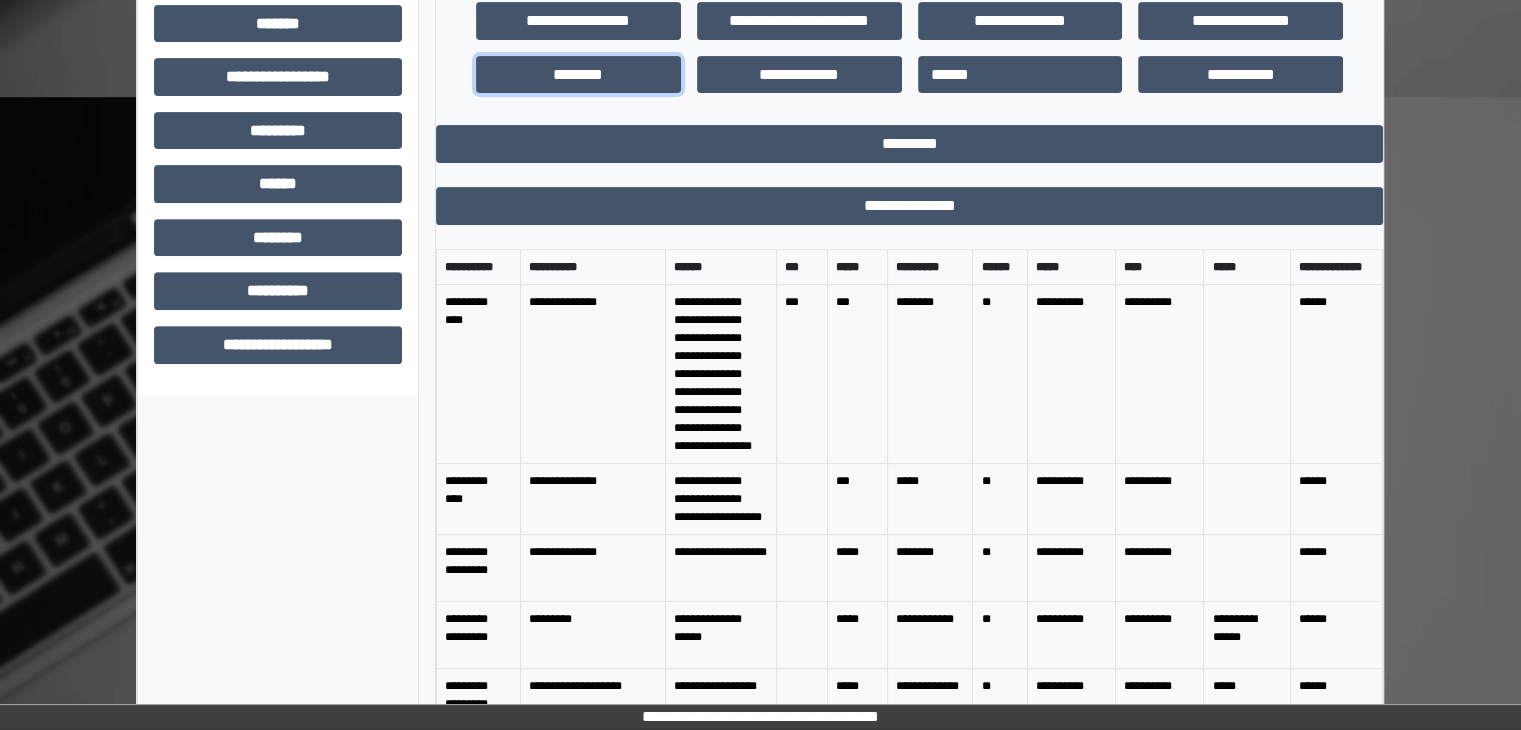 scroll, scrollTop: 769, scrollLeft: 0, axis: vertical 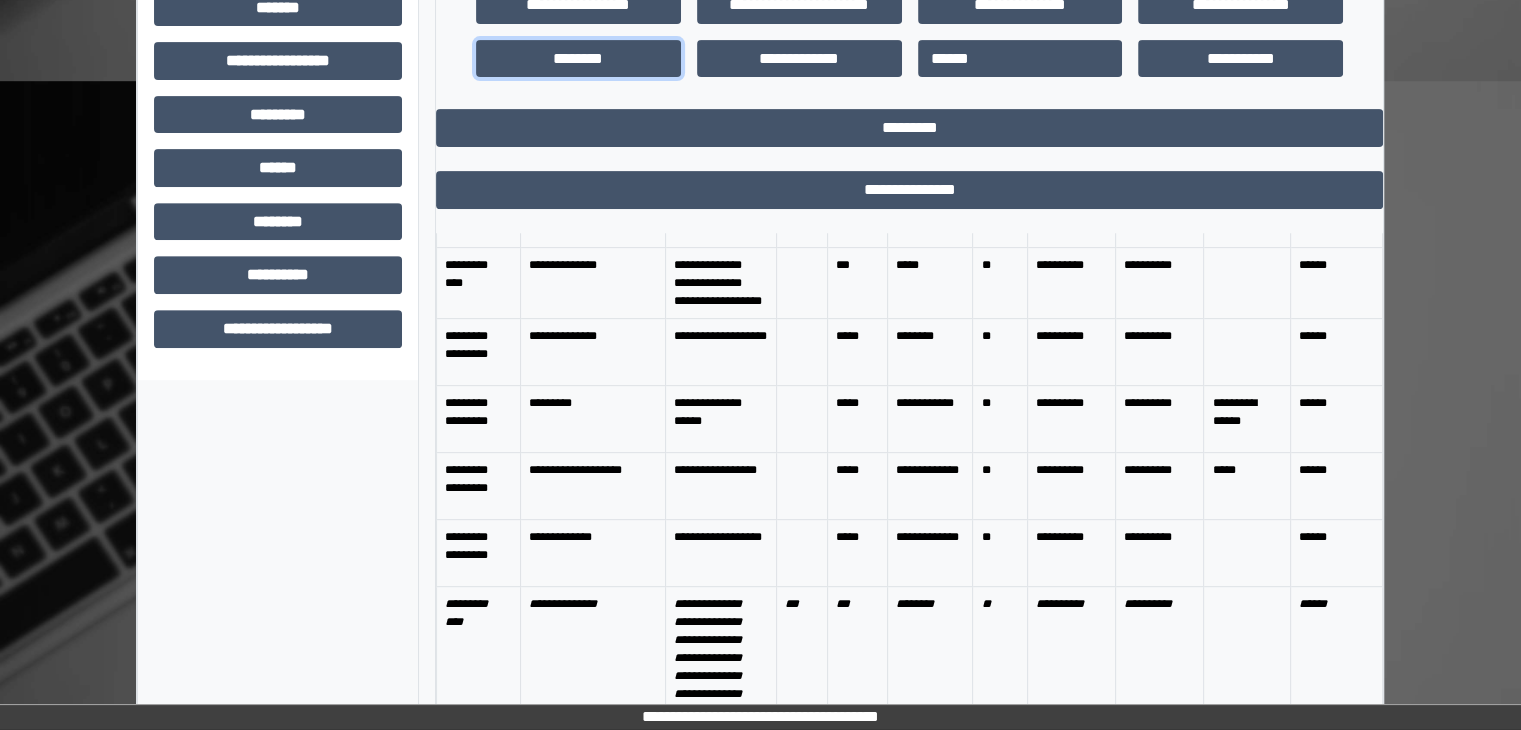 type 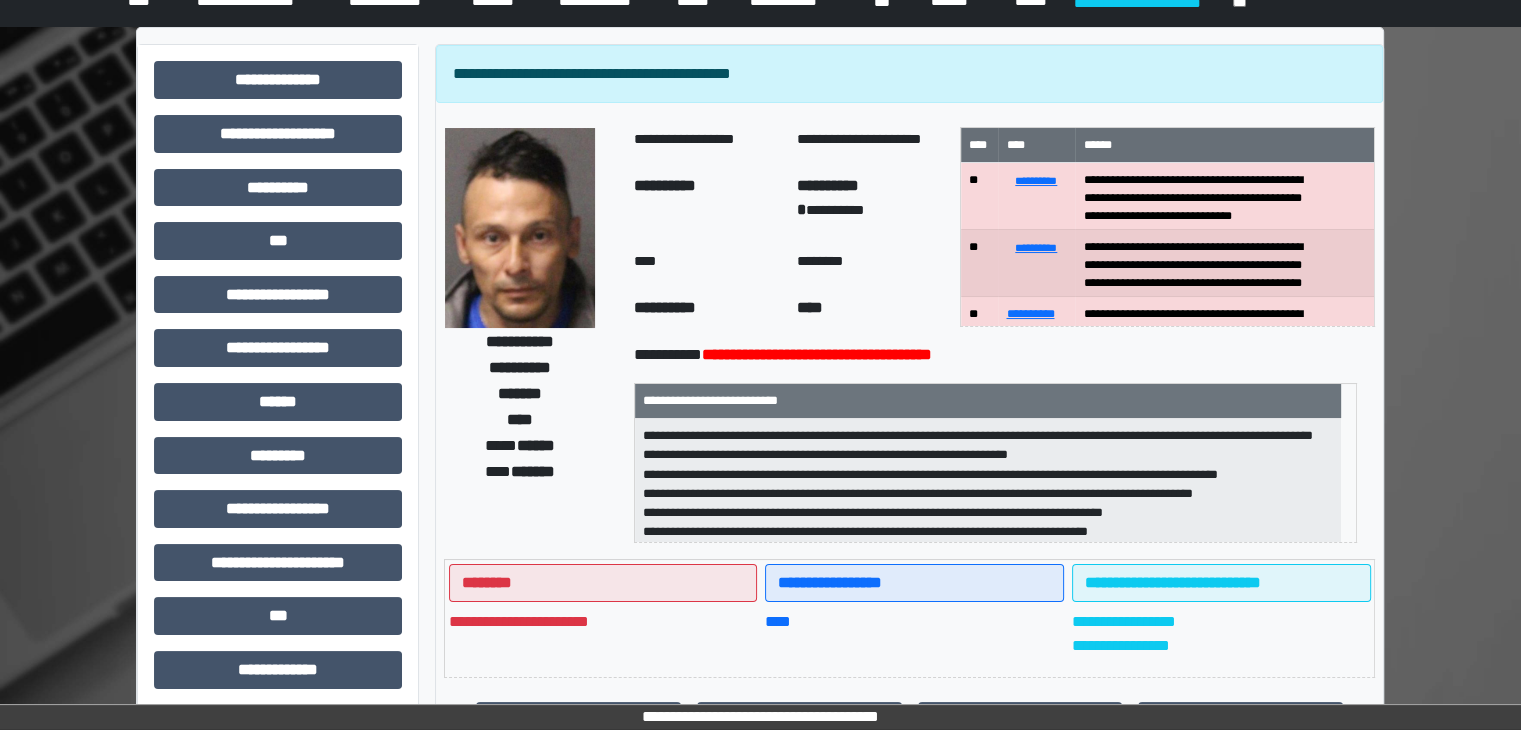 scroll, scrollTop: 0, scrollLeft: 0, axis: both 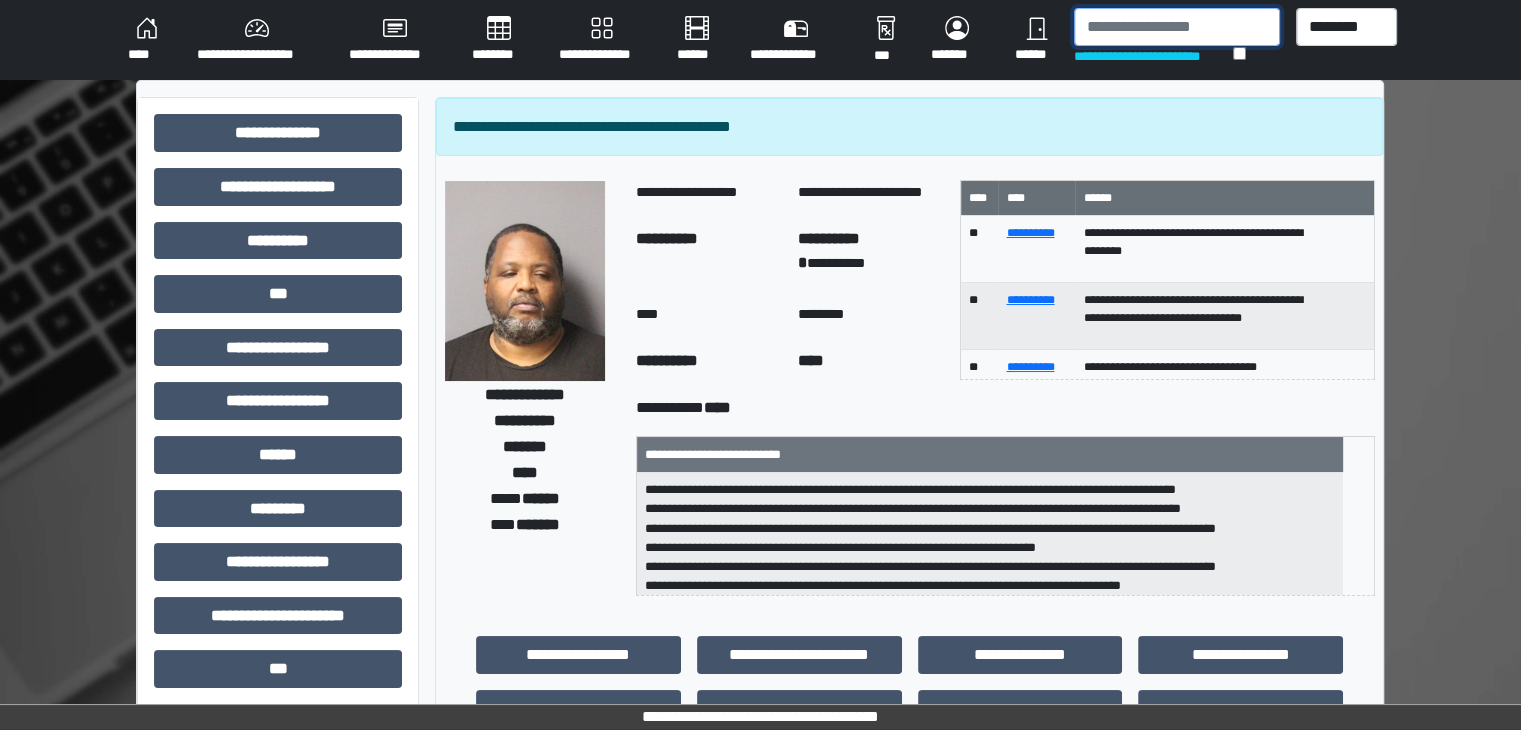 click at bounding box center (1177, 27) 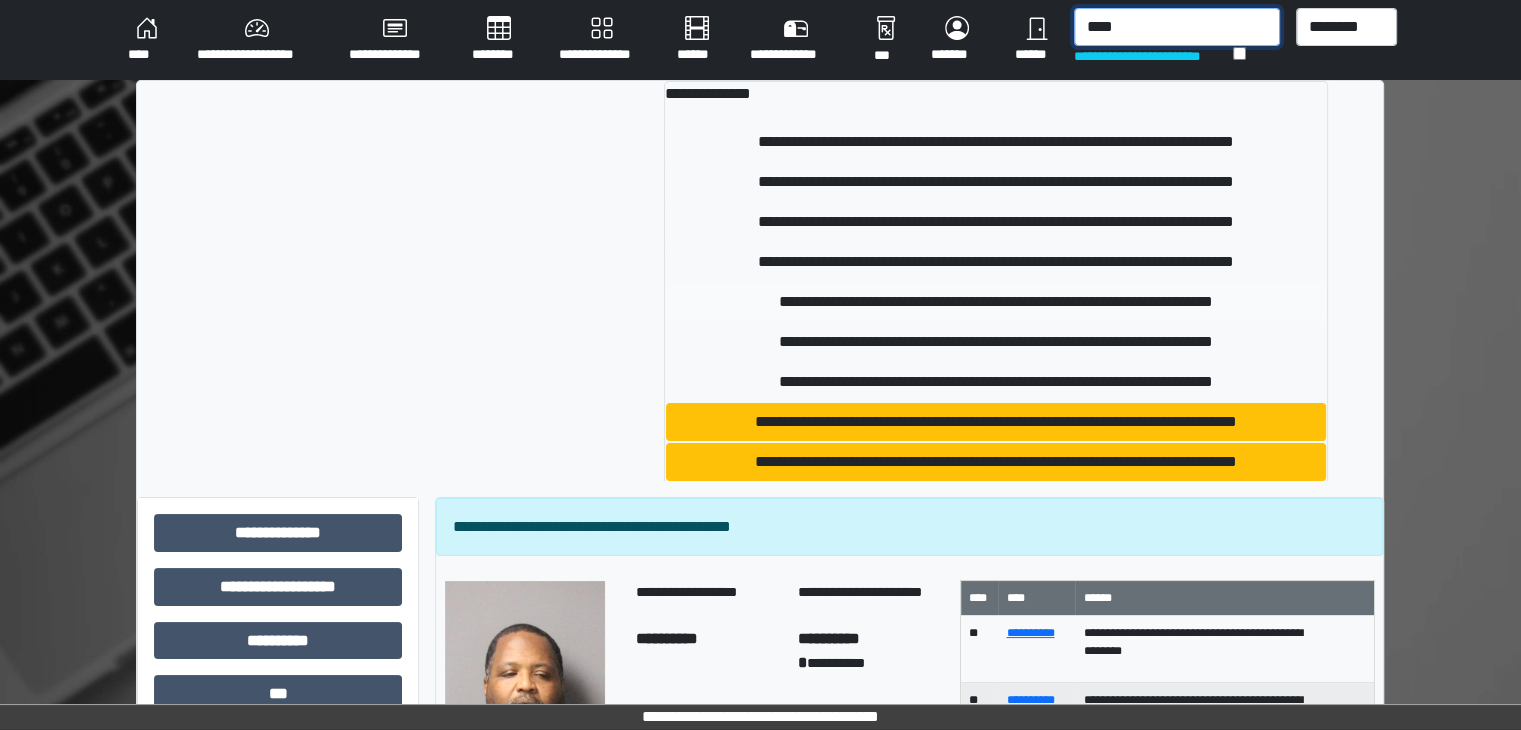 type on "****" 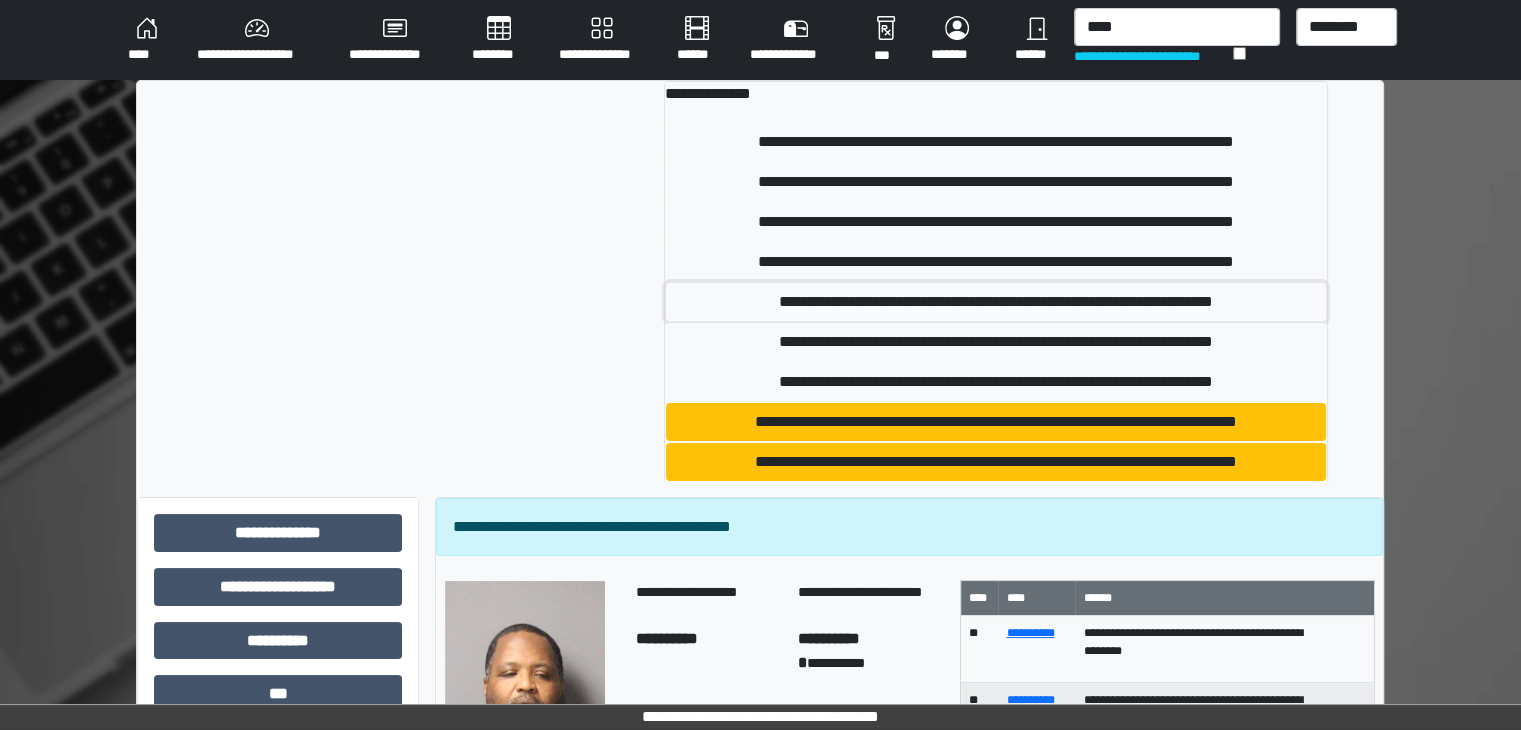 click on "**********" at bounding box center [996, 302] 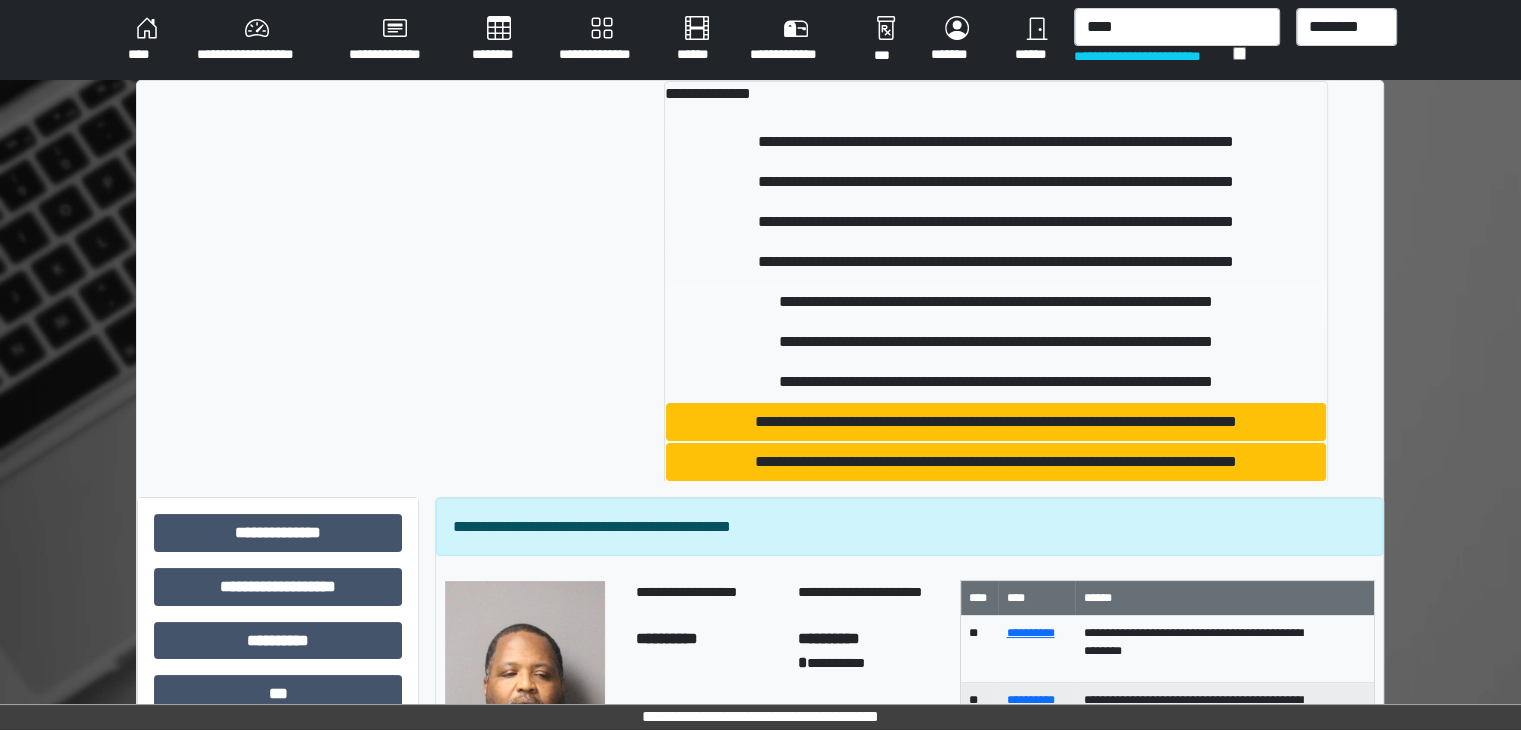 type 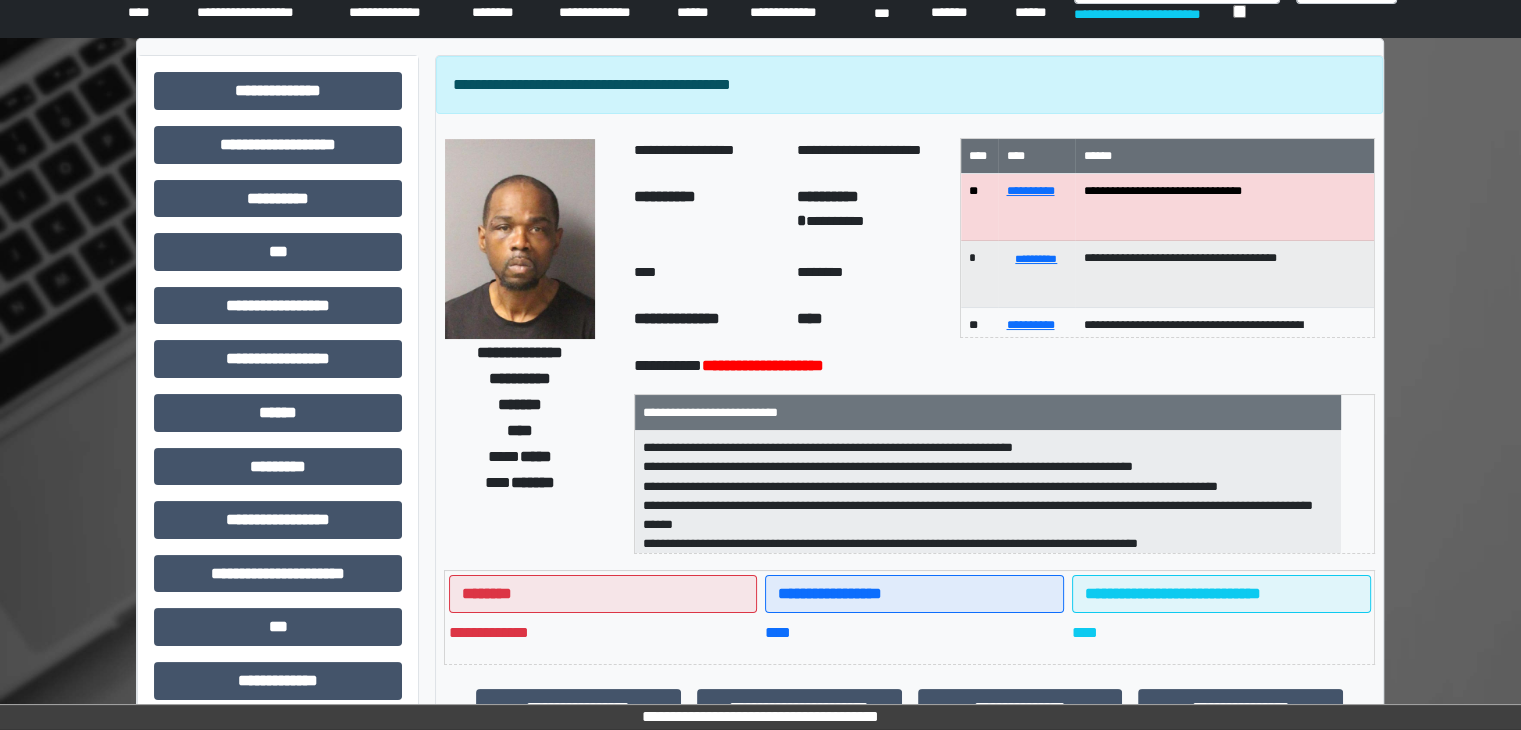 scroll, scrollTop: 100, scrollLeft: 0, axis: vertical 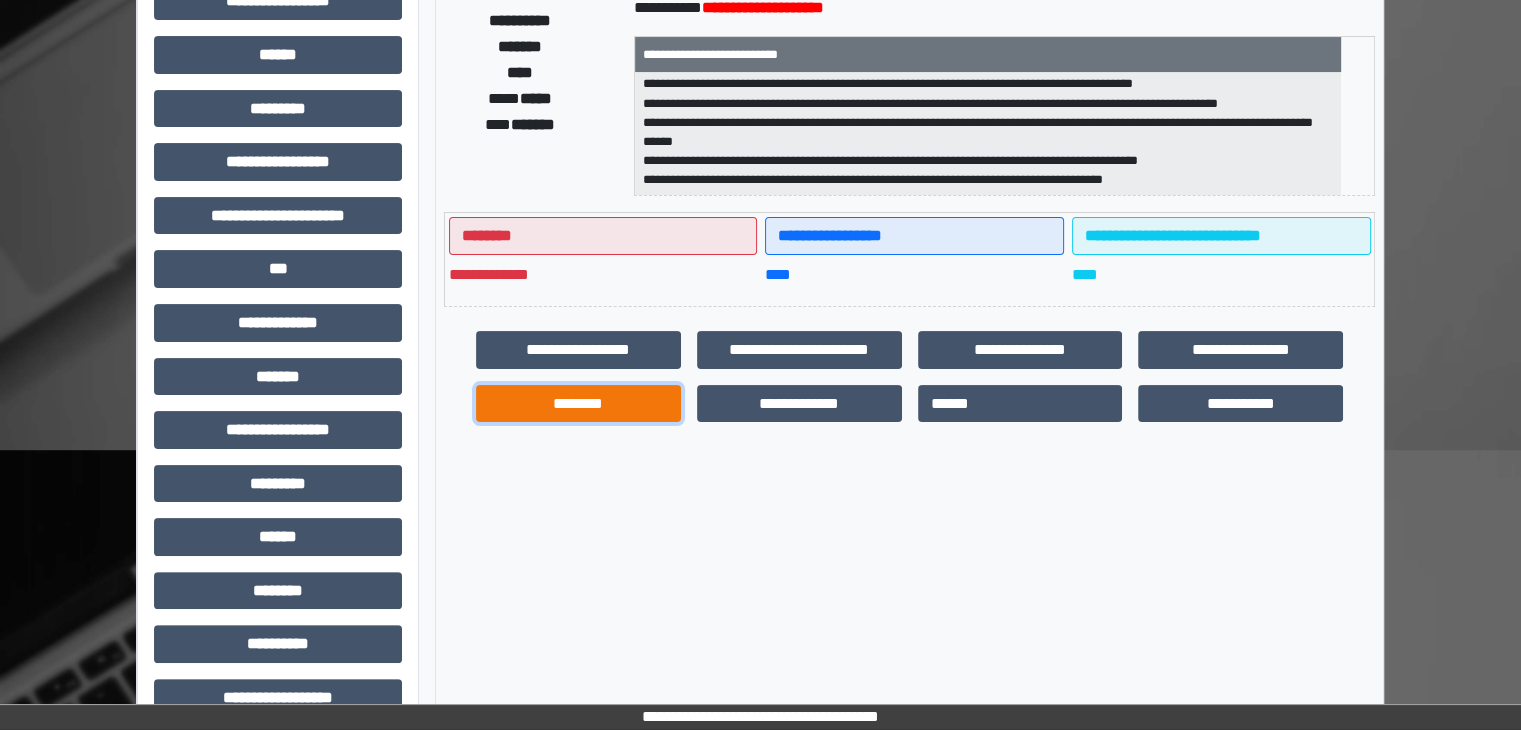 click on "********" at bounding box center (578, 404) 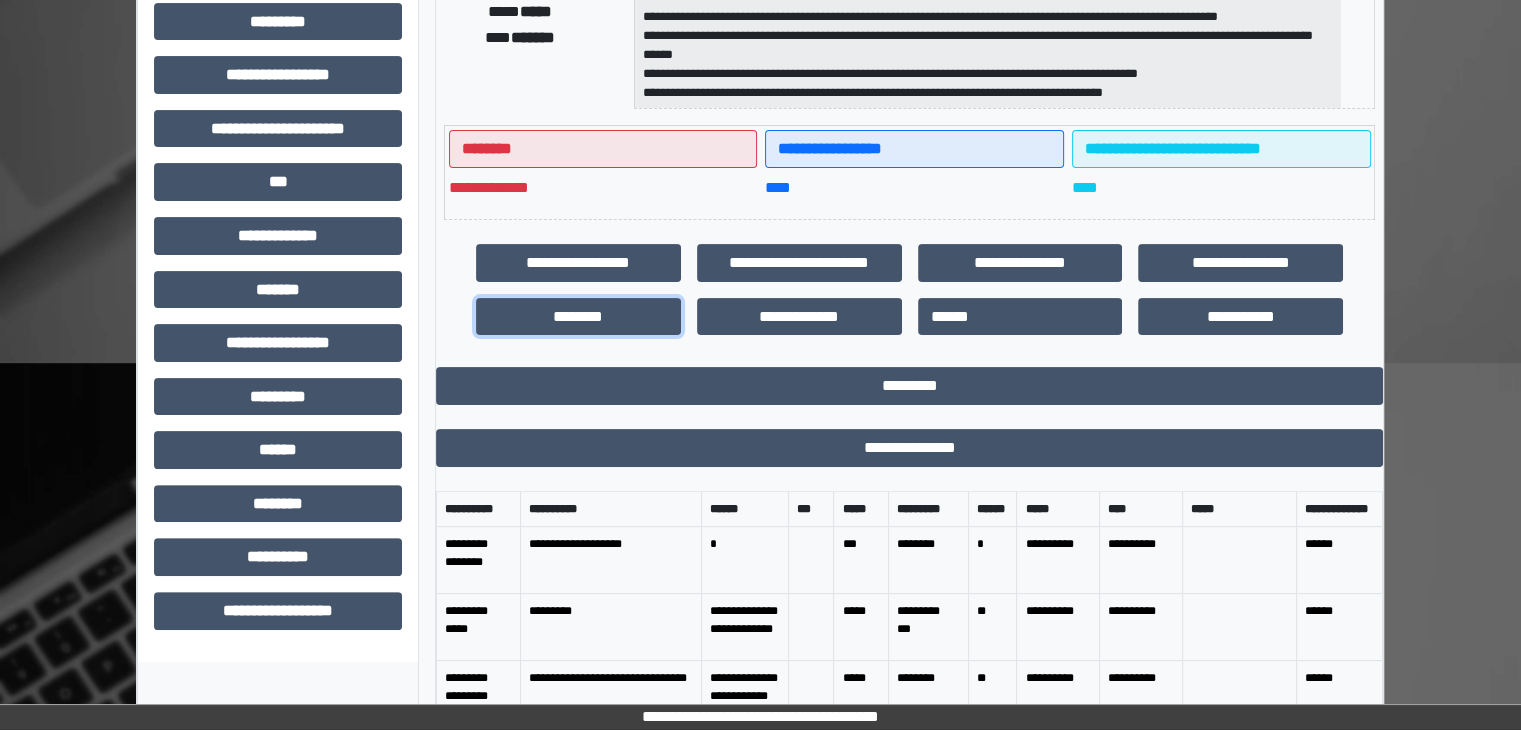 scroll, scrollTop: 736, scrollLeft: 0, axis: vertical 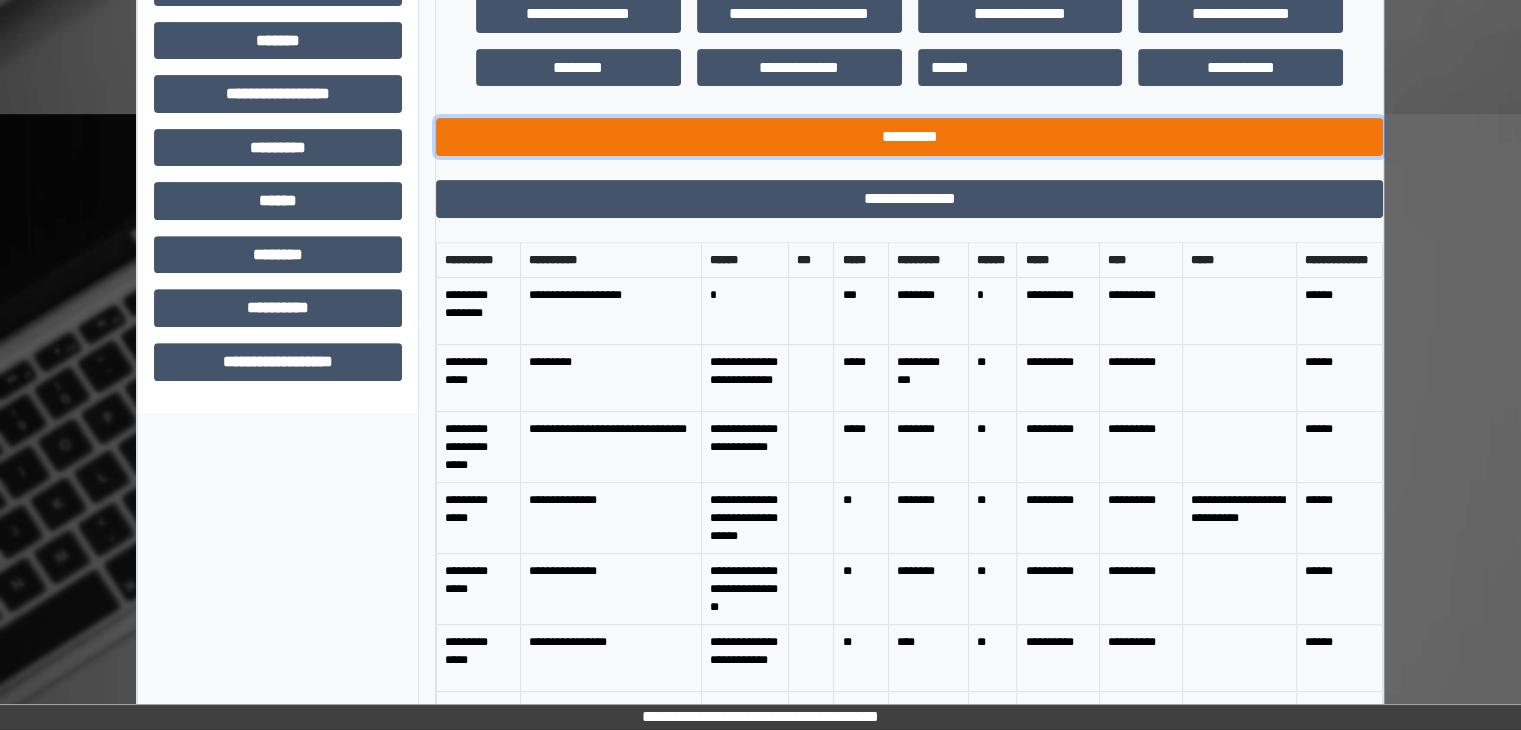 click on "*********" at bounding box center [909, 137] 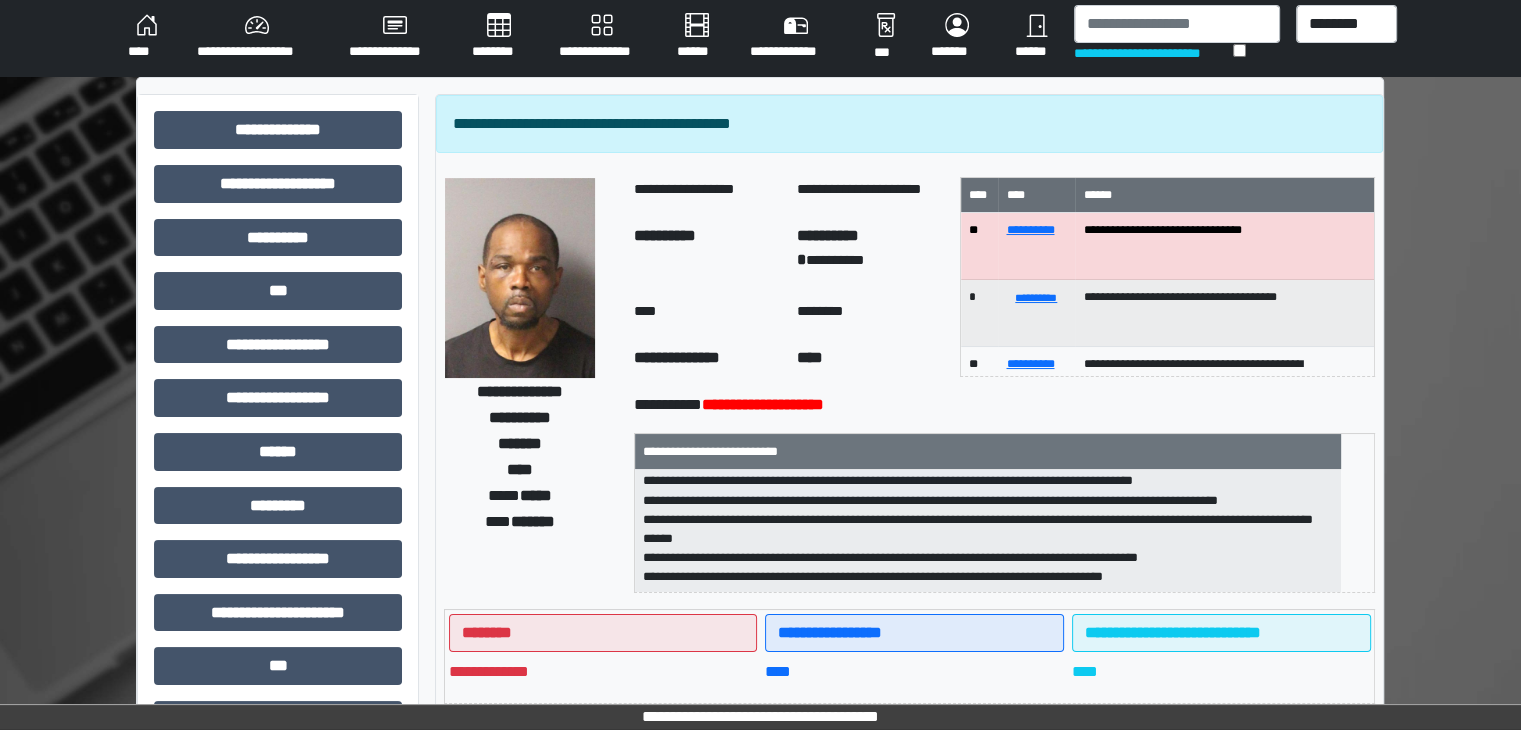 scroll, scrollTop: 0, scrollLeft: 0, axis: both 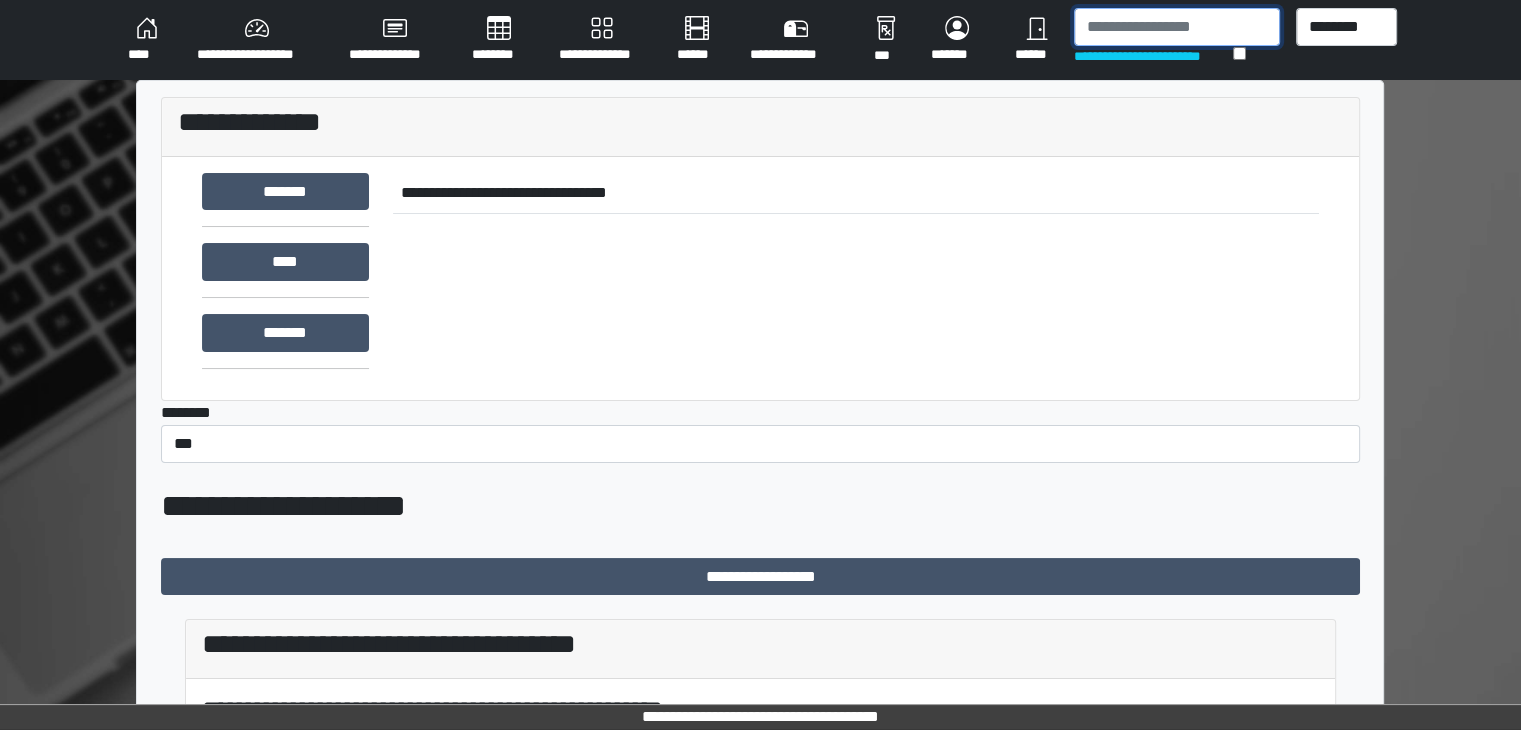 click at bounding box center (1177, 27) 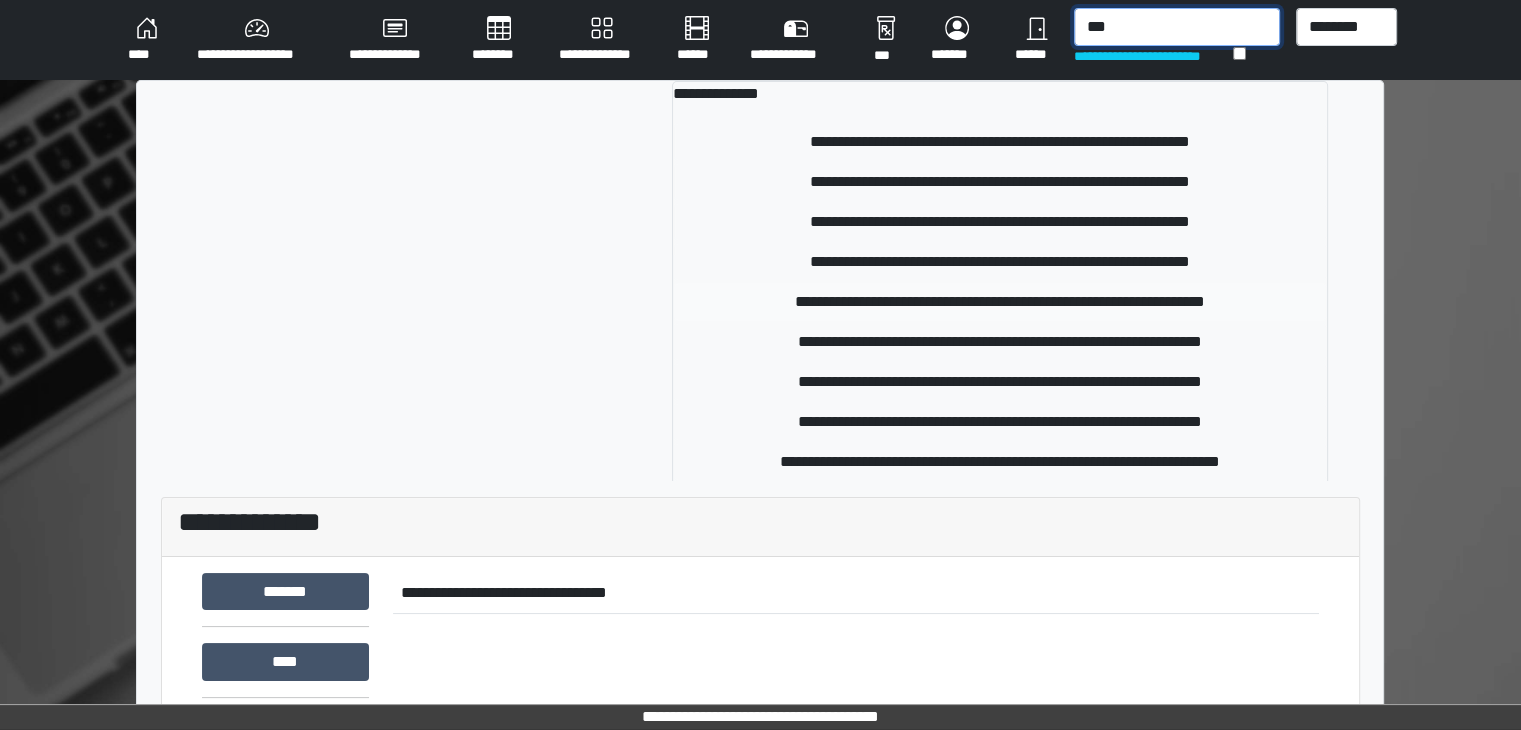 type on "***" 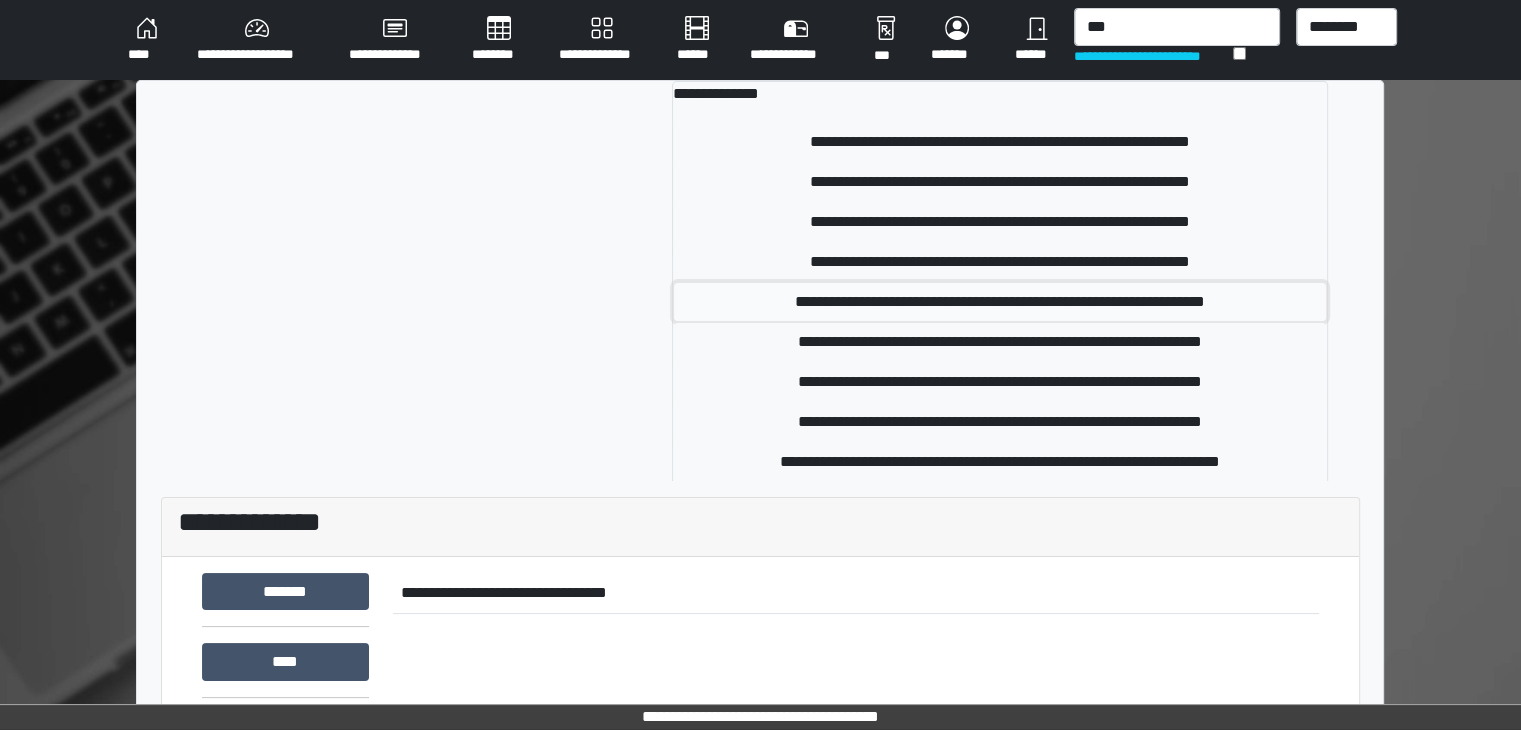 click on "**********" at bounding box center (1000, 302) 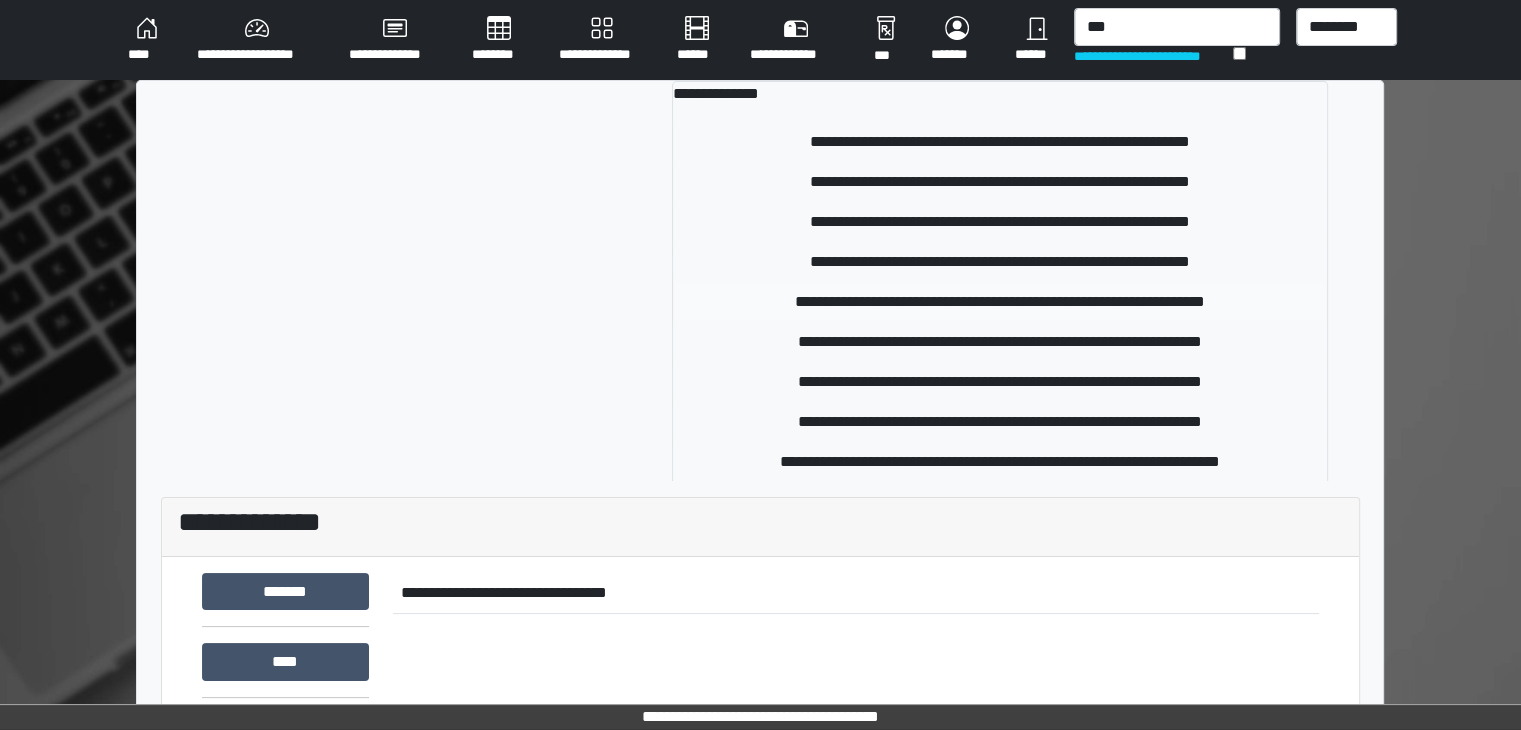 type 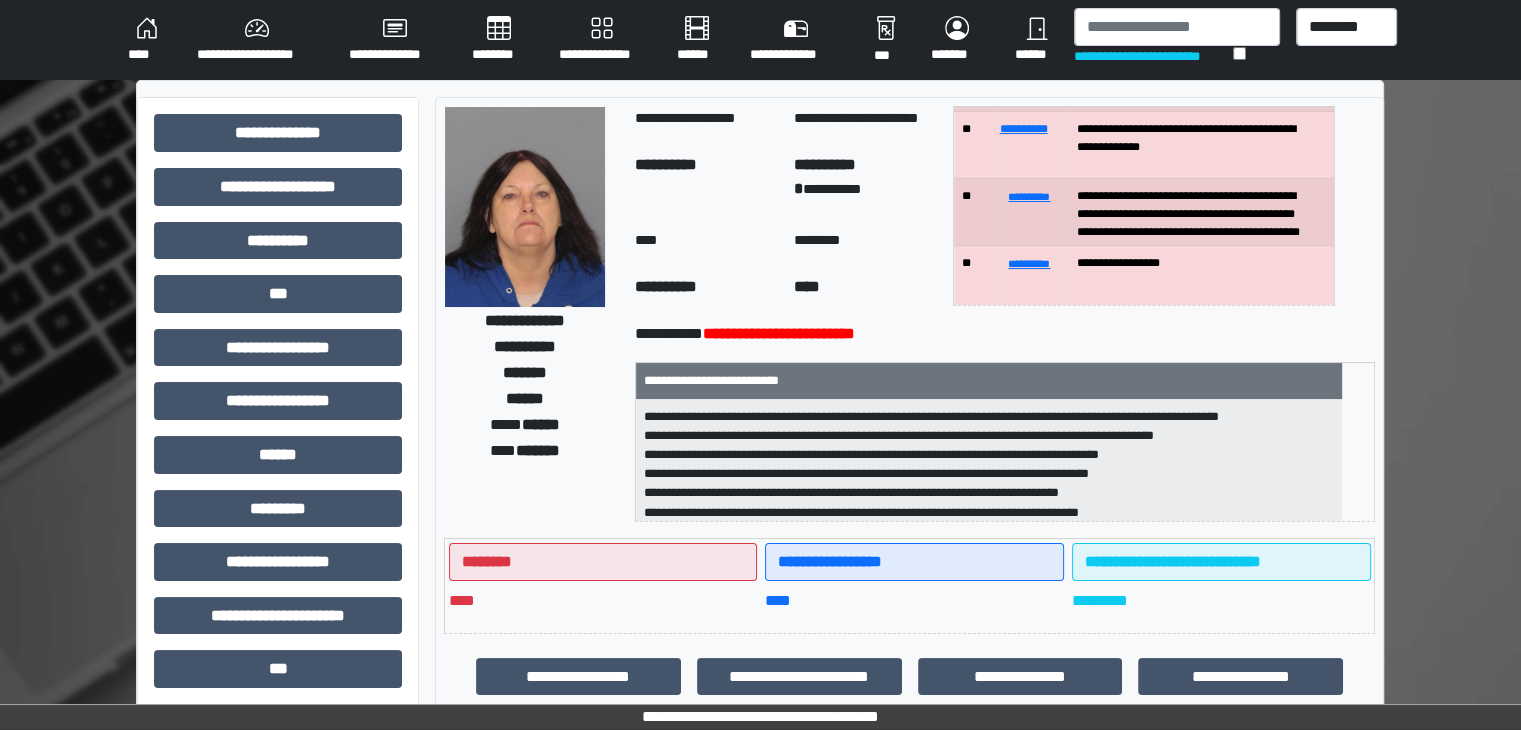 scroll, scrollTop: 177, scrollLeft: 0, axis: vertical 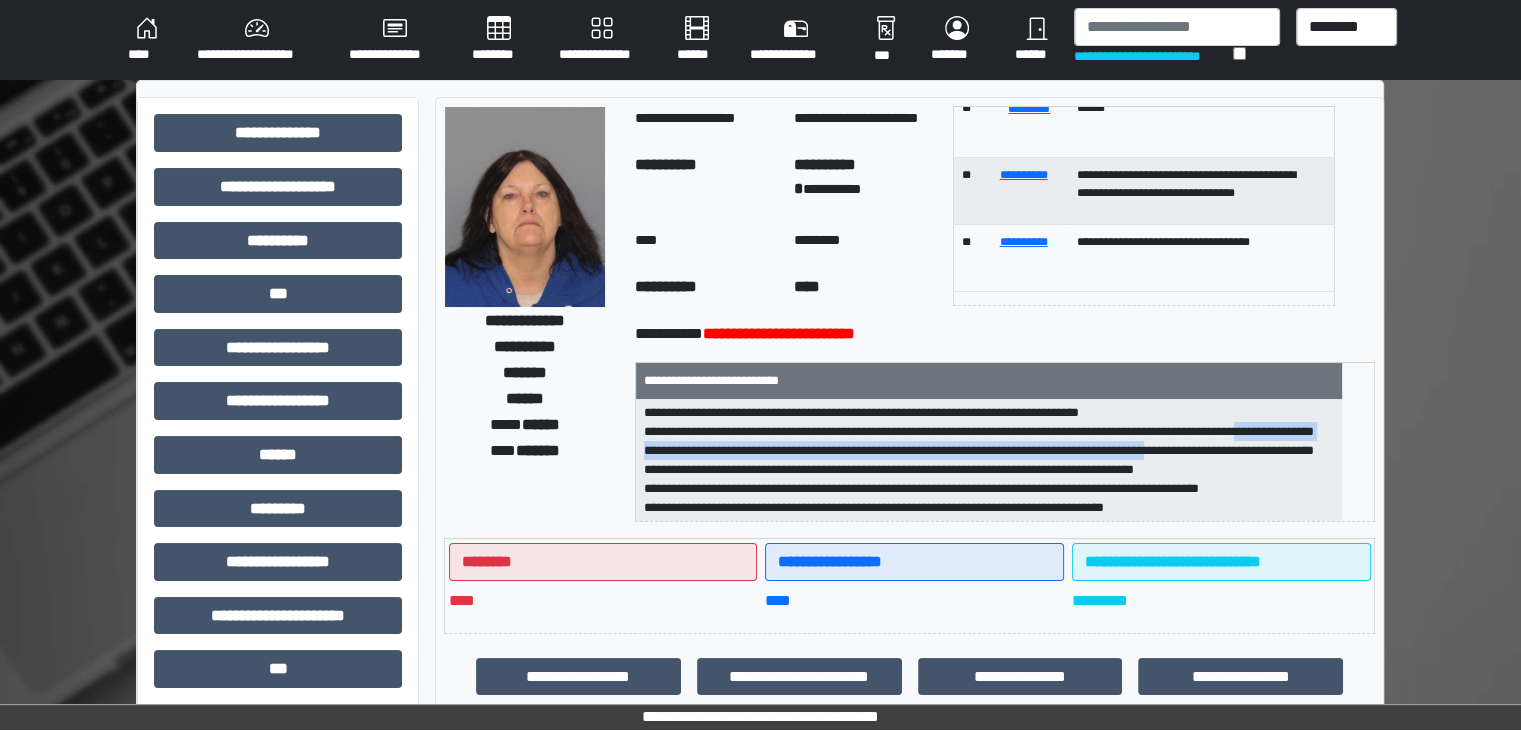 drag, startPoint x: 662, startPoint y: 470, endPoint x: 1305, endPoint y: 473, distance: 643.007 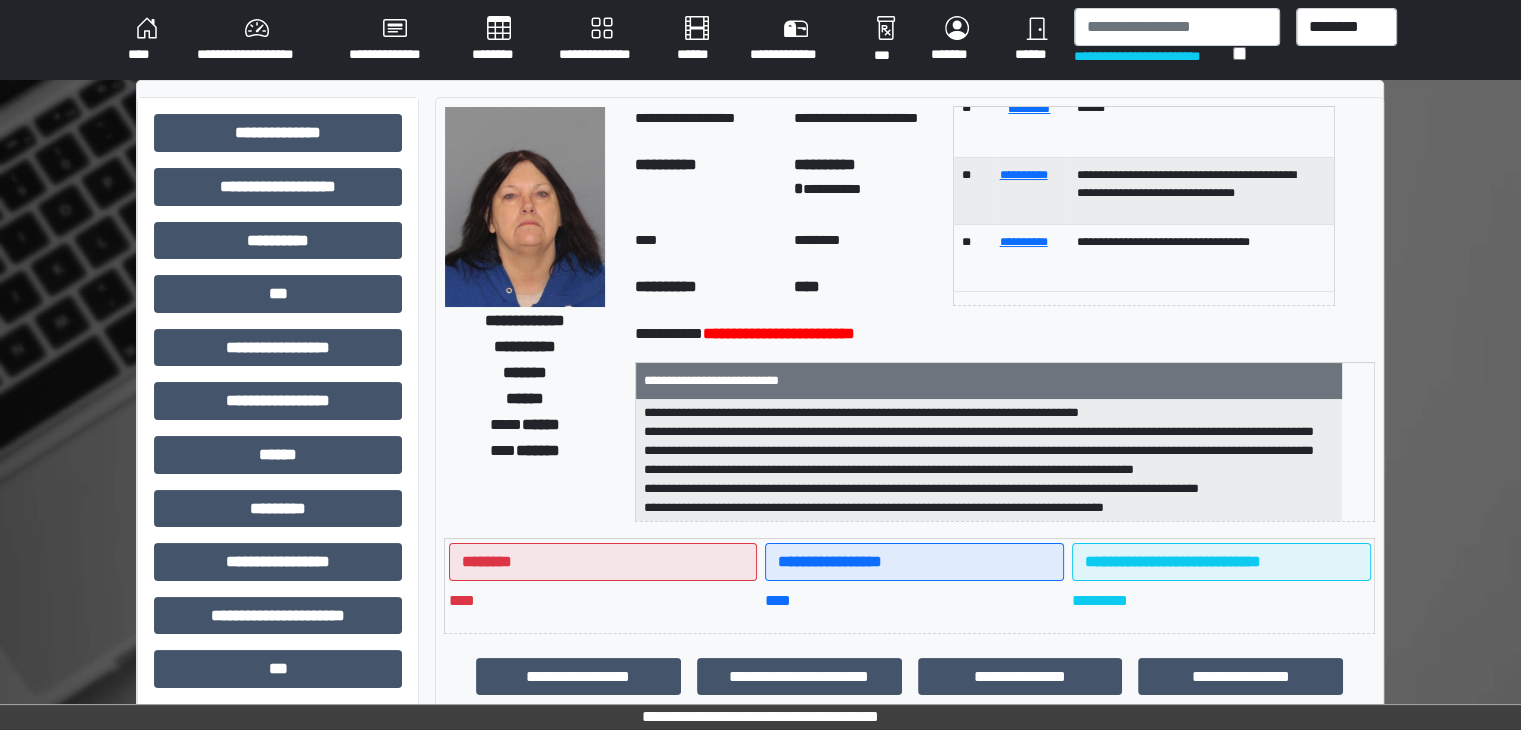 click on "**** ******" at bounding box center [525, 425] 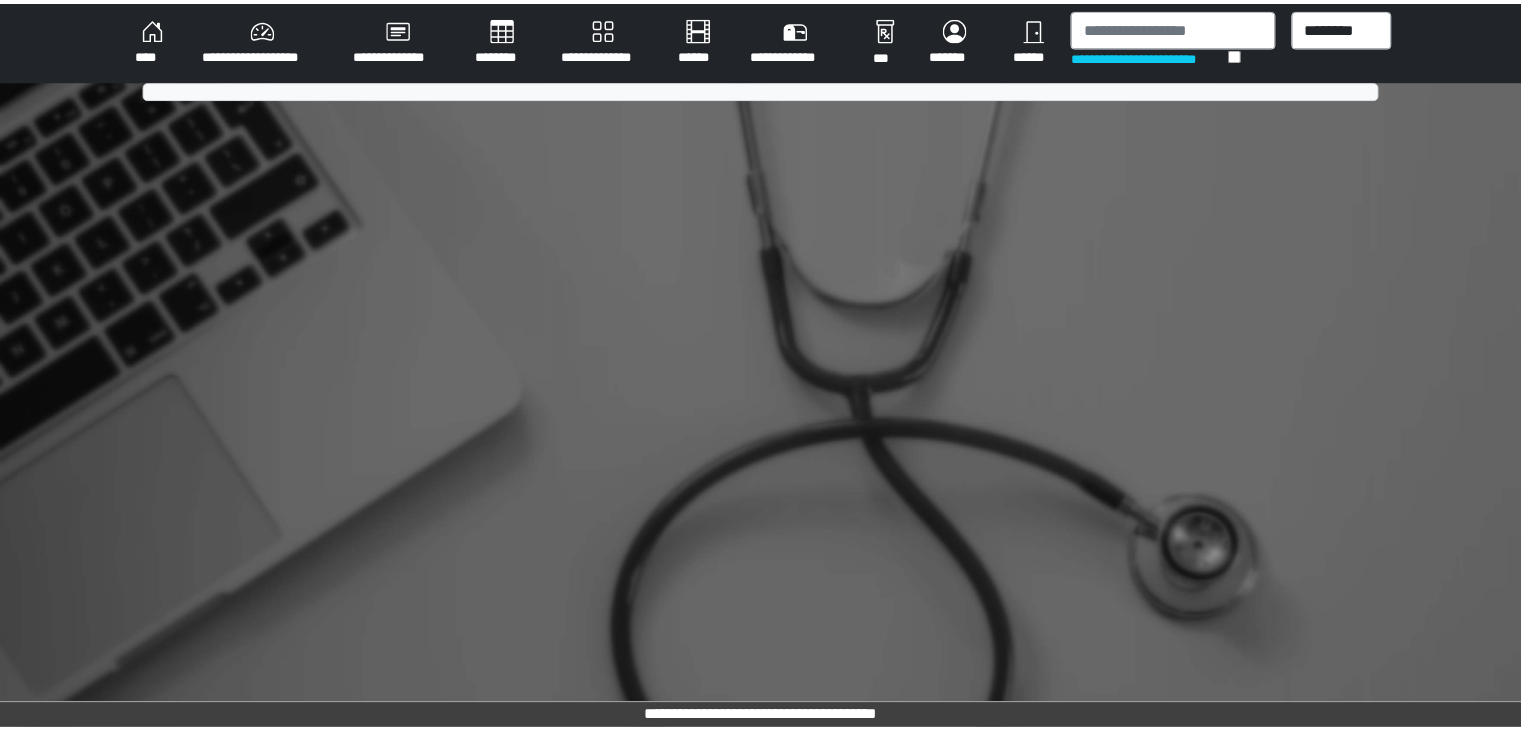 scroll, scrollTop: 0, scrollLeft: 0, axis: both 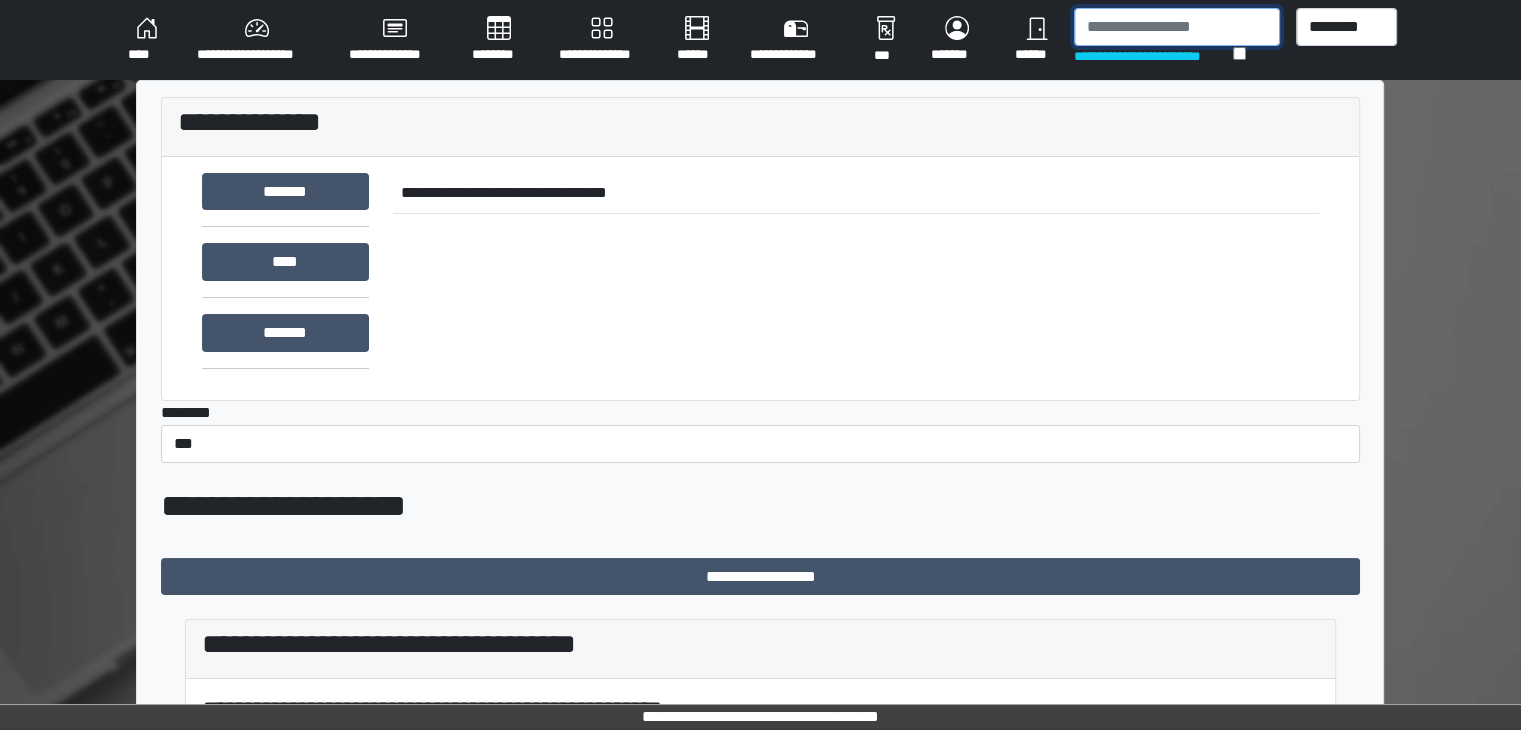 click at bounding box center (1177, 27) 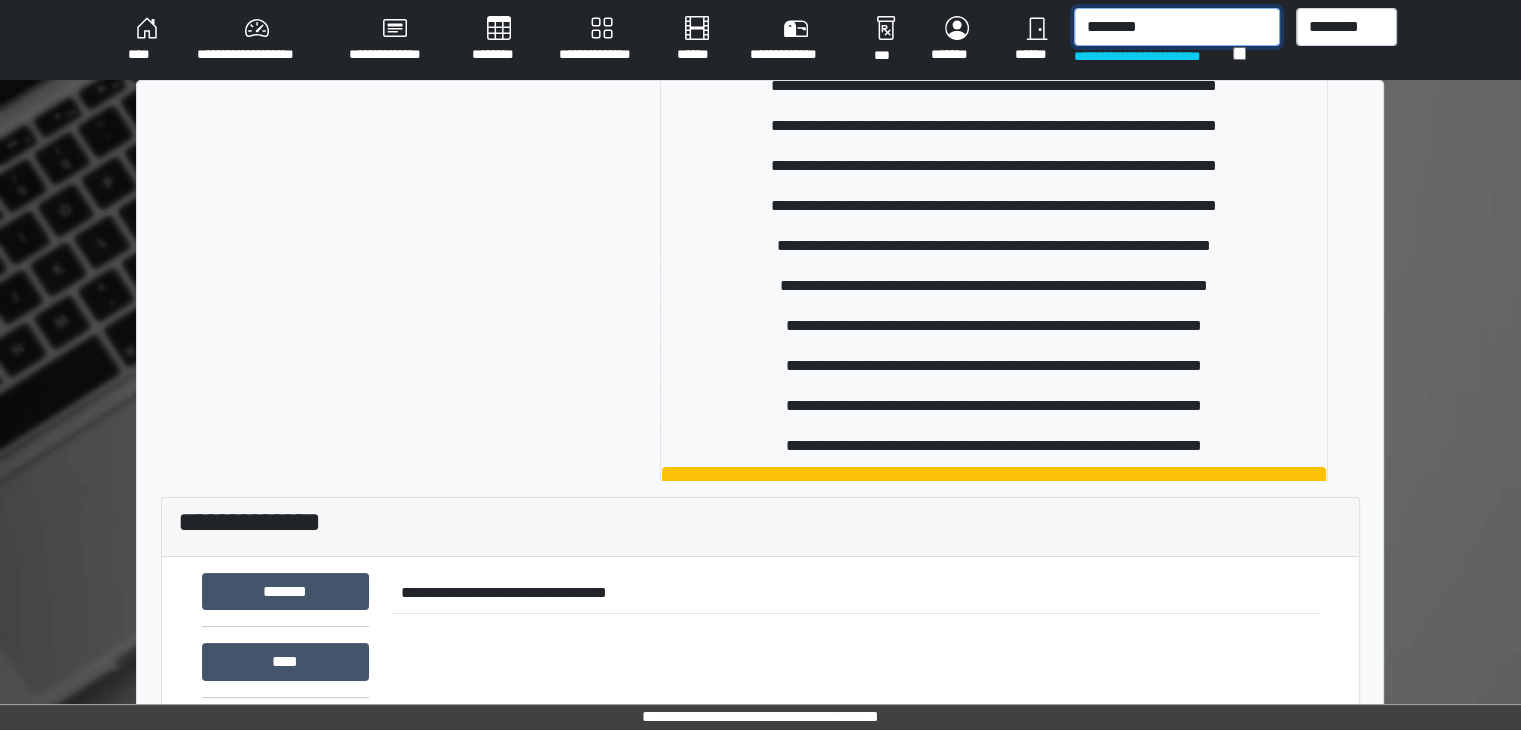 scroll, scrollTop: 600, scrollLeft: 0, axis: vertical 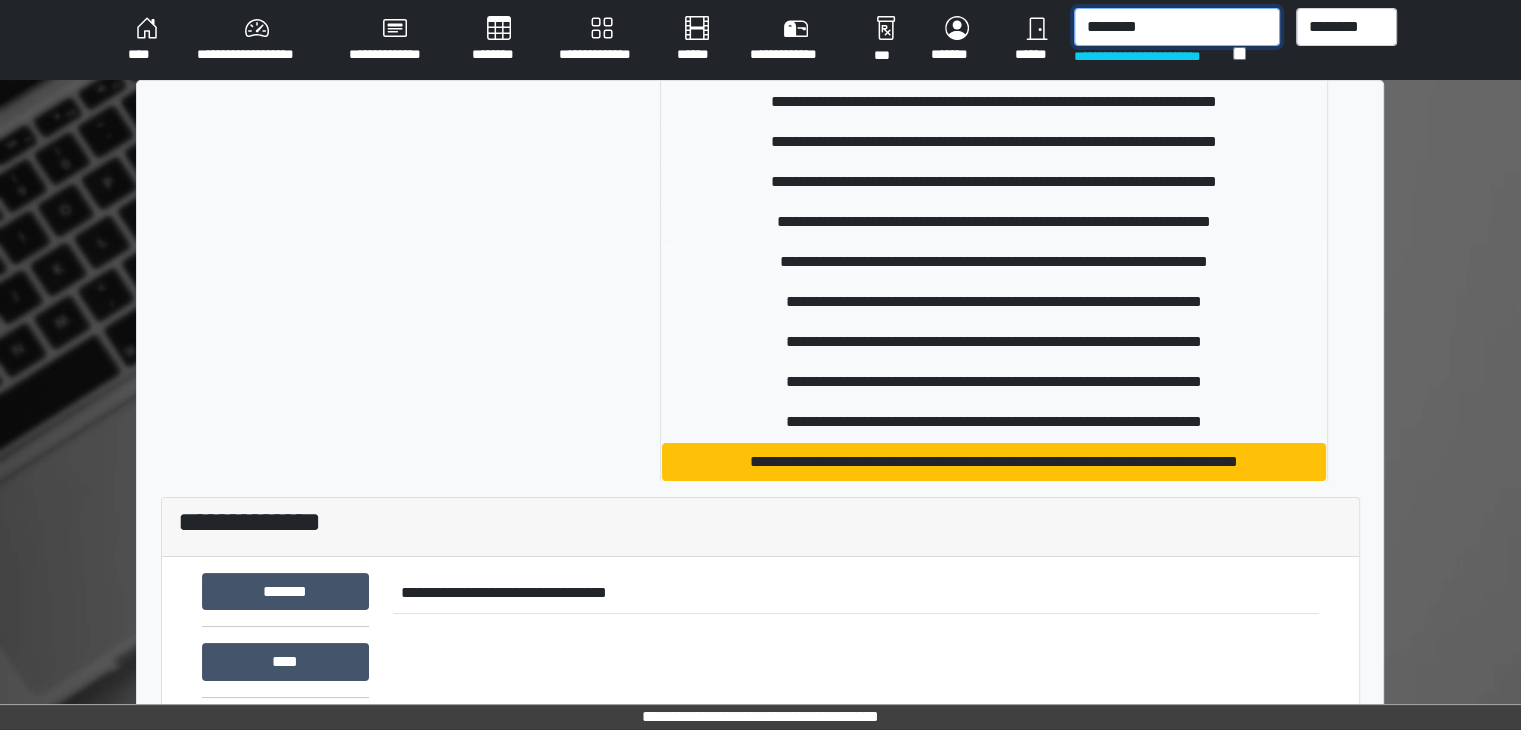type on "********" 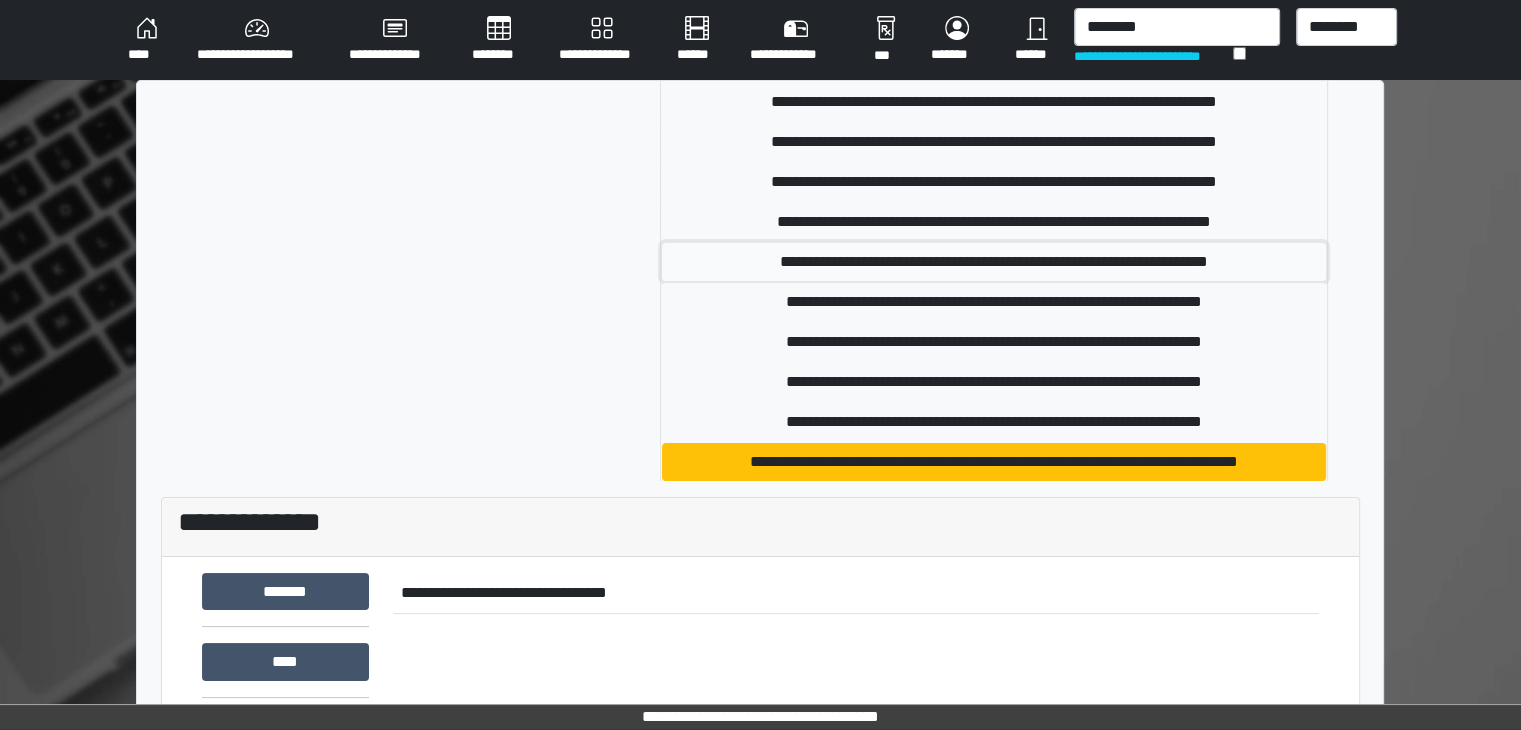 click on "**********" at bounding box center (994, 262) 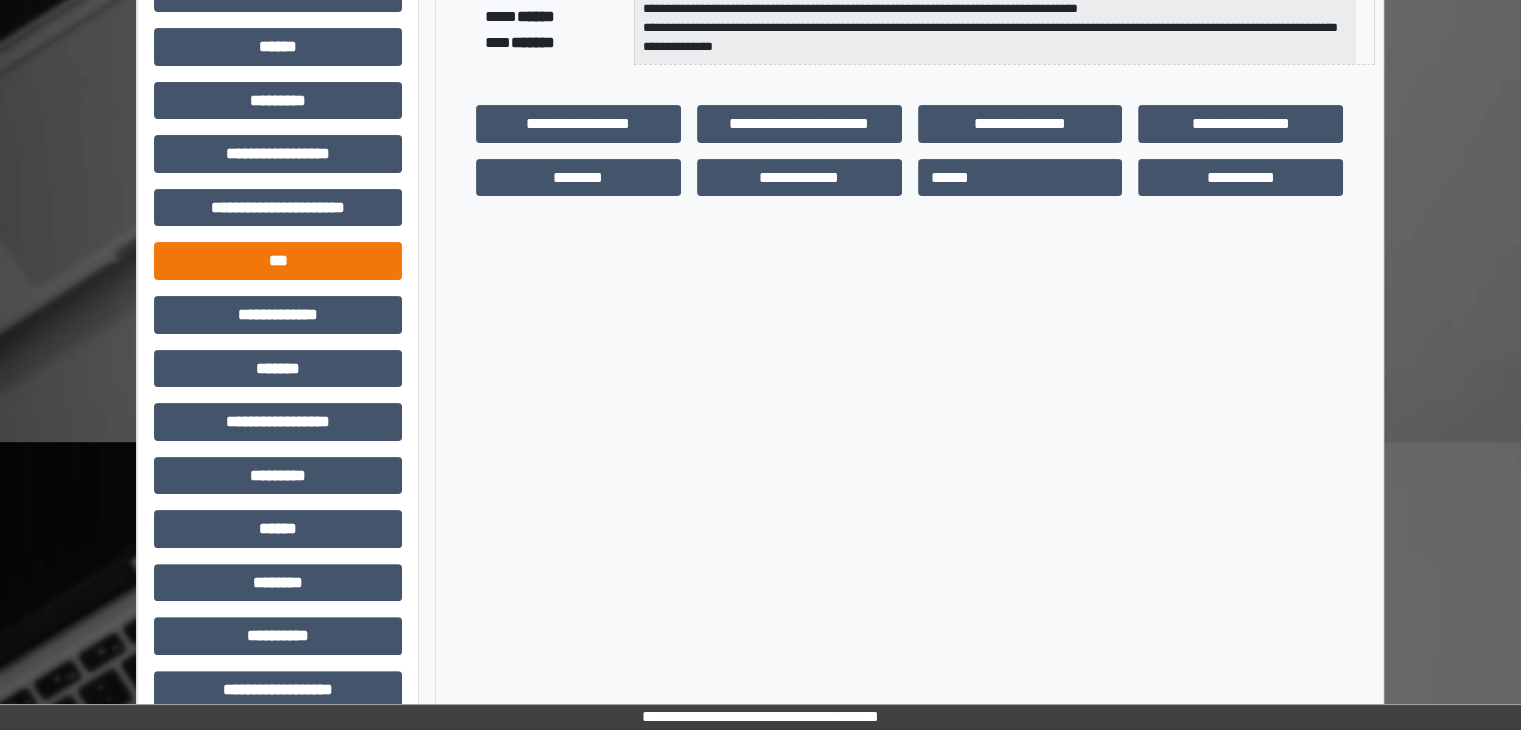 scroll, scrollTop: 436, scrollLeft: 0, axis: vertical 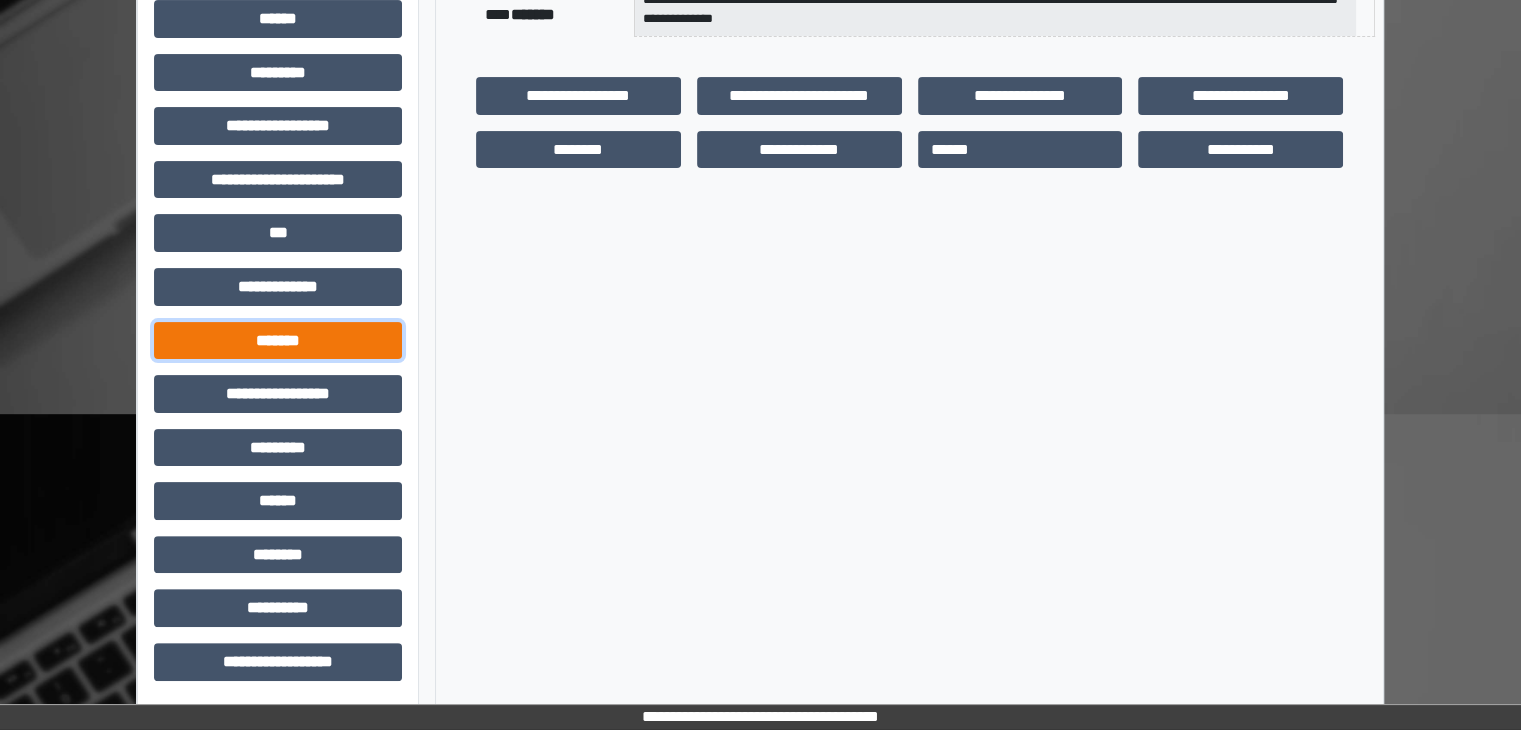 click on "*******" at bounding box center [278, 341] 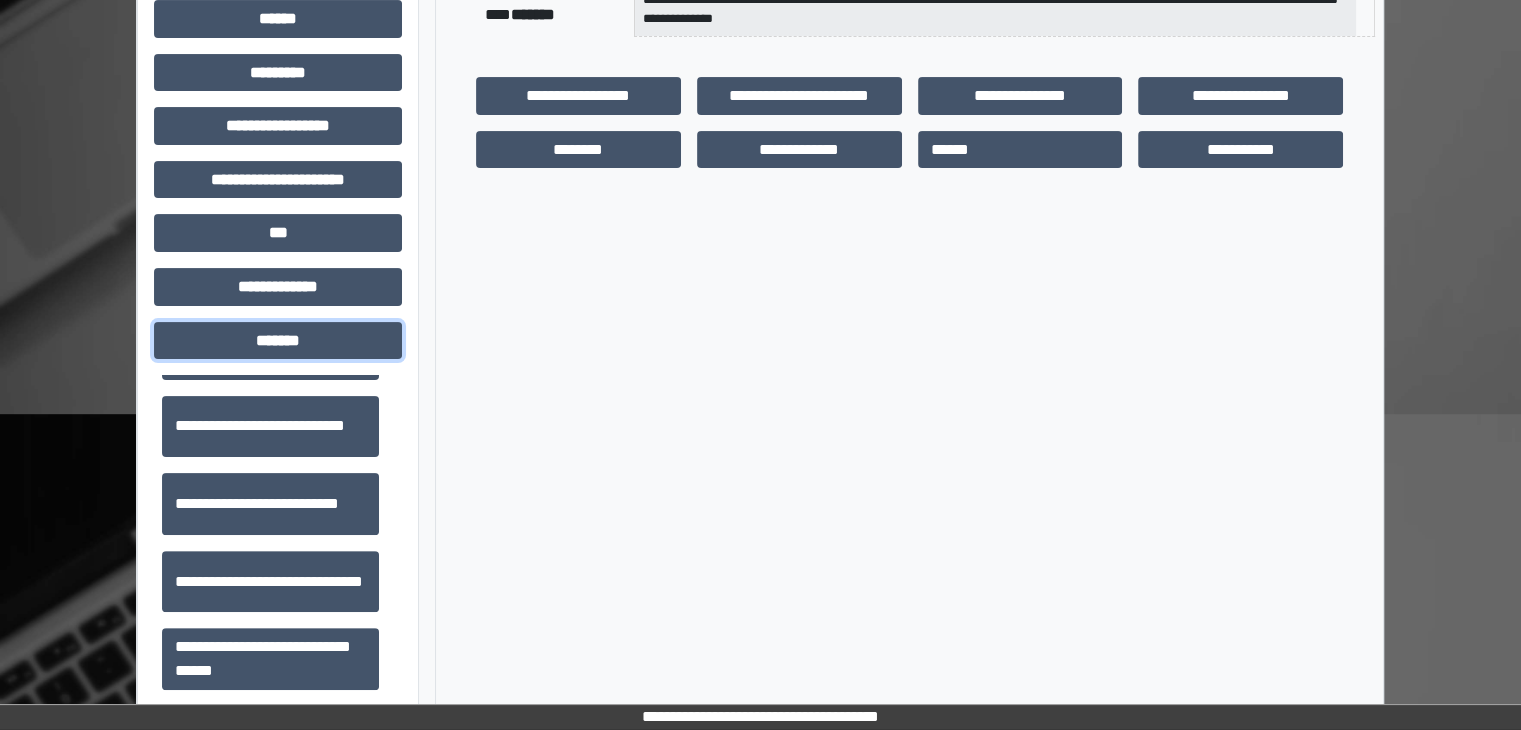 scroll, scrollTop: 912, scrollLeft: 0, axis: vertical 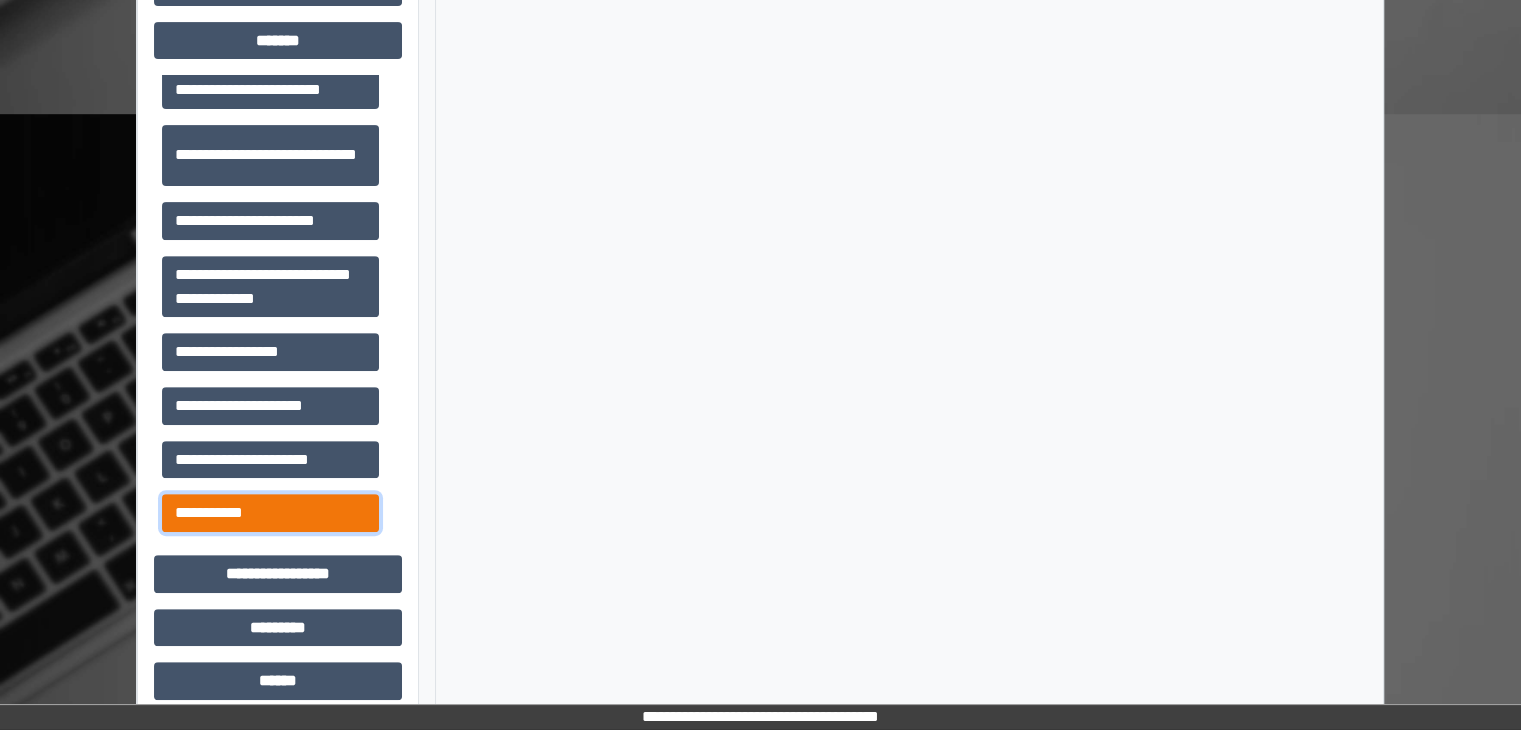 click on "**********" at bounding box center (270, 513) 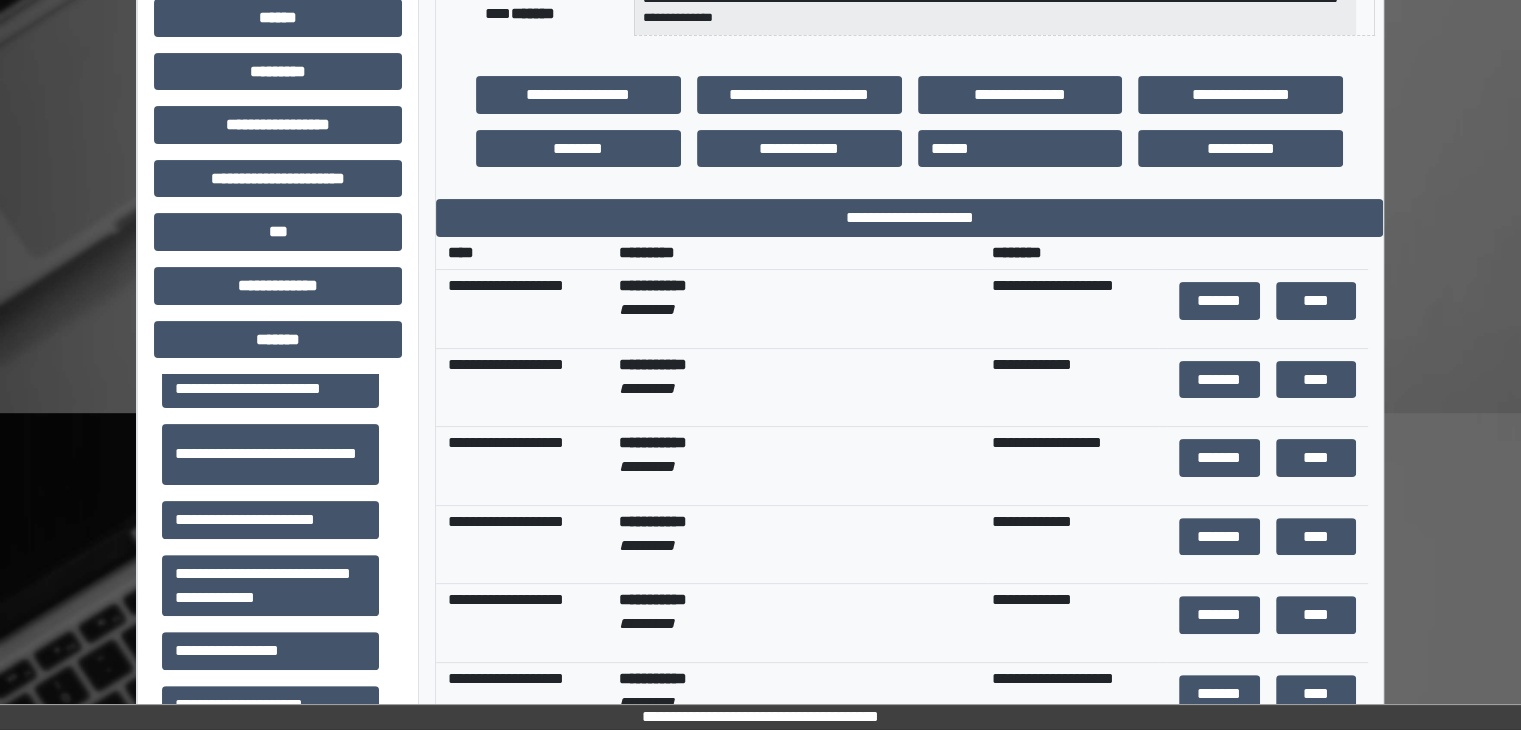 scroll, scrollTop: 436, scrollLeft: 0, axis: vertical 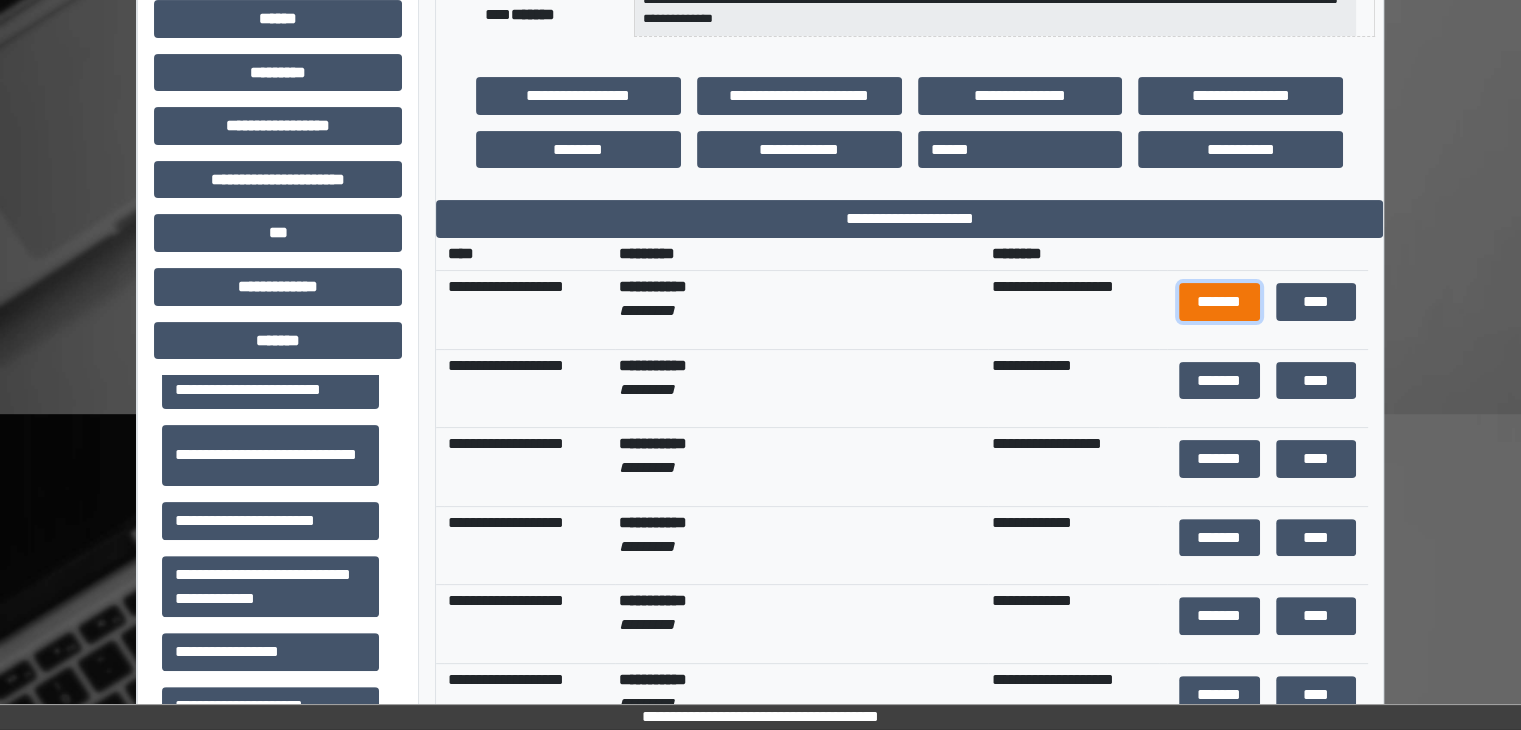 click on "*******" at bounding box center (1219, 302) 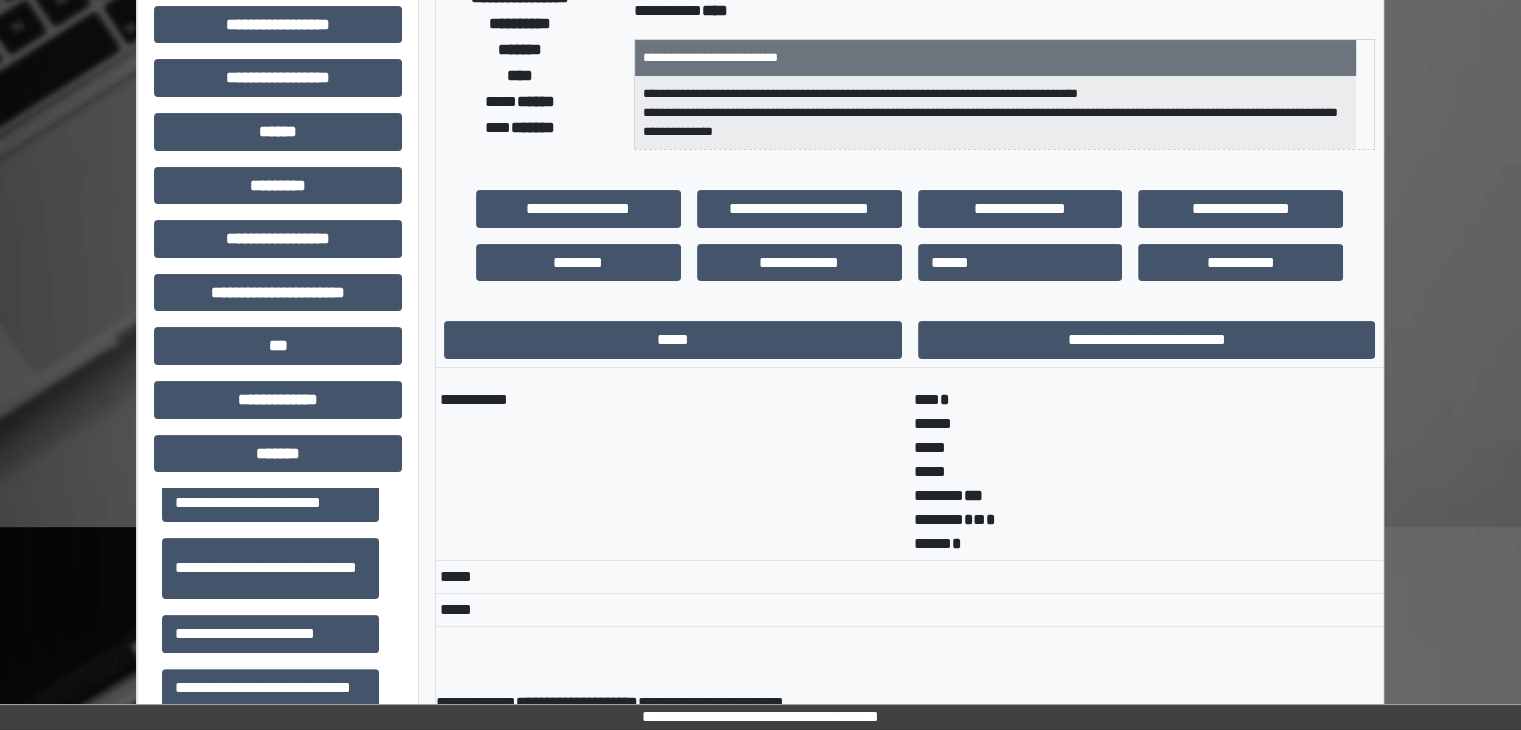 scroll, scrollTop: 316, scrollLeft: 0, axis: vertical 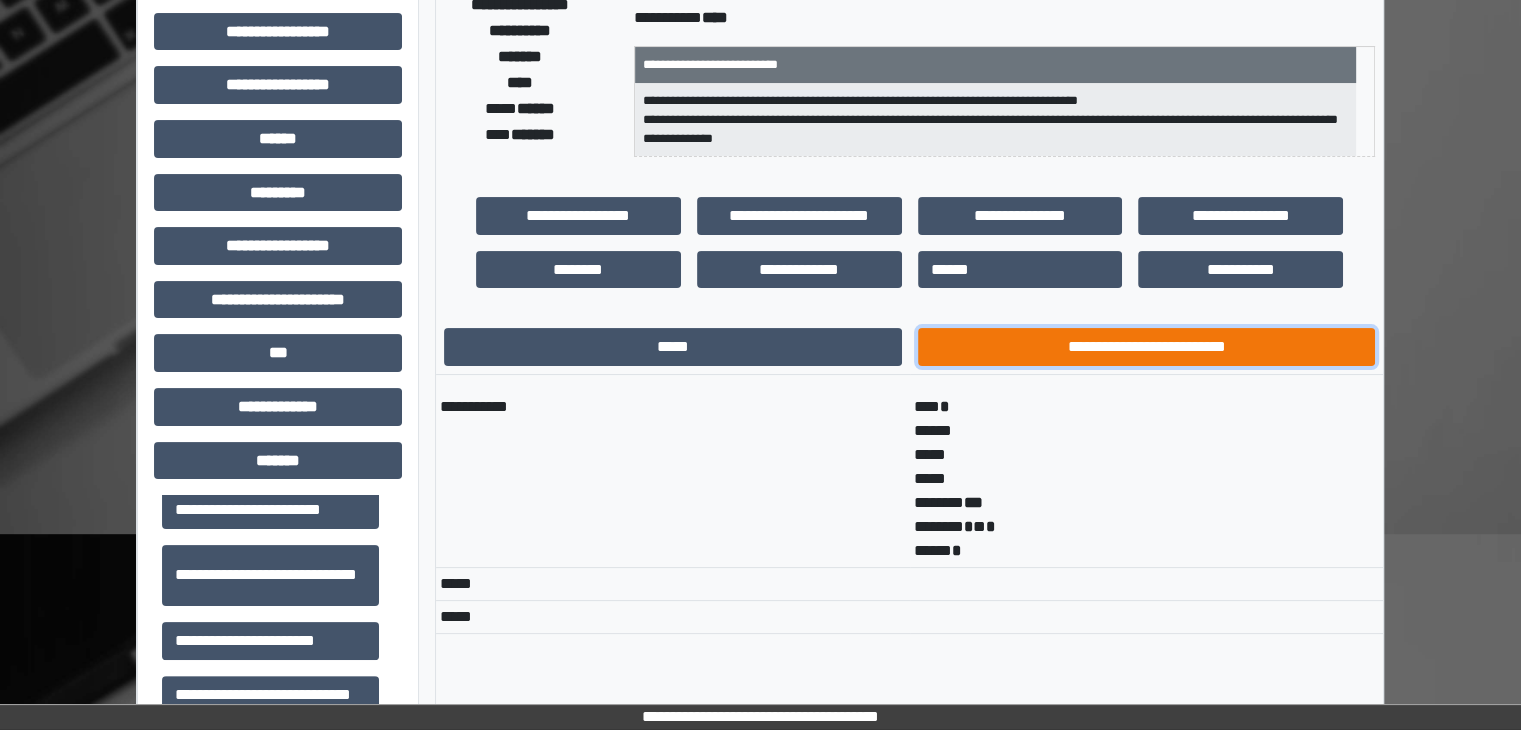 click on "**********" at bounding box center (1147, 347) 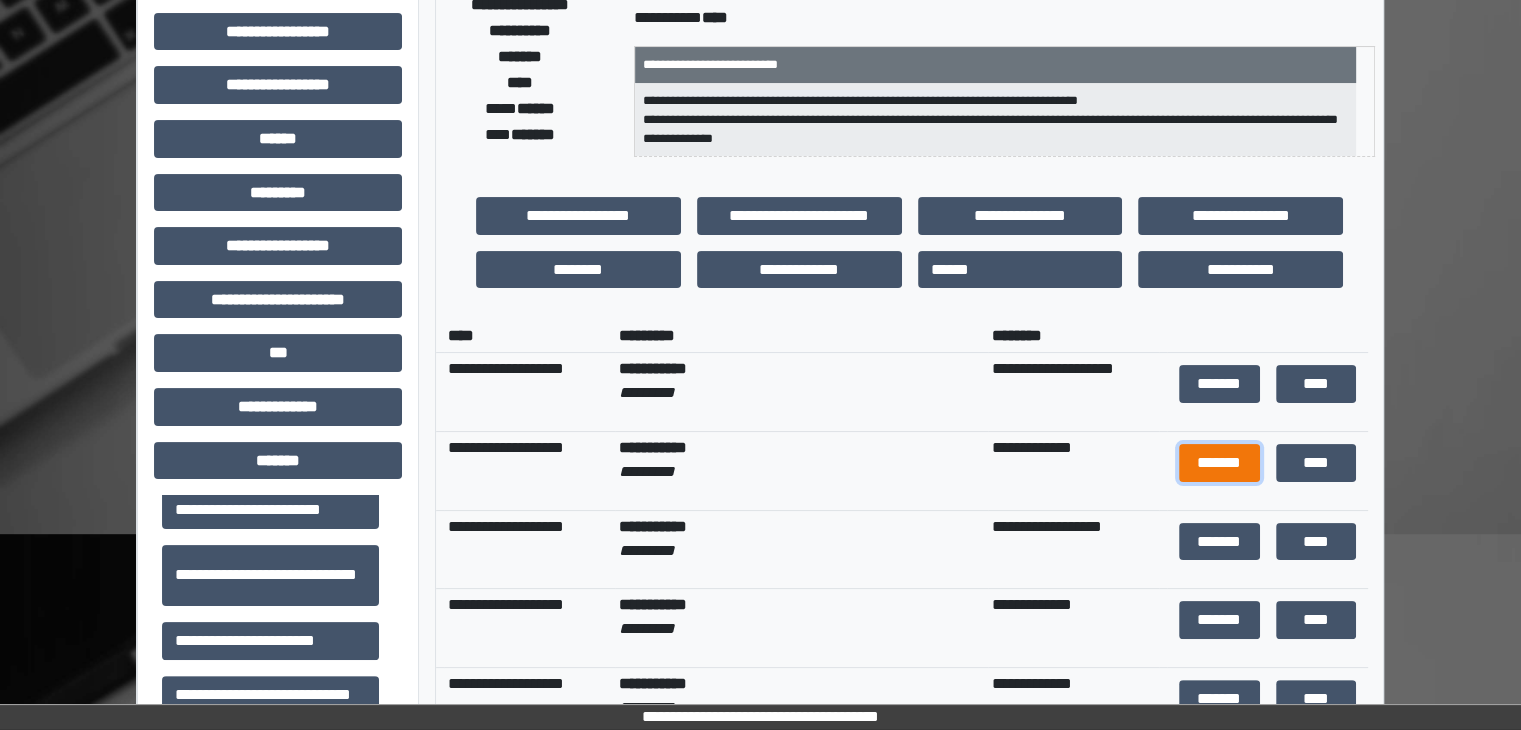 click on "*******" at bounding box center [1219, 463] 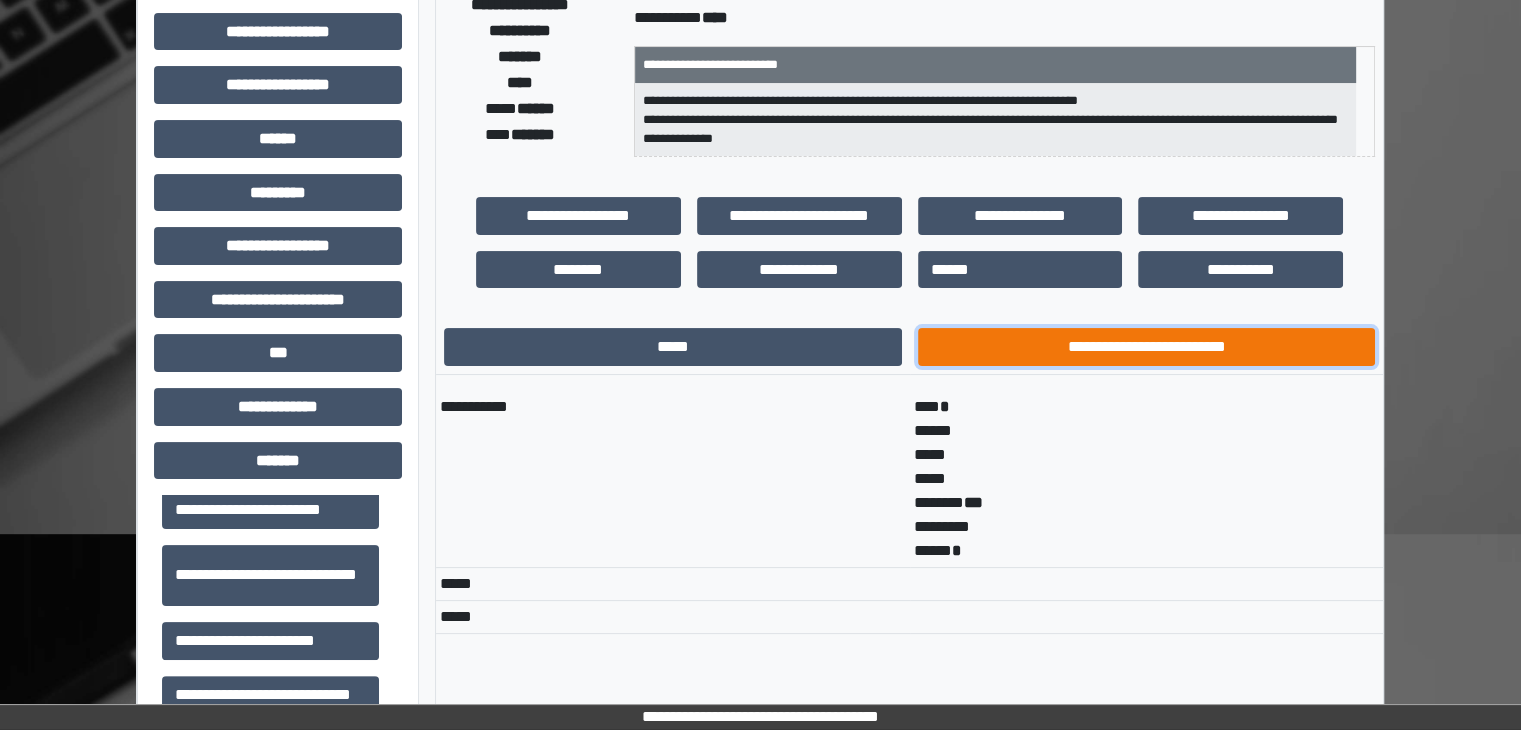 click on "**********" at bounding box center (1147, 347) 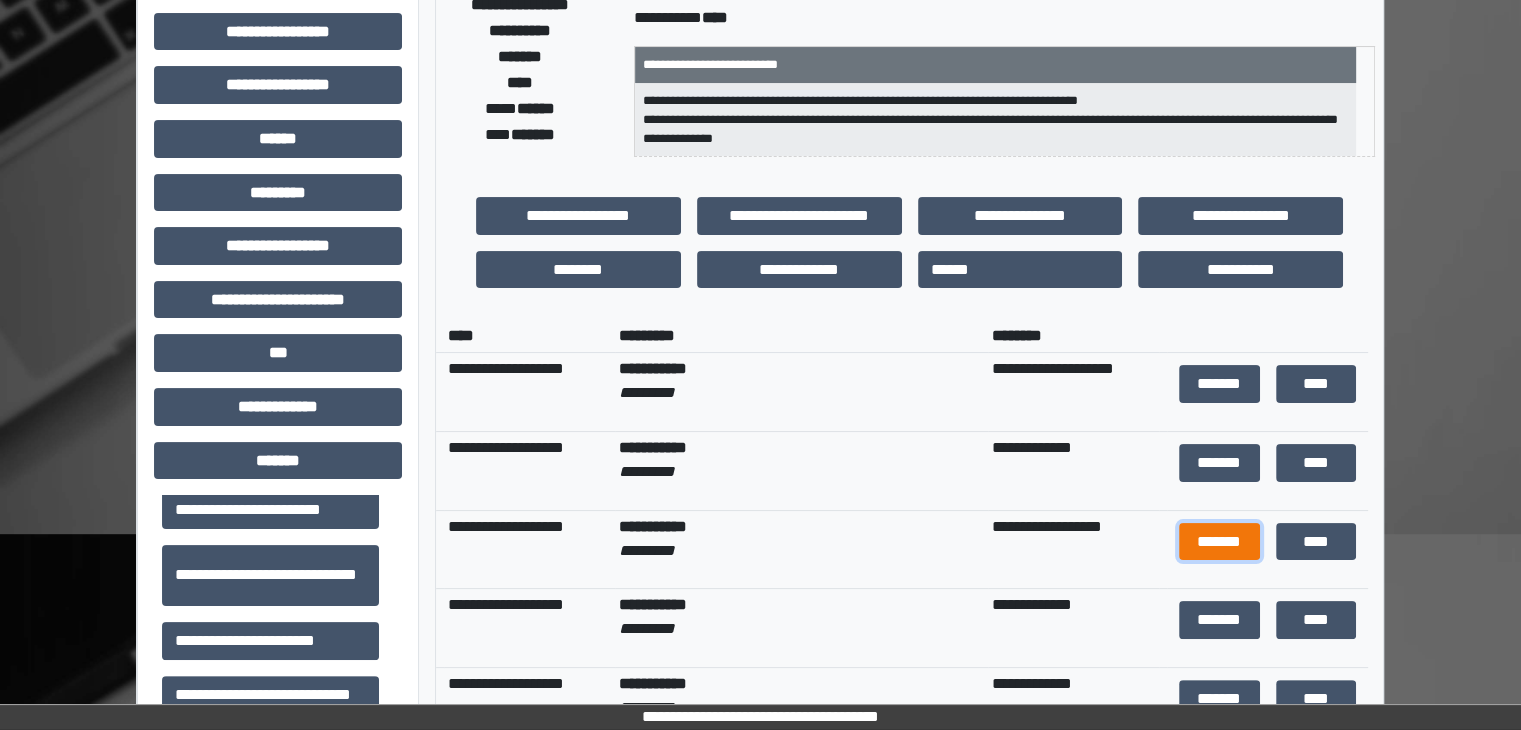 click on "*******" at bounding box center [1219, 542] 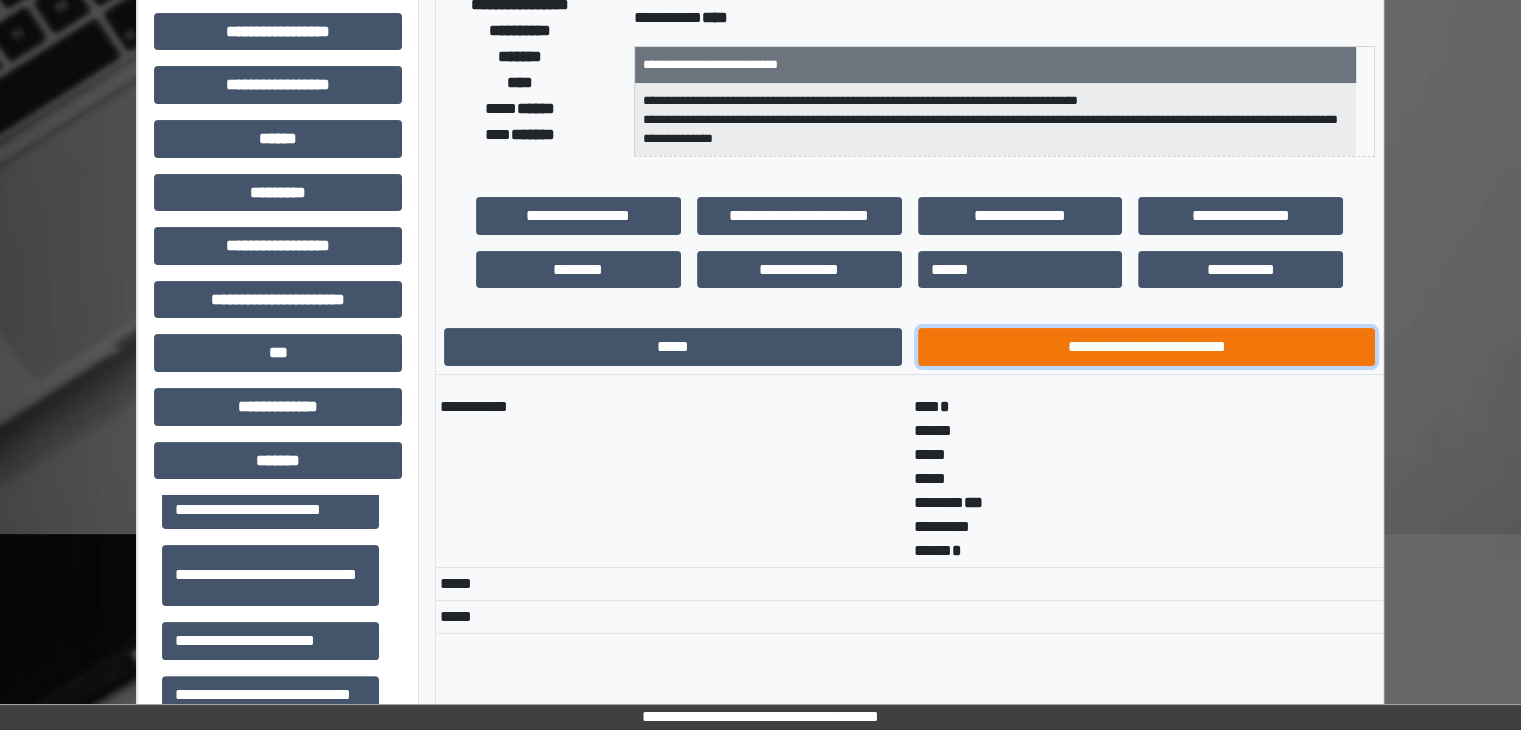 click on "**********" at bounding box center [1147, 347] 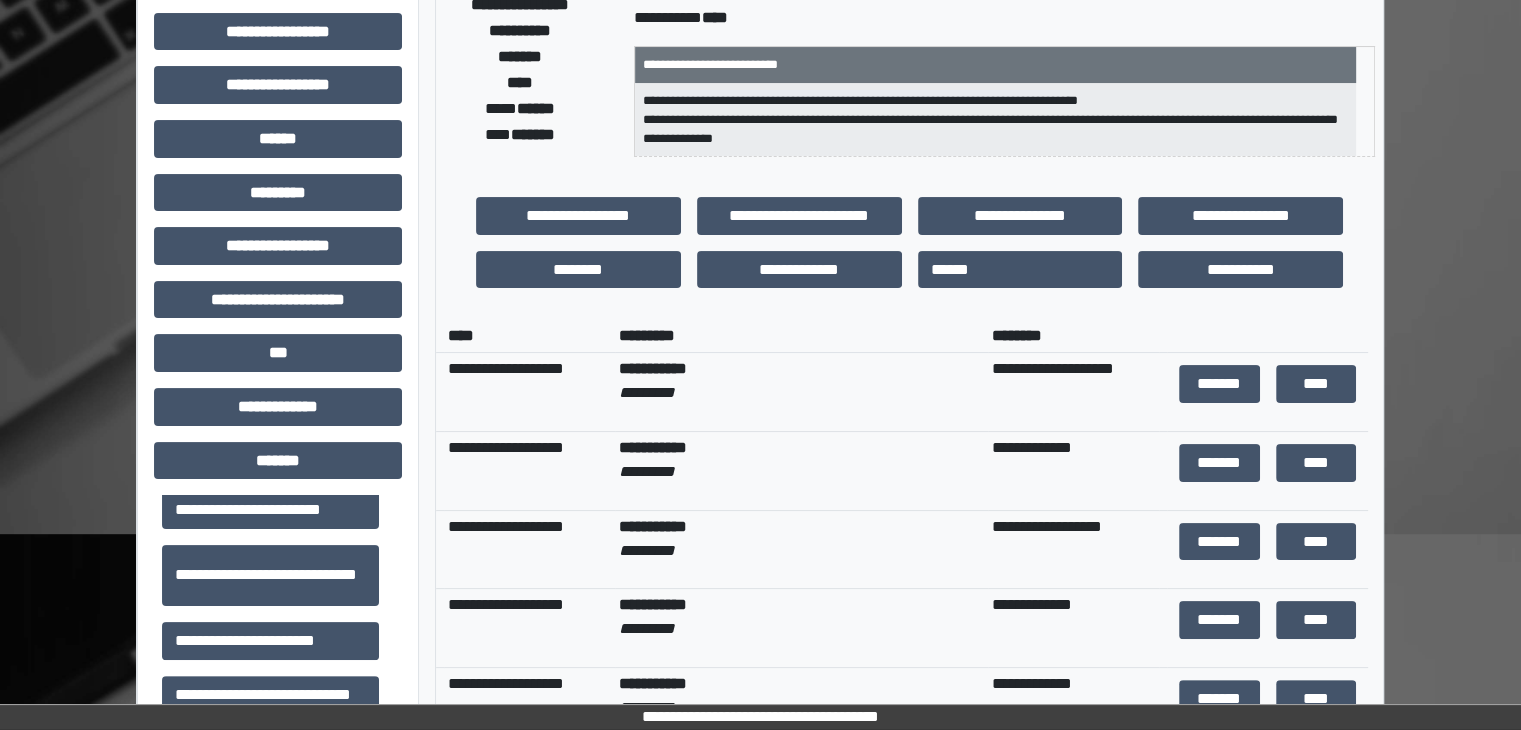 scroll, scrollTop: 100, scrollLeft: 0, axis: vertical 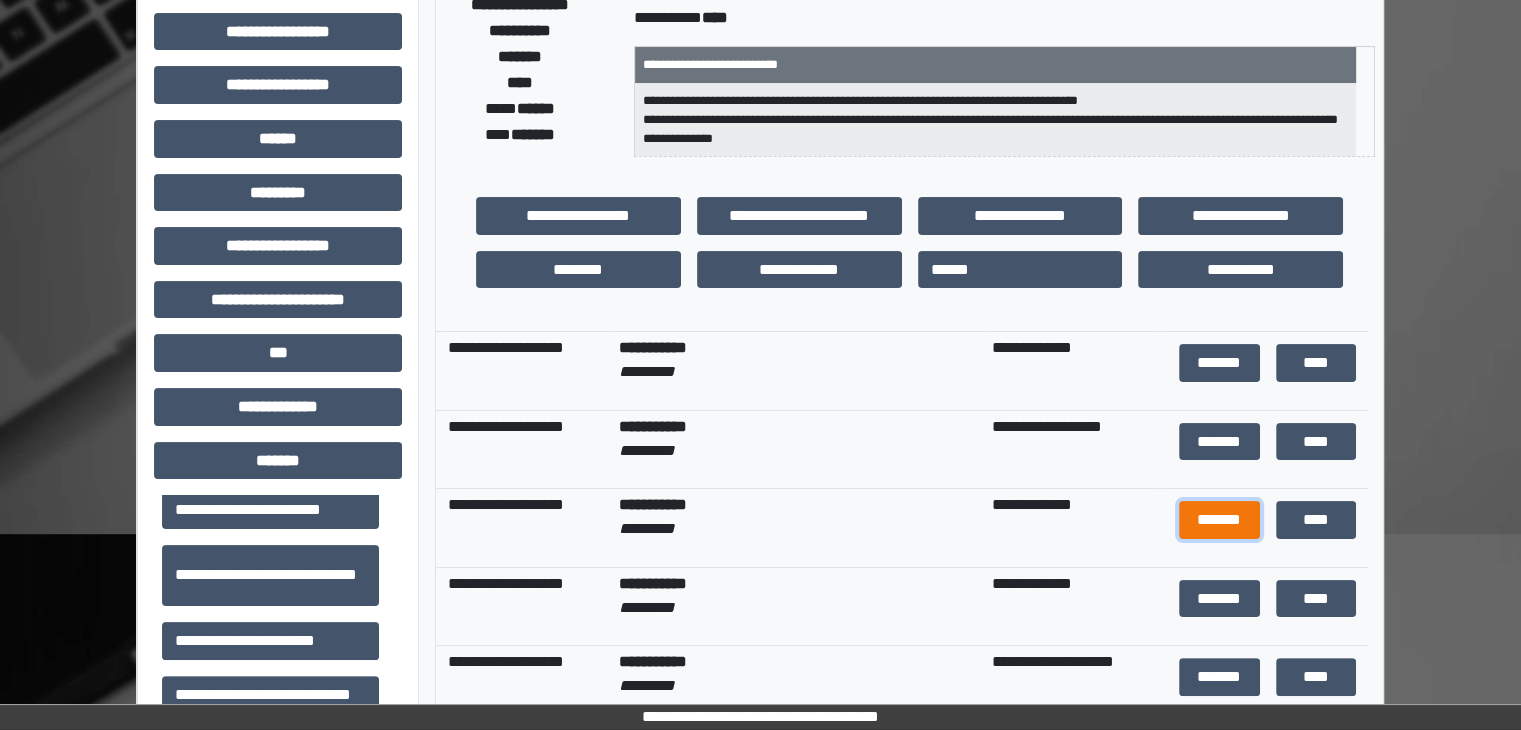 click on "*******" at bounding box center (1219, 520) 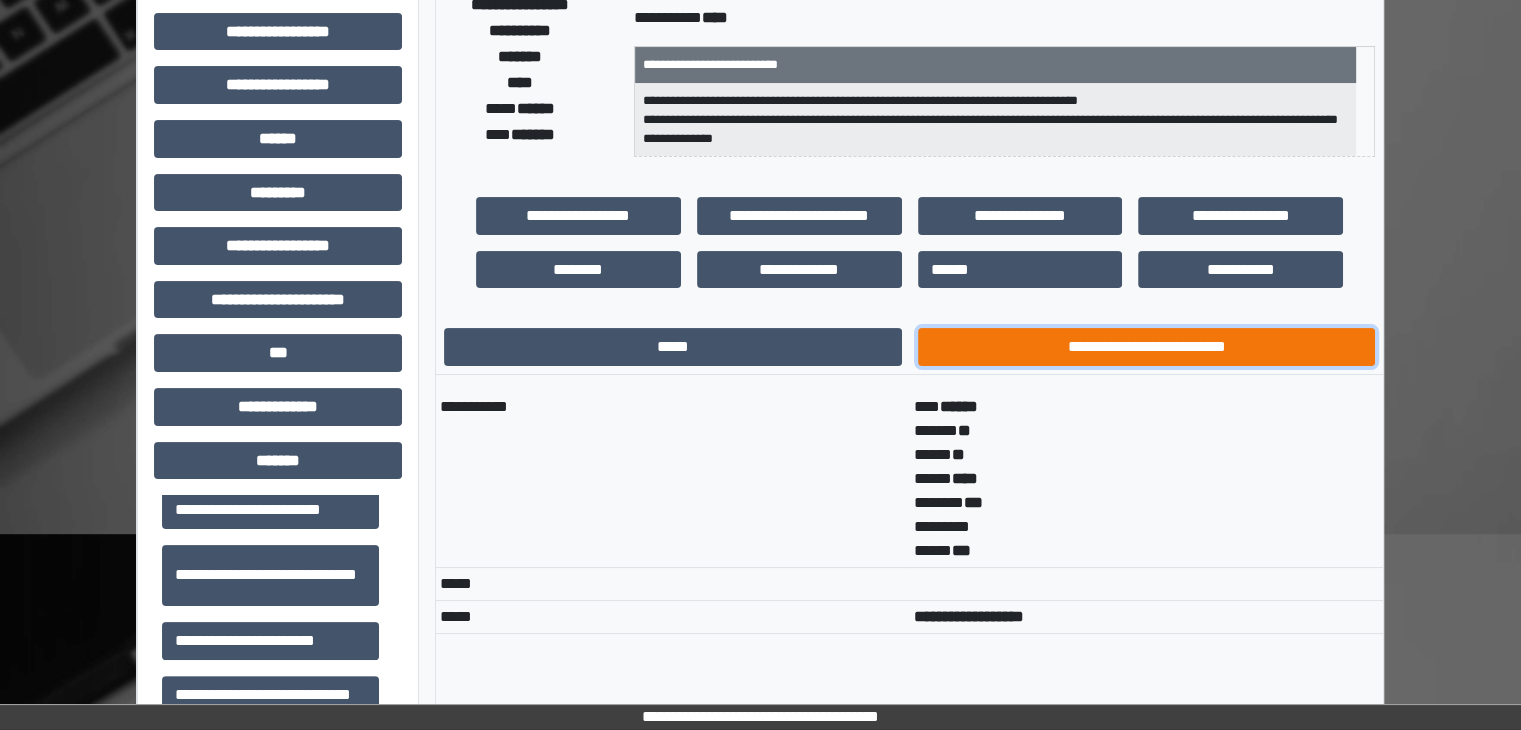 click on "**********" at bounding box center (1147, 347) 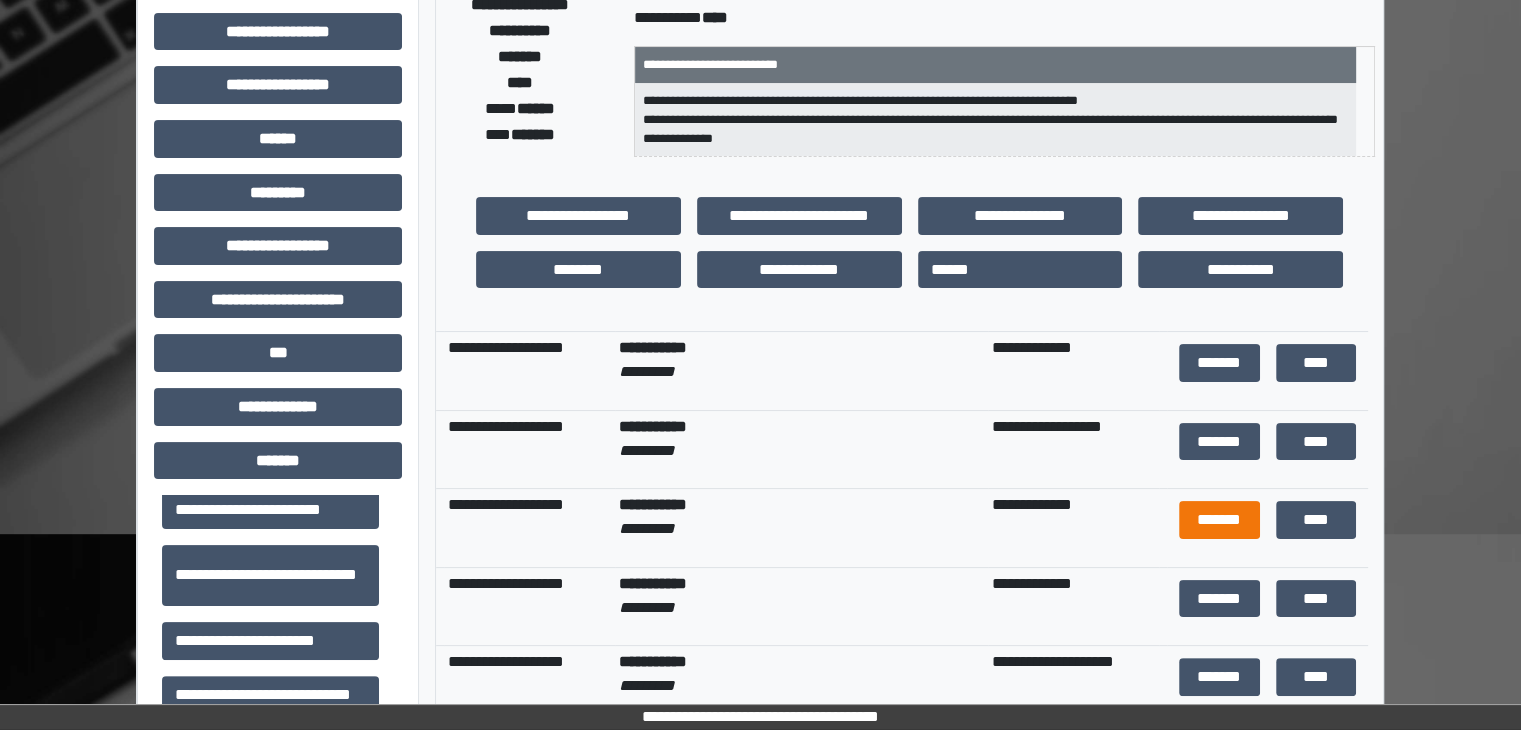 scroll, scrollTop: 117, scrollLeft: 0, axis: vertical 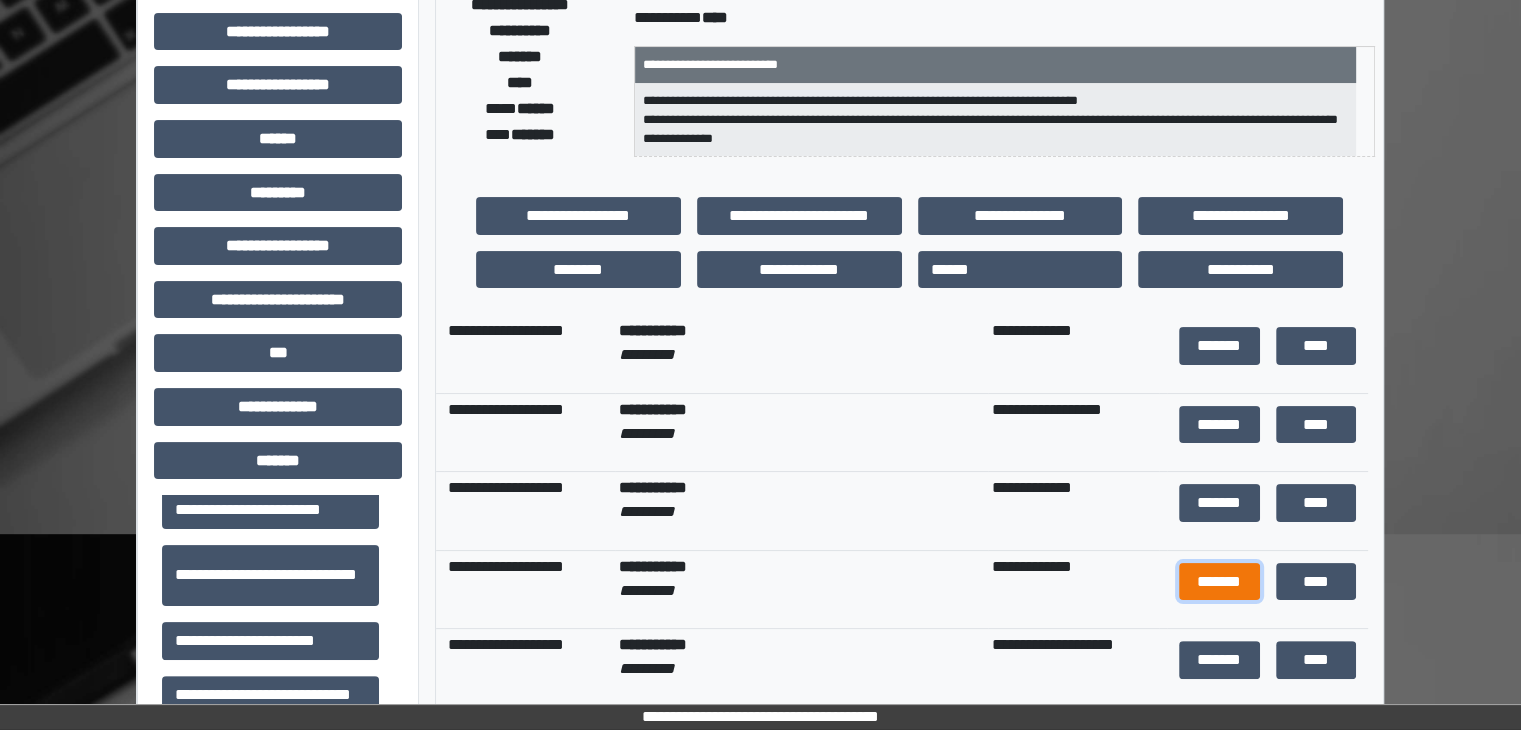 click on "*******" at bounding box center (1219, 582) 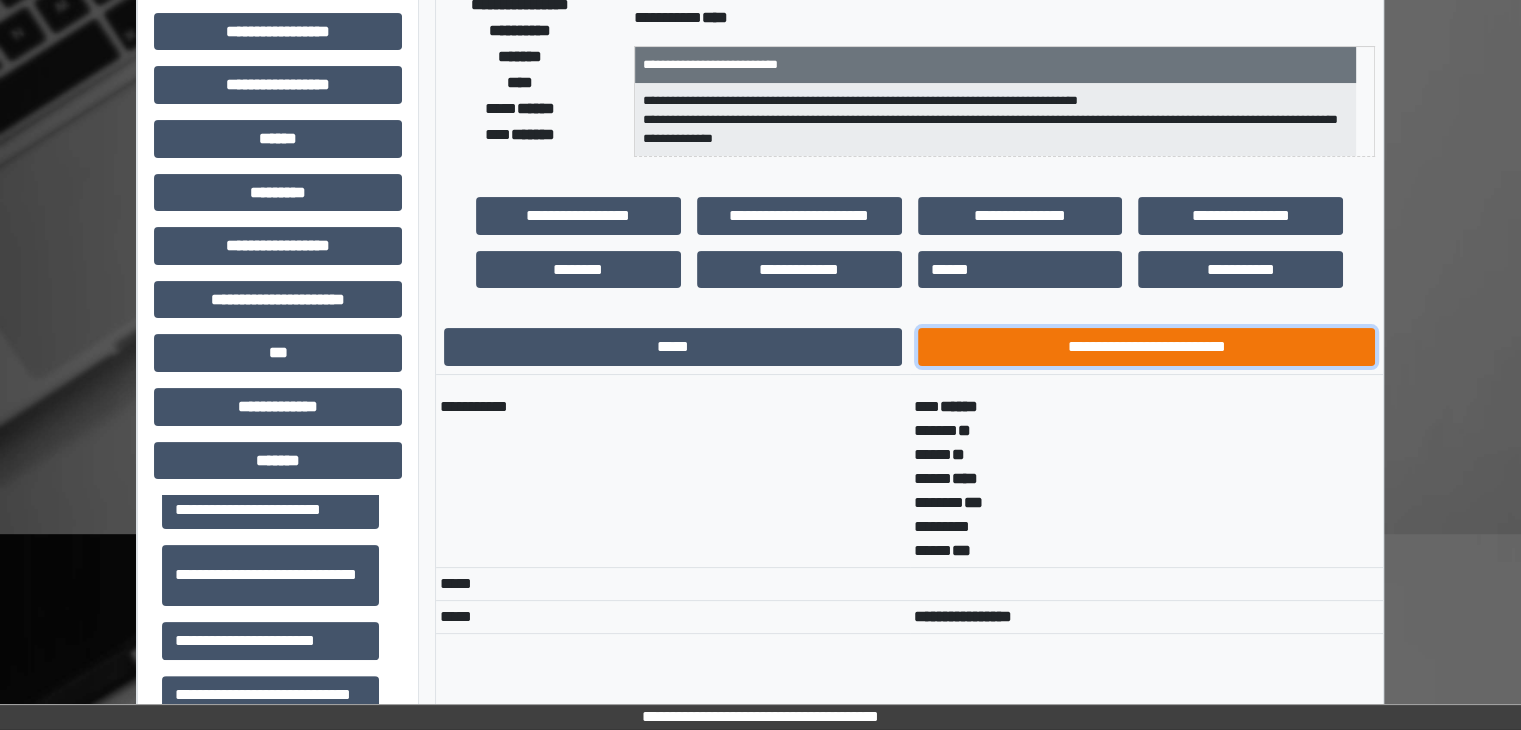 click on "**********" at bounding box center [1147, 347] 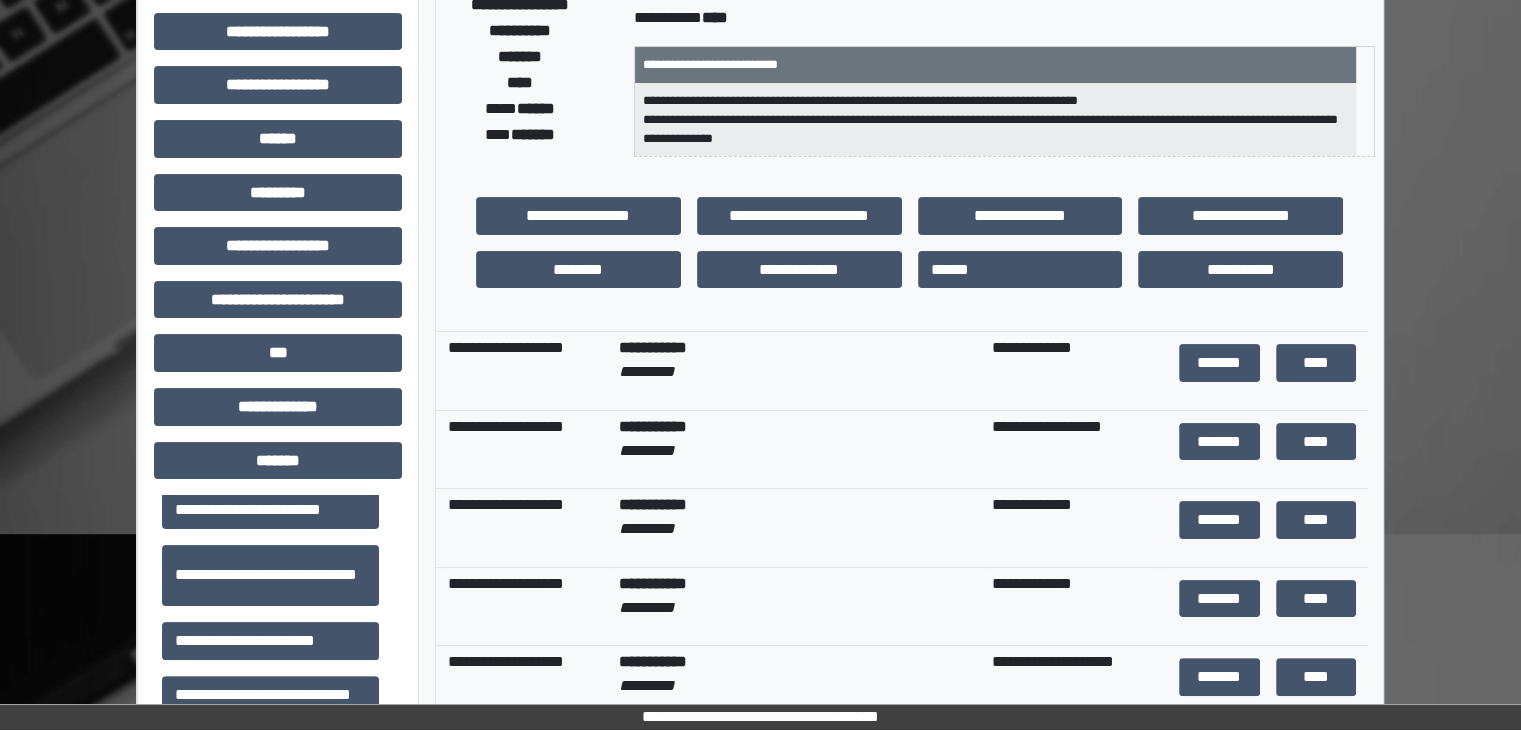 scroll, scrollTop: 117, scrollLeft: 0, axis: vertical 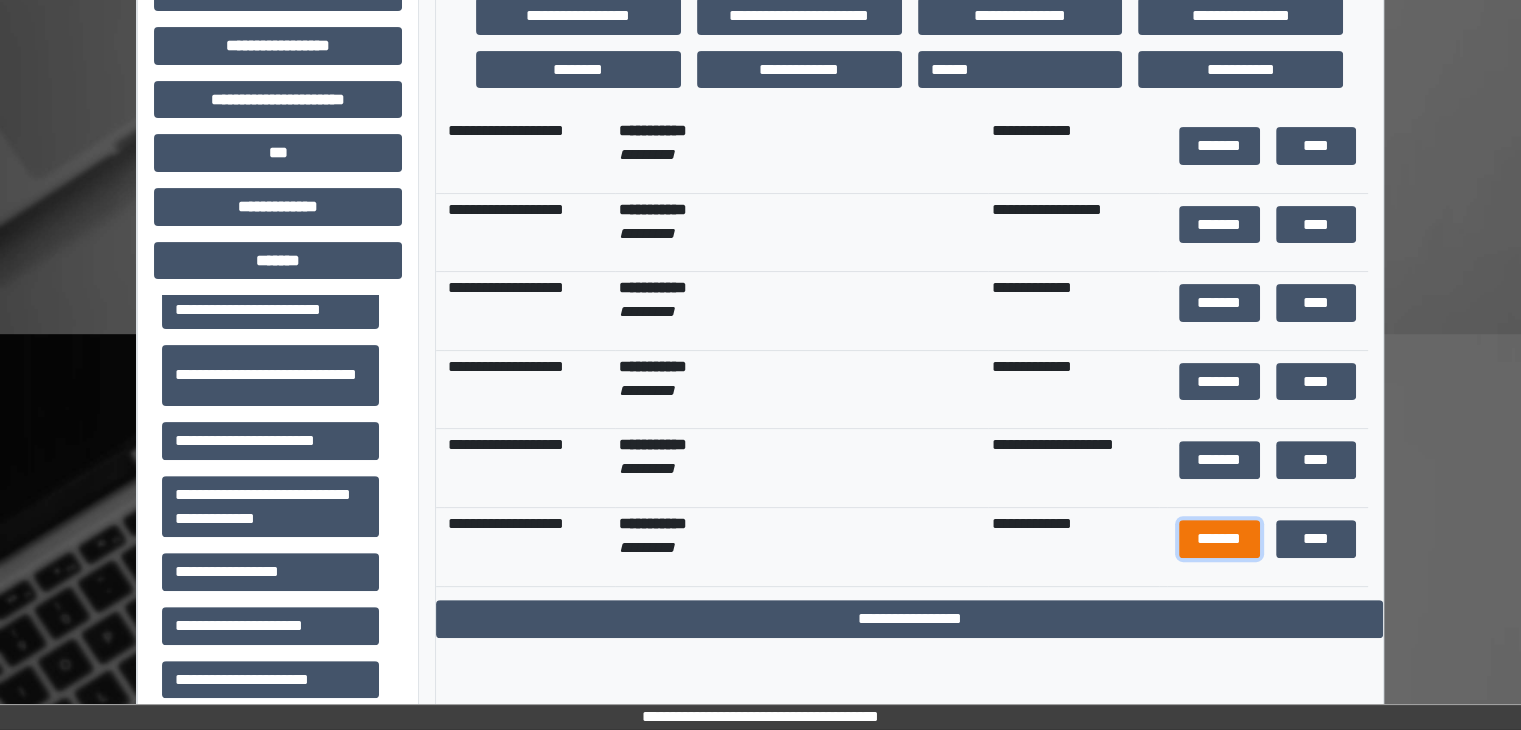 click on "*******" at bounding box center (1219, 539) 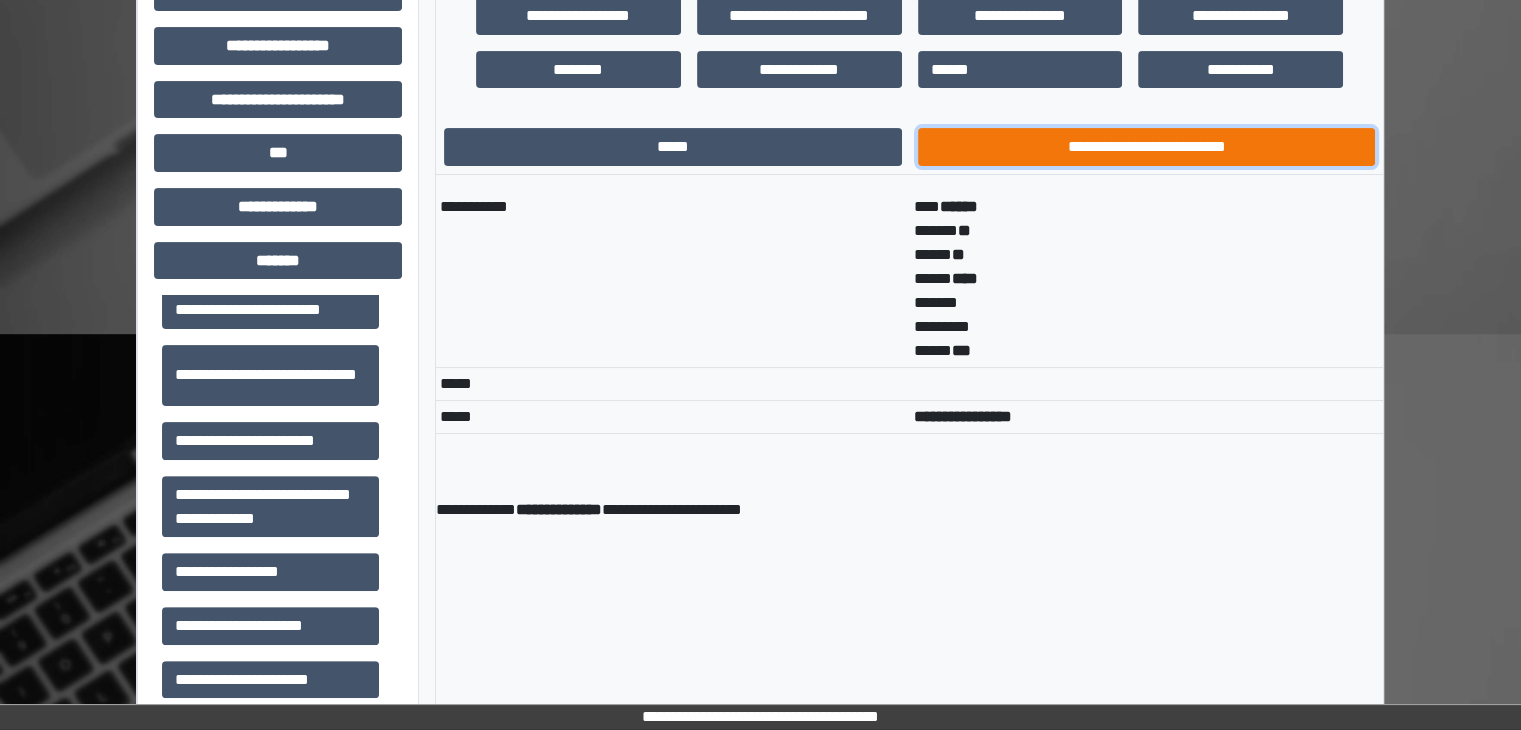 click on "**********" at bounding box center (1147, 147) 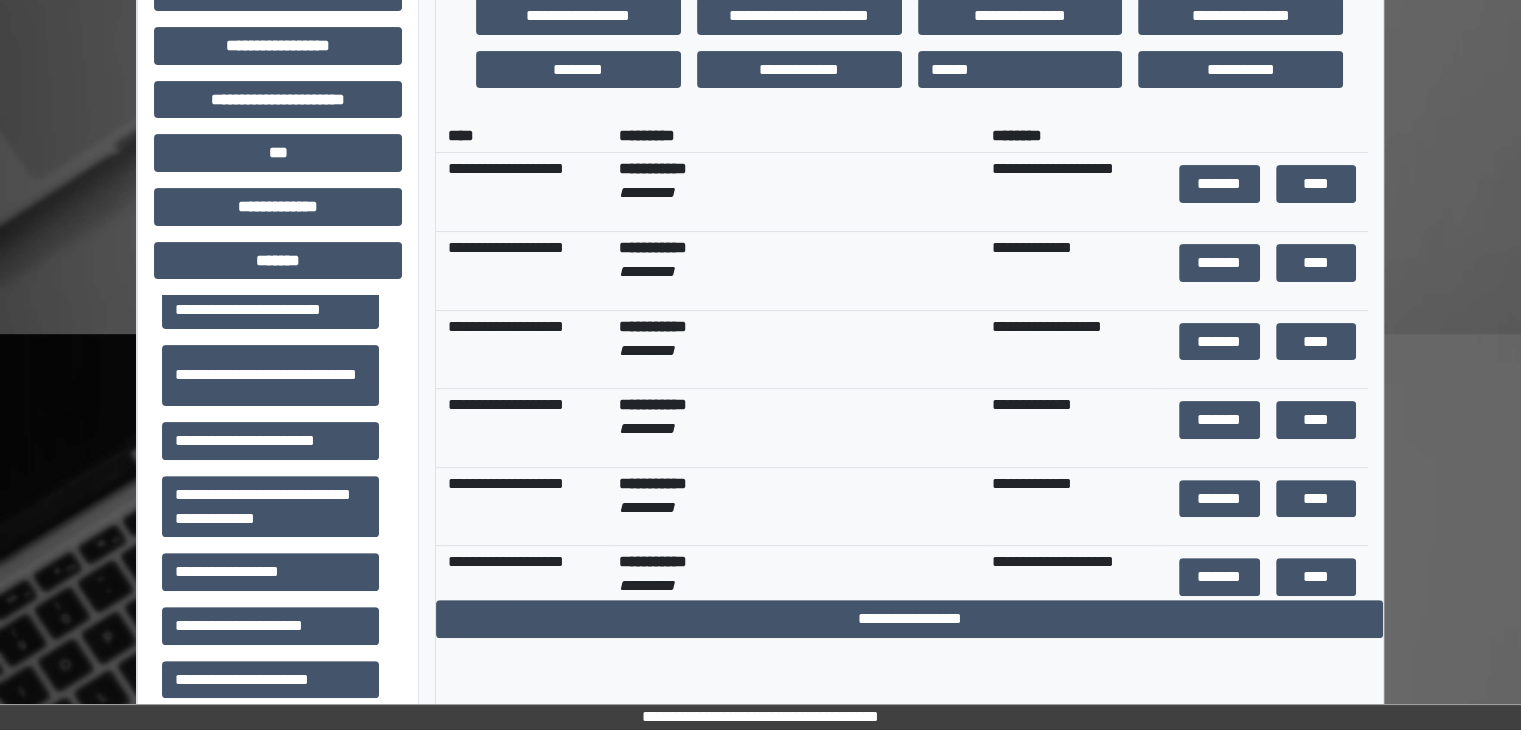 click on "*******" at bounding box center (1219, 499) 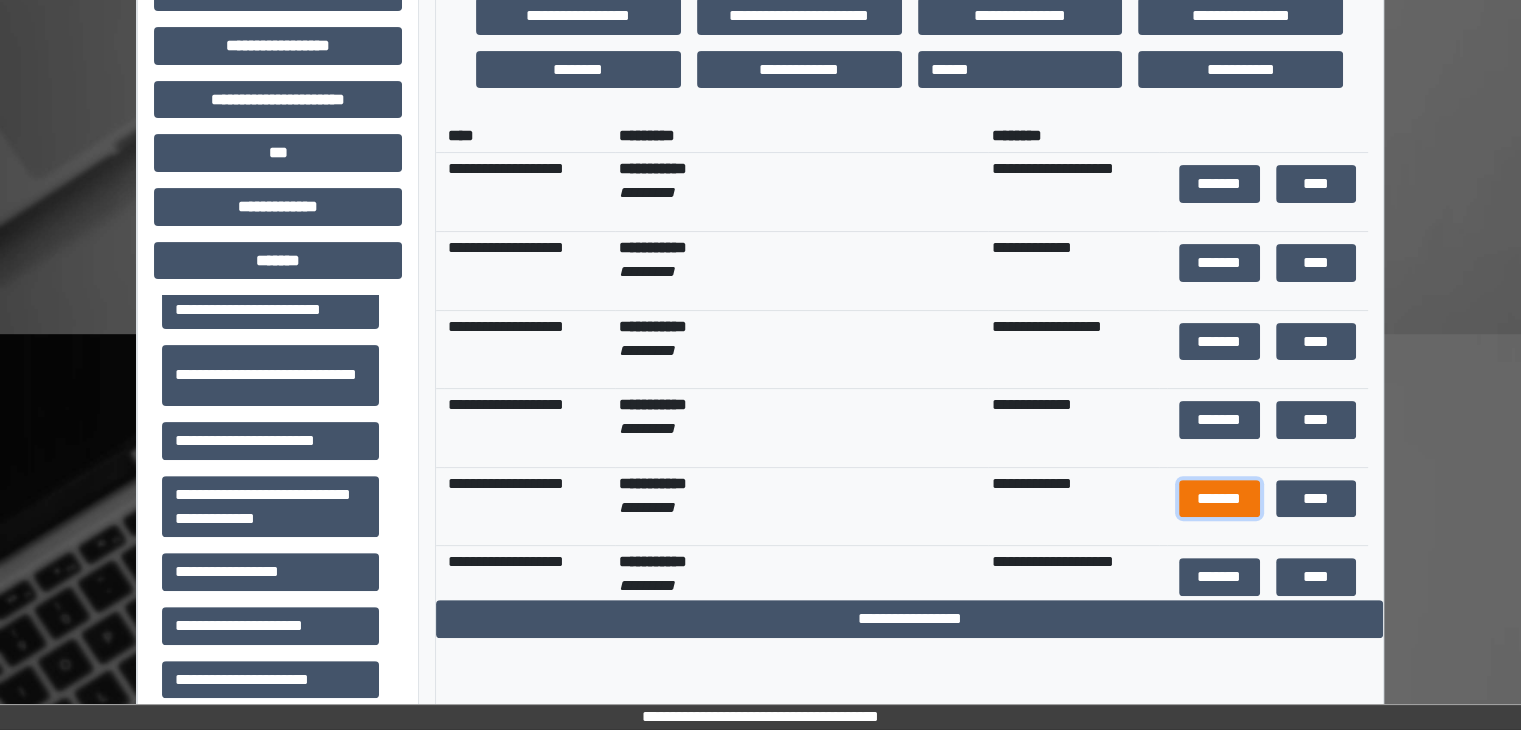 click on "*******" at bounding box center (1219, 499) 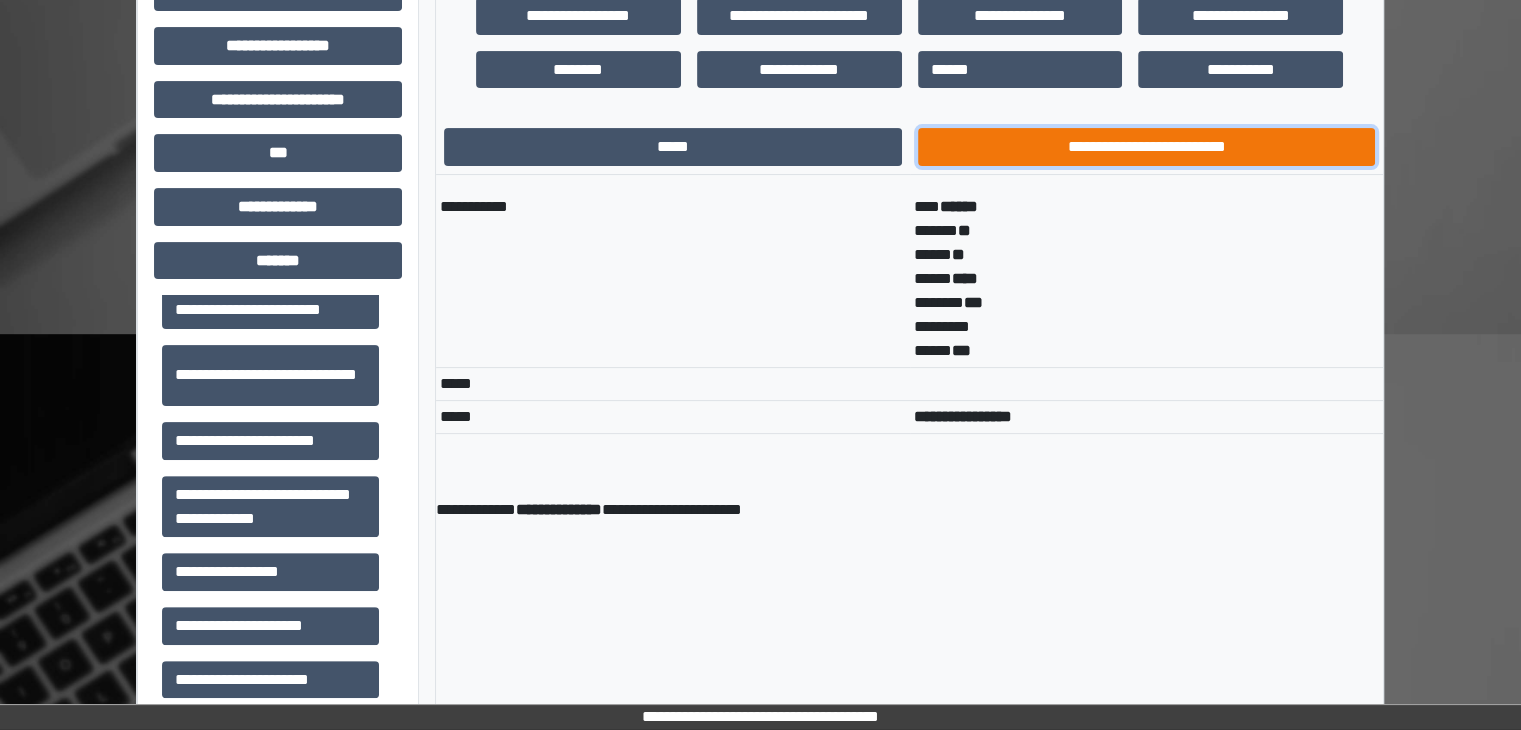 click on "**********" at bounding box center [1147, 147] 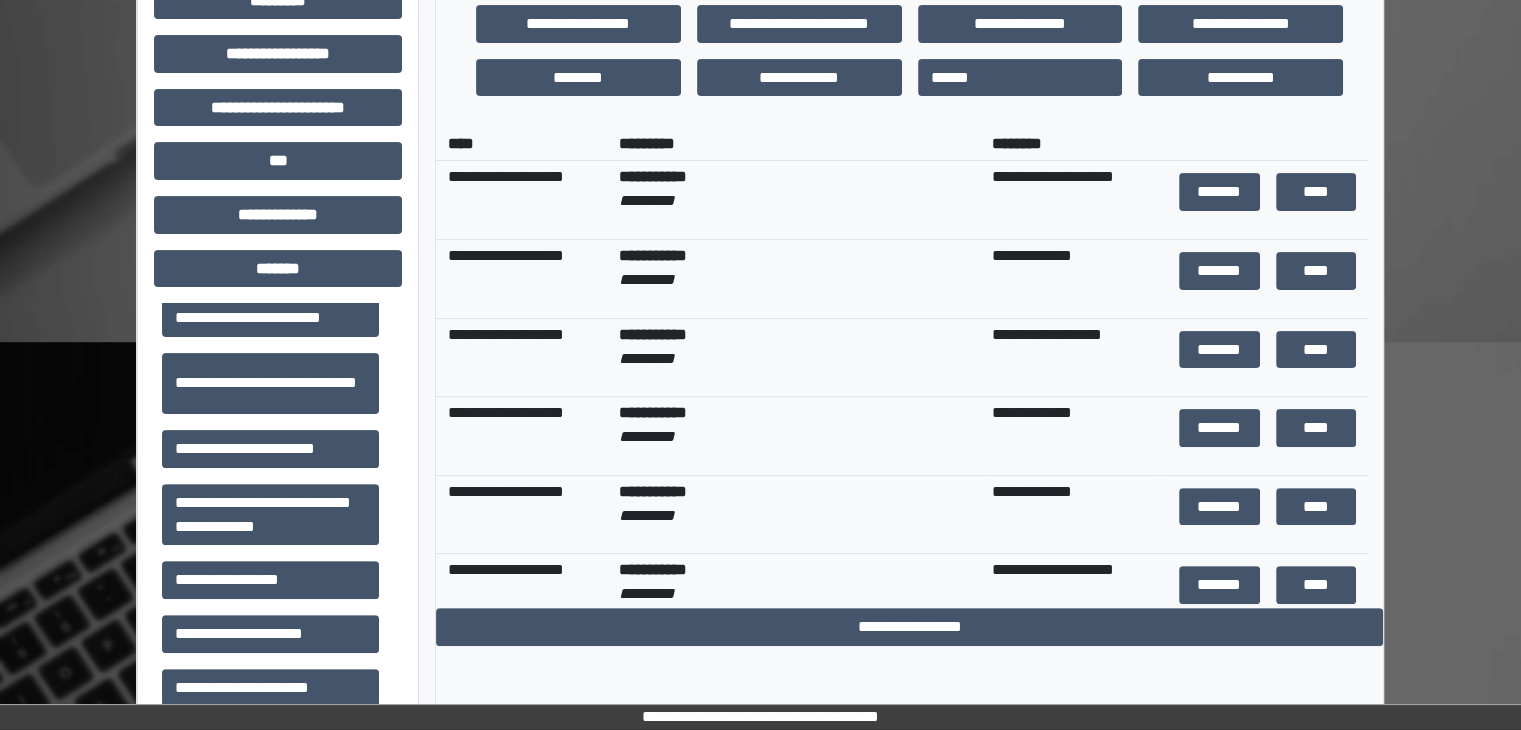 scroll, scrollTop: 516, scrollLeft: 0, axis: vertical 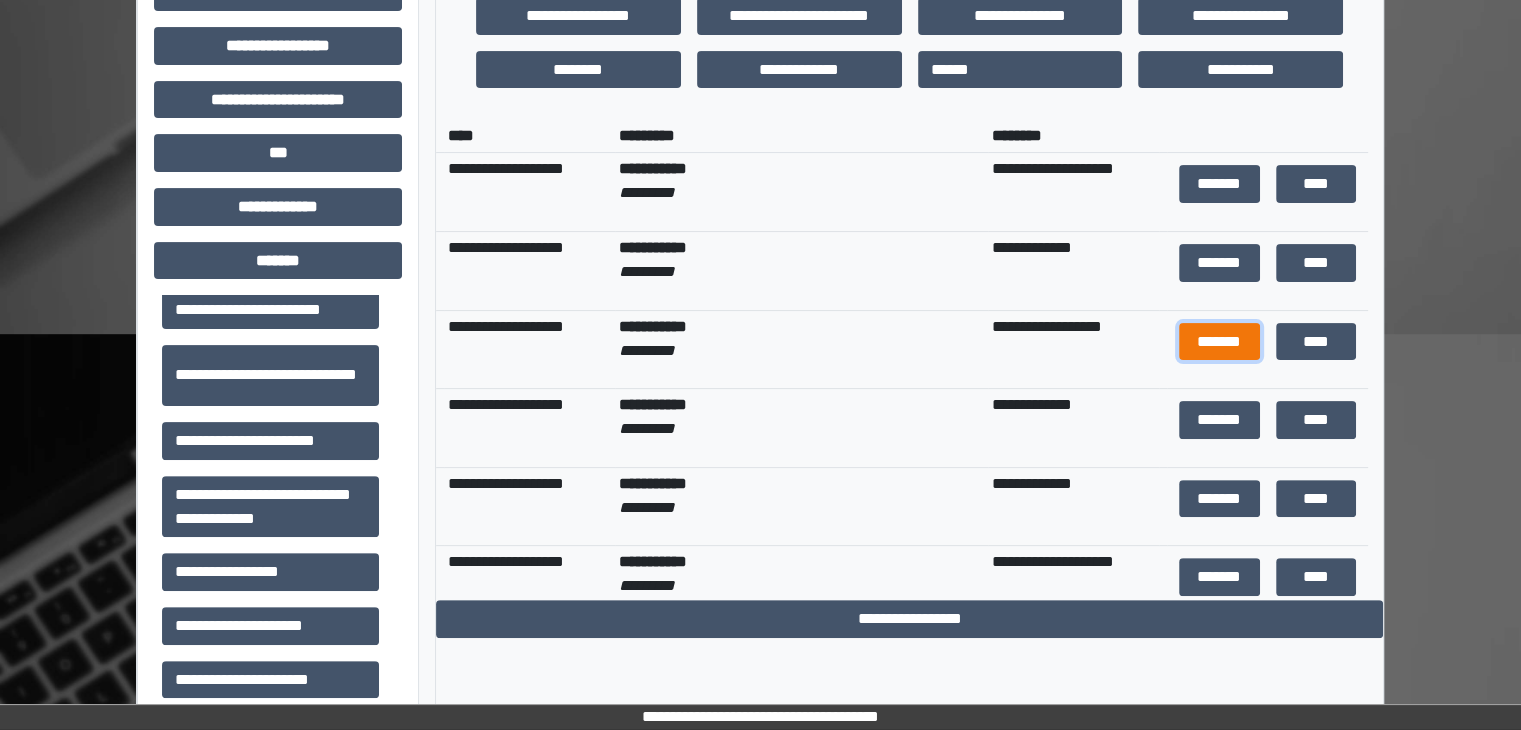 click on "*******" at bounding box center (1219, 342) 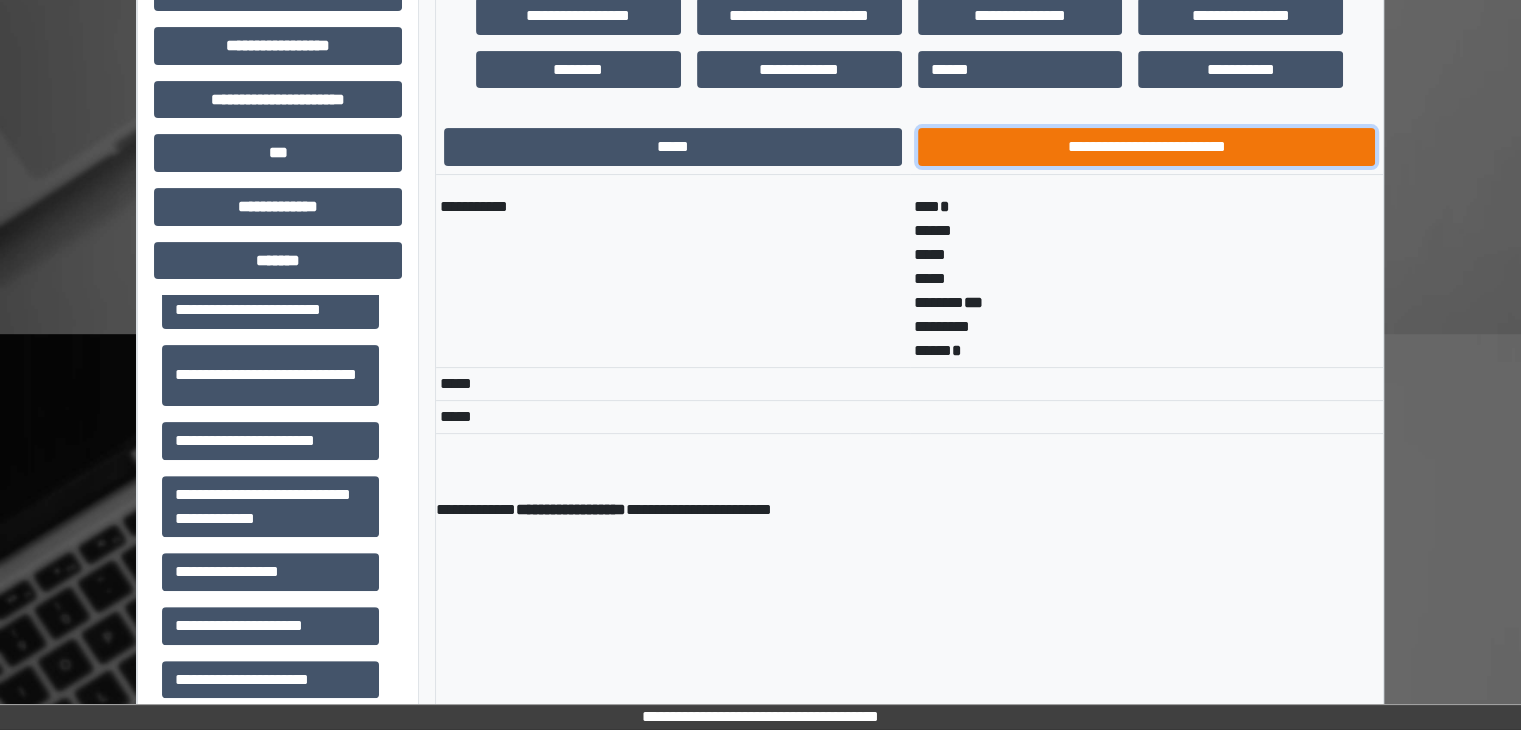click on "**********" at bounding box center (1147, 147) 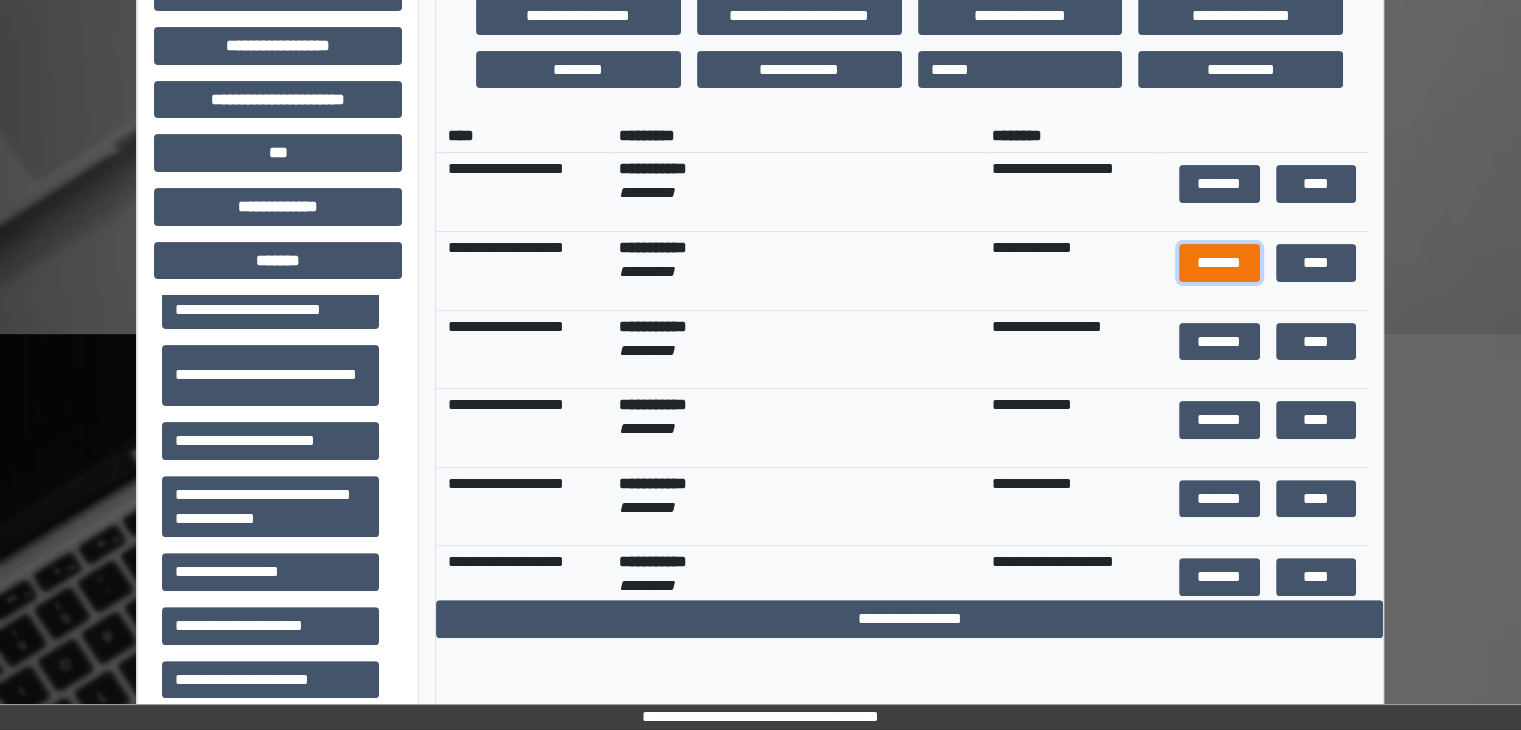 click on "*******" at bounding box center [1219, 263] 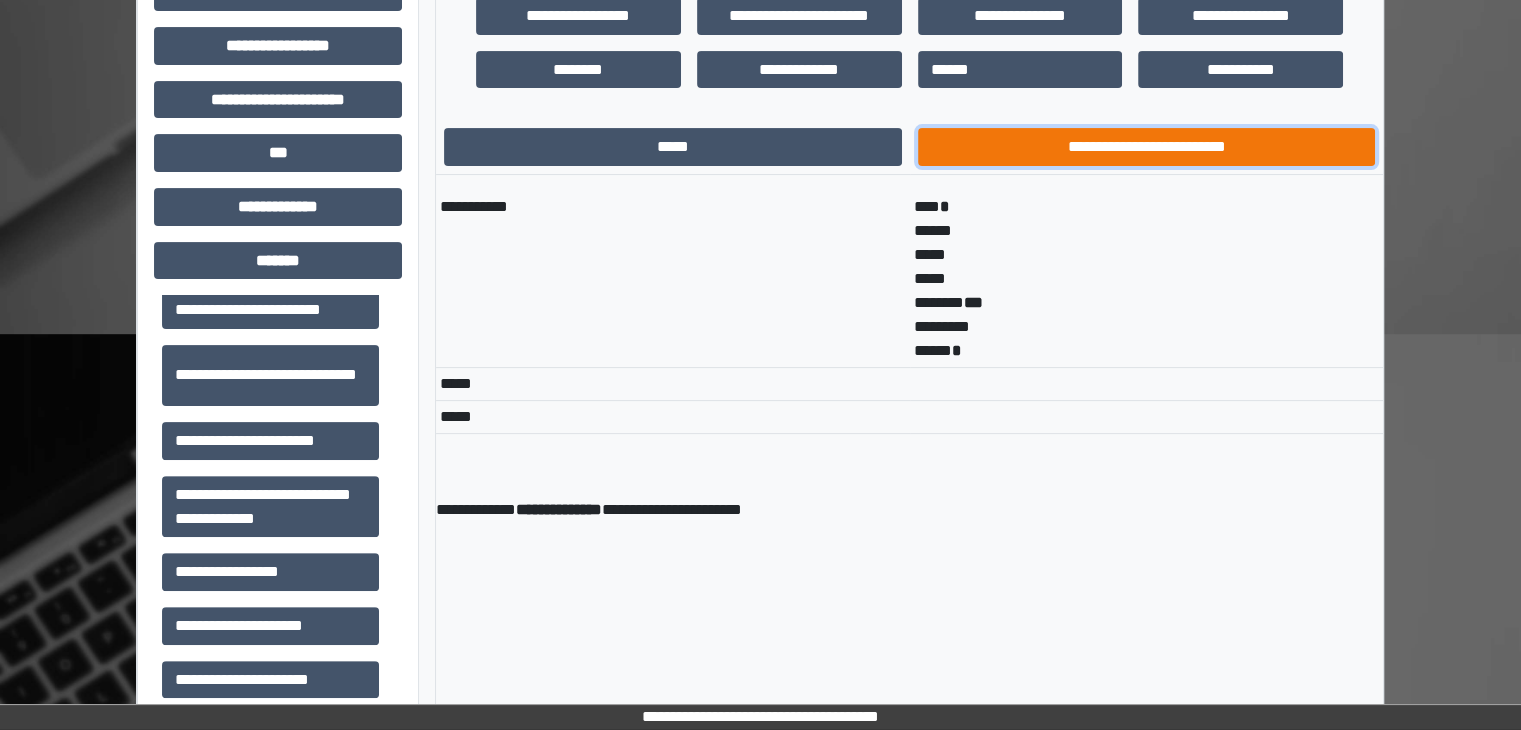 click on "**********" at bounding box center (1147, 147) 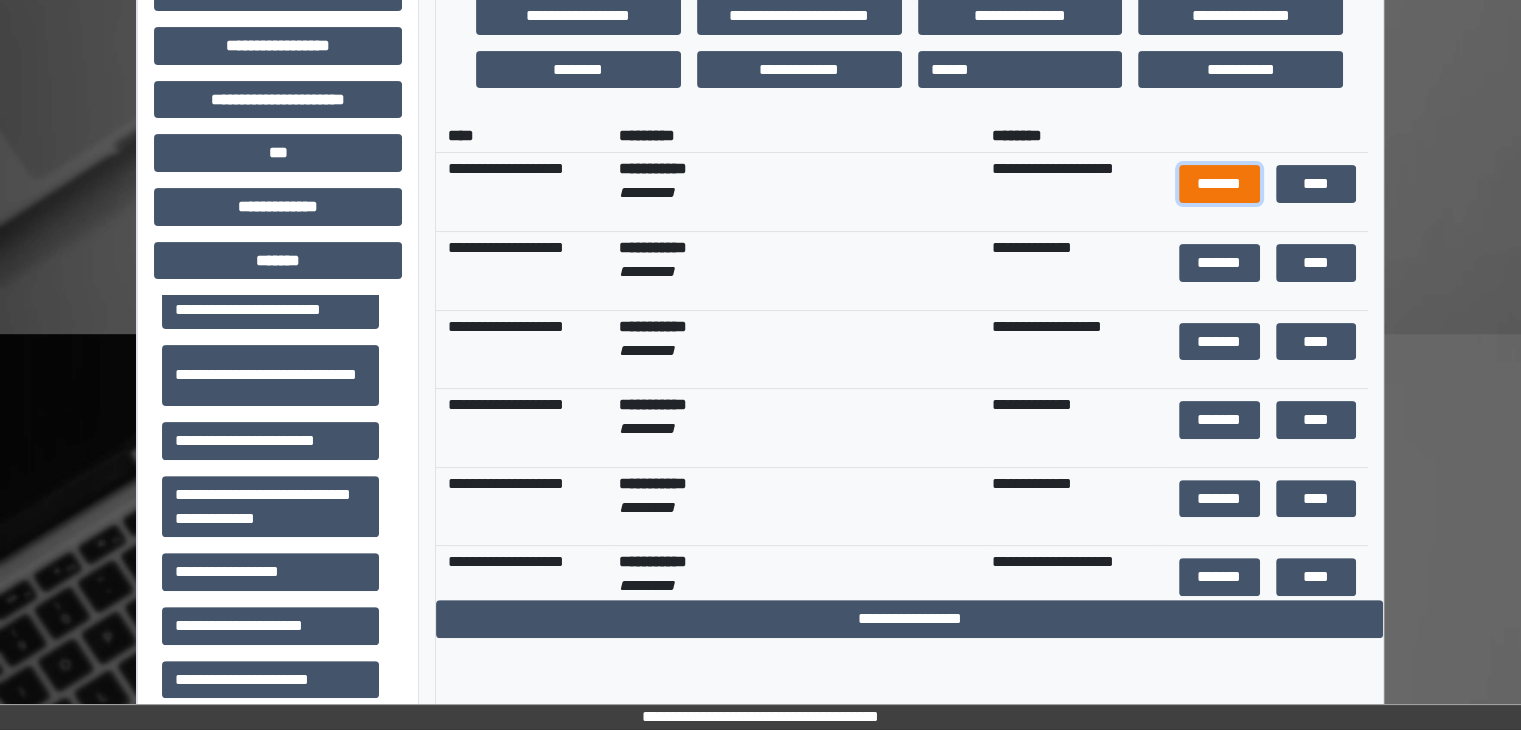 click on "*******" at bounding box center (1219, 184) 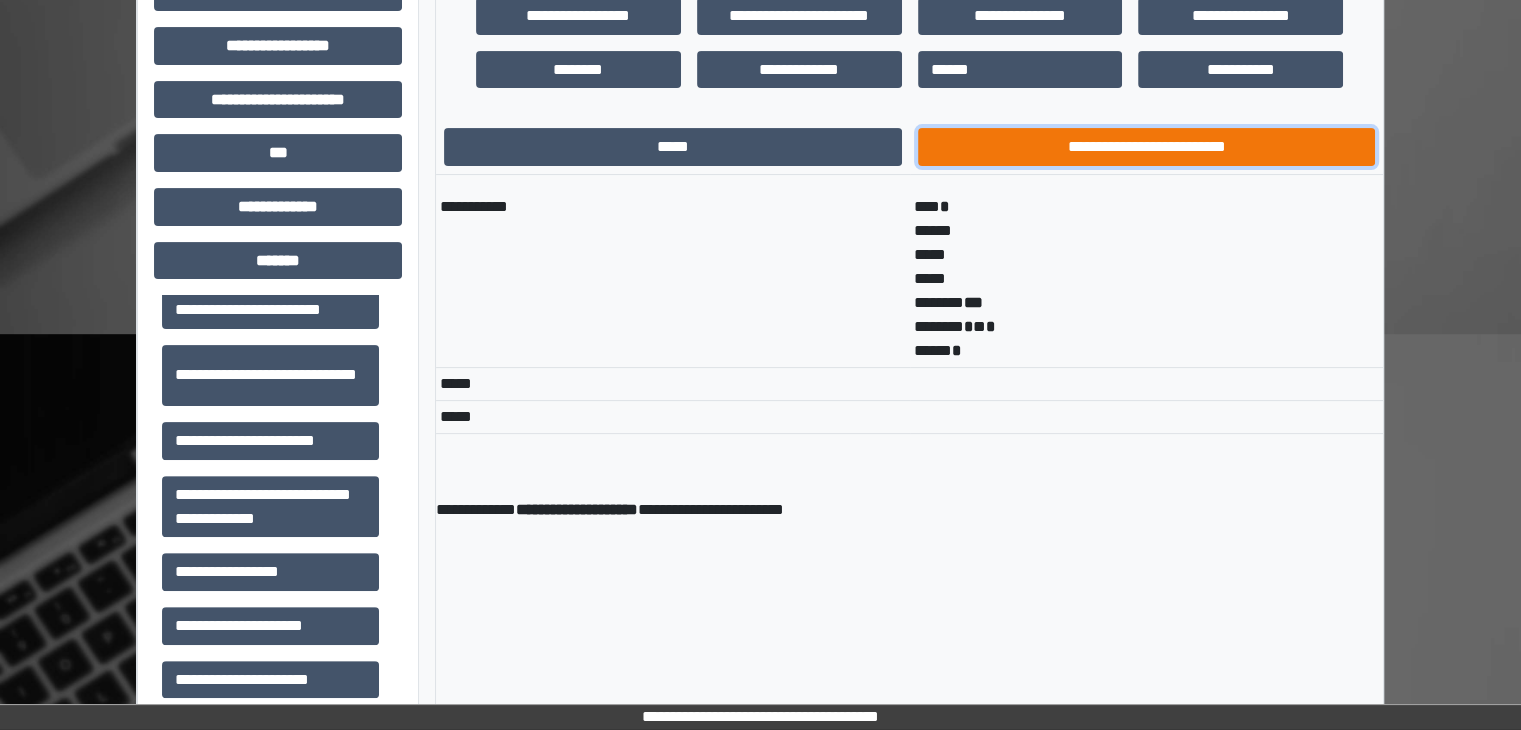 click on "**********" at bounding box center [1147, 147] 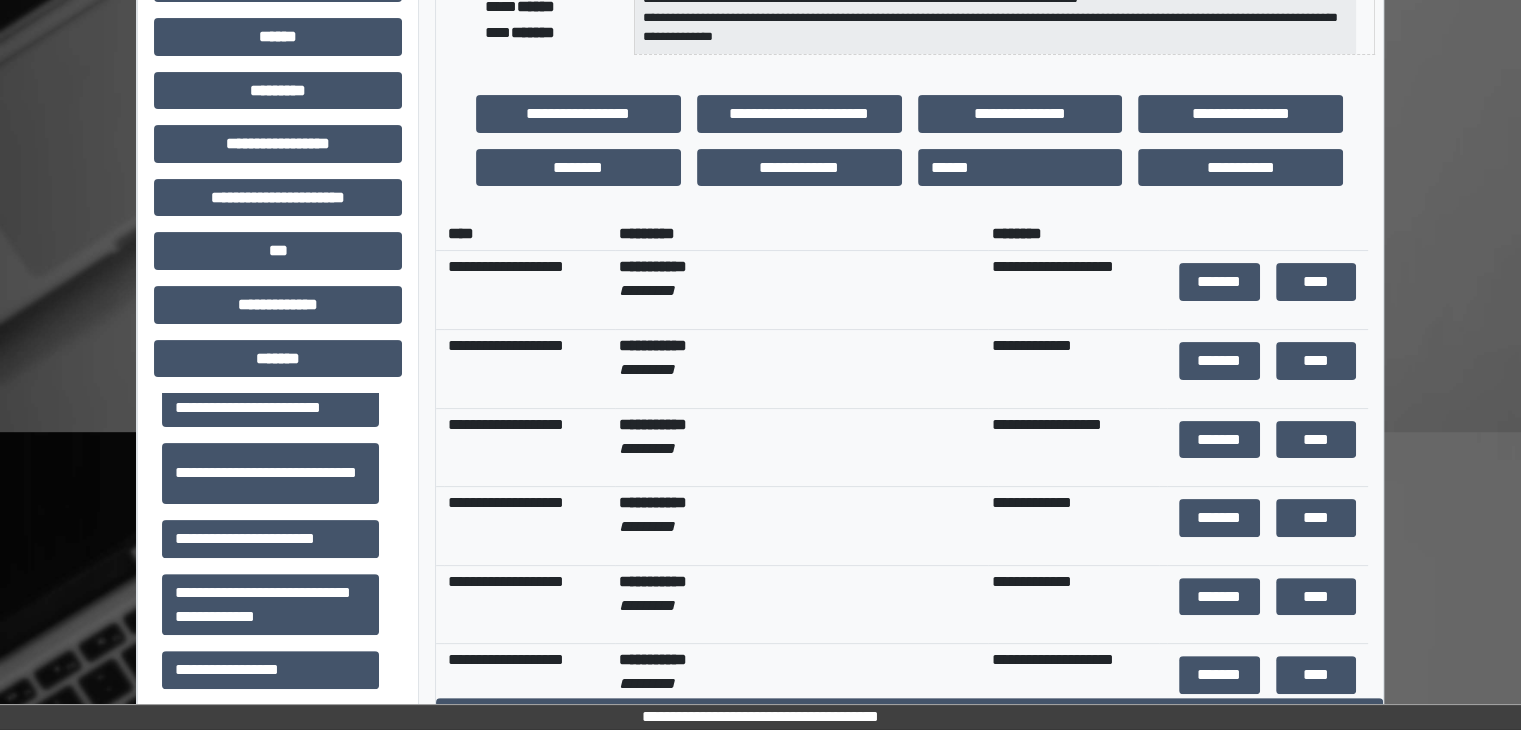 scroll, scrollTop: 416, scrollLeft: 0, axis: vertical 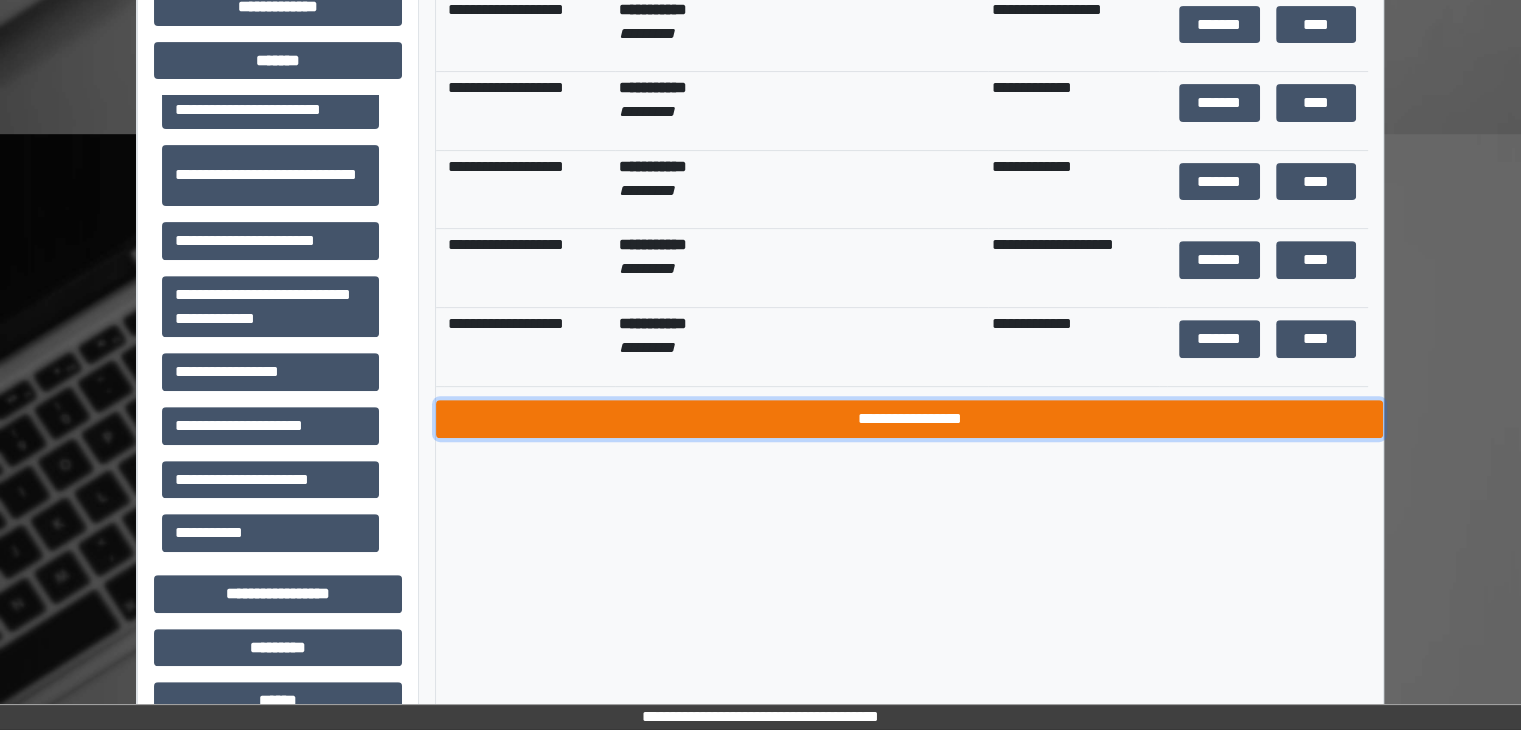 click on "**********" at bounding box center [909, 419] 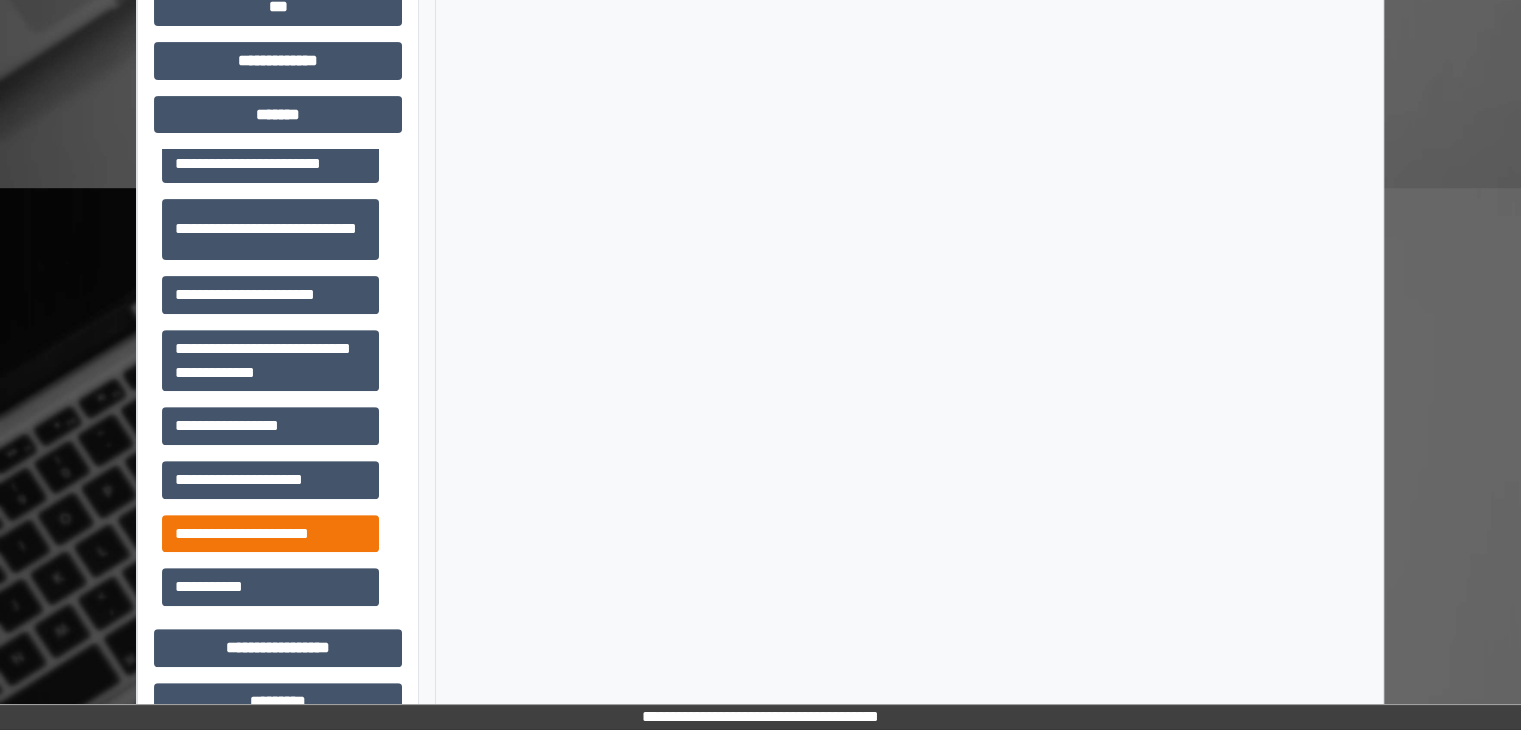scroll, scrollTop: 716, scrollLeft: 0, axis: vertical 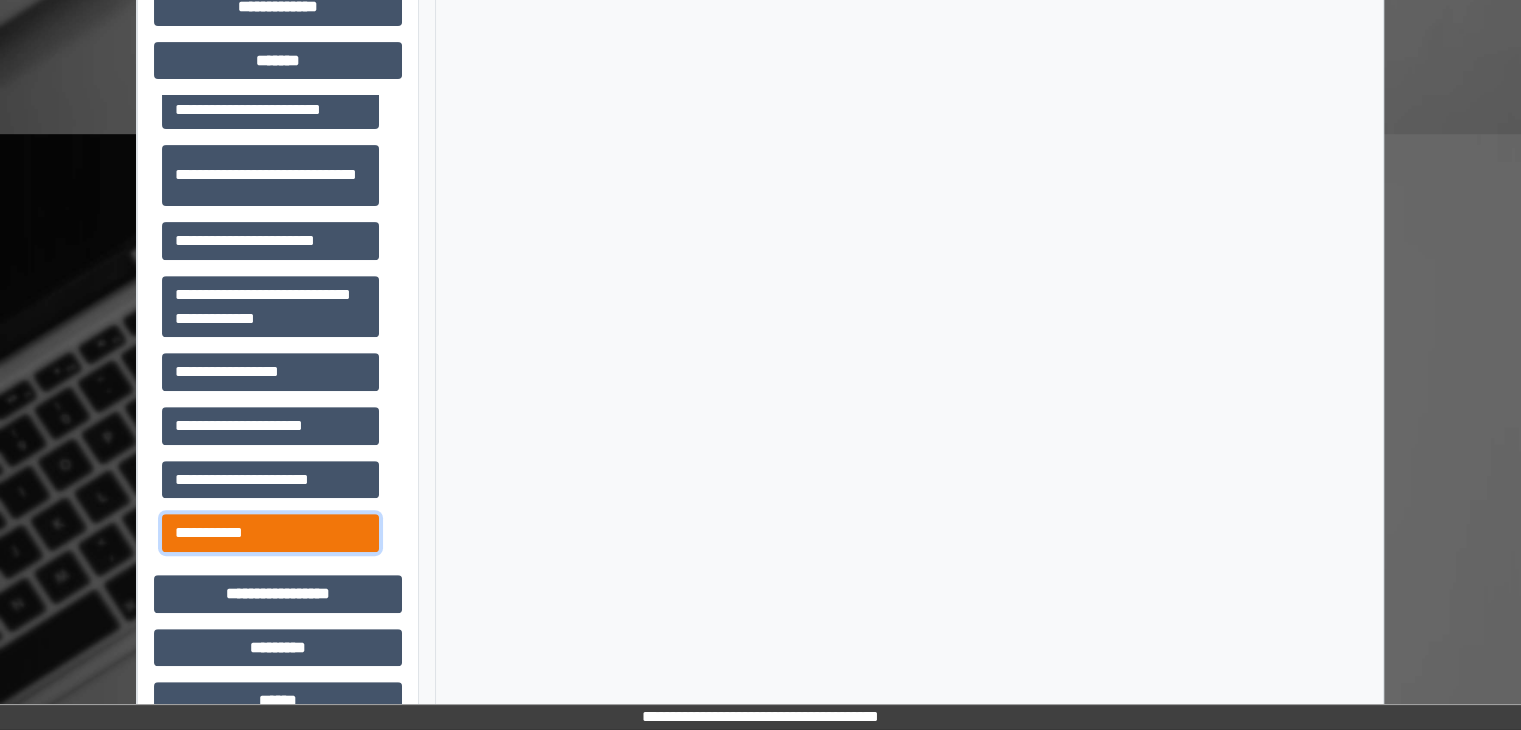 drag, startPoint x: 257, startPoint y: 532, endPoint x: 269, endPoint y: 521, distance: 16.27882 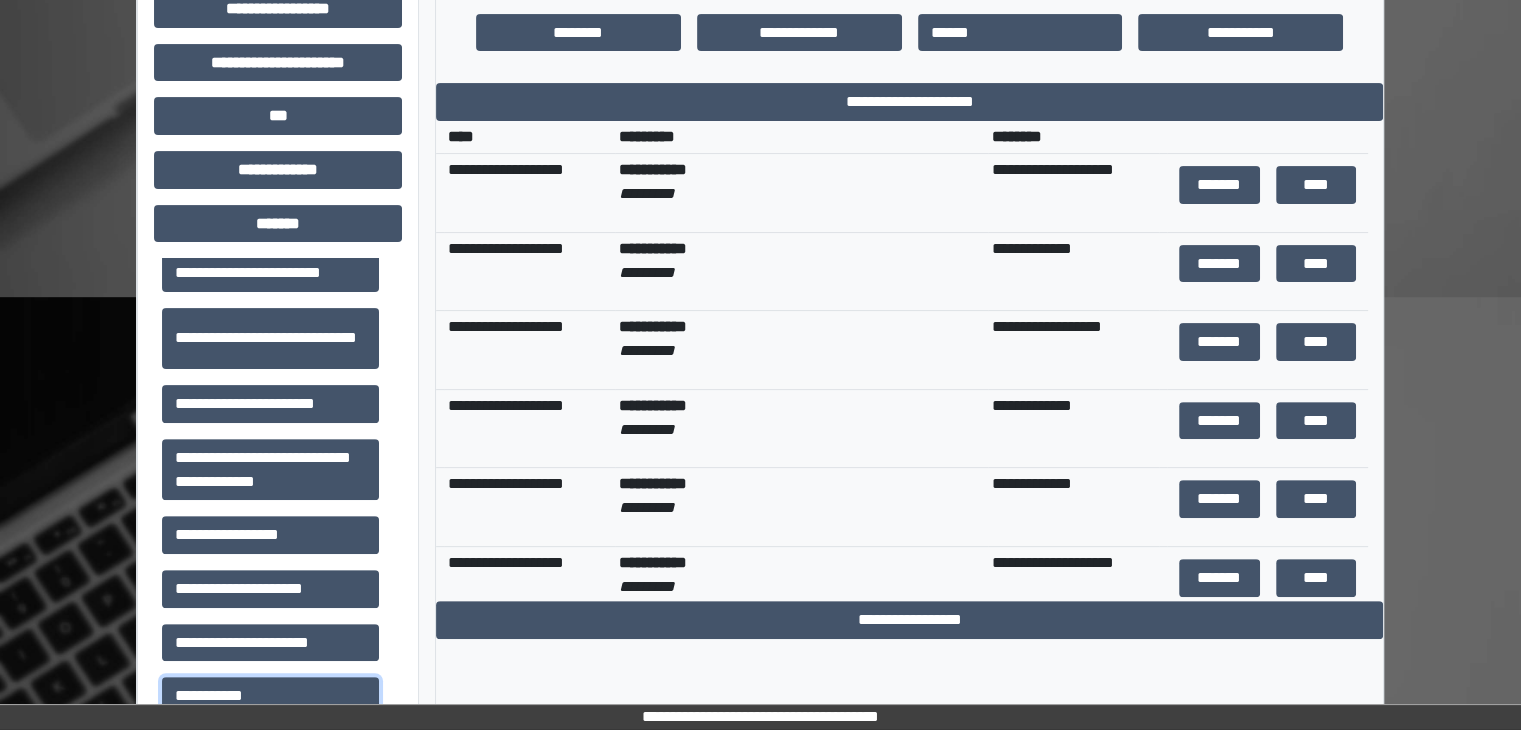scroll, scrollTop: 516, scrollLeft: 0, axis: vertical 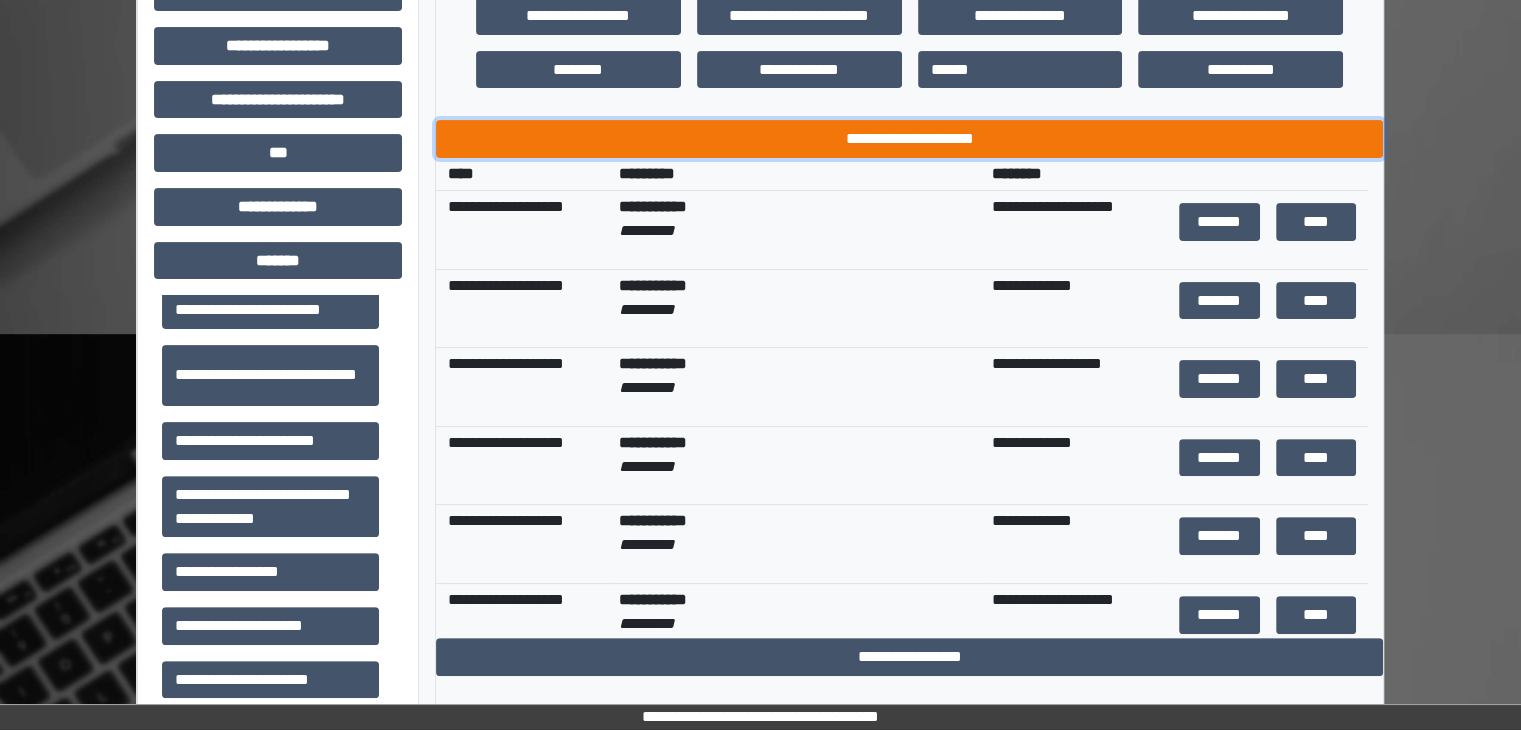 click on "**********" at bounding box center [909, 139] 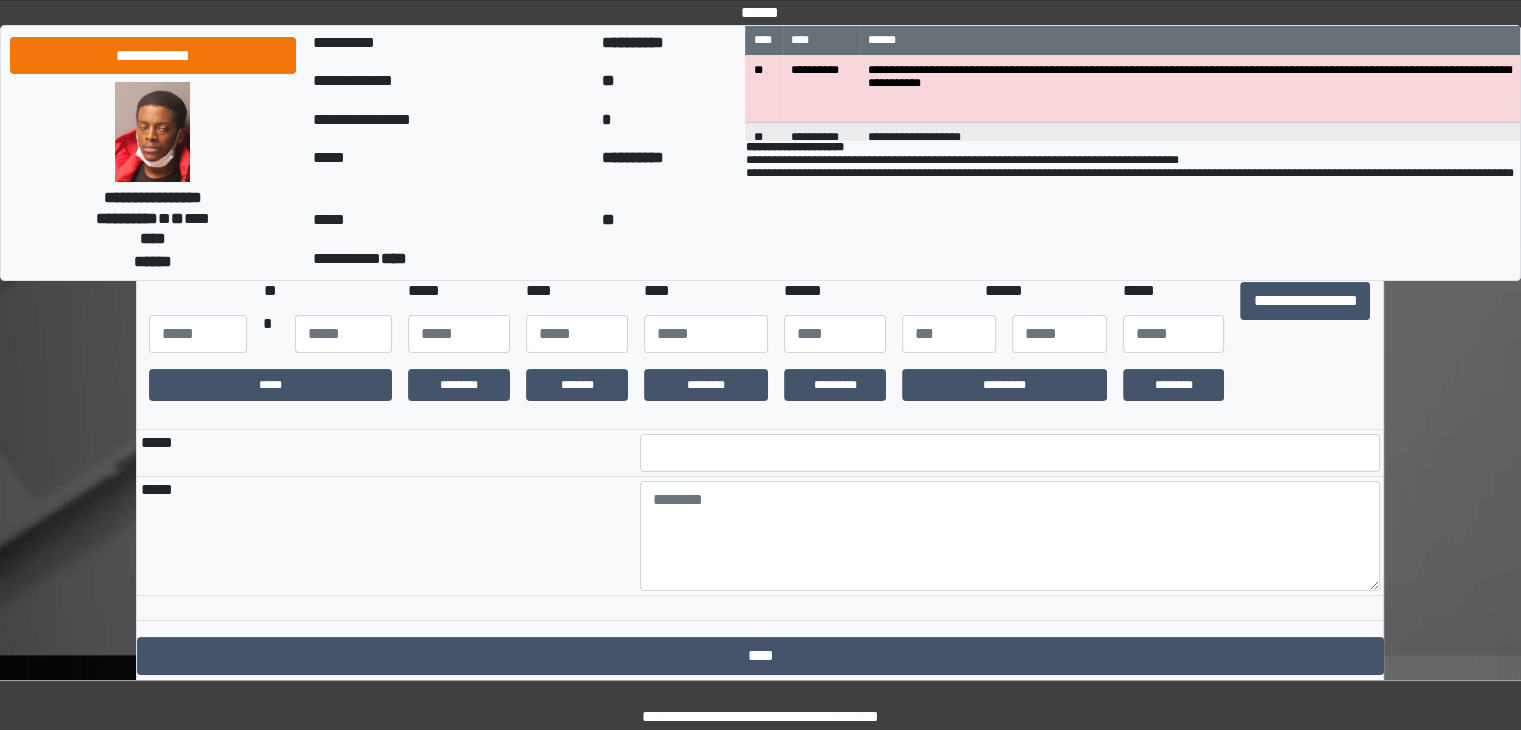 scroll, scrollTop: 200, scrollLeft: 0, axis: vertical 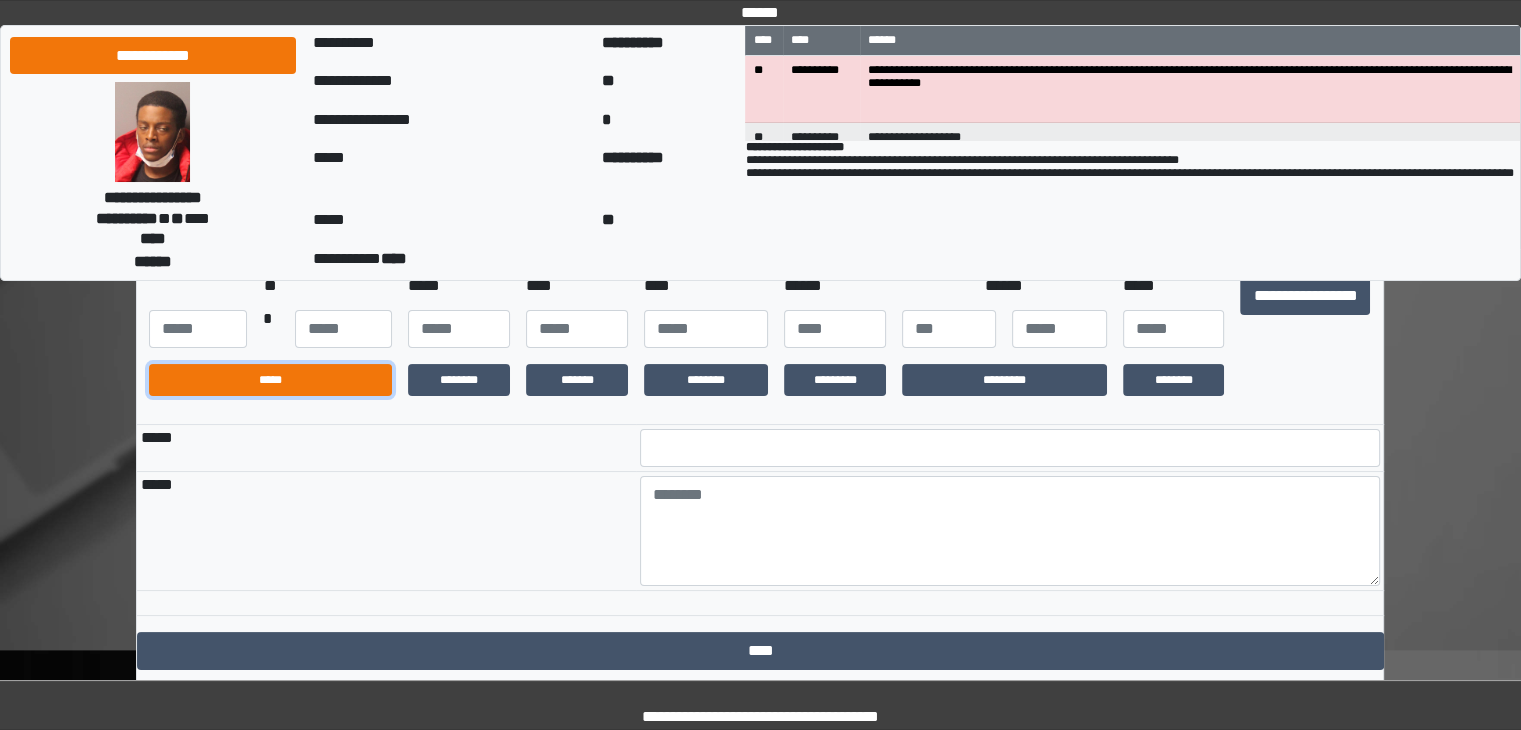 drag, startPoint x: 240, startPoint y: 390, endPoint x: 353, endPoint y: 382, distance: 113.28283 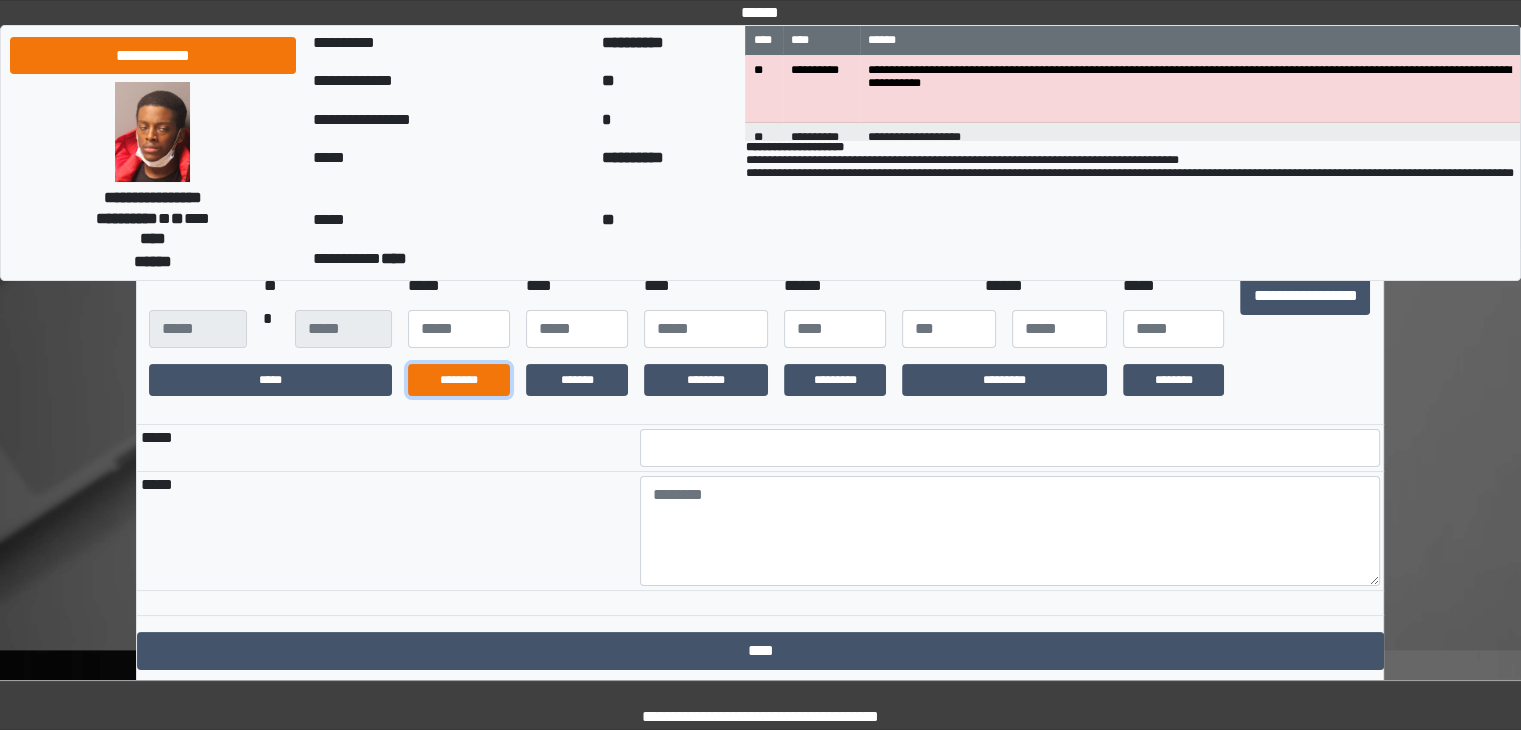 drag, startPoint x: 458, startPoint y: 377, endPoint x: 496, endPoint y: 378, distance: 38.013157 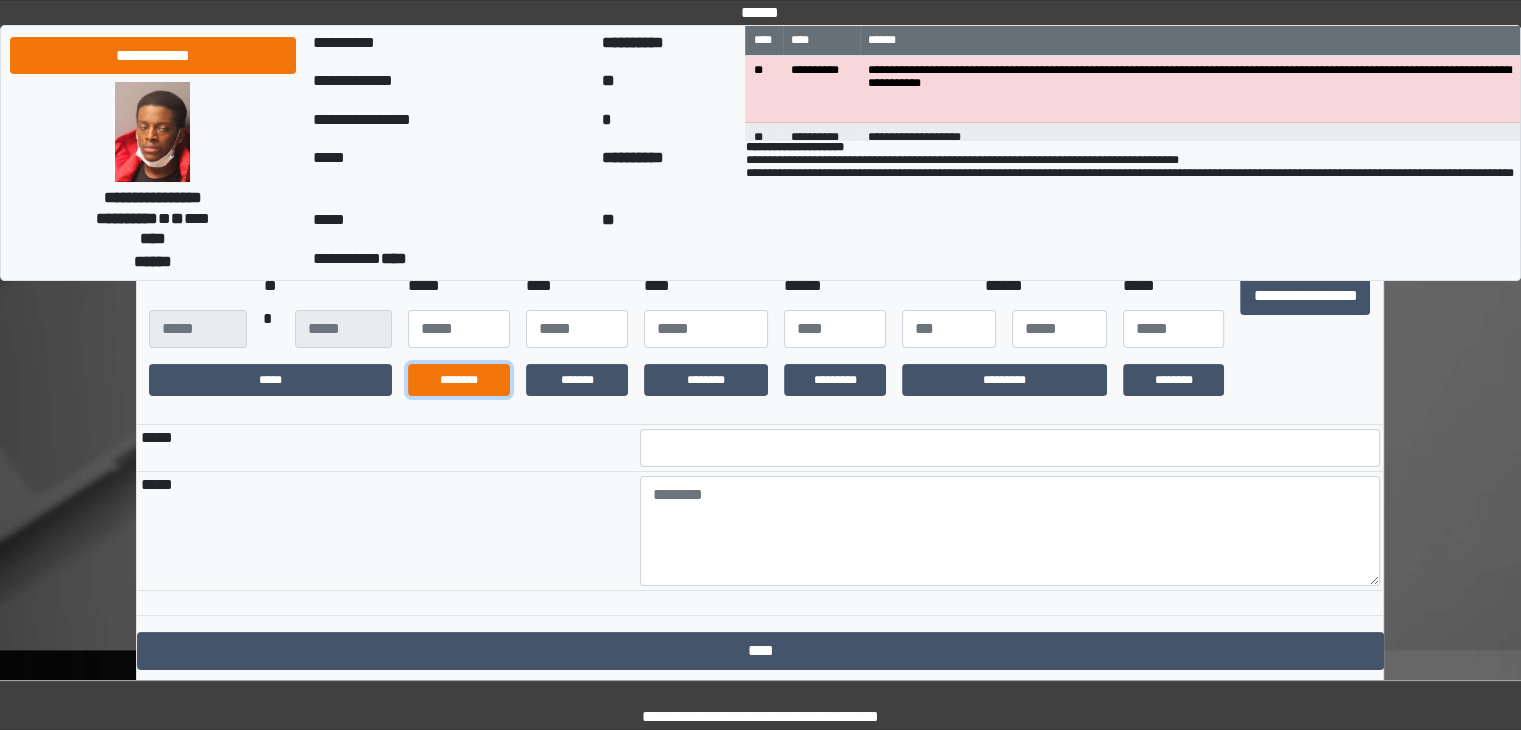 click on "********" at bounding box center (459, 380) 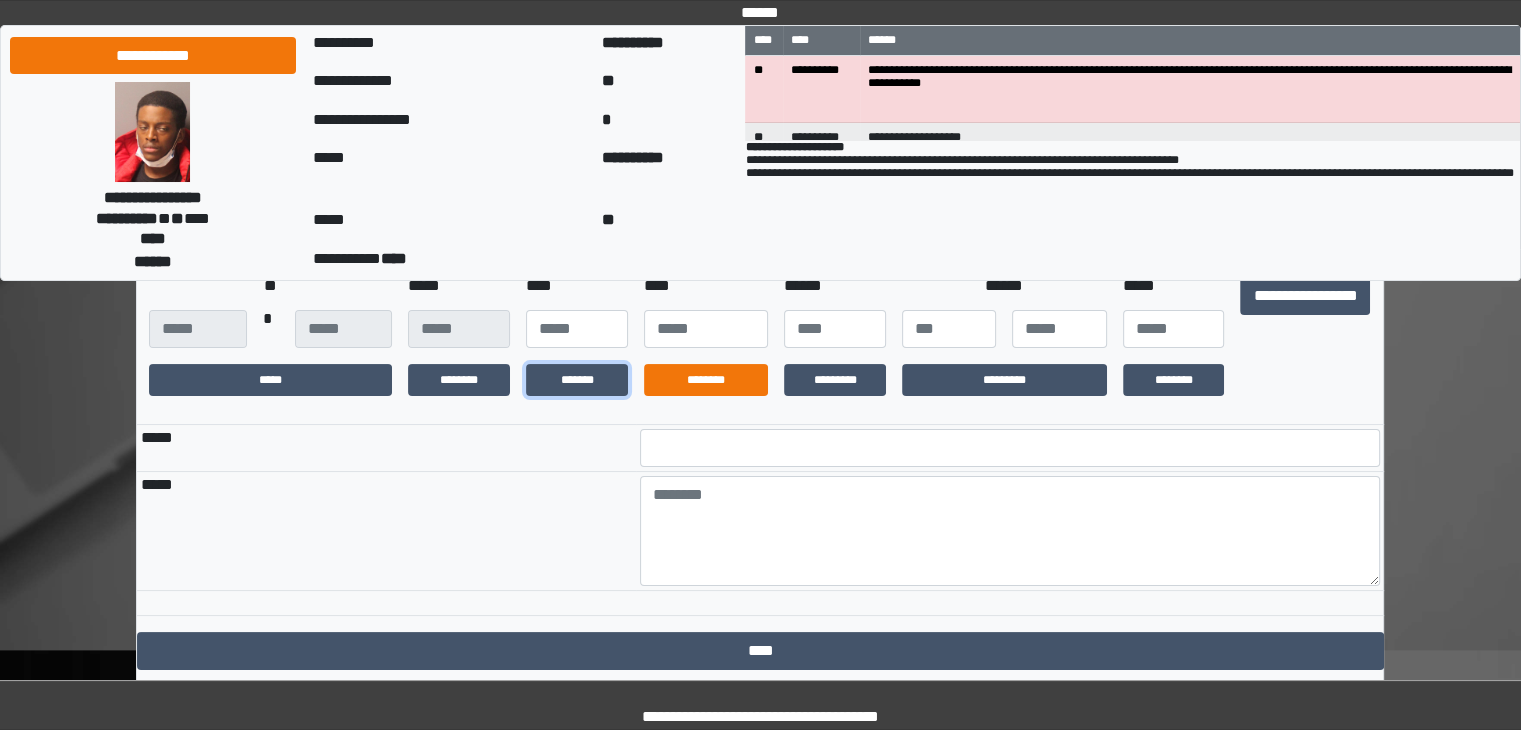 drag, startPoint x: 586, startPoint y: 381, endPoint x: 696, endPoint y: 380, distance: 110.00455 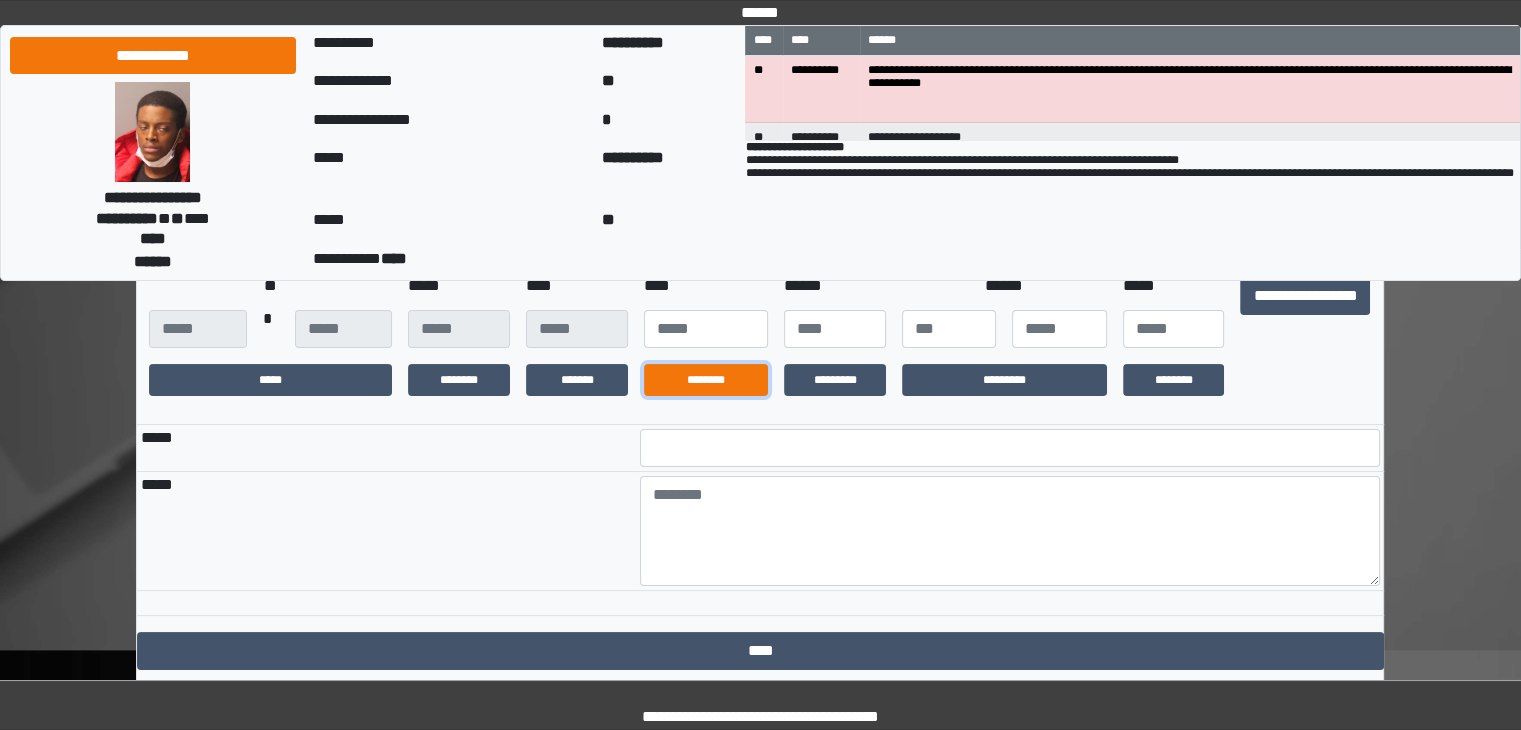 click on "********" at bounding box center [706, 380] 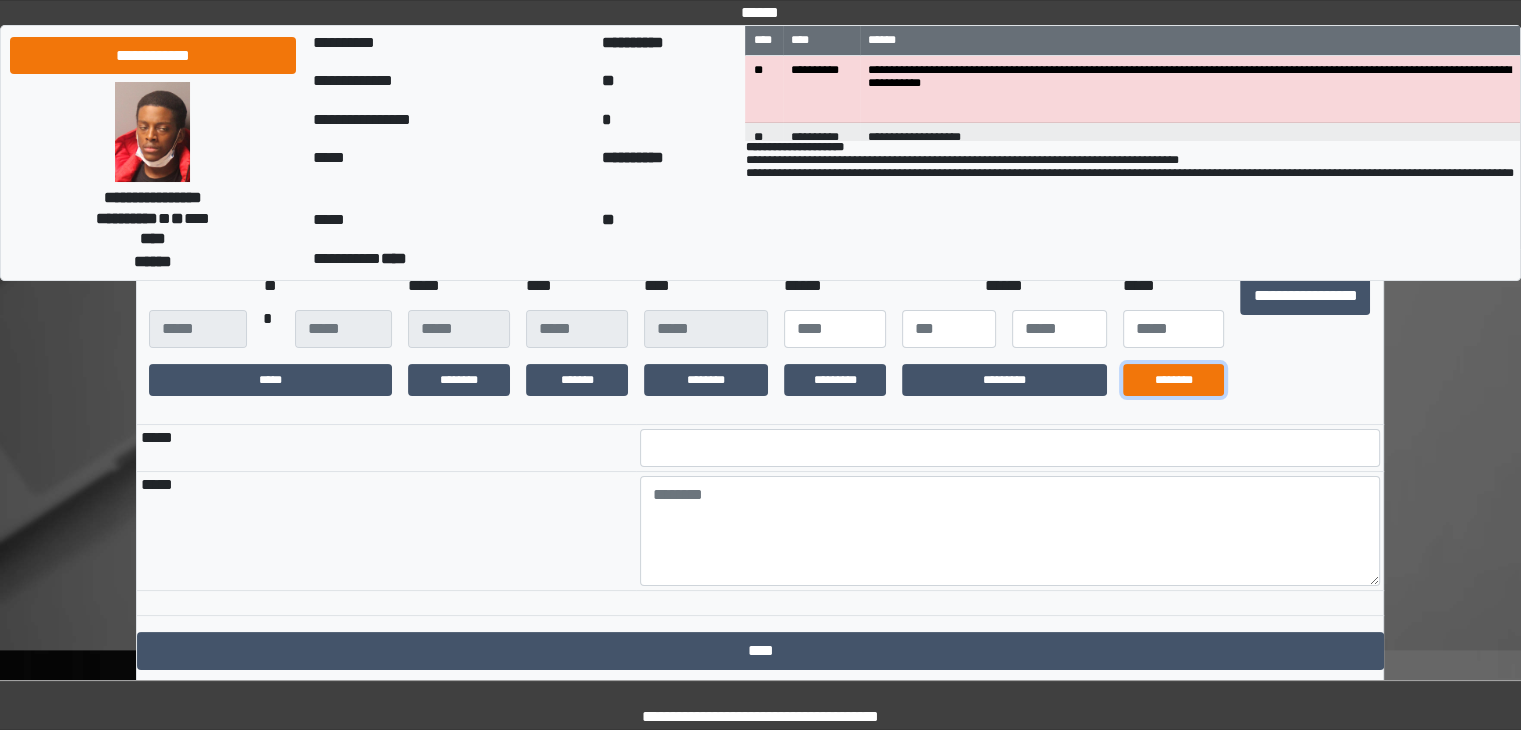 click on "********" at bounding box center (1174, 380) 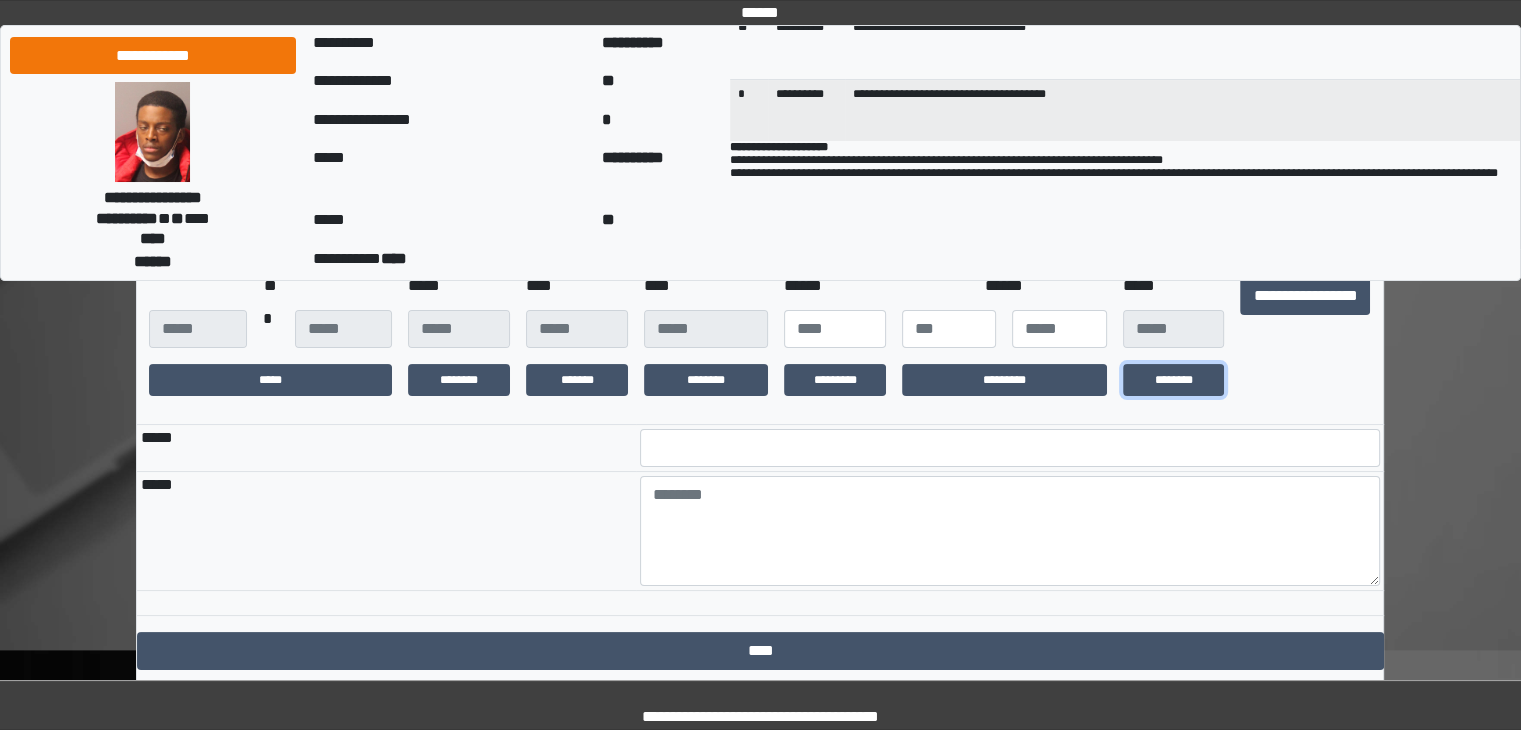 scroll, scrollTop: 334, scrollLeft: 0, axis: vertical 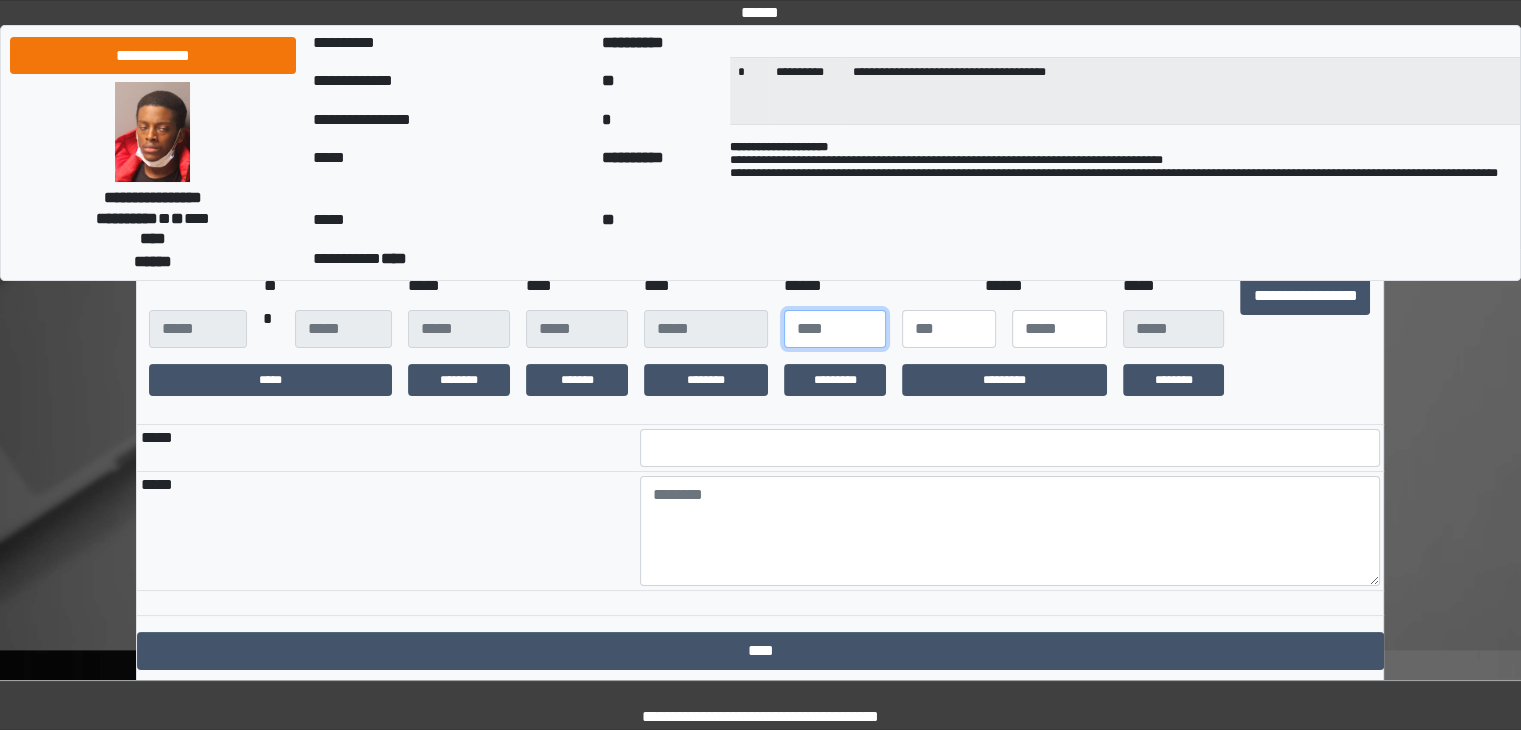 click at bounding box center (835, 329) 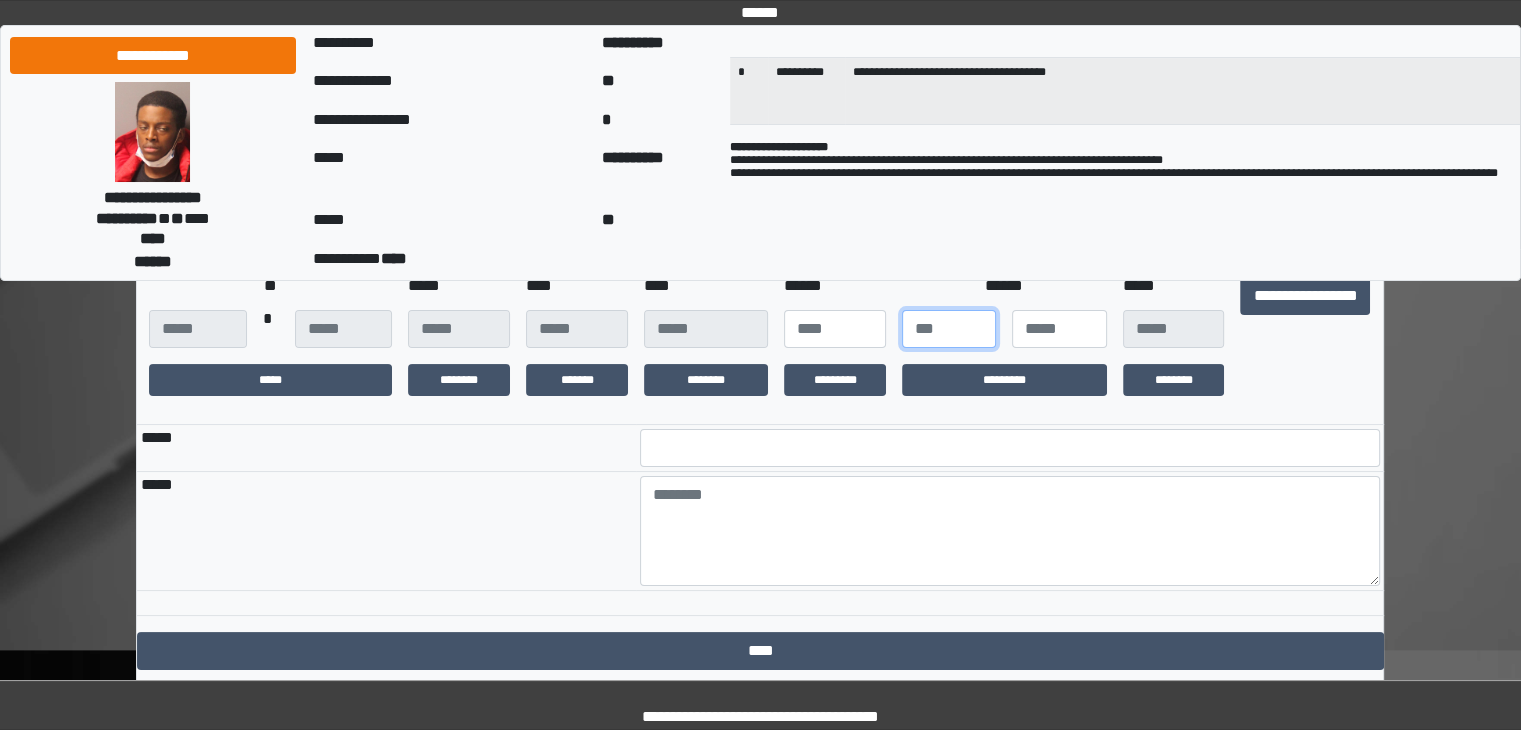 click at bounding box center [949, 329] 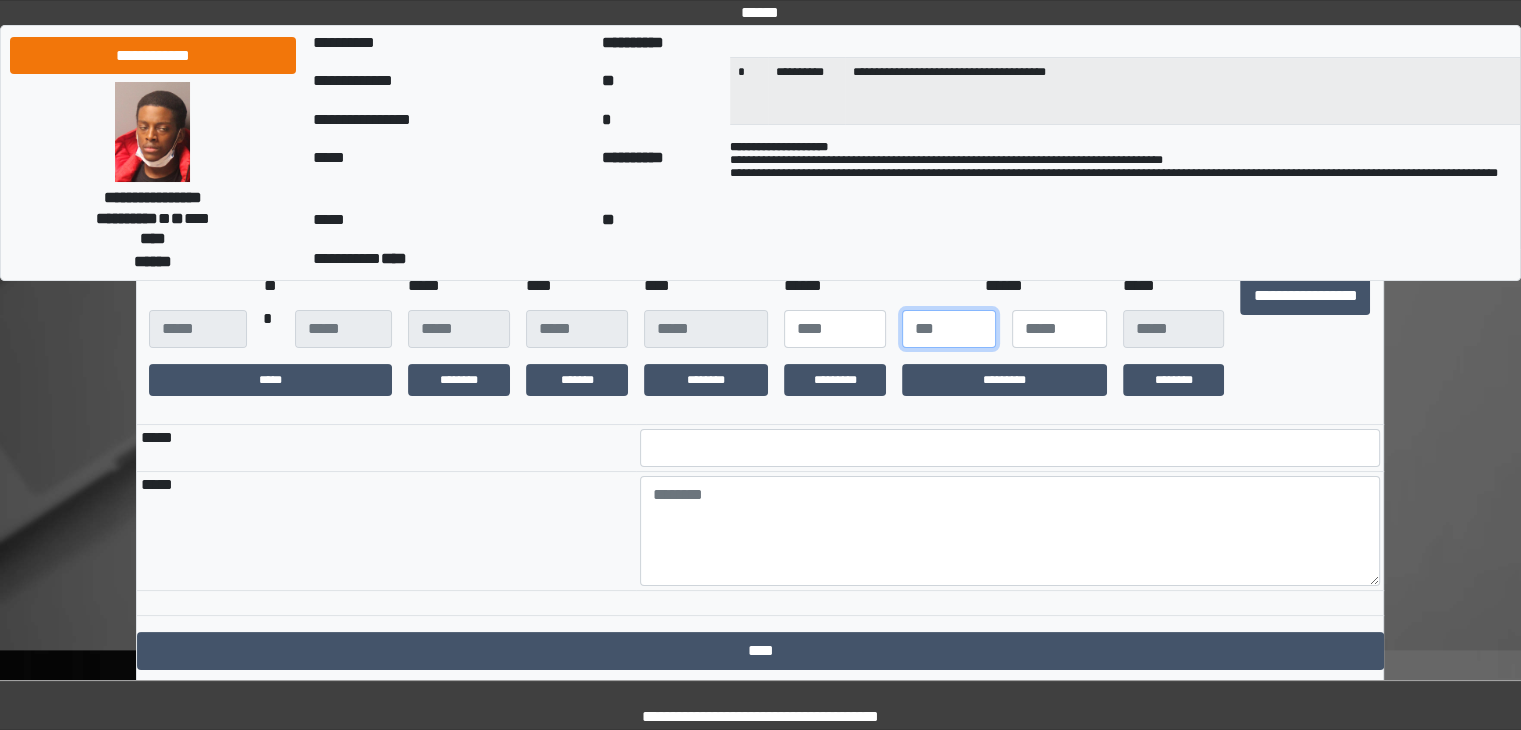 type on "*" 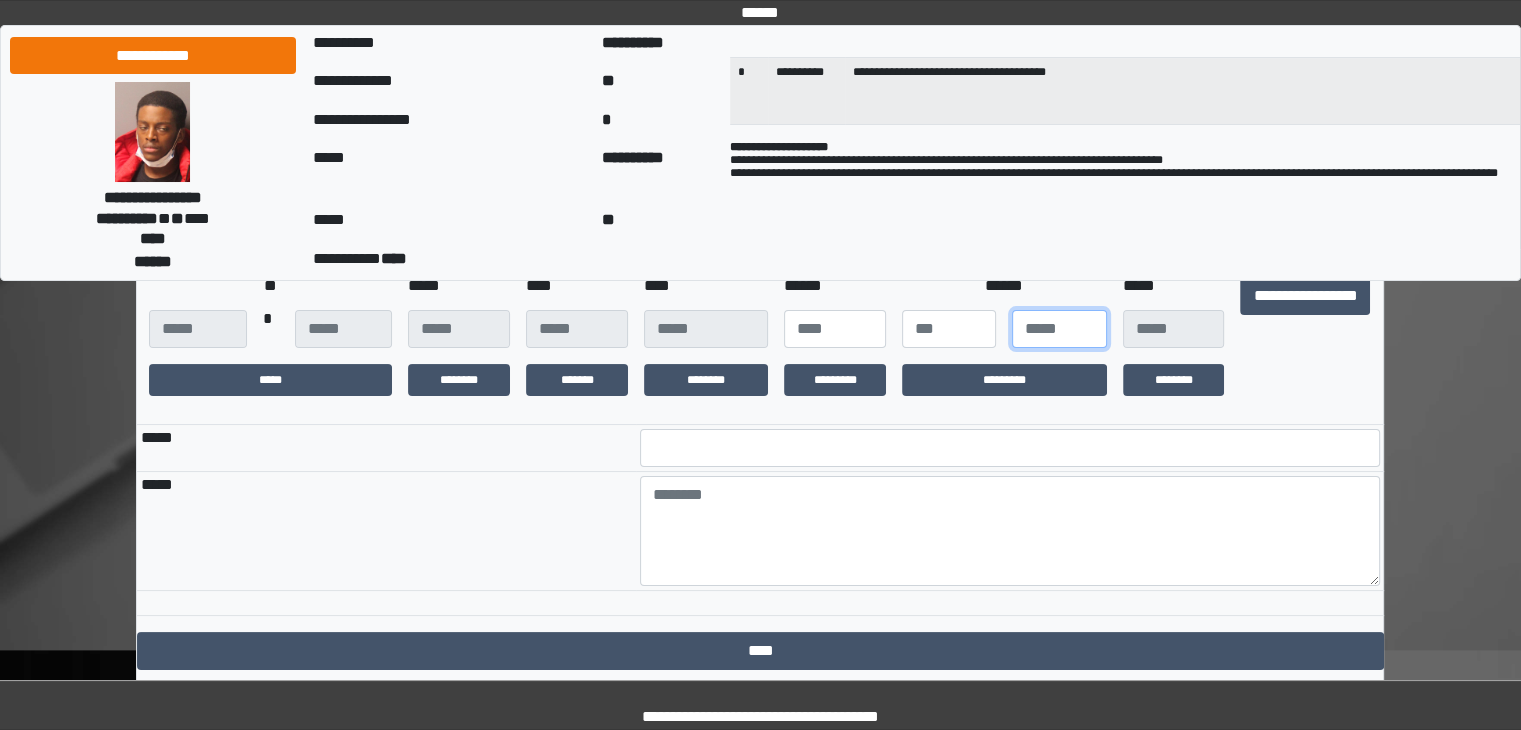 click at bounding box center [1059, 329] 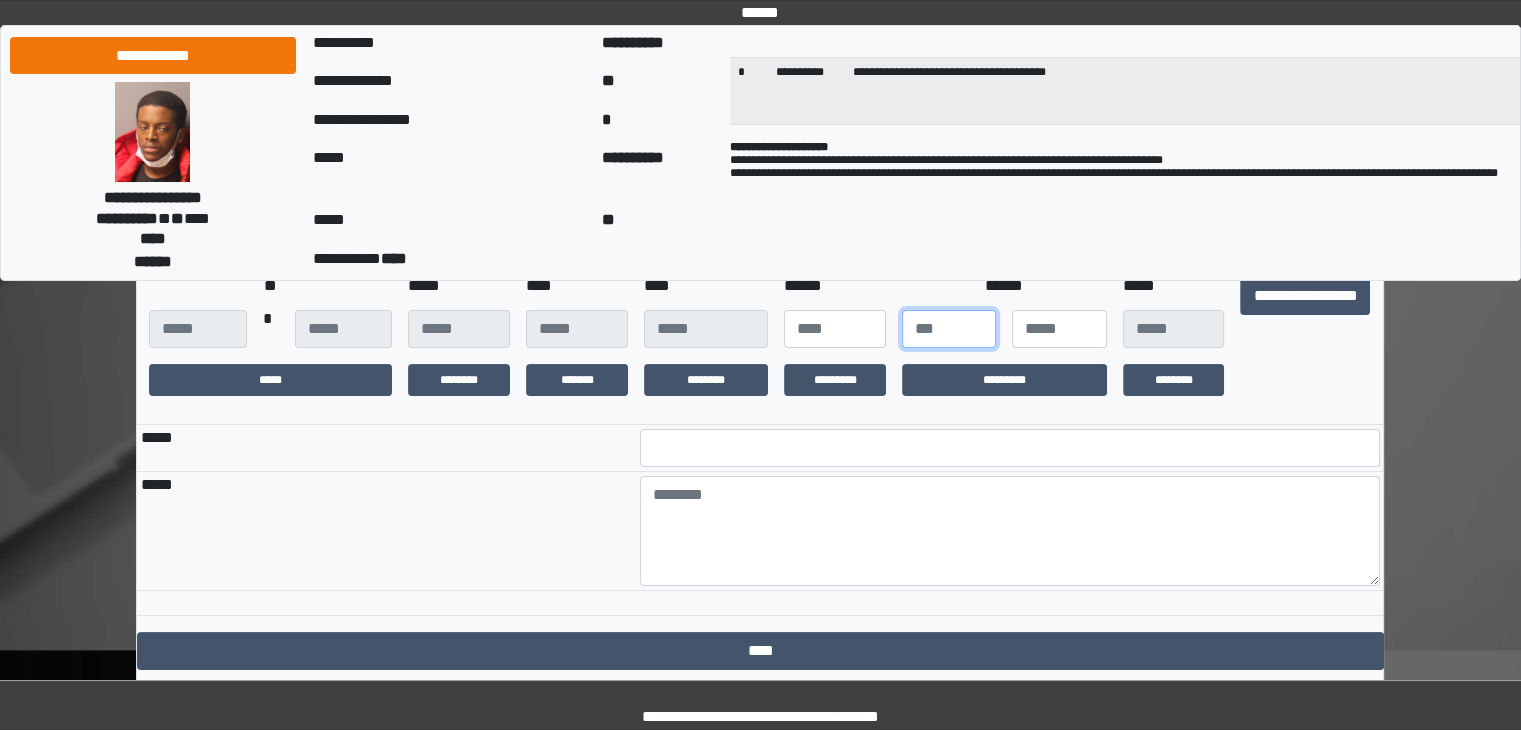 click on "*" at bounding box center [949, 329] 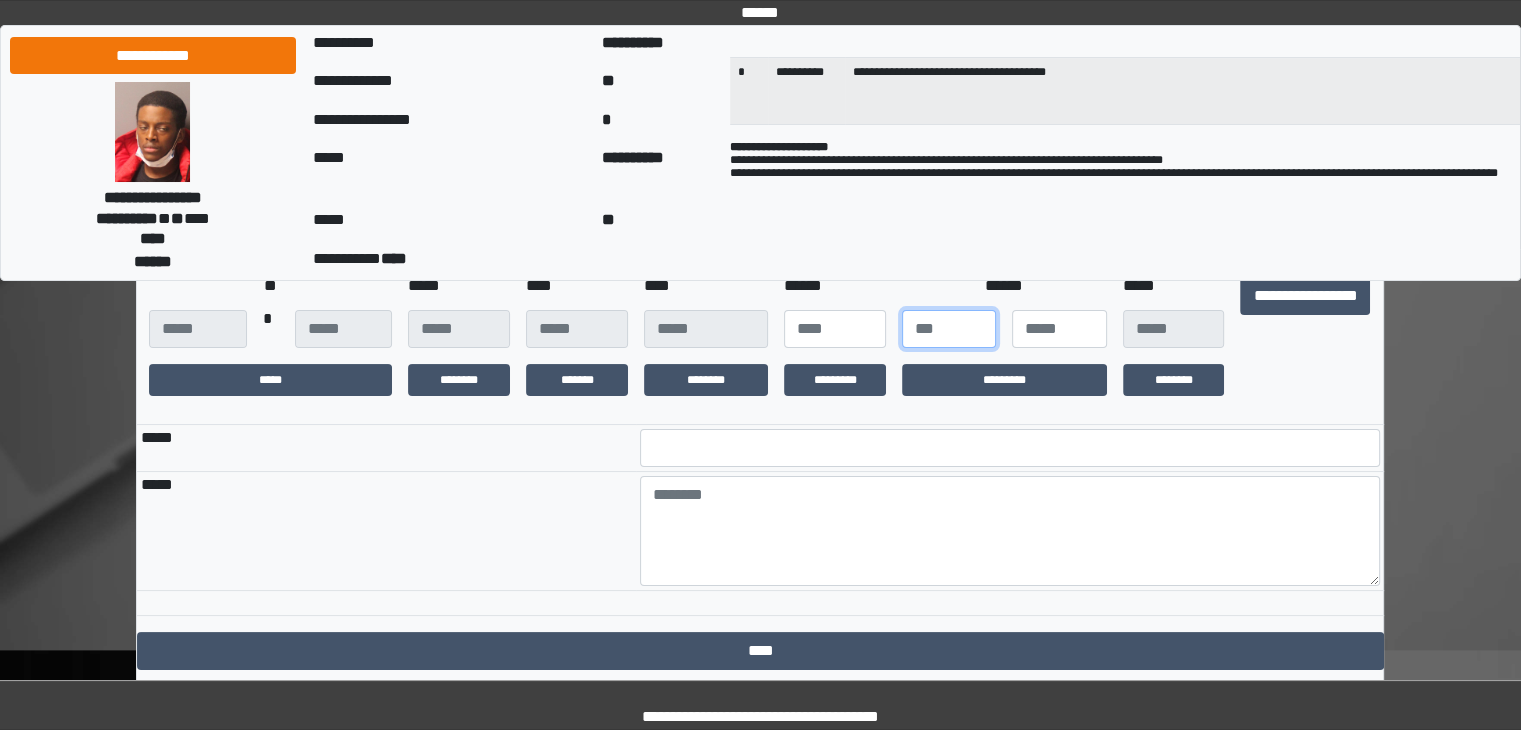 type on "*" 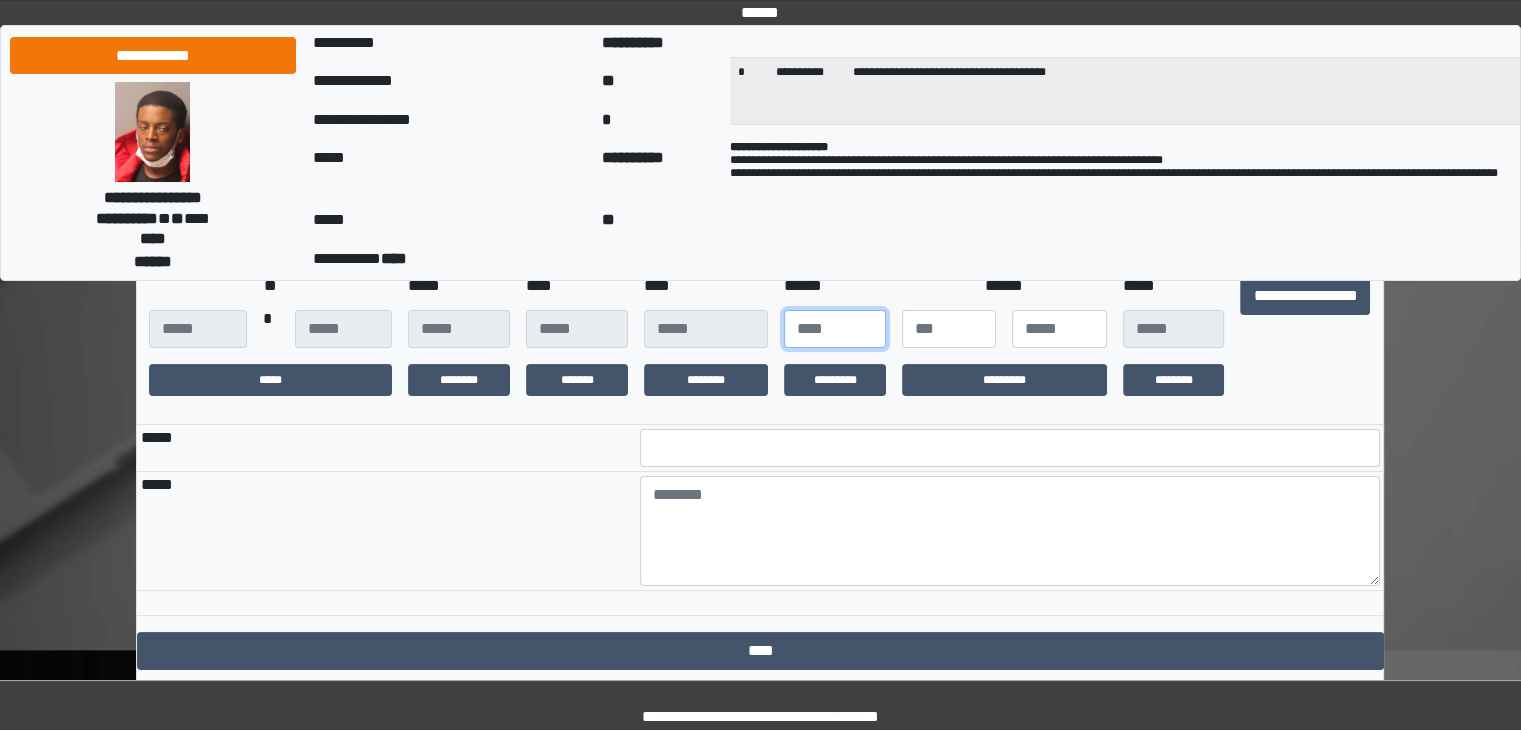 drag, startPoint x: 811, startPoint y: 348, endPoint x: 776, endPoint y: 342, distance: 35.510563 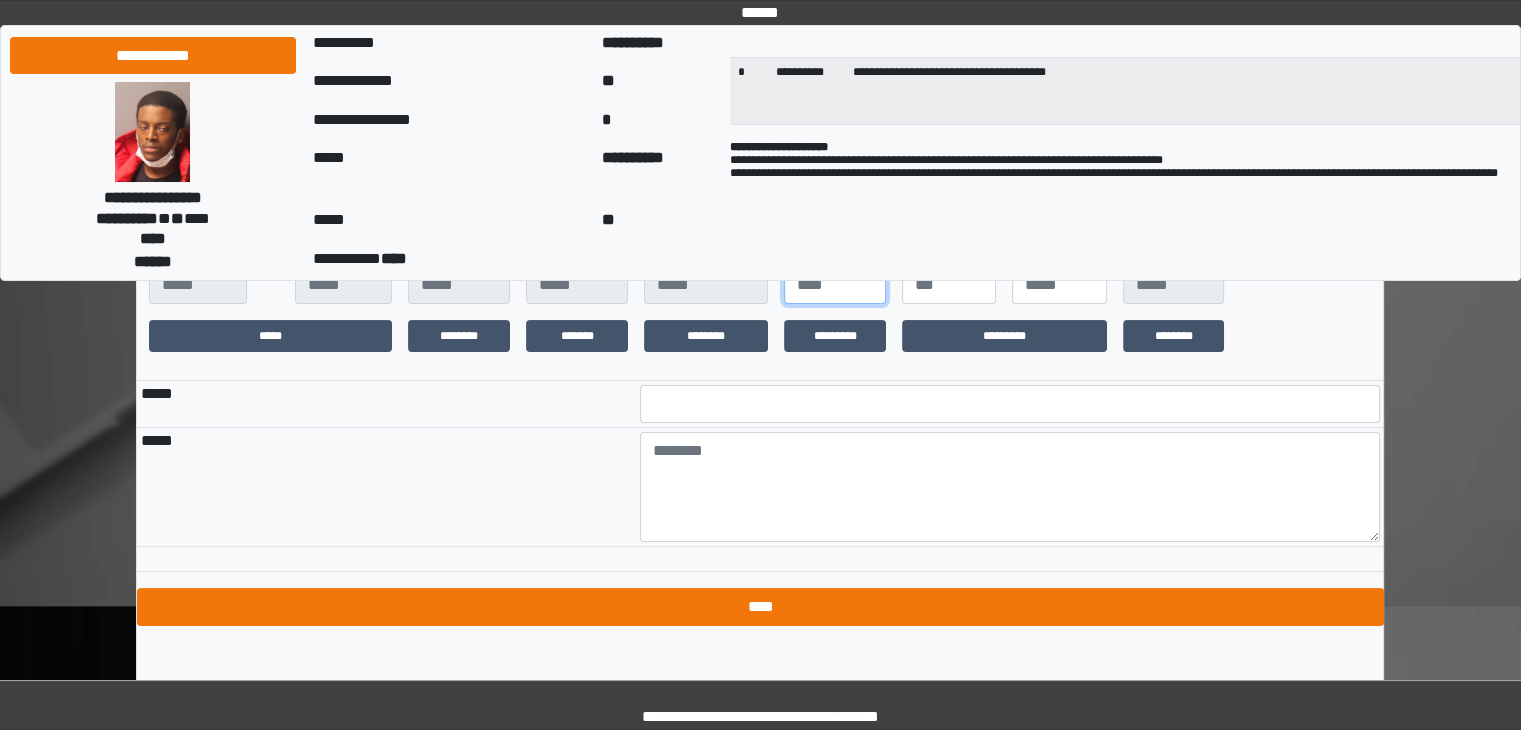 scroll, scrollTop: 276, scrollLeft: 0, axis: vertical 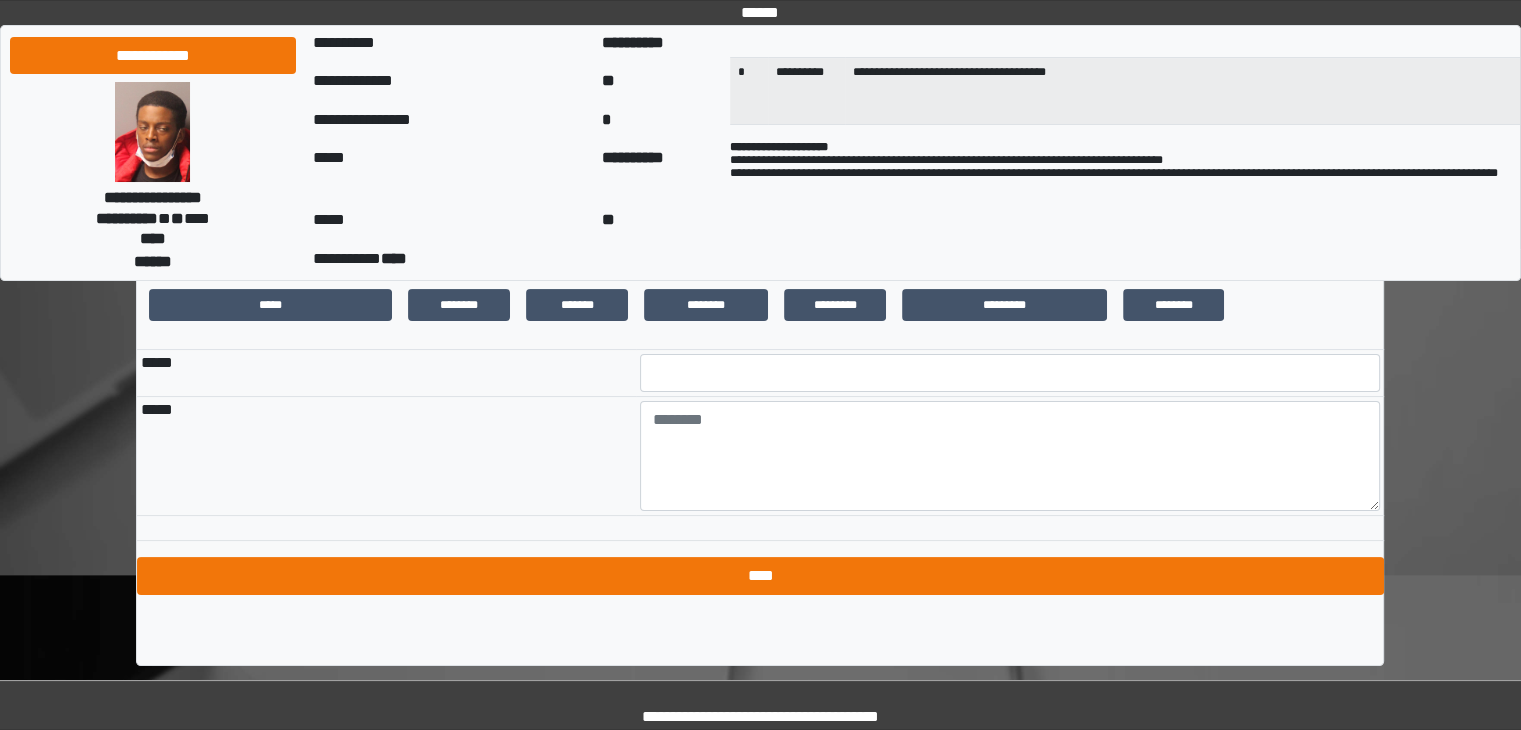 type on "***" 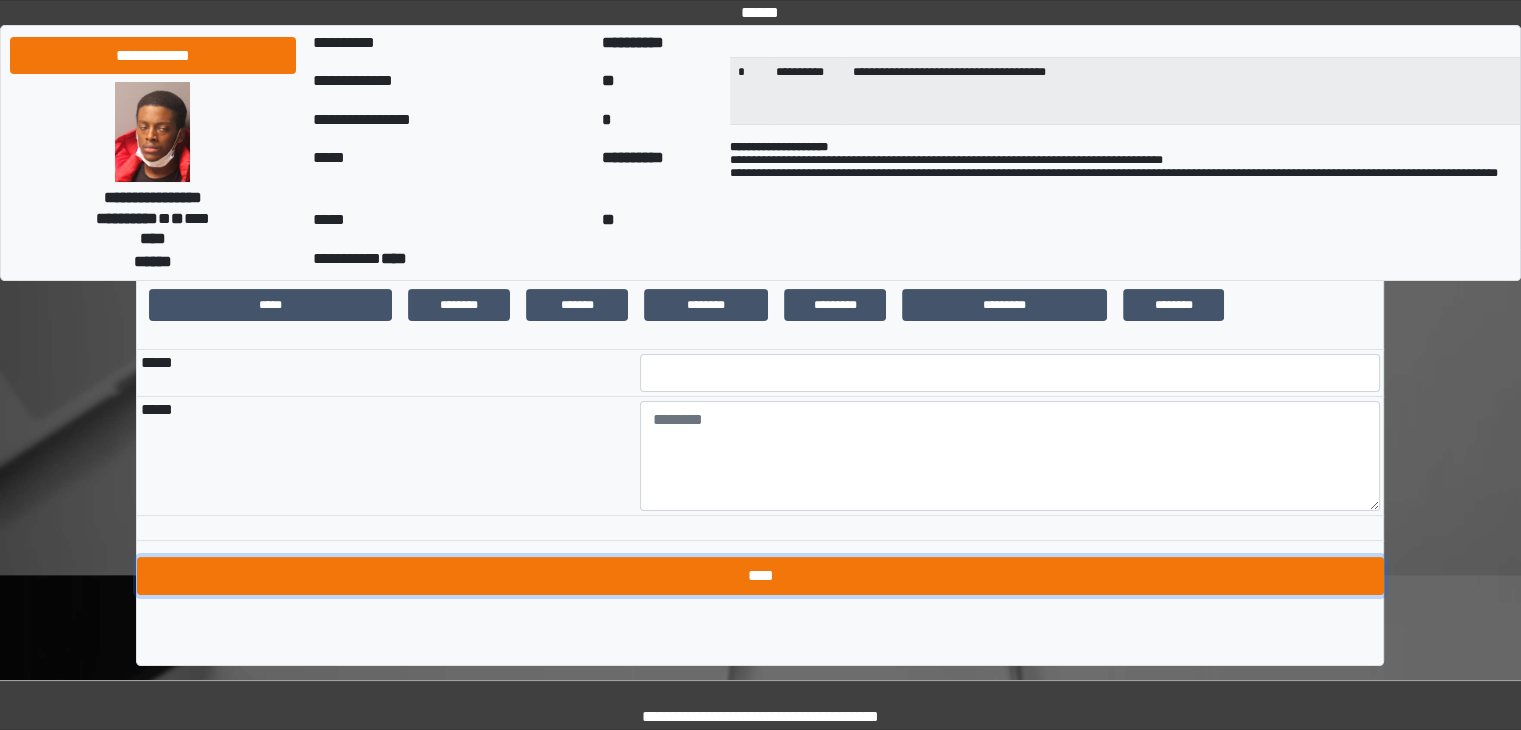 click on "****" at bounding box center [760, 576] 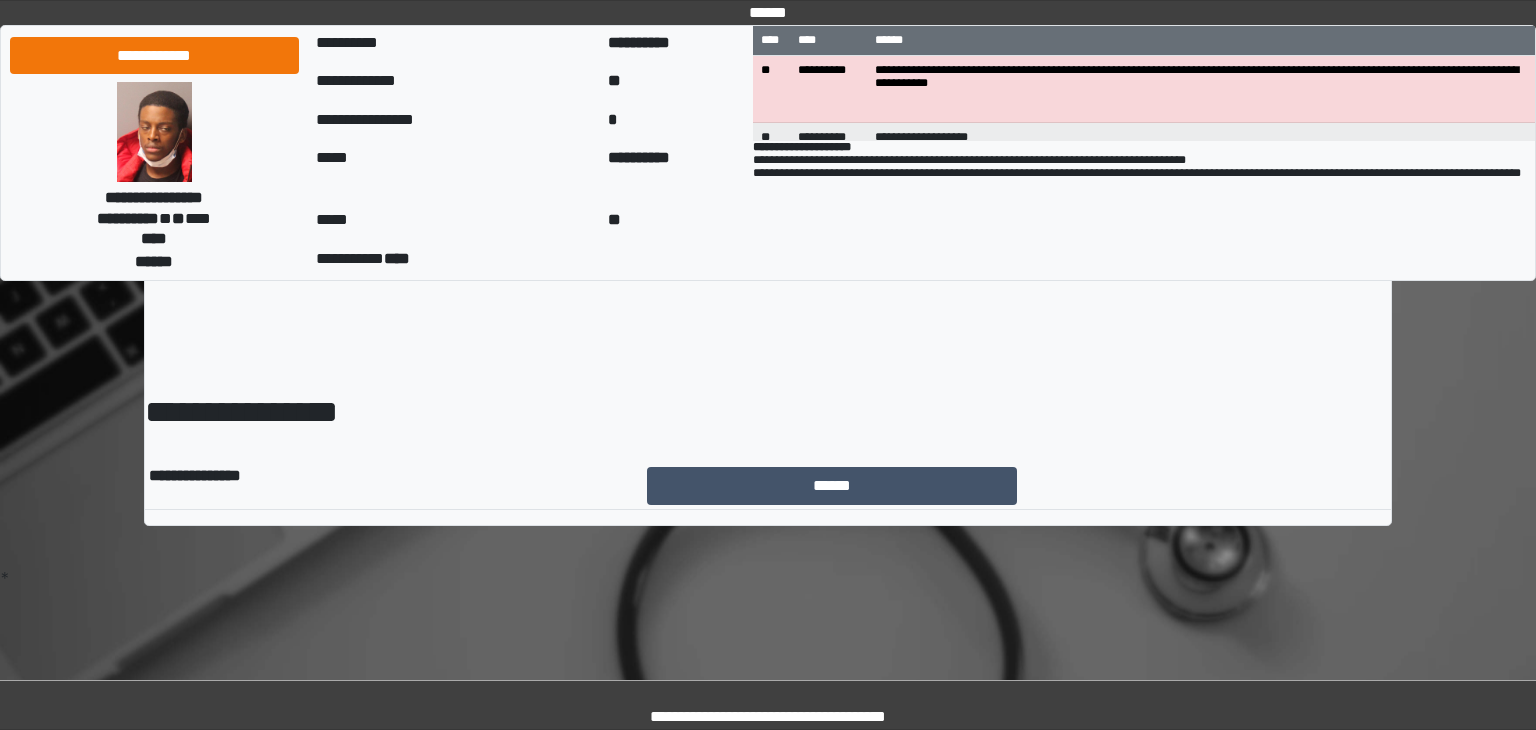 scroll, scrollTop: 0, scrollLeft: 0, axis: both 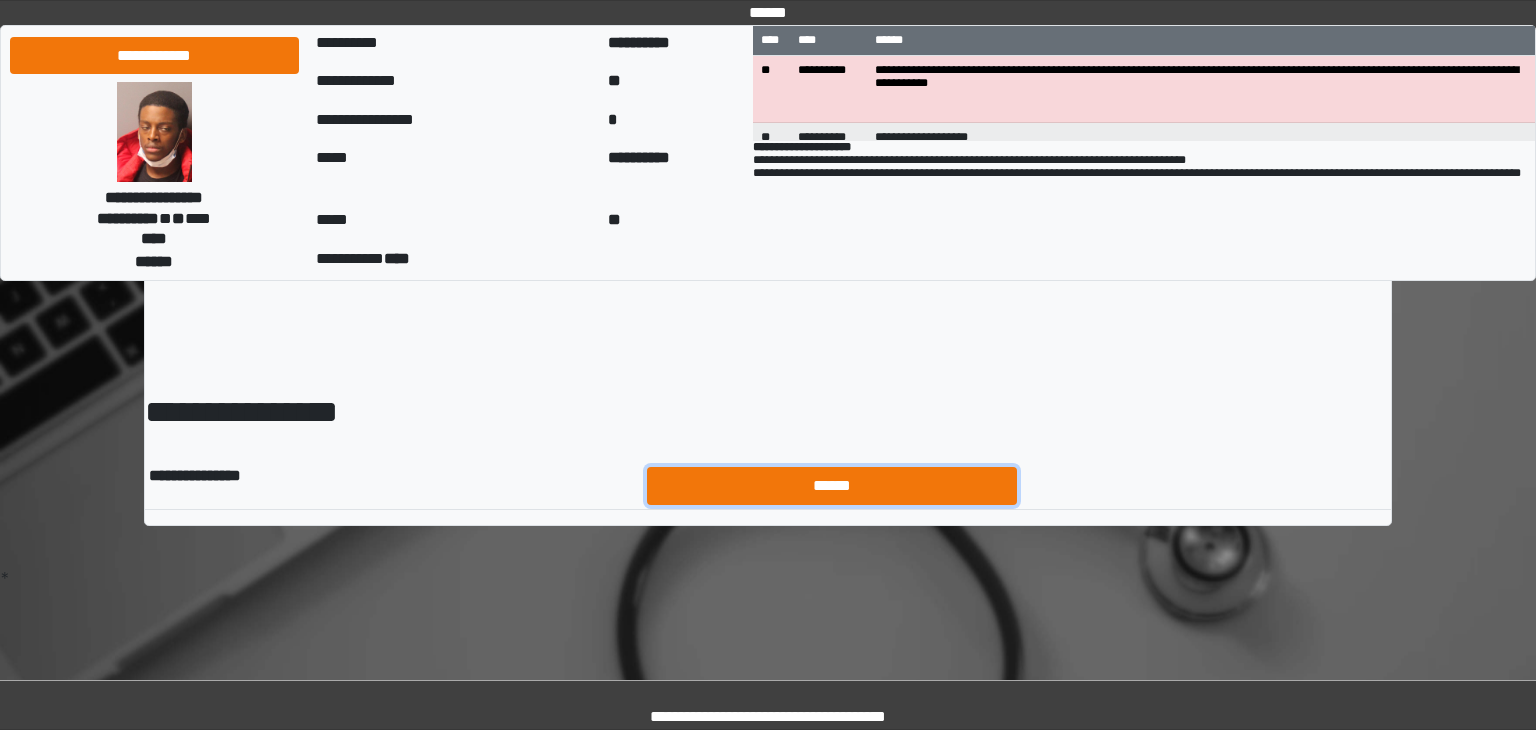 click on "******" at bounding box center (832, 486) 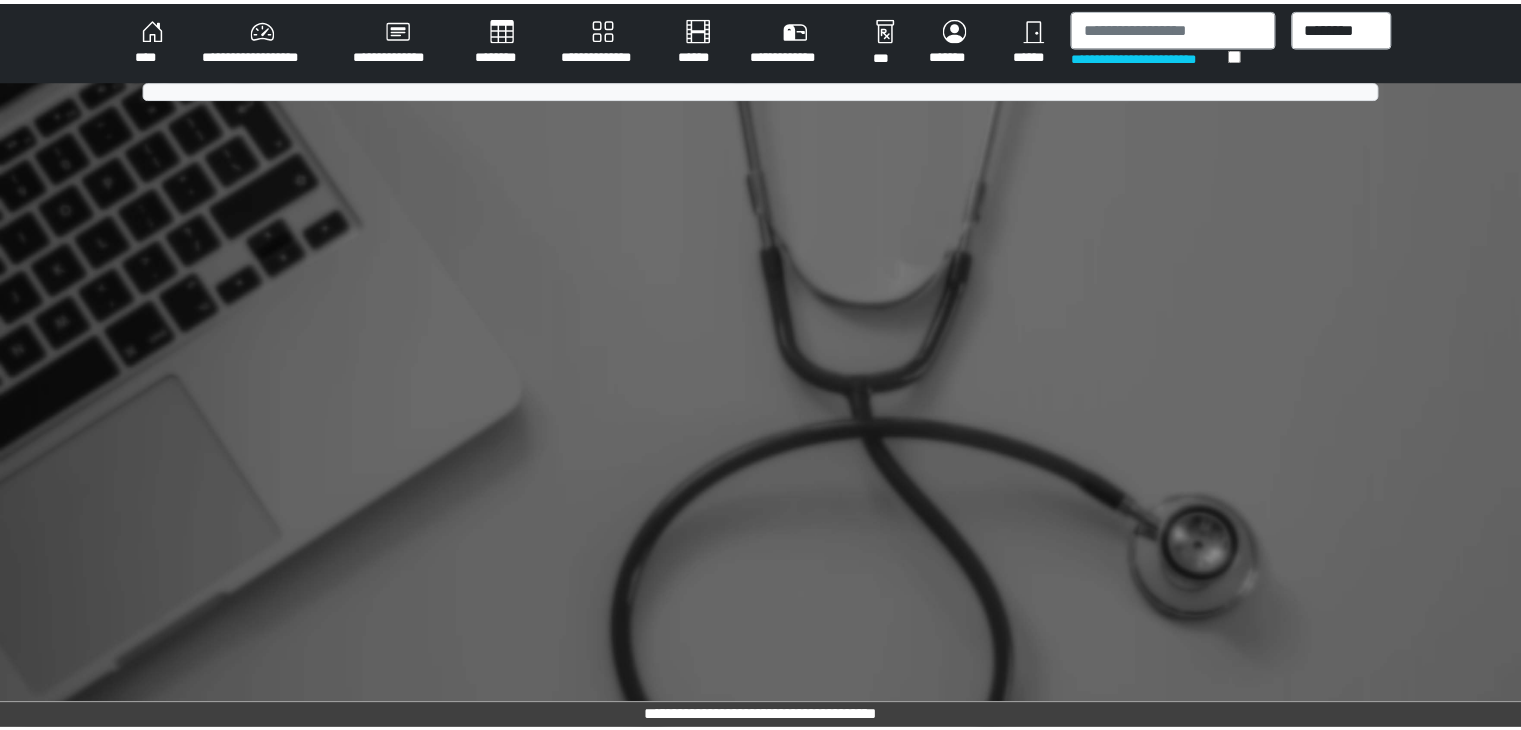 scroll, scrollTop: 0, scrollLeft: 0, axis: both 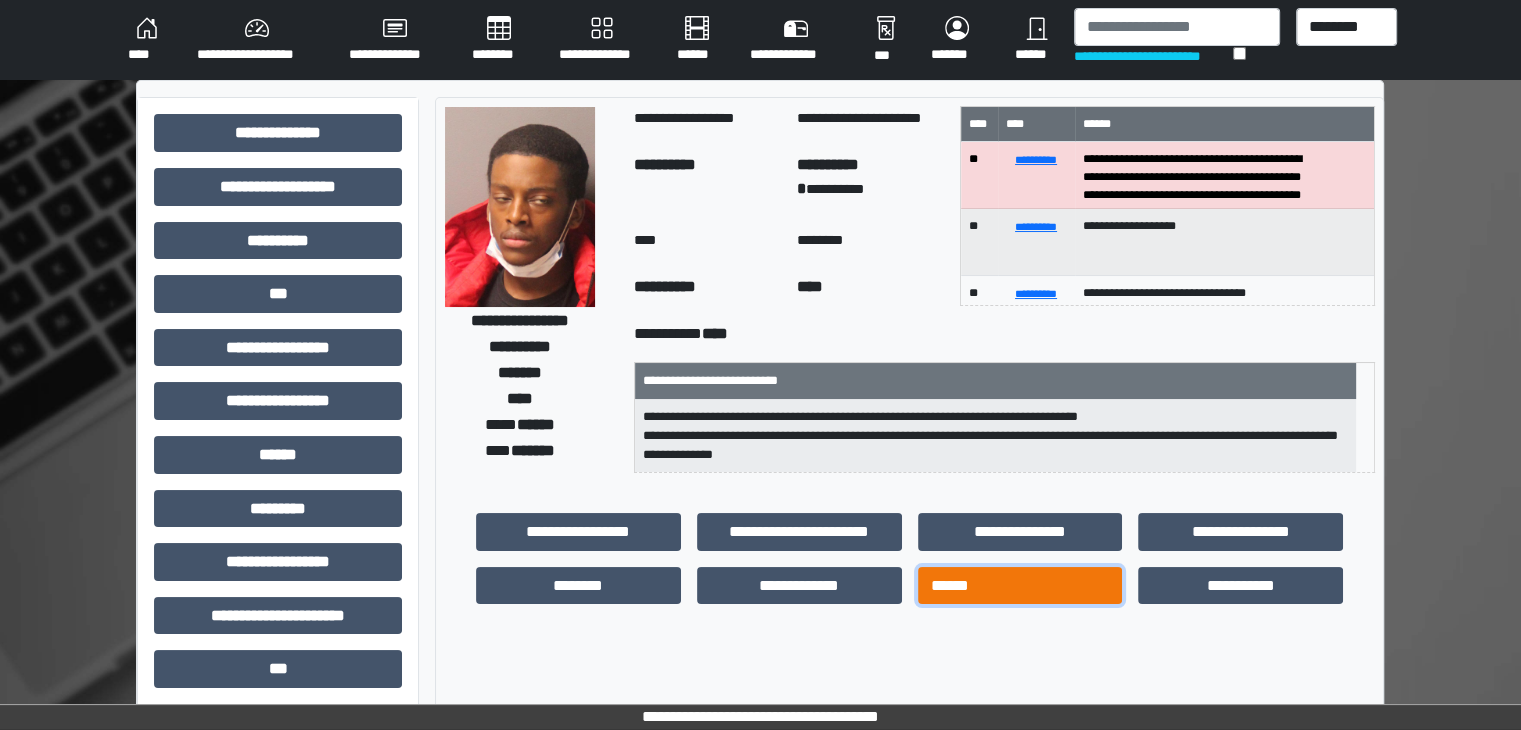 click on "******" at bounding box center [1020, 586] 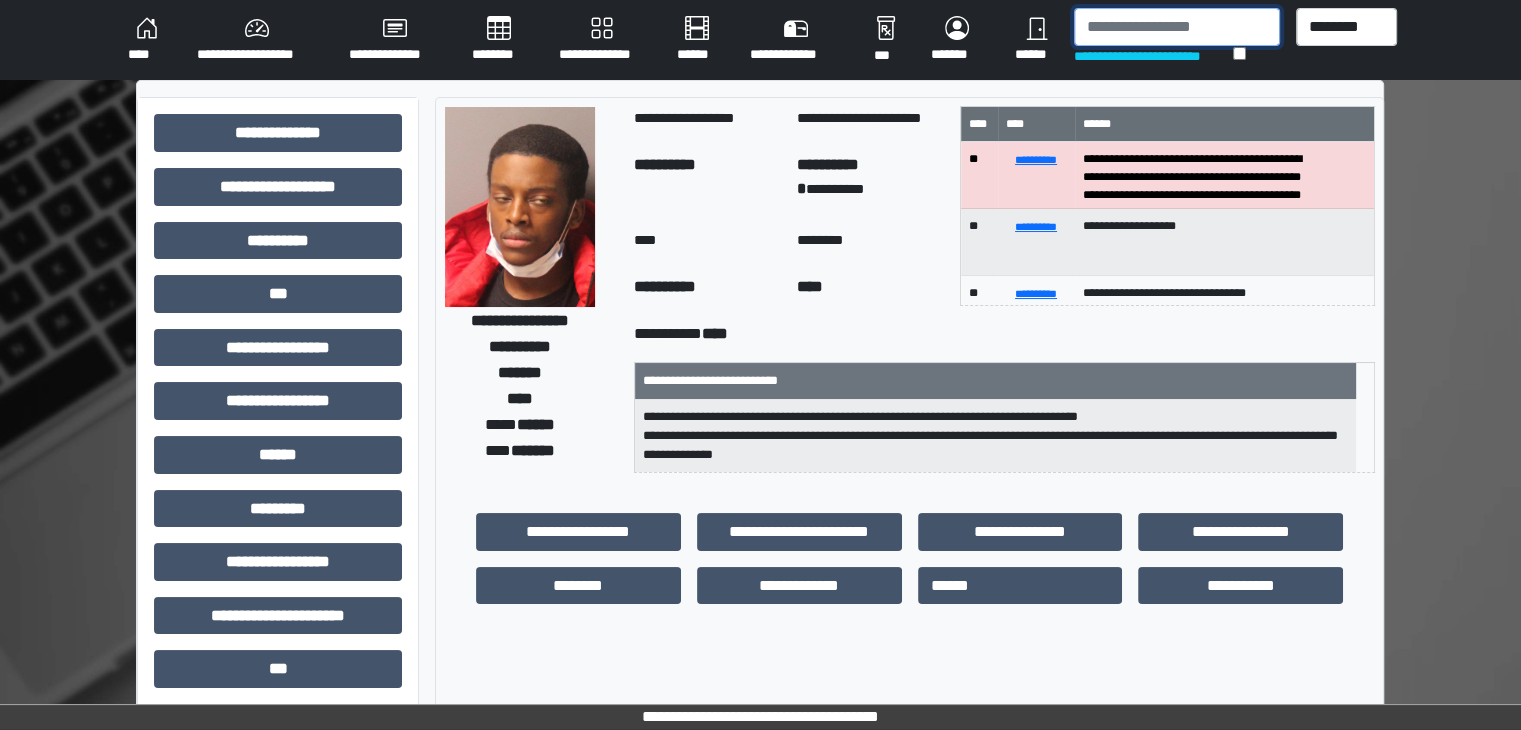 click at bounding box center (1177, 27) 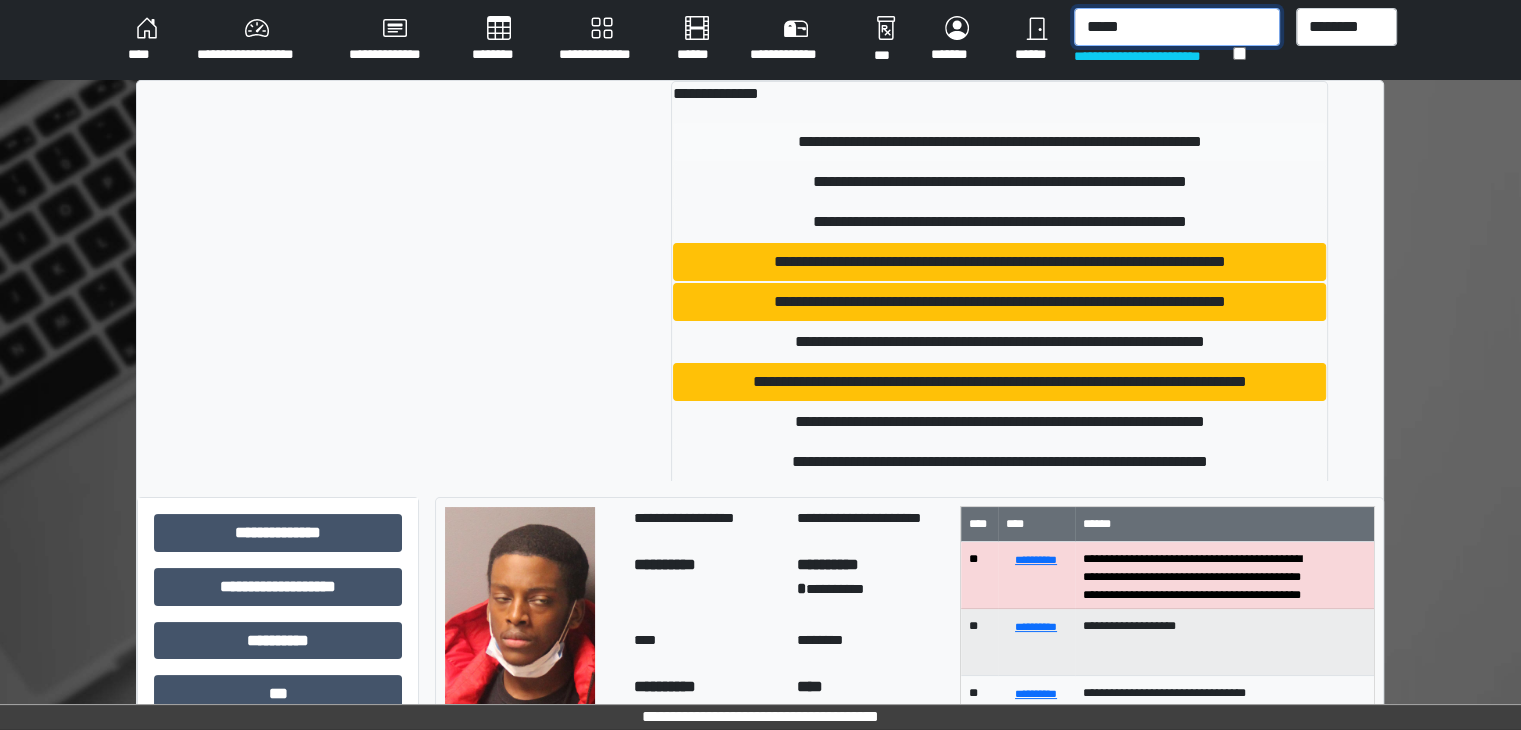 type on "*****" 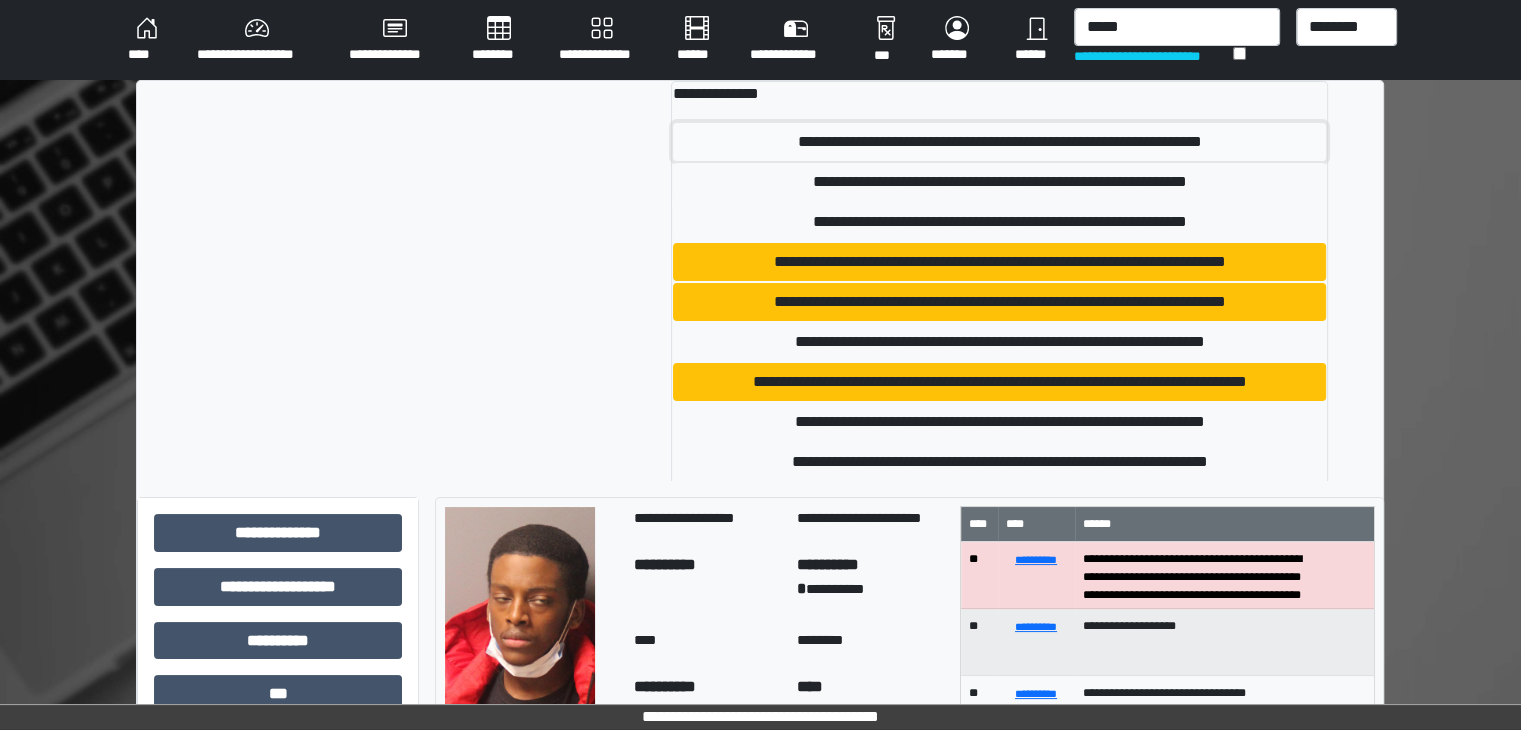 click on "**********" at bounding box center [999, 142] 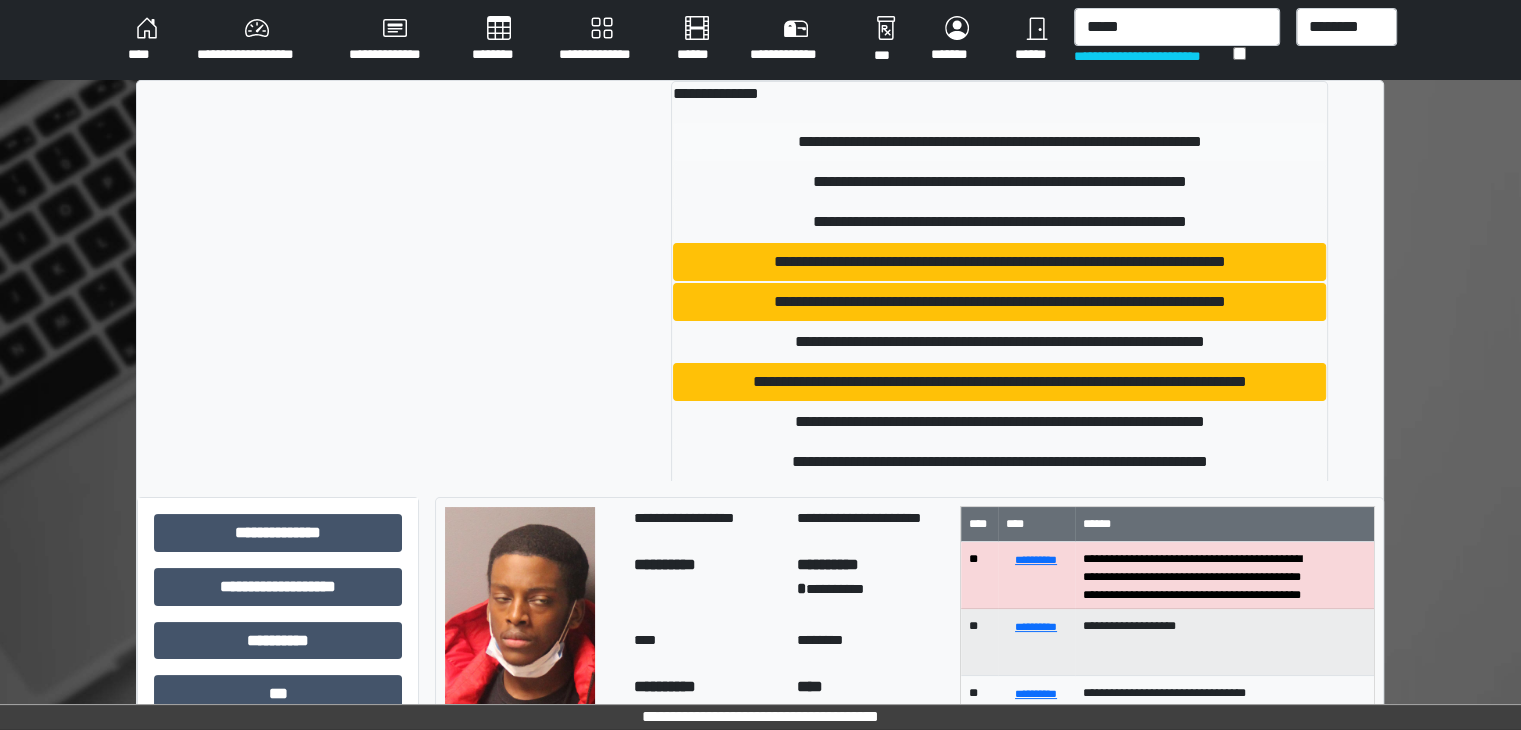 type 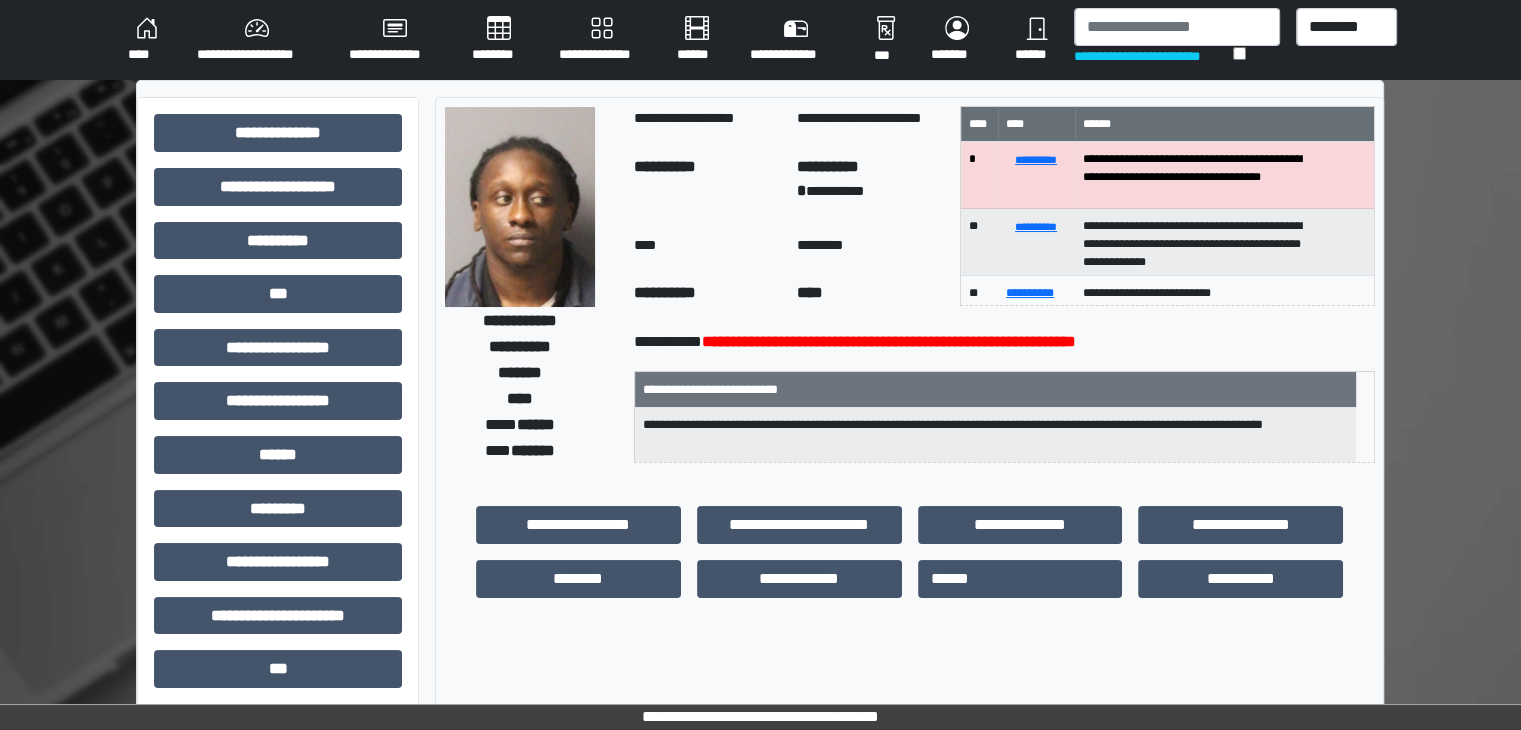 scroll, scrollTop: 52, scrollLeft: 0, axis: vertical 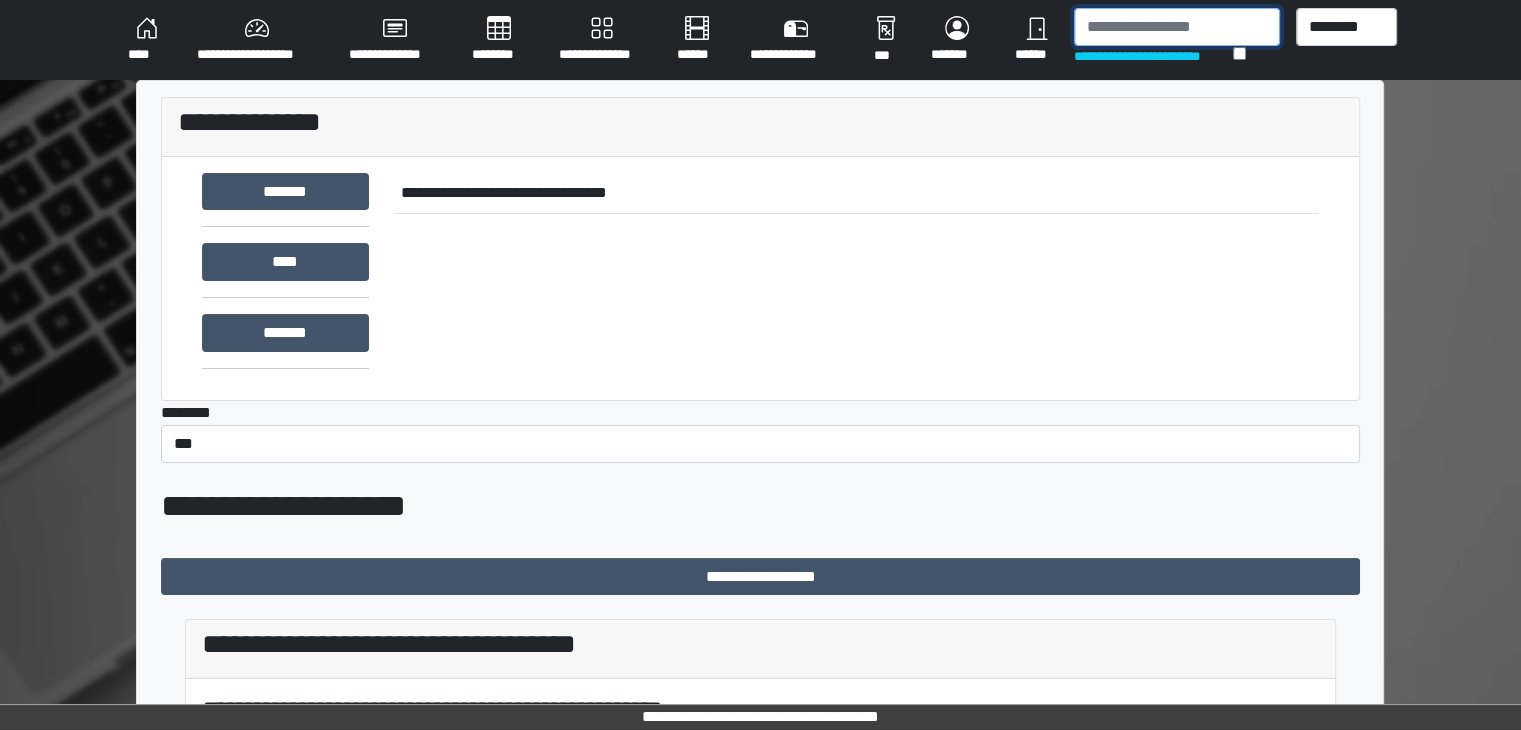 click at bounding box center (1177, 27) 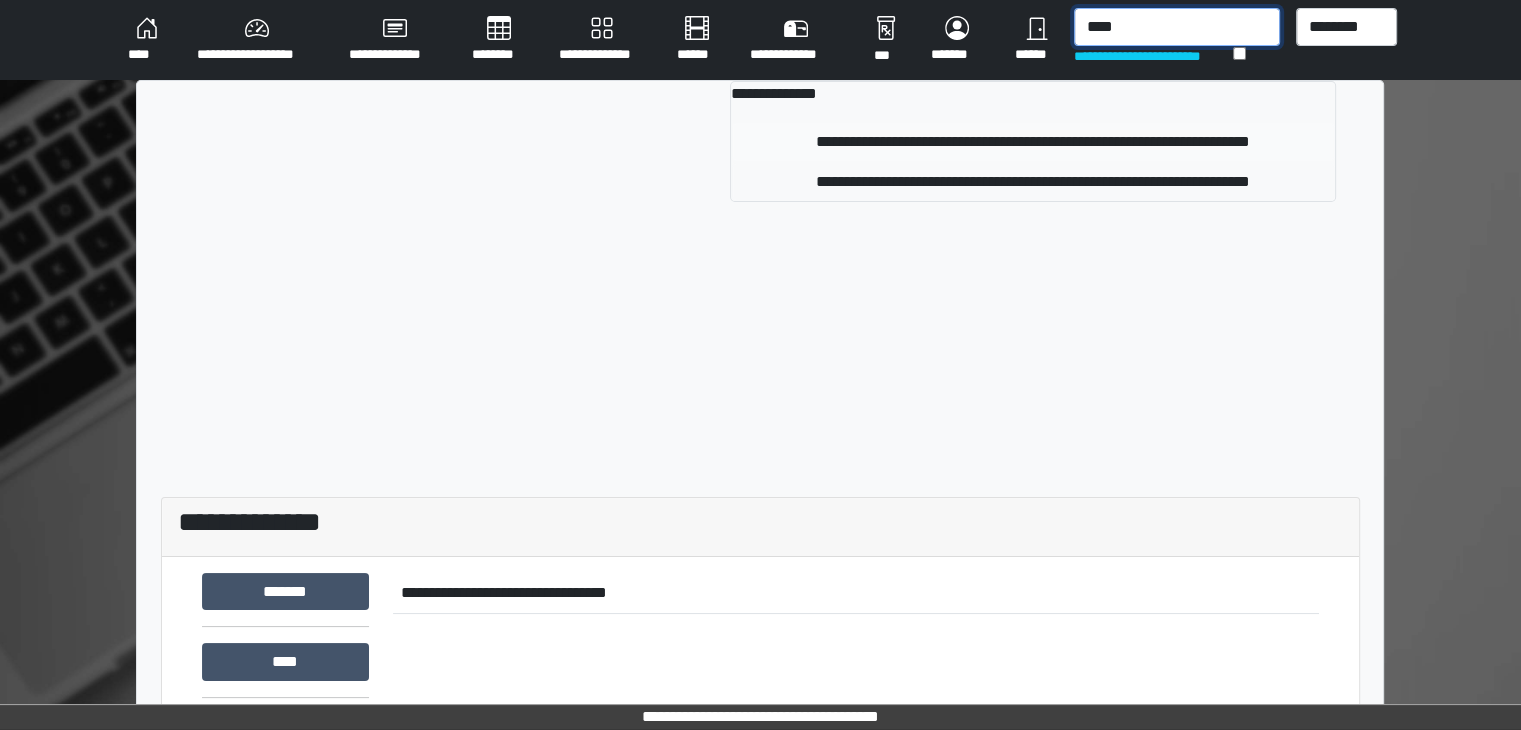 type on "****" 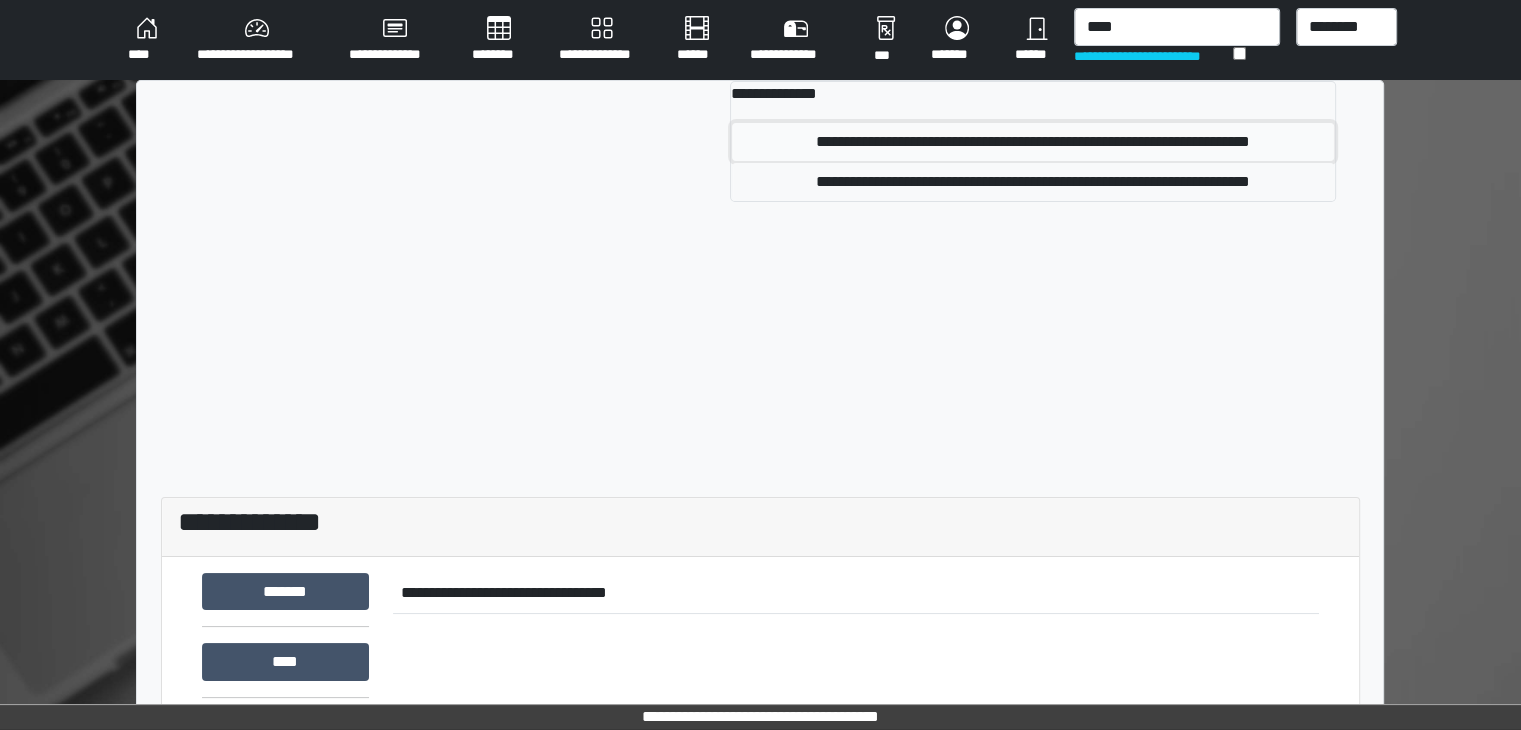 click on "**********" at bounding box center [1033, 142] 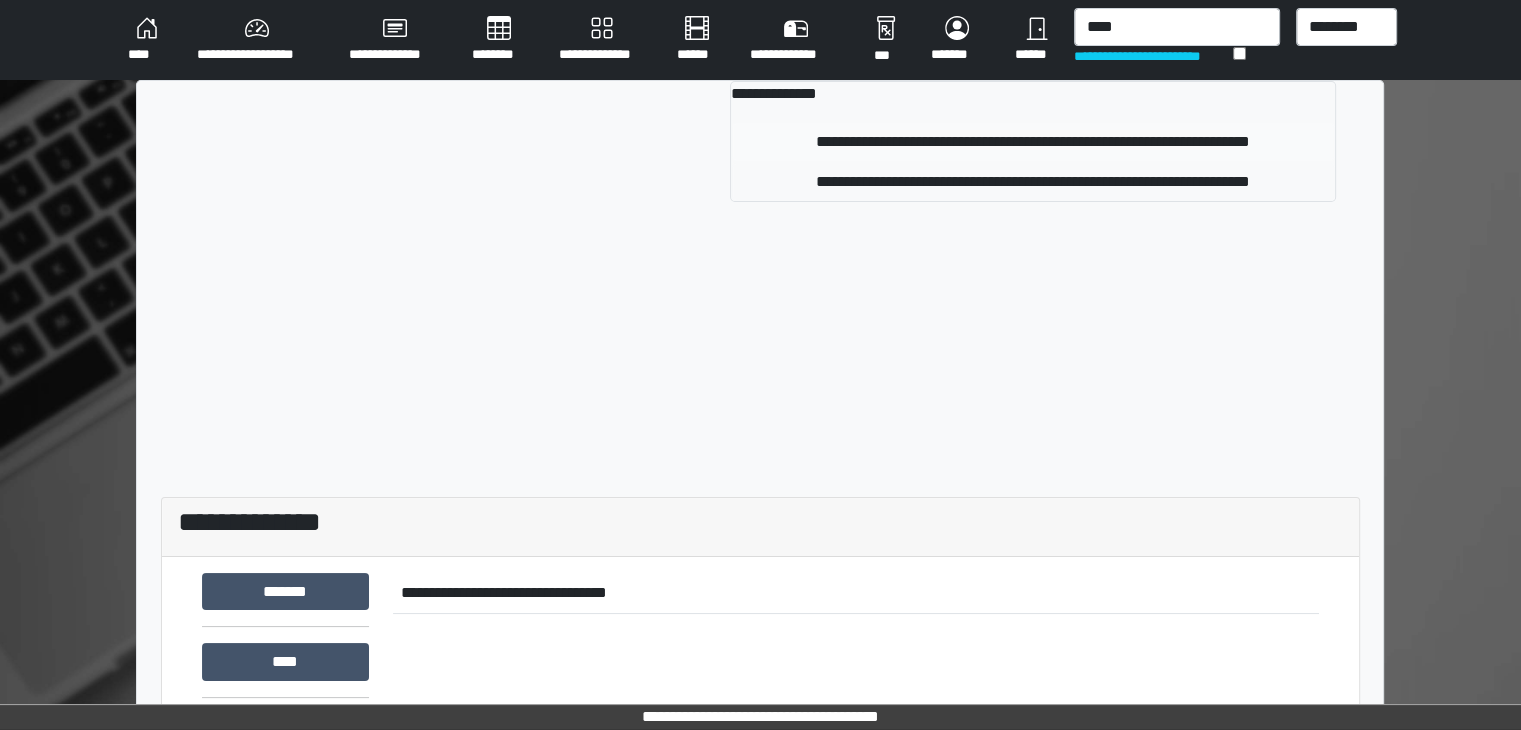 type 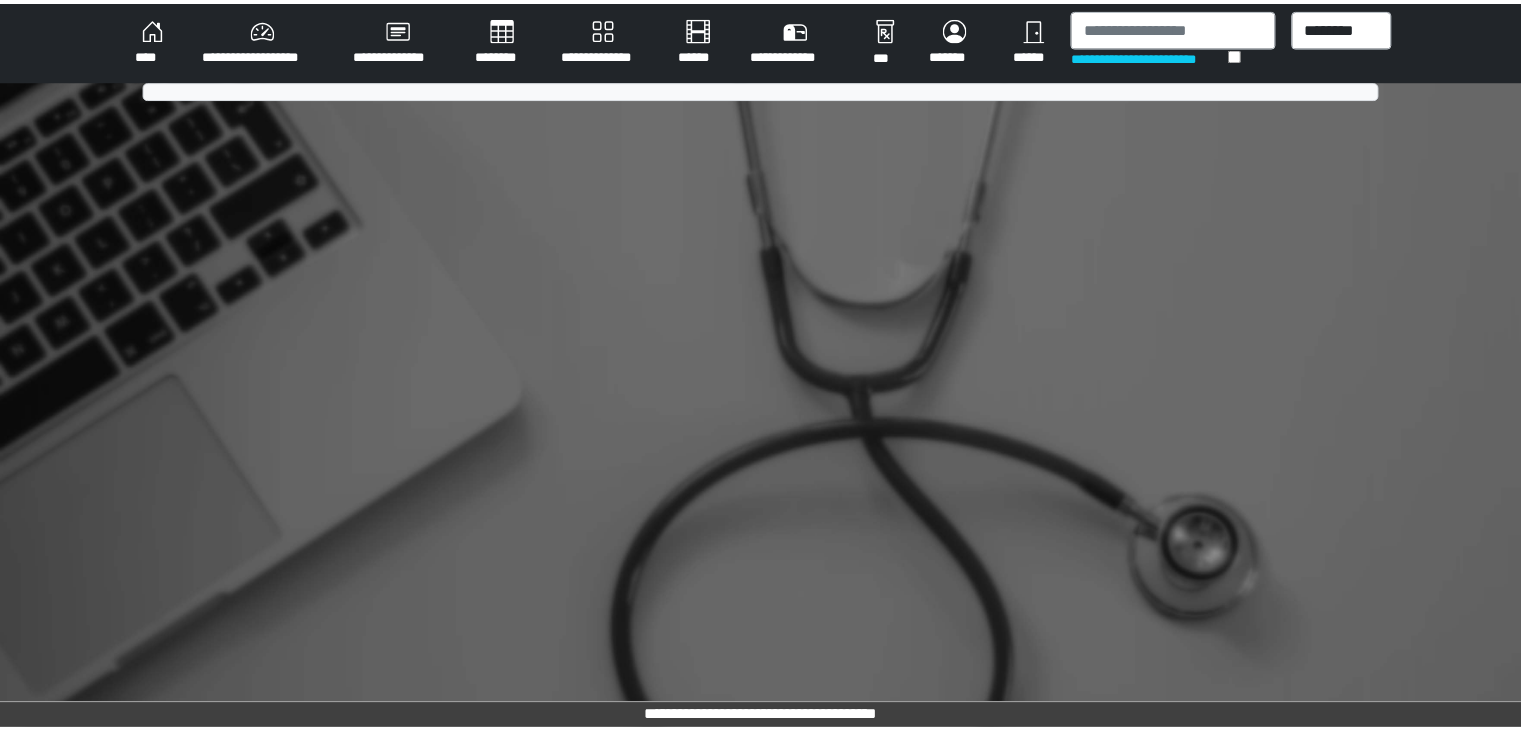 scroll, scrollTop: 0, scrollLeft: 0, axis: both 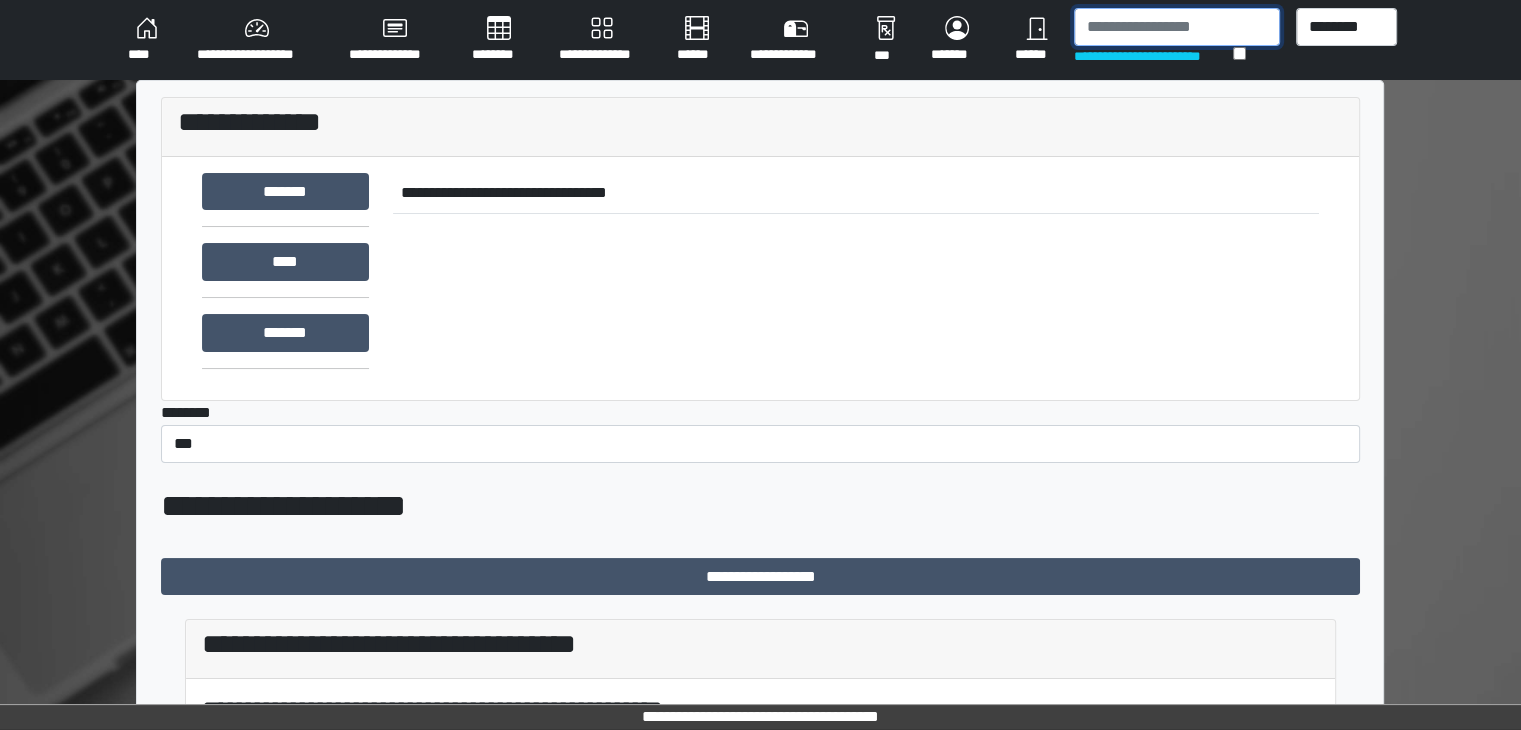 click at bounding box center [1177, 27] 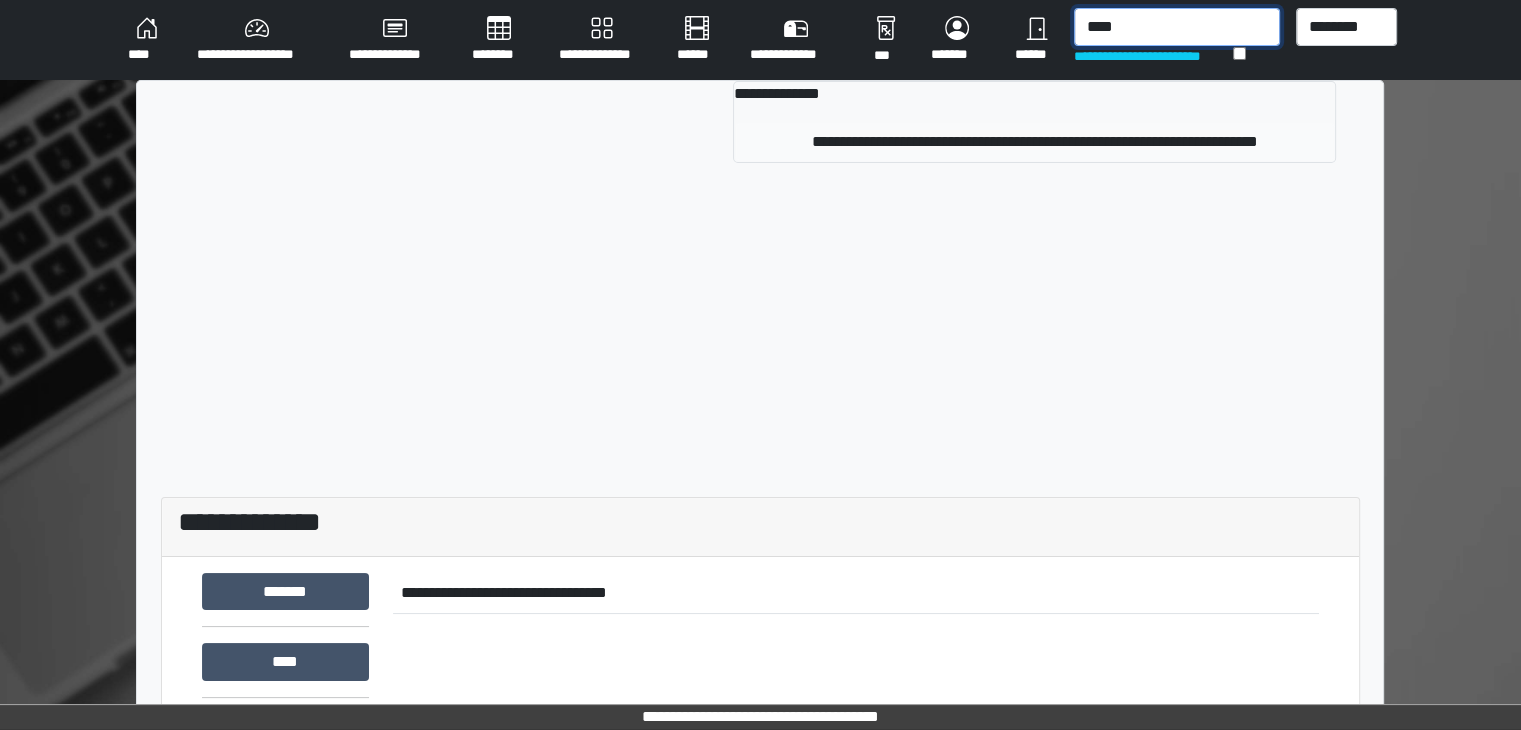 type on "****" 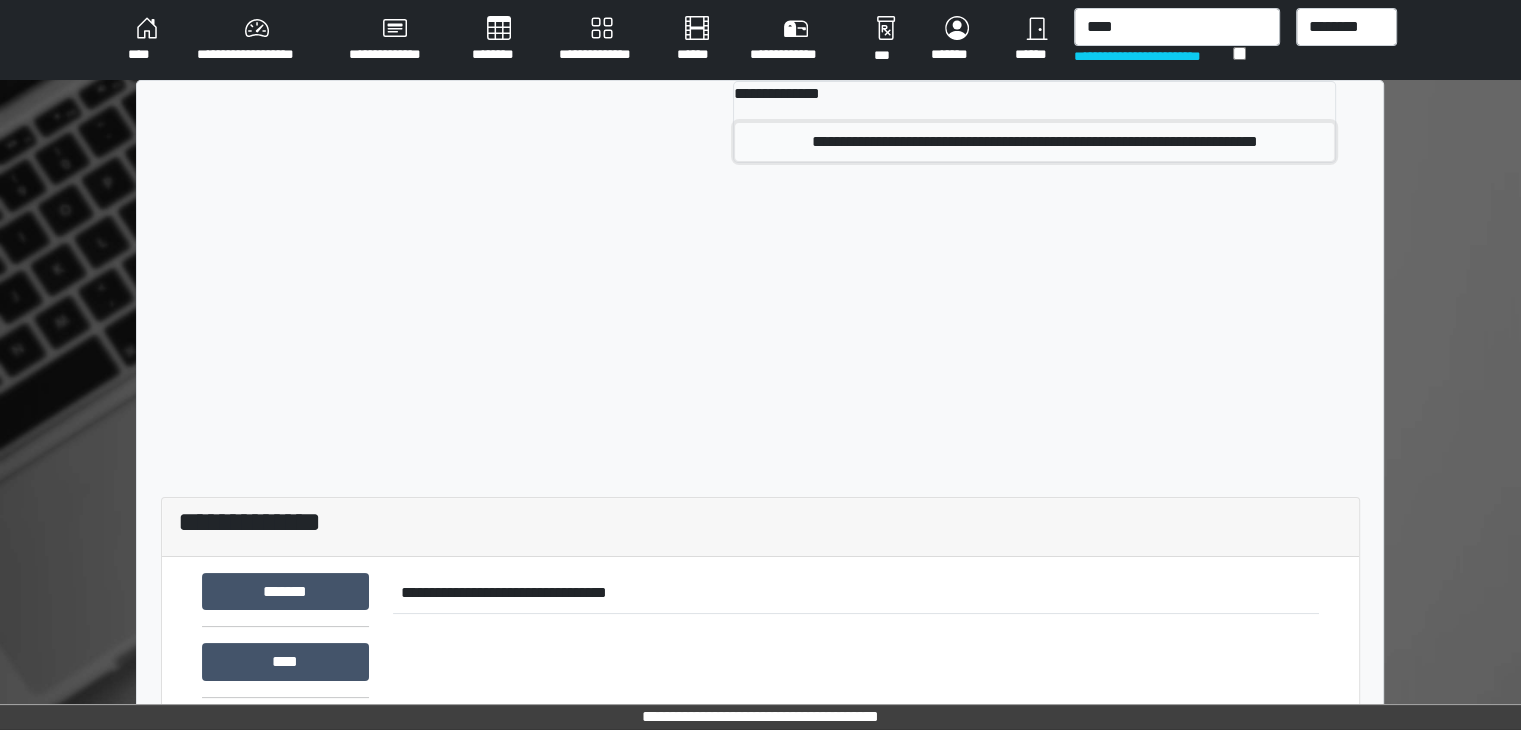 click on "**********" at bounding box center (1034, 142) 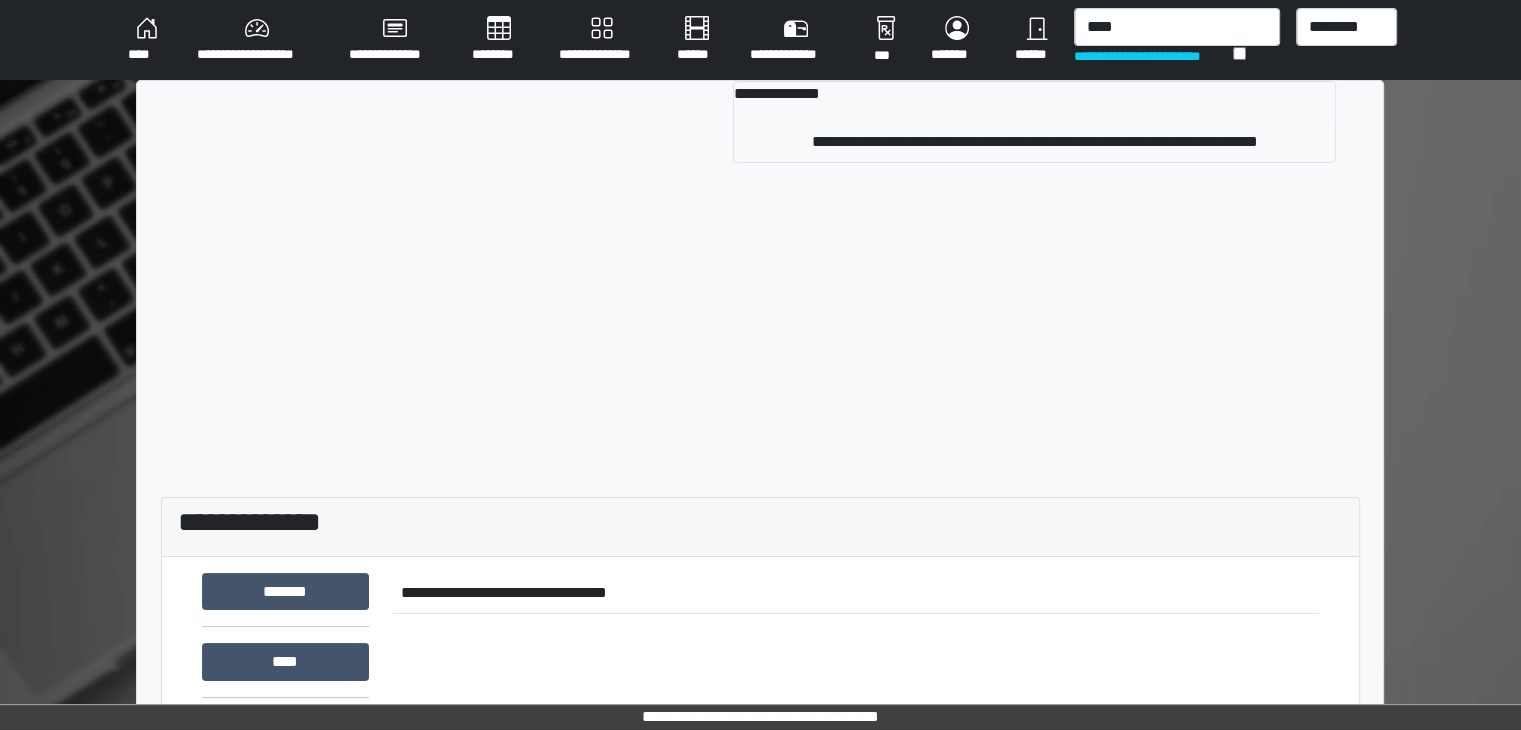 type 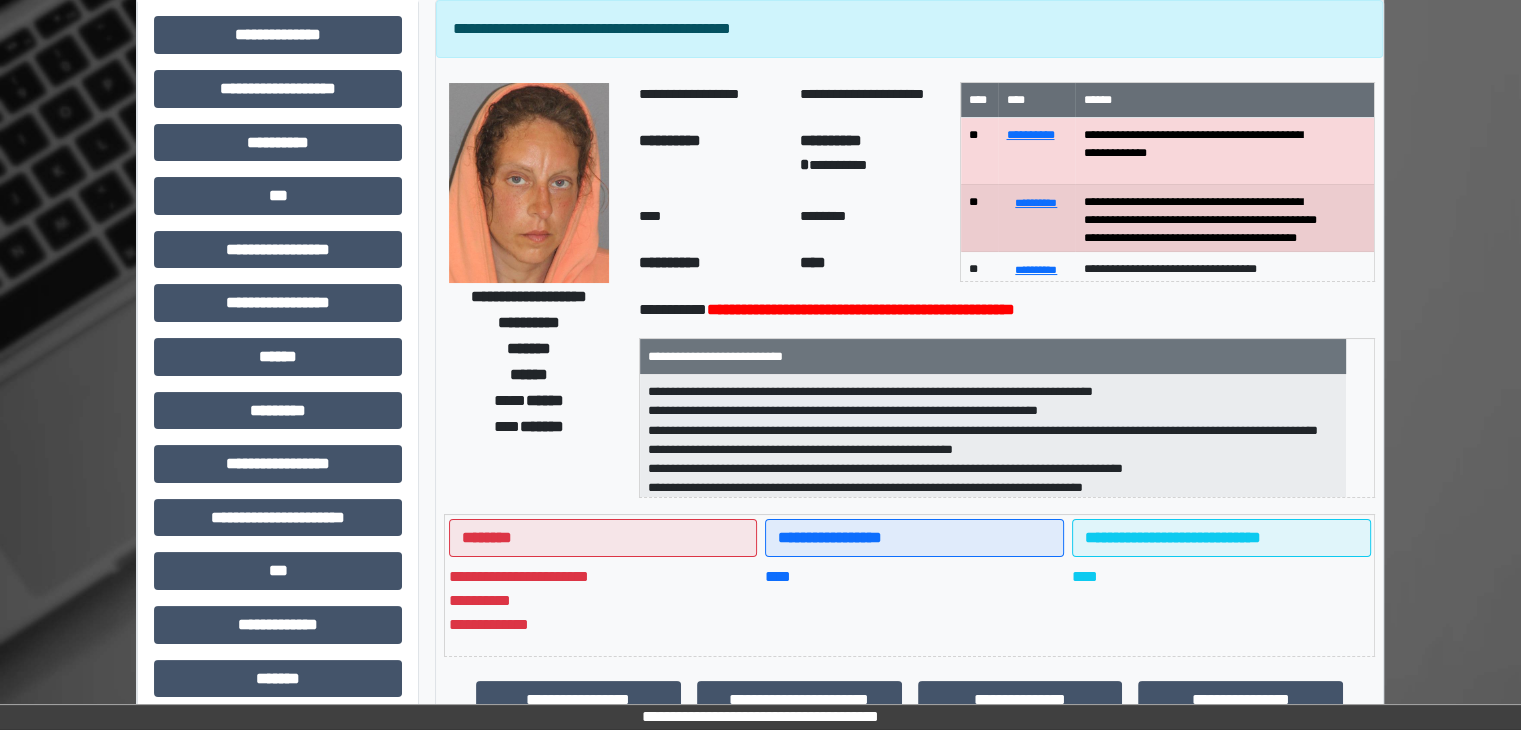 scroll, scrollTop: 100, scrollLeft: 0, axis: vertical 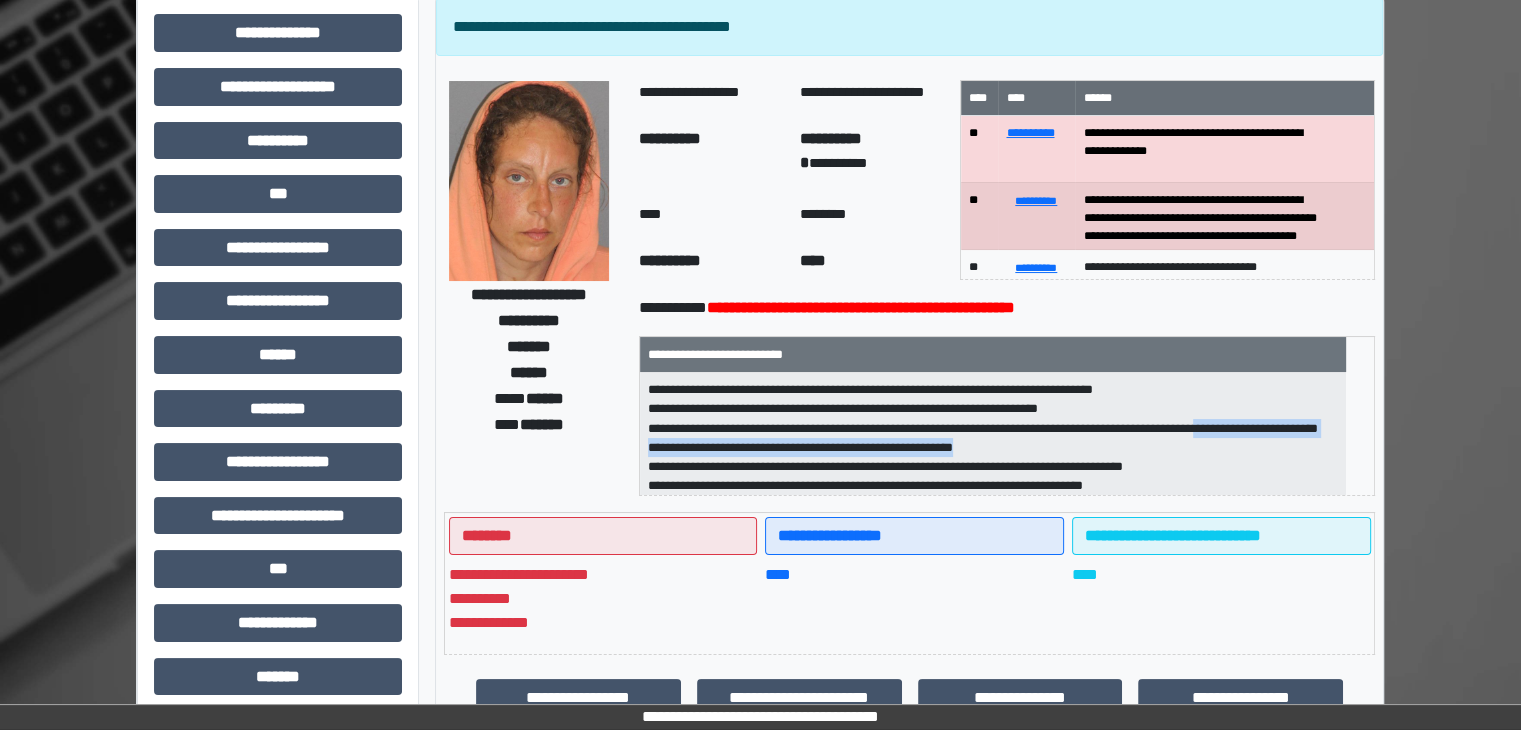 drag, startPoint x: 1298, startPoint y: 430, endPoint x: 1140, endPoint y: 445, distance: 158.71043 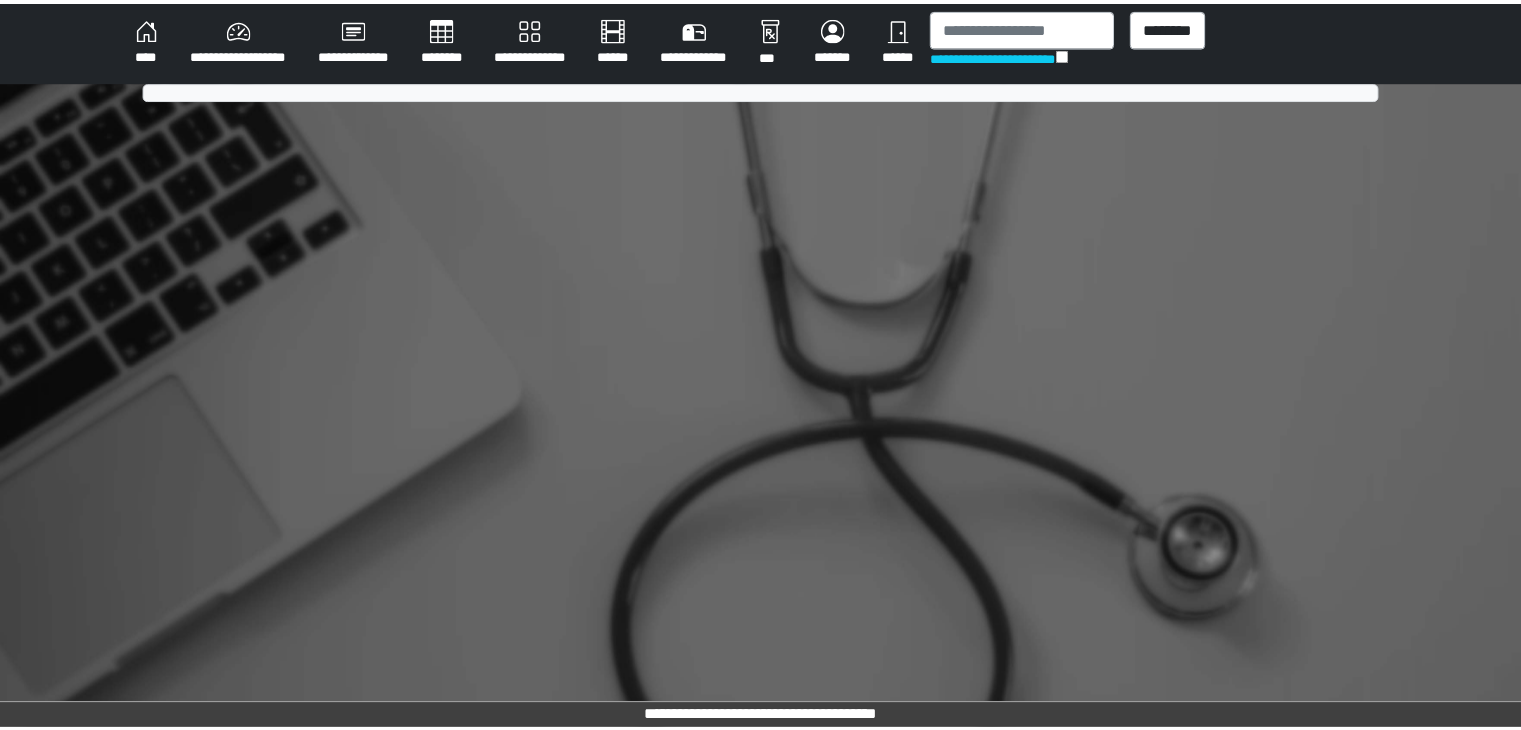 scroll, scrollTop: 0, scrollLeft: 0, axis: both 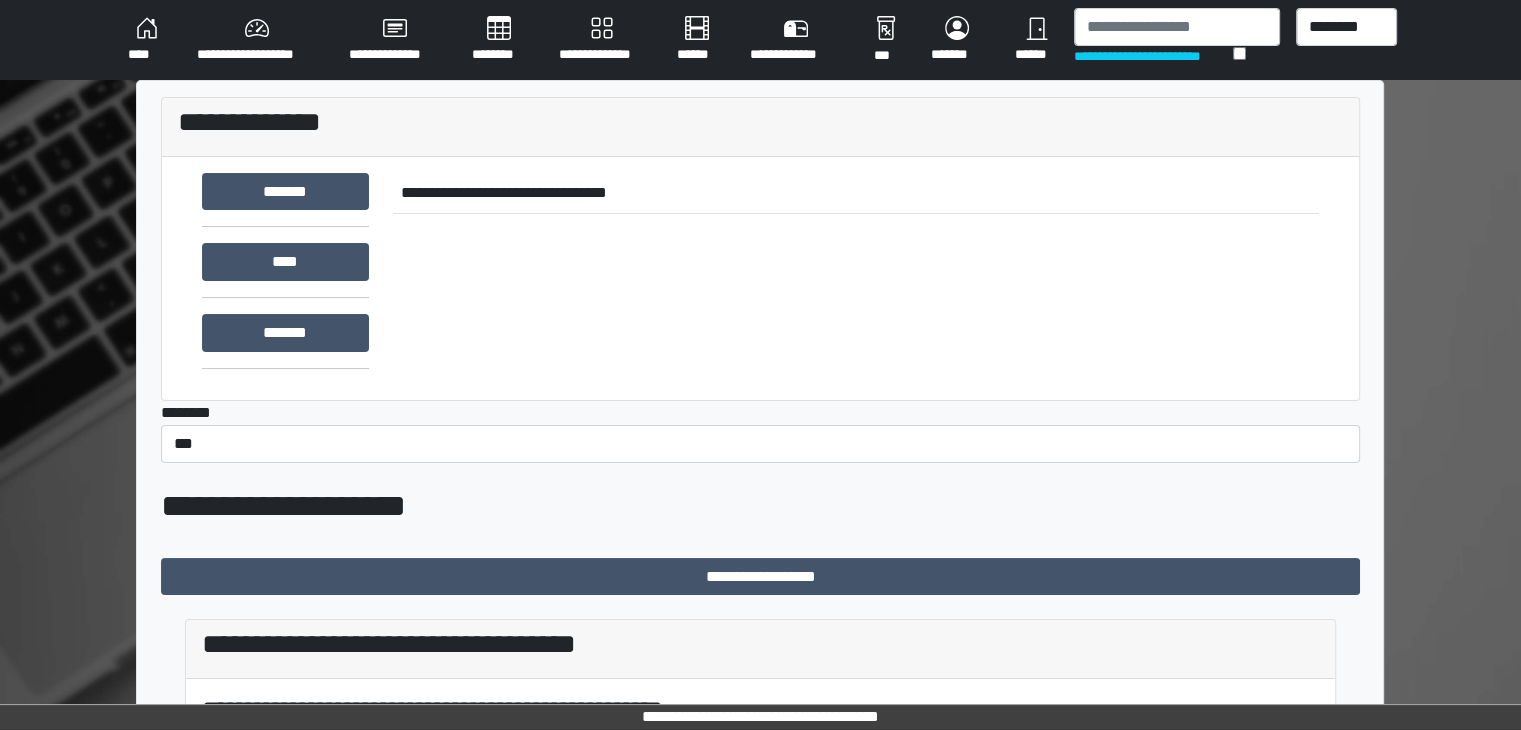 click on "****" at bounding box center (146, 40) 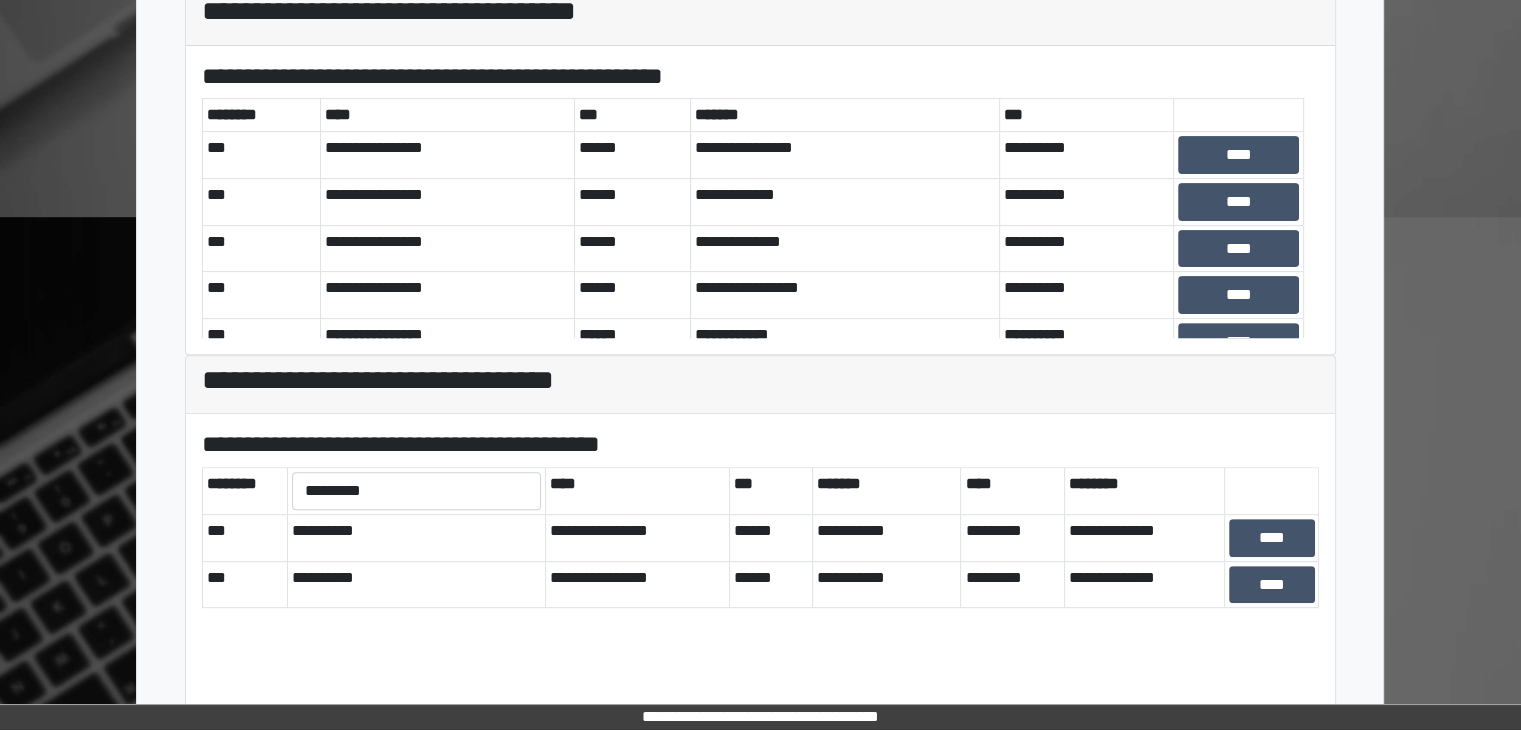 scroll, scrollTop: 667, scrollLeft: 0, axis: vertical 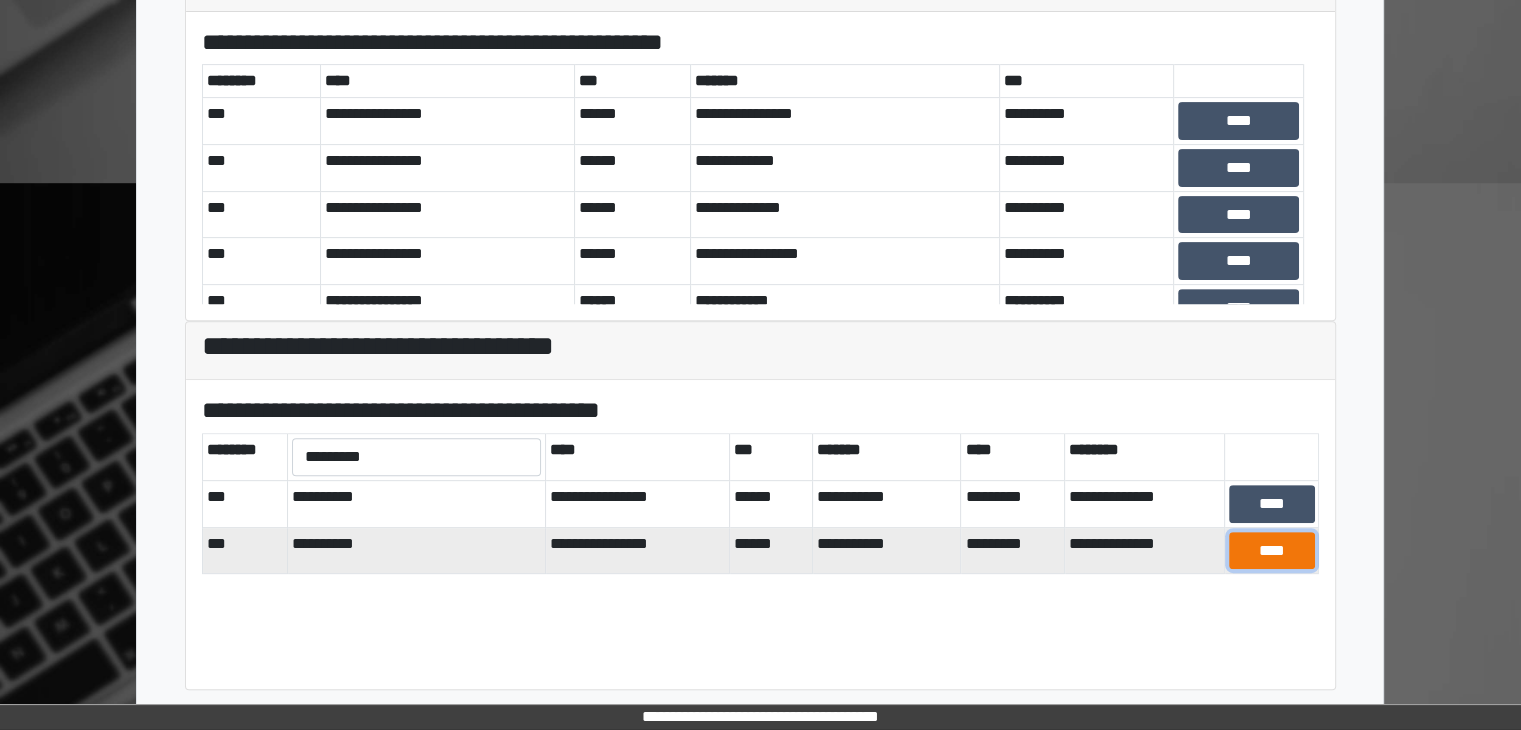 click on "****" at bounding box center [1272, 551] 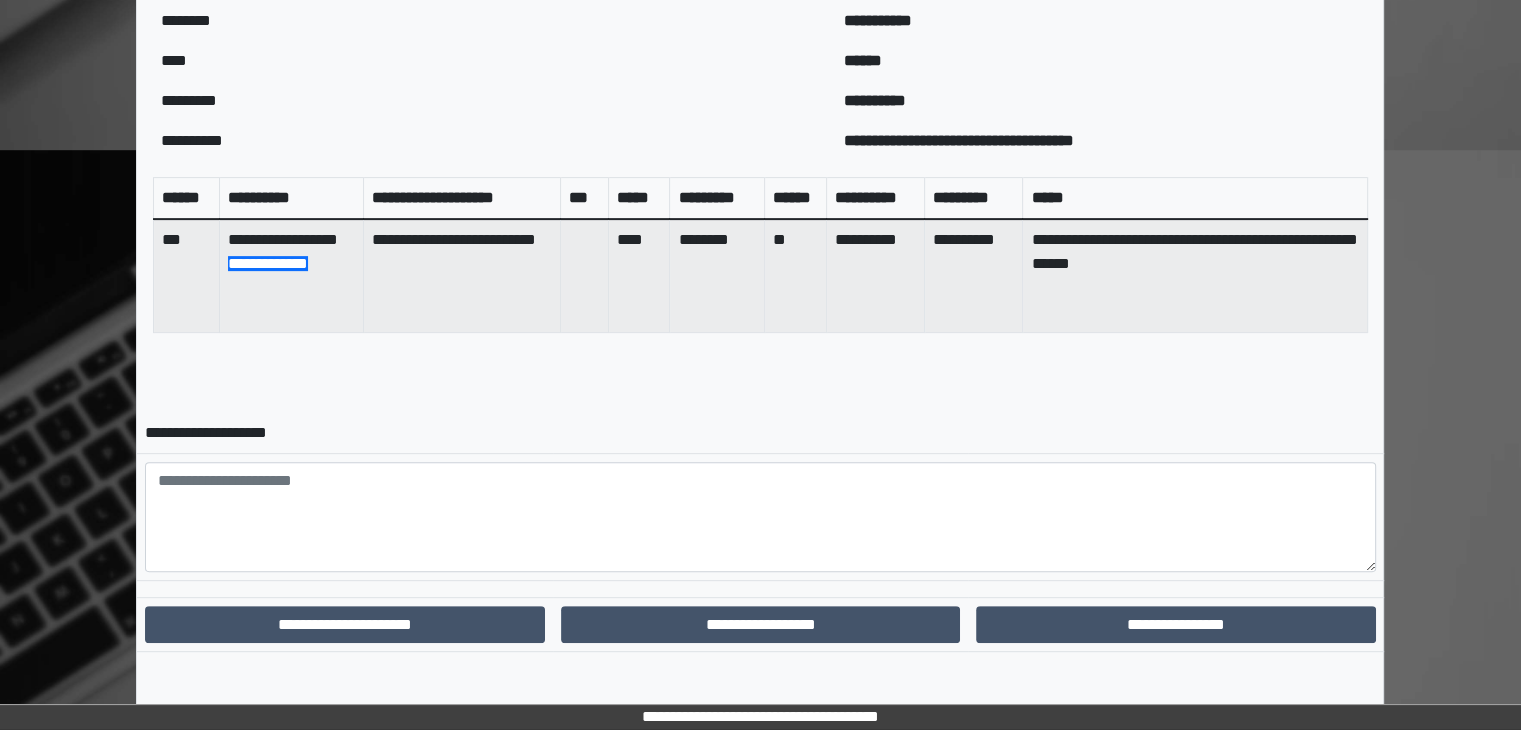 scroll, scrollTop: 702, scrollLeft: 0, axis: vertical 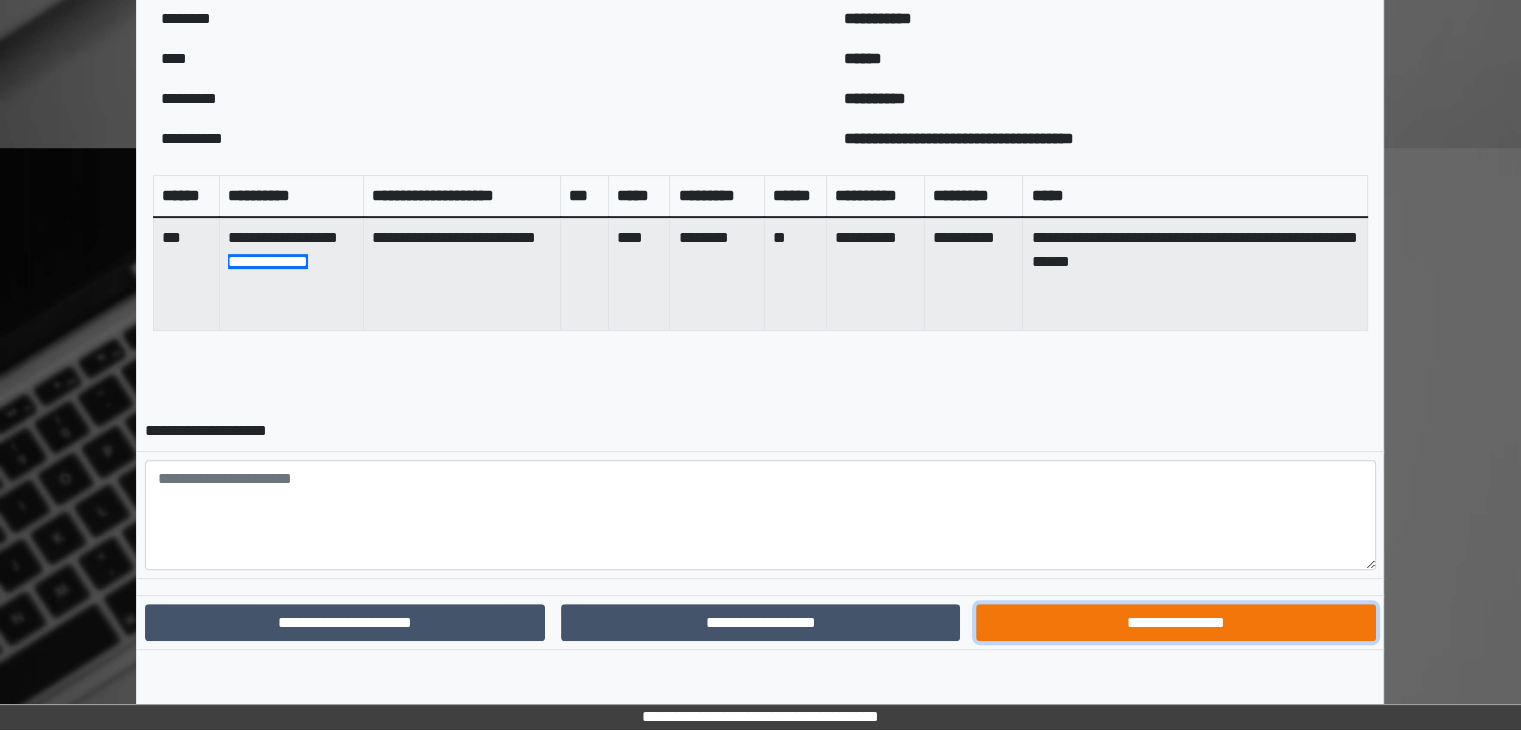 click on "**********" at bounding box center (1175, 623) 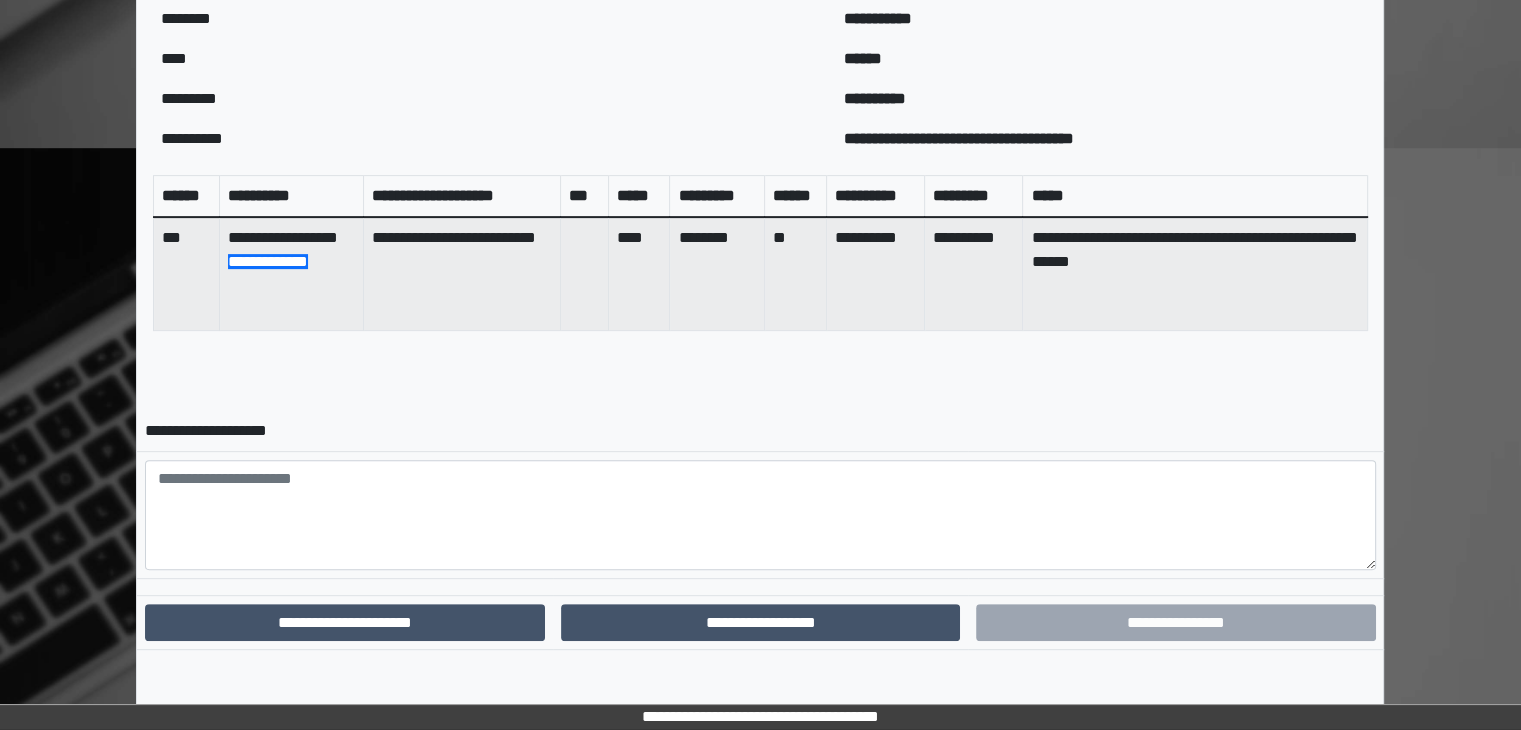 scroll, scrollTop: 600, scrollLeft: 0, axis: vertical 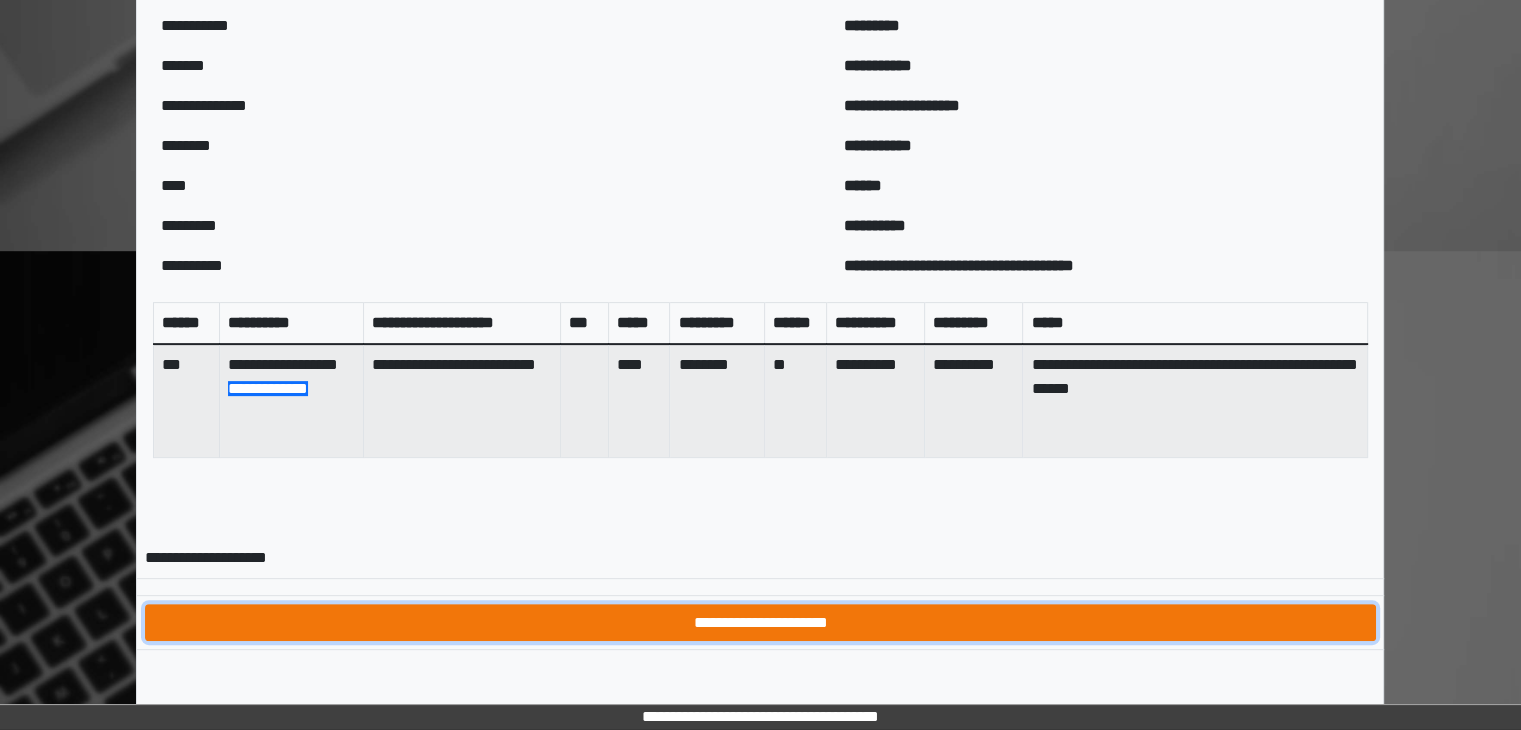 click on "**********" at bounding box center (760, 623) 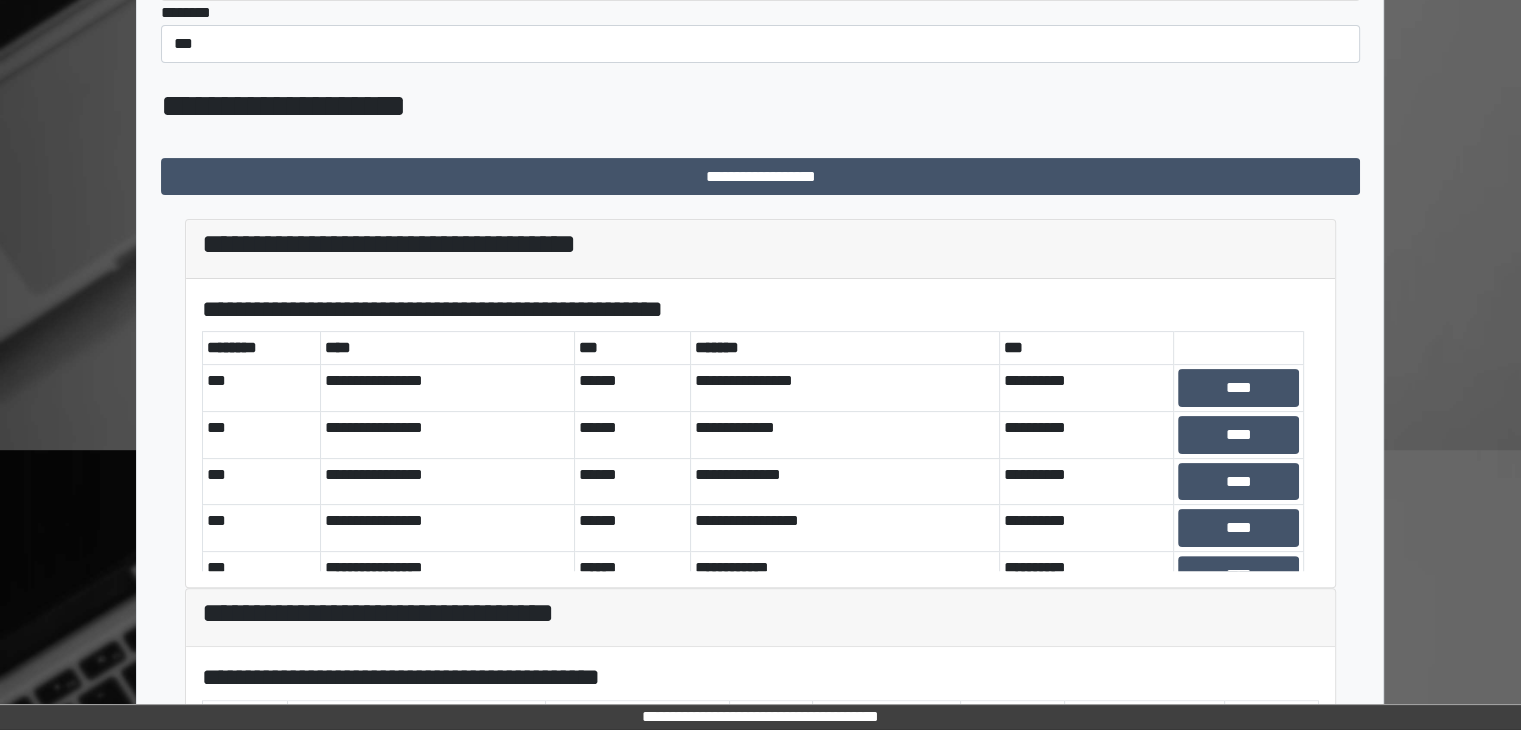 scroll, scrollTop: 667, scrollLeft: 0, axis: vertical 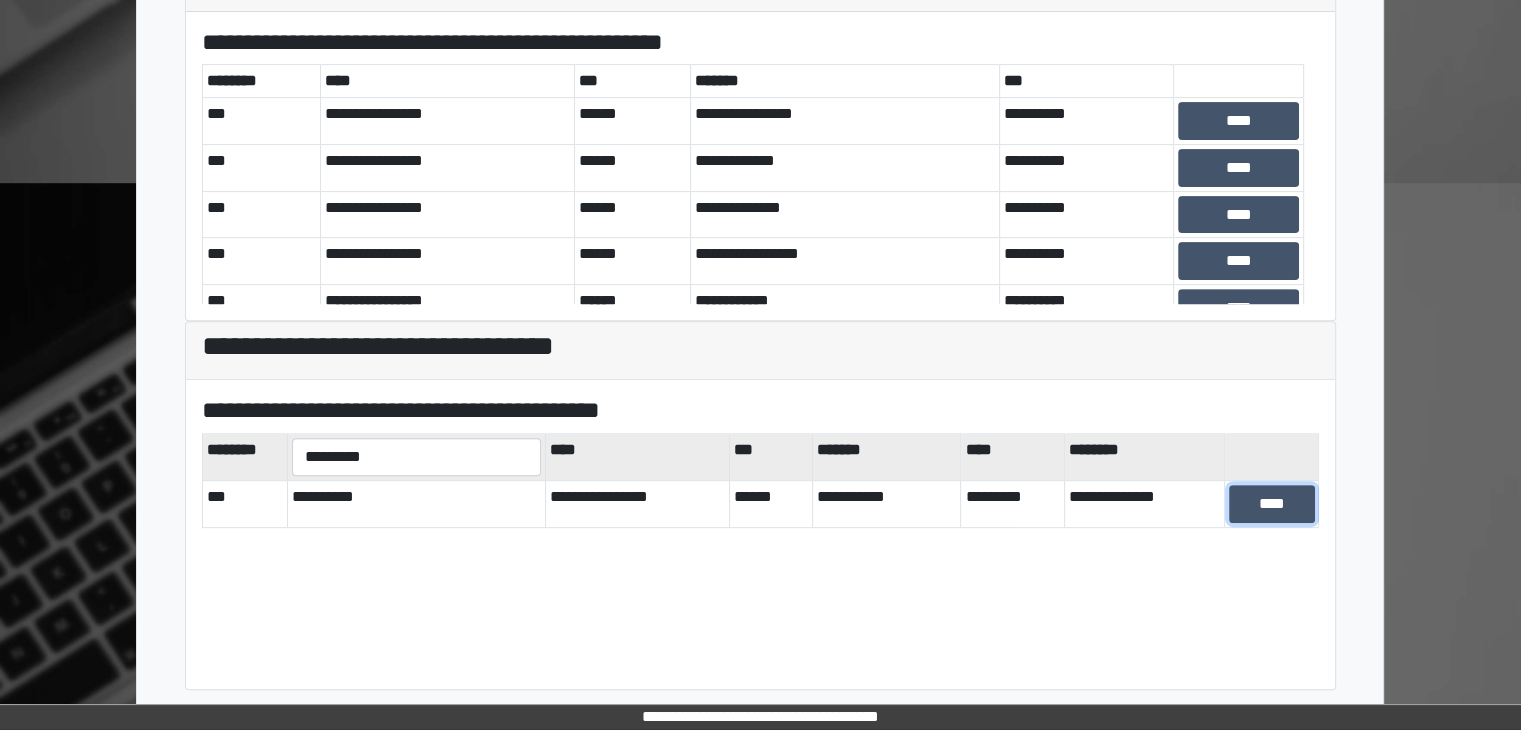 drag, startPoint x: 1282, startPoint y: 492, endPoint x: 1258, endPoint y: 466, distance: 35.383614 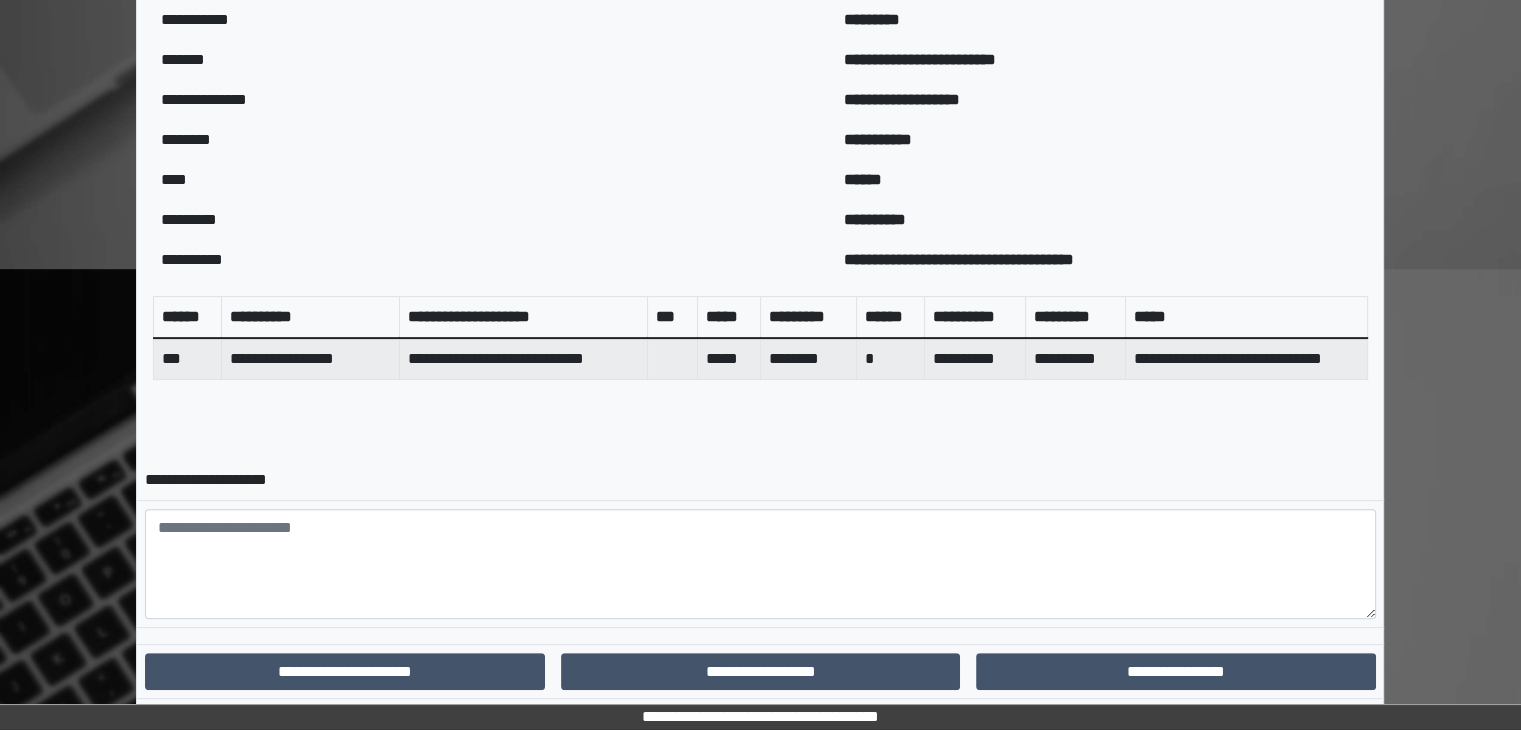 scroll, scrollTop: 630, scrollLeft: 0, axis: vertical 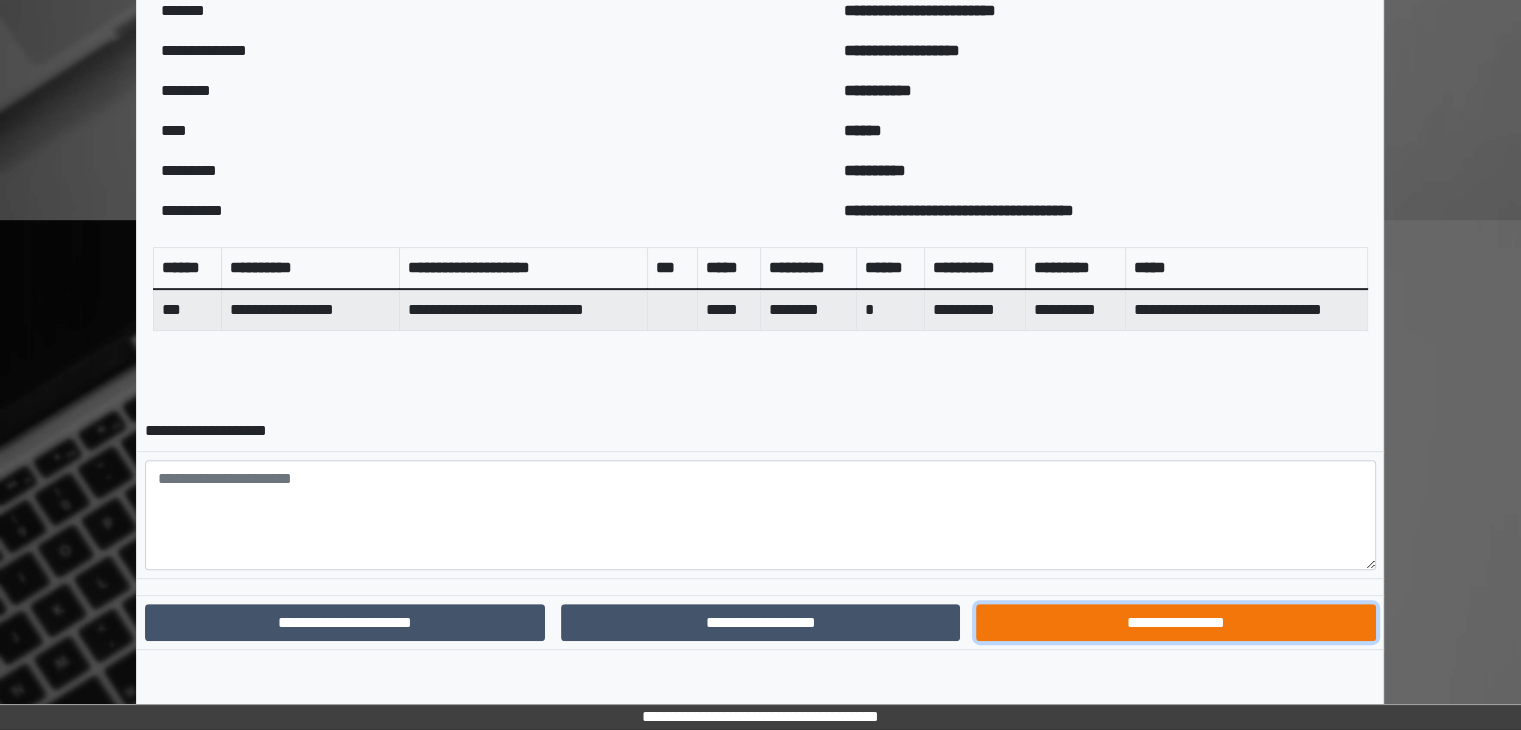 click on "**********" at bounding box center [1175, 623] 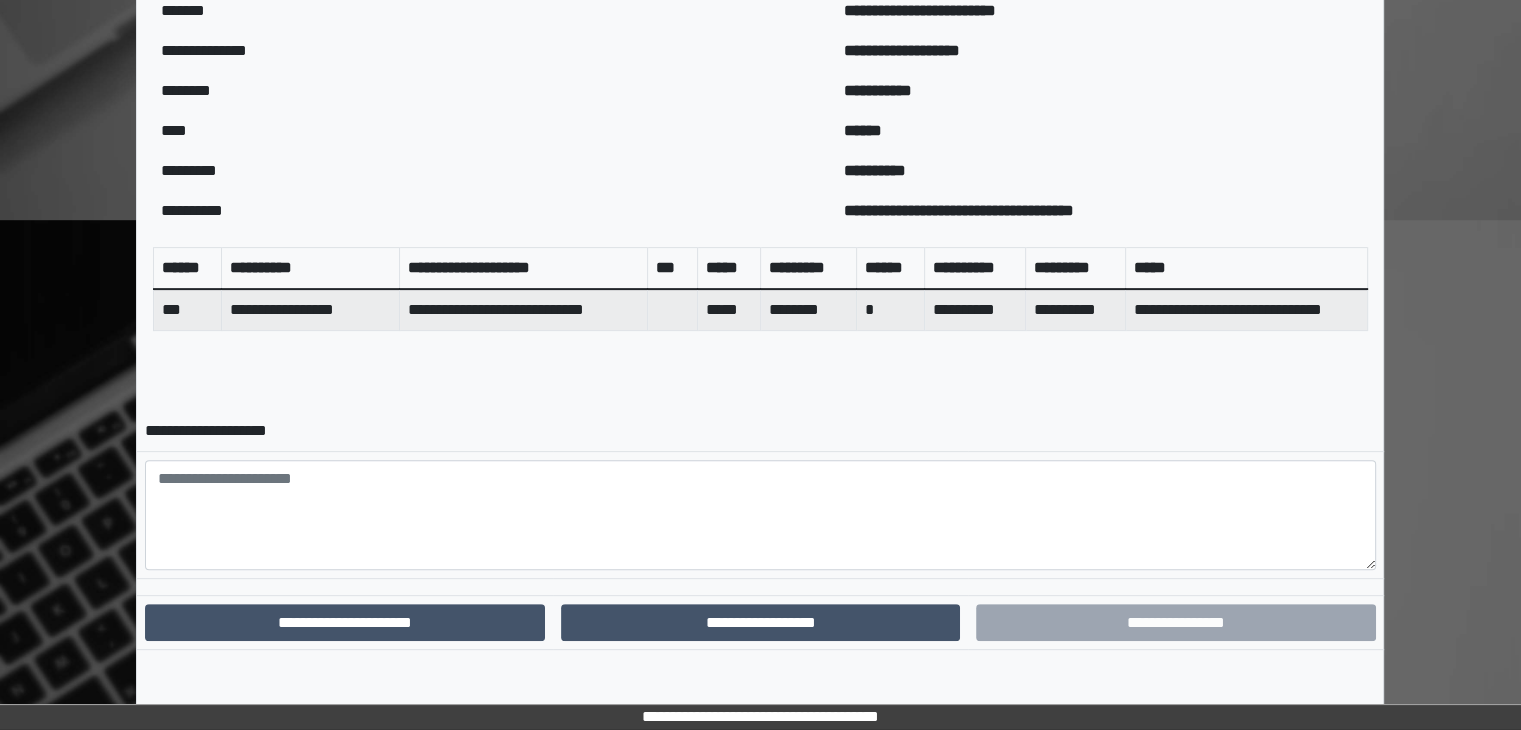 scroll, scrollTop: 528, scrollLeft: 0, axis: vertical 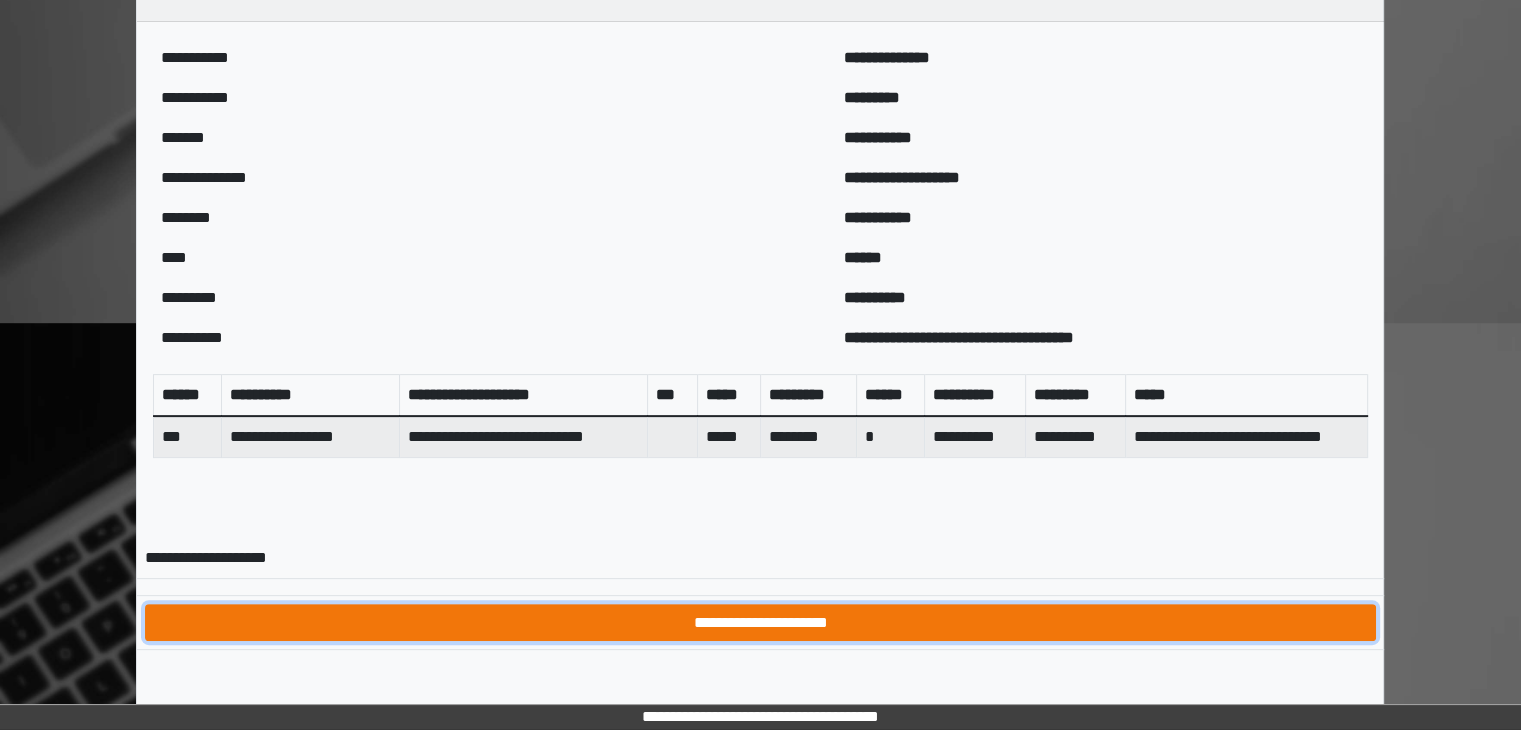 click on "**********" at bounding box center (760, 623) 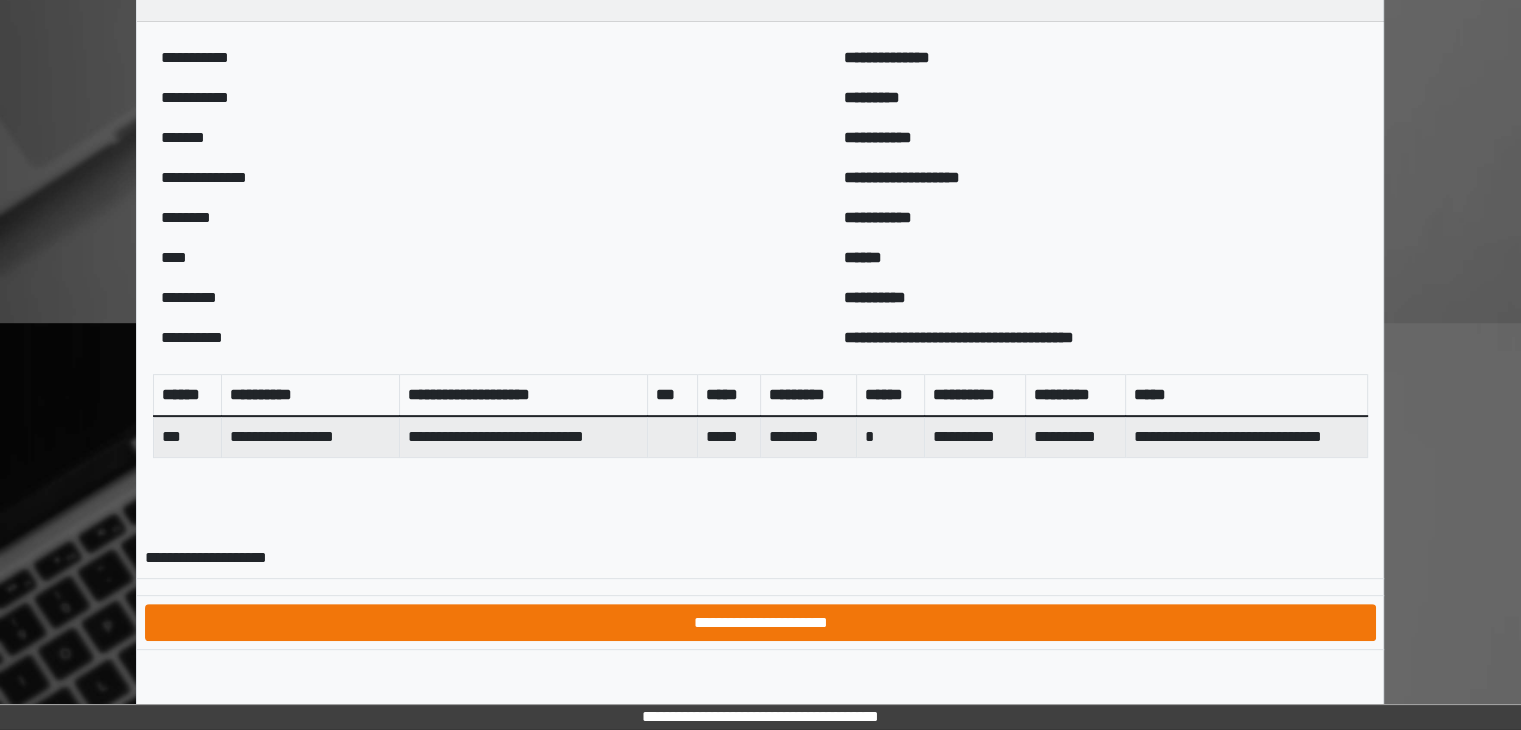 scroll, scrollTop: 0, scrollLeft: 0, axis: both 